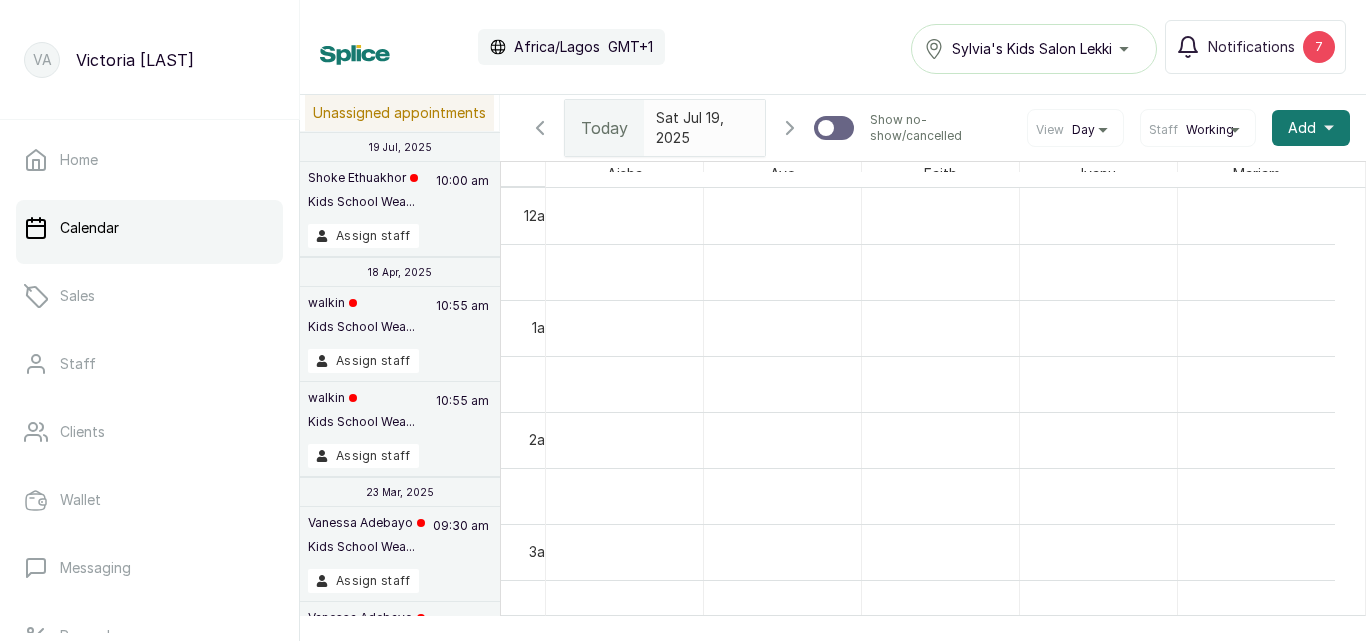 scroll, scrollTop: 0, scrollLeft: 0, axis: both 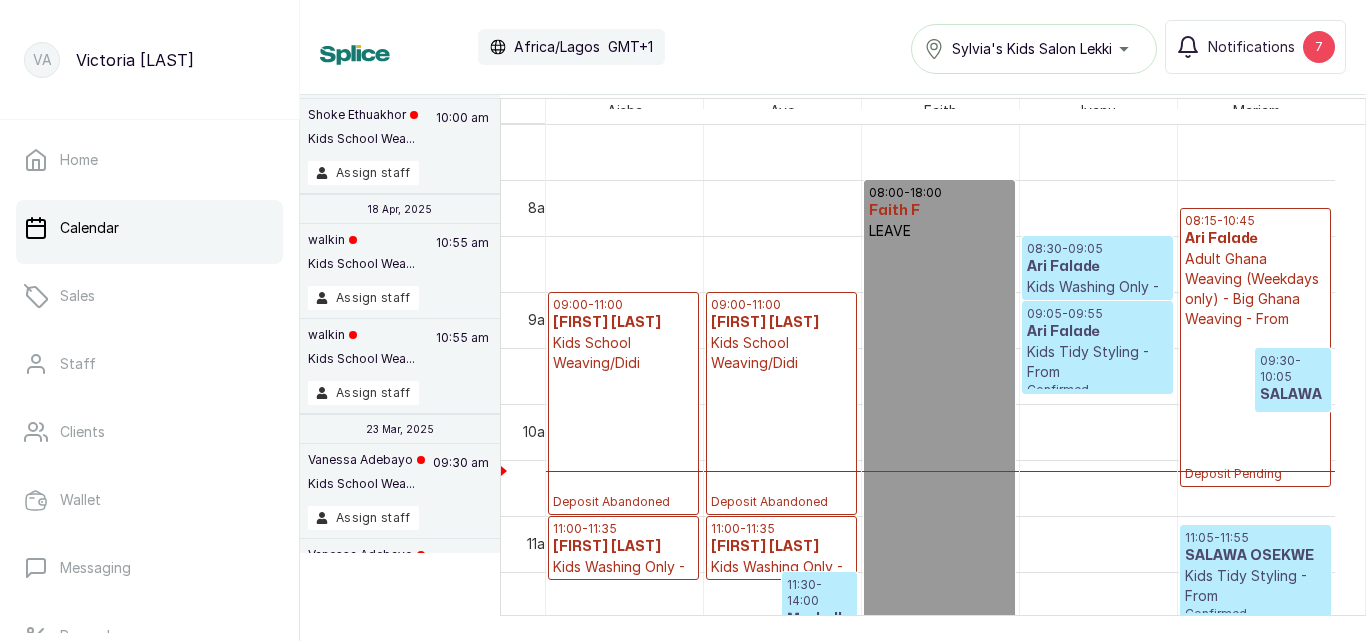 click on "Kids Tidy Styling - From" at bounding box center (1097, 362) 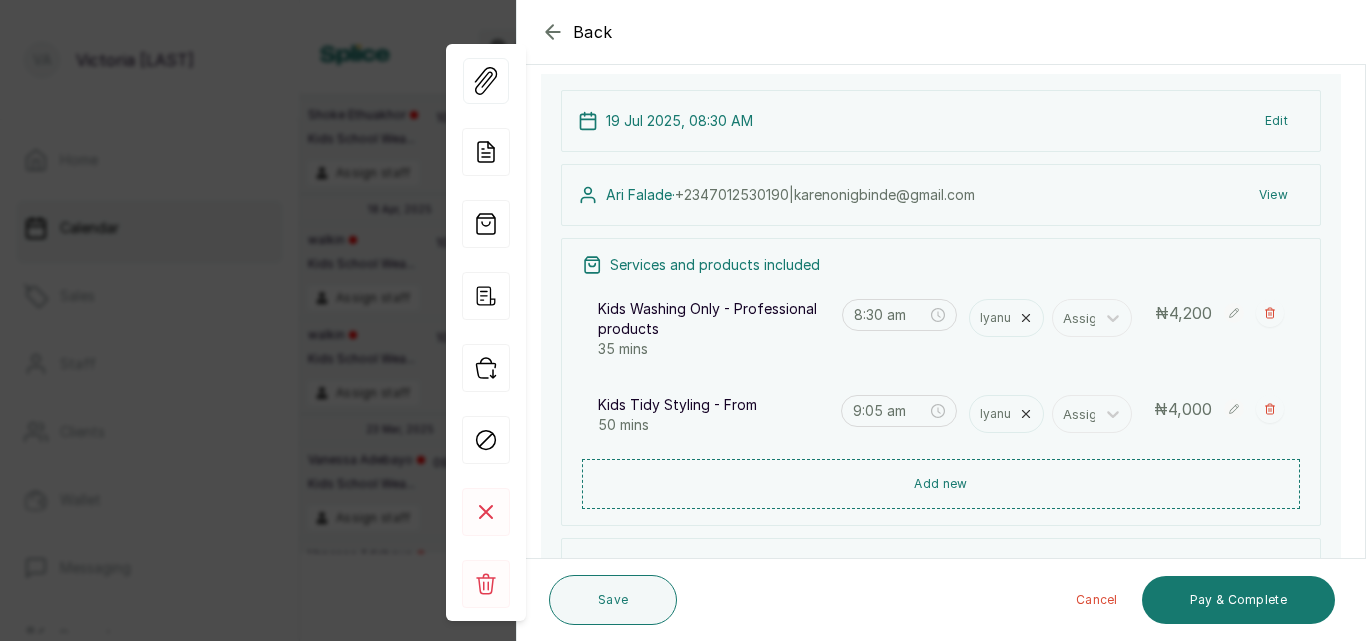scroll, scrollTop: 253, scrollLeft: 0, axis: vertical 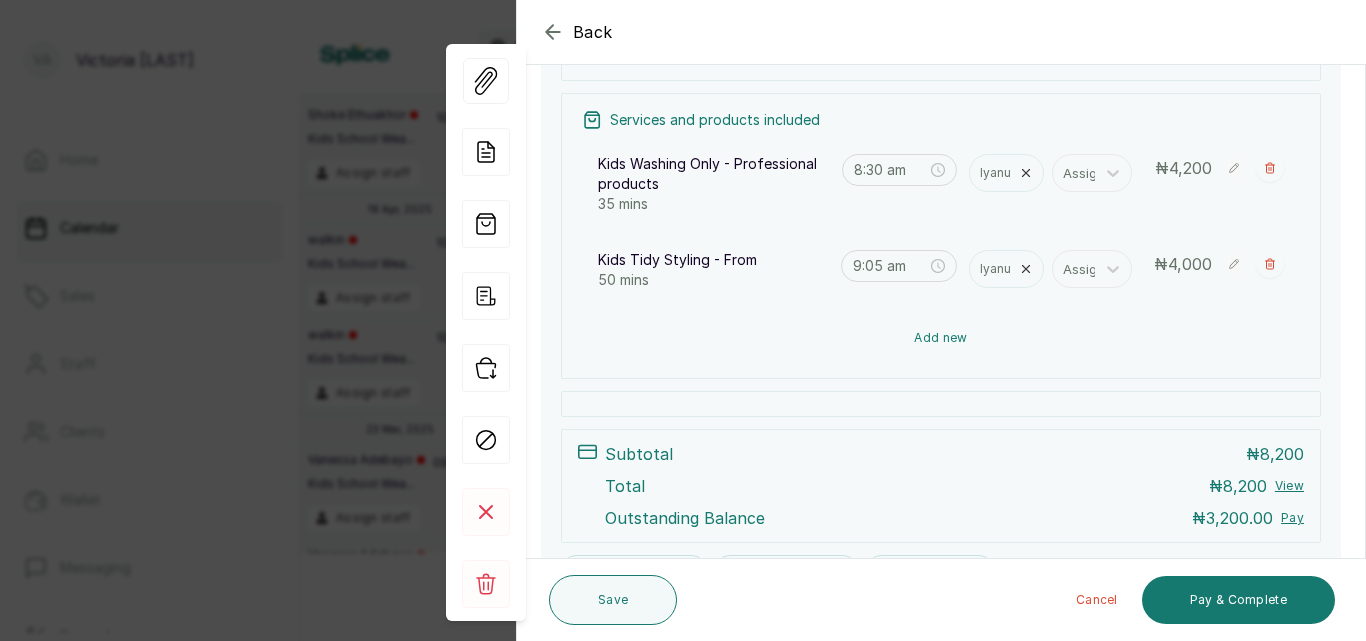 click on "Add new" at bounding box center [941, 338] 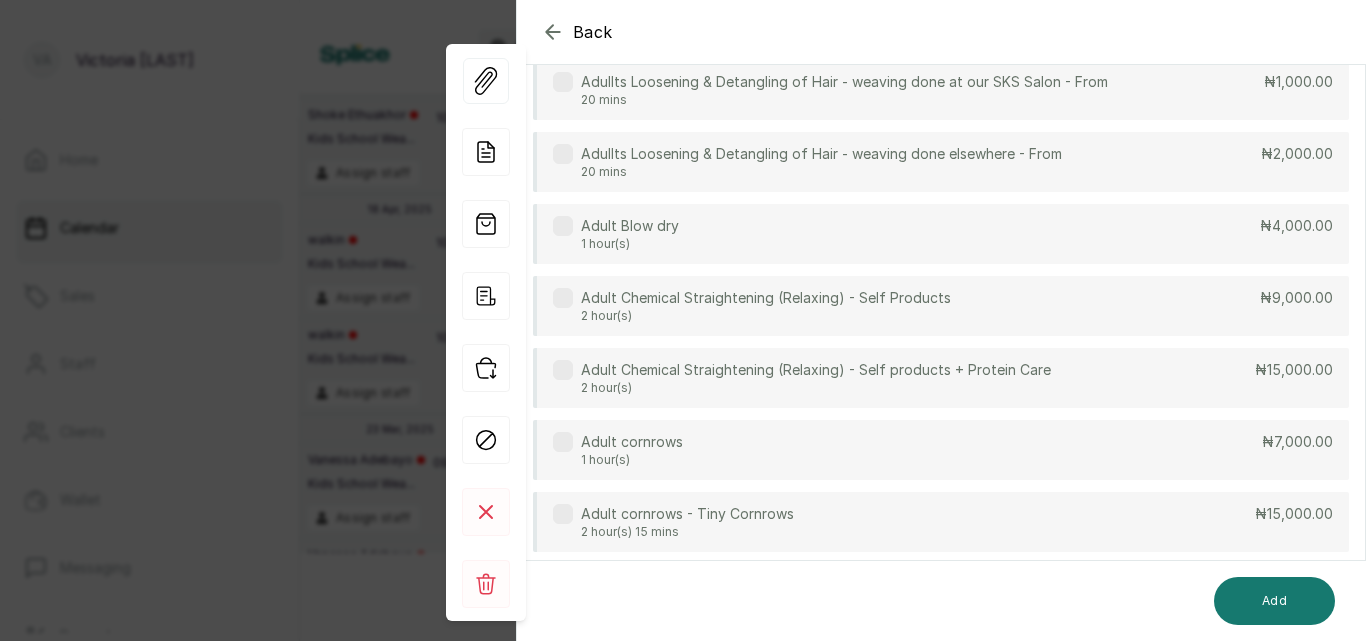 scroll, scrollTop: 149, scrollLeft: 0, axis: vertical 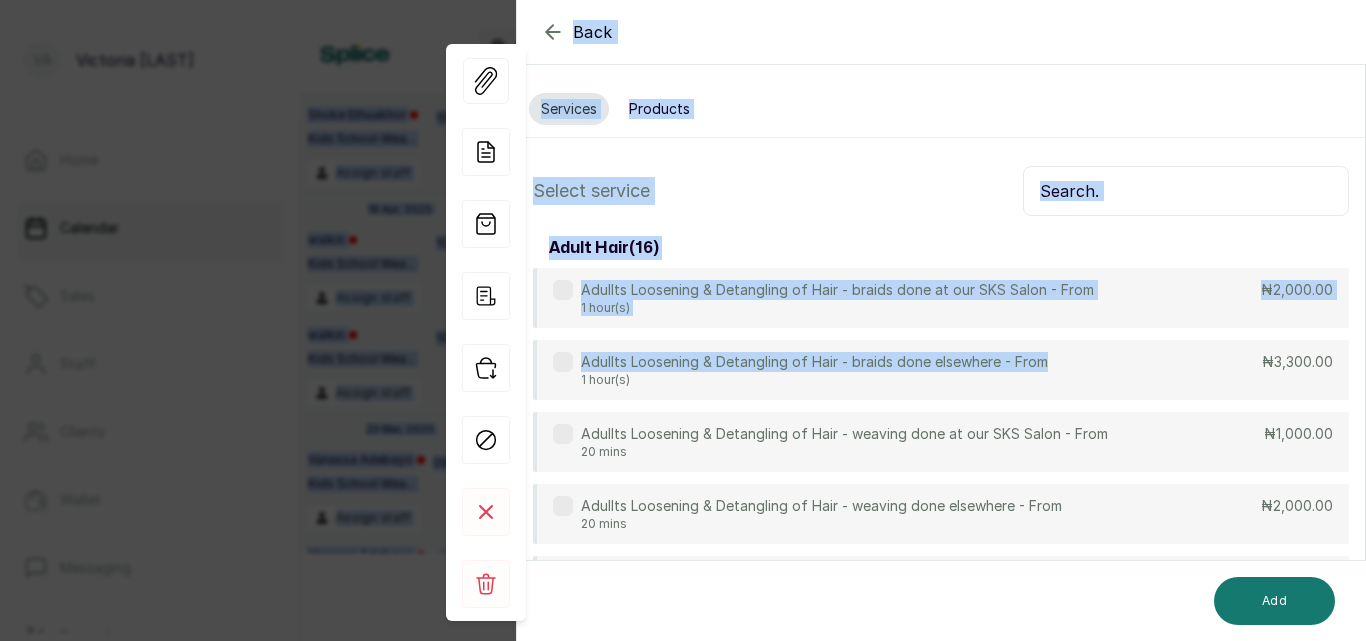 drag, startPoint x: 1089, startPoint y: 212, endPoint x: 1150, endPoint y: 160, distance: 80.1561 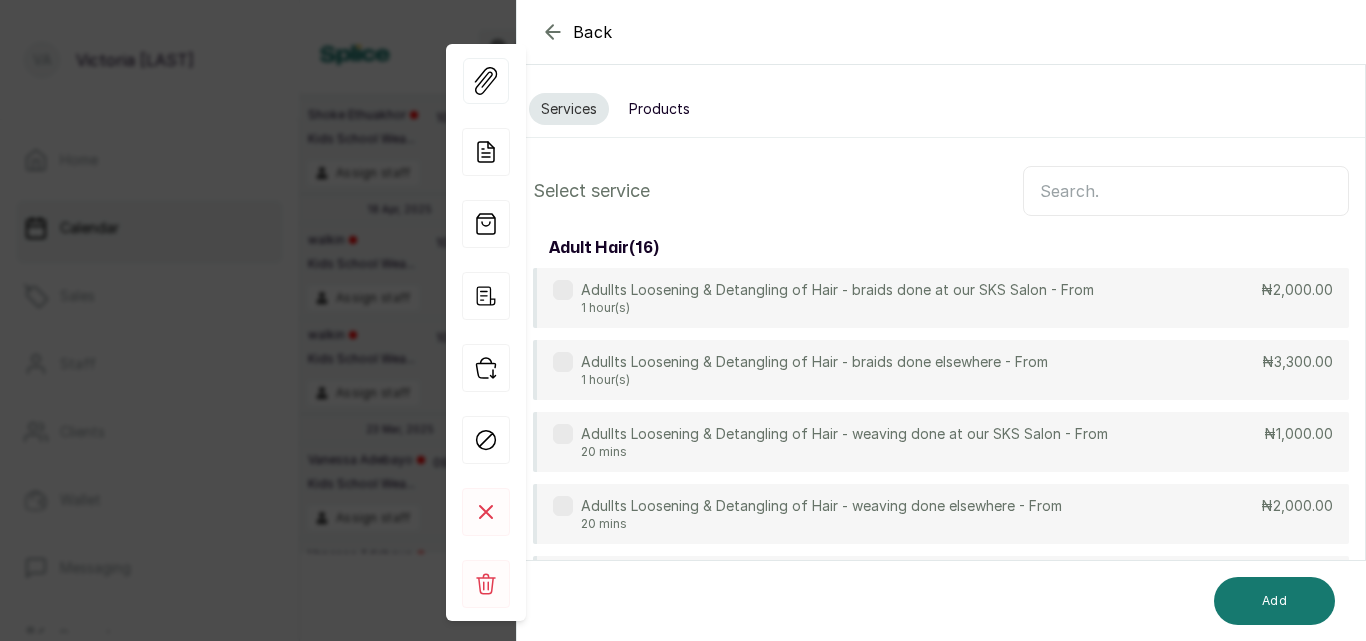 click on "Products" at bounding box center [659, 109] 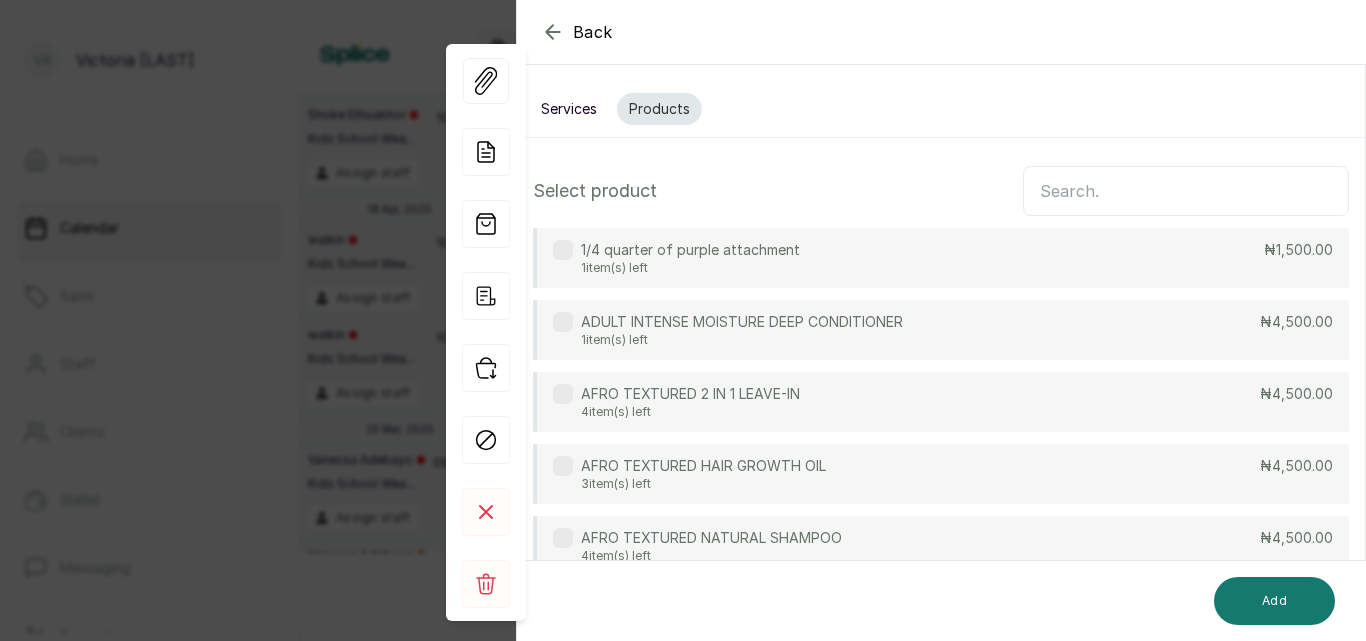 click at bounding box center (1186, 191) 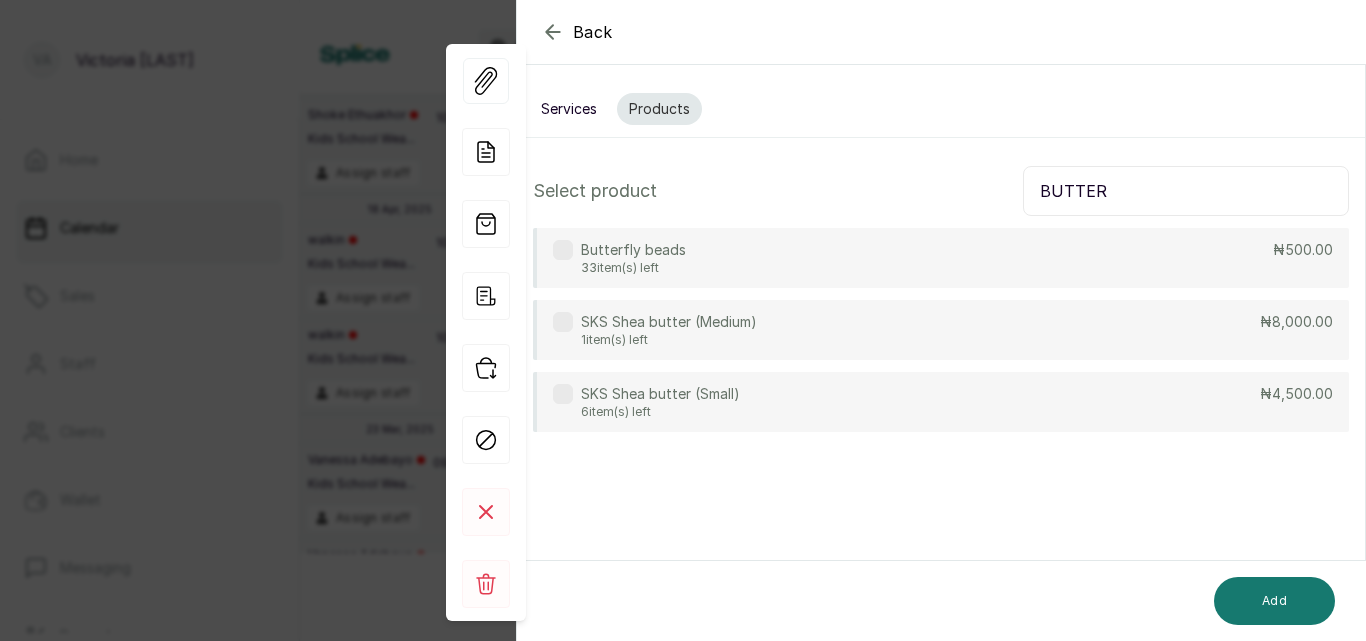 click at bounding box center [563, 250] 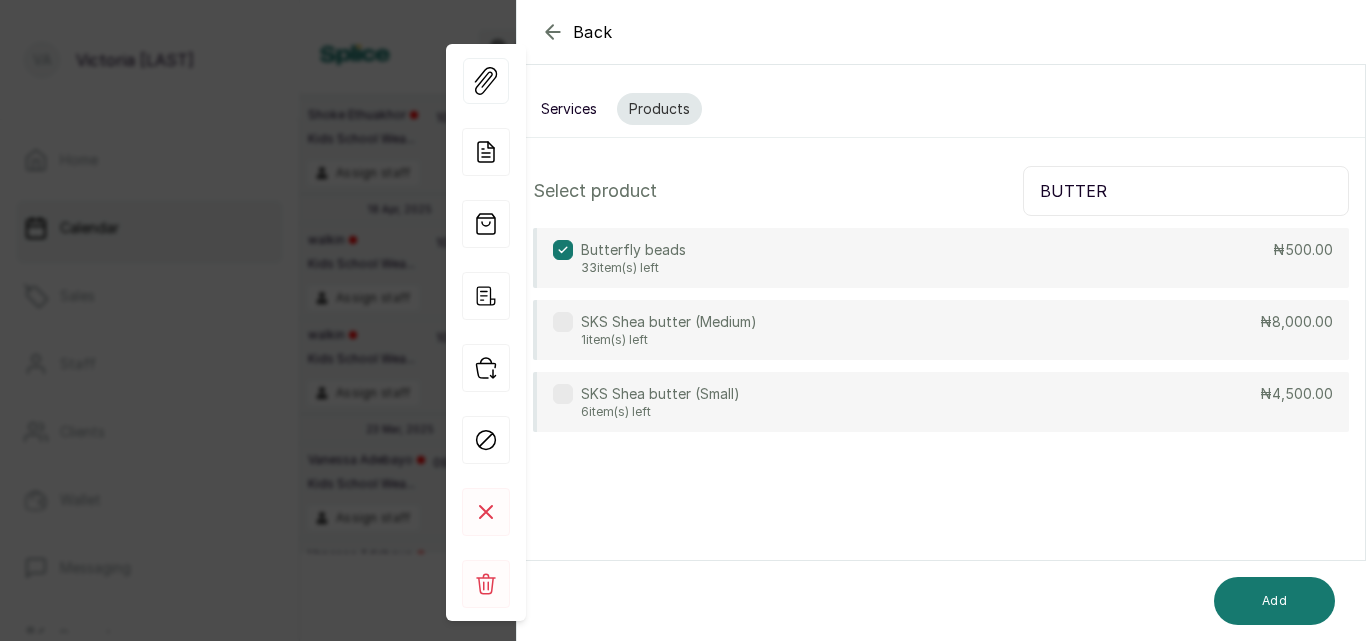 click on "BUTTER" at bounding box center (1186, 191) 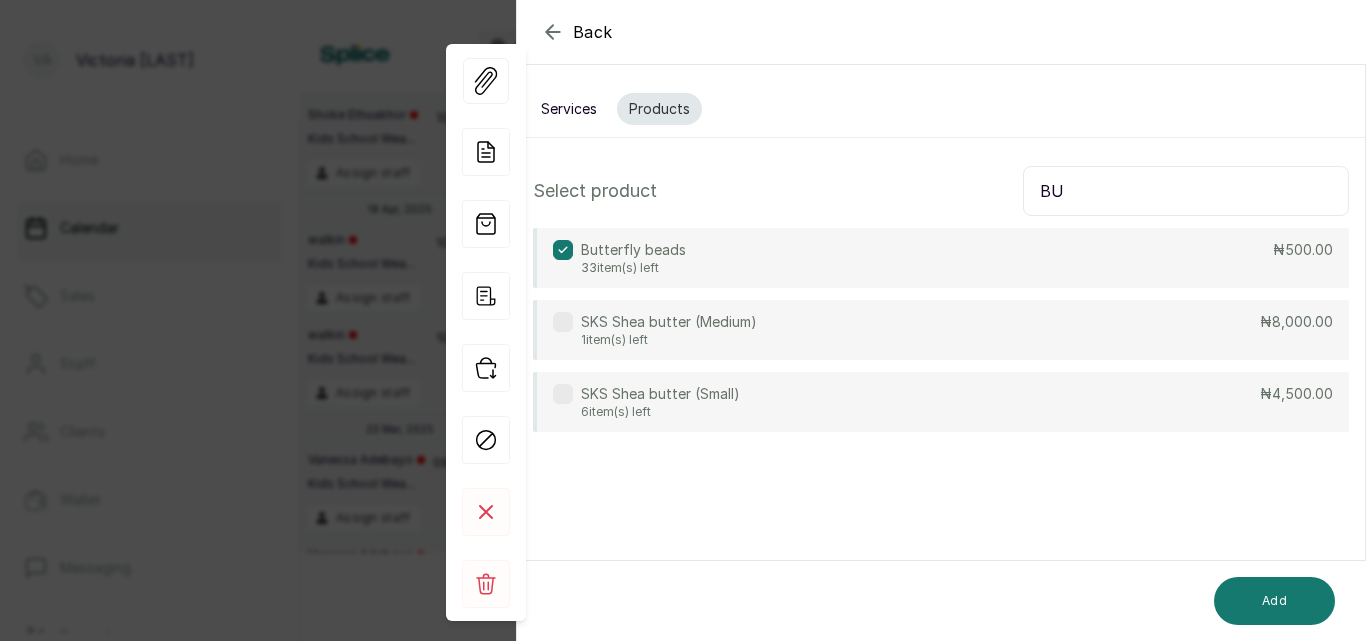 type on "B" 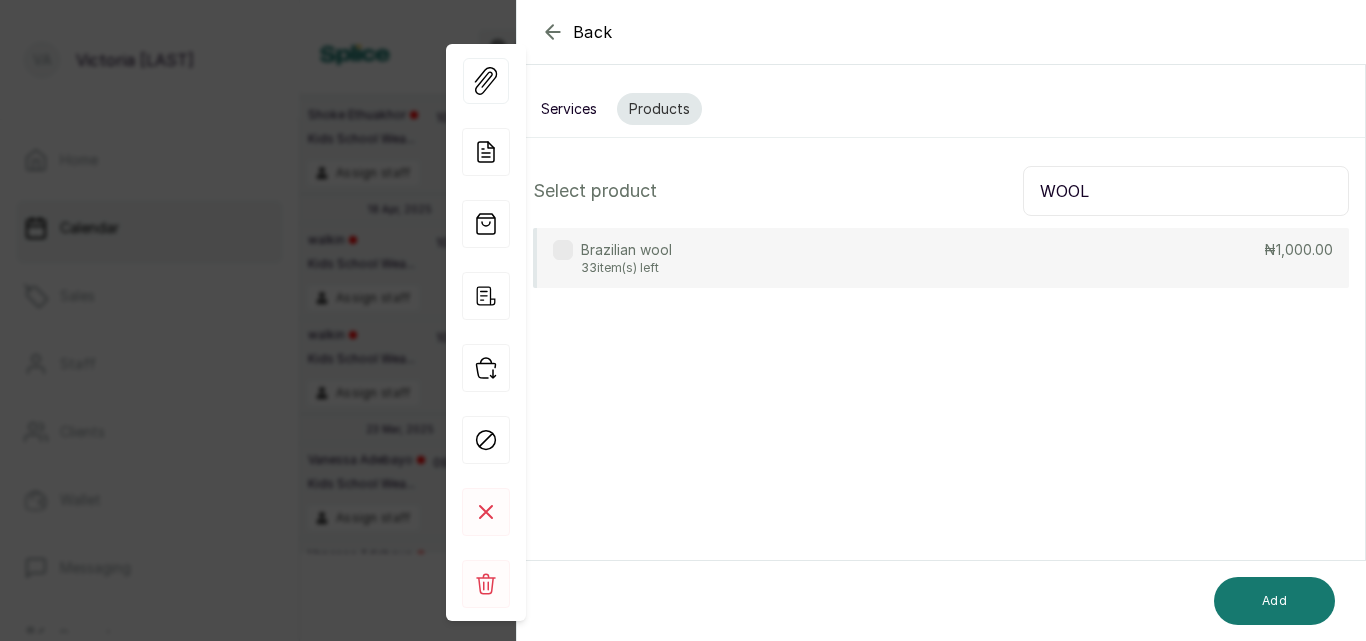 click at bounding box center (563, 250) 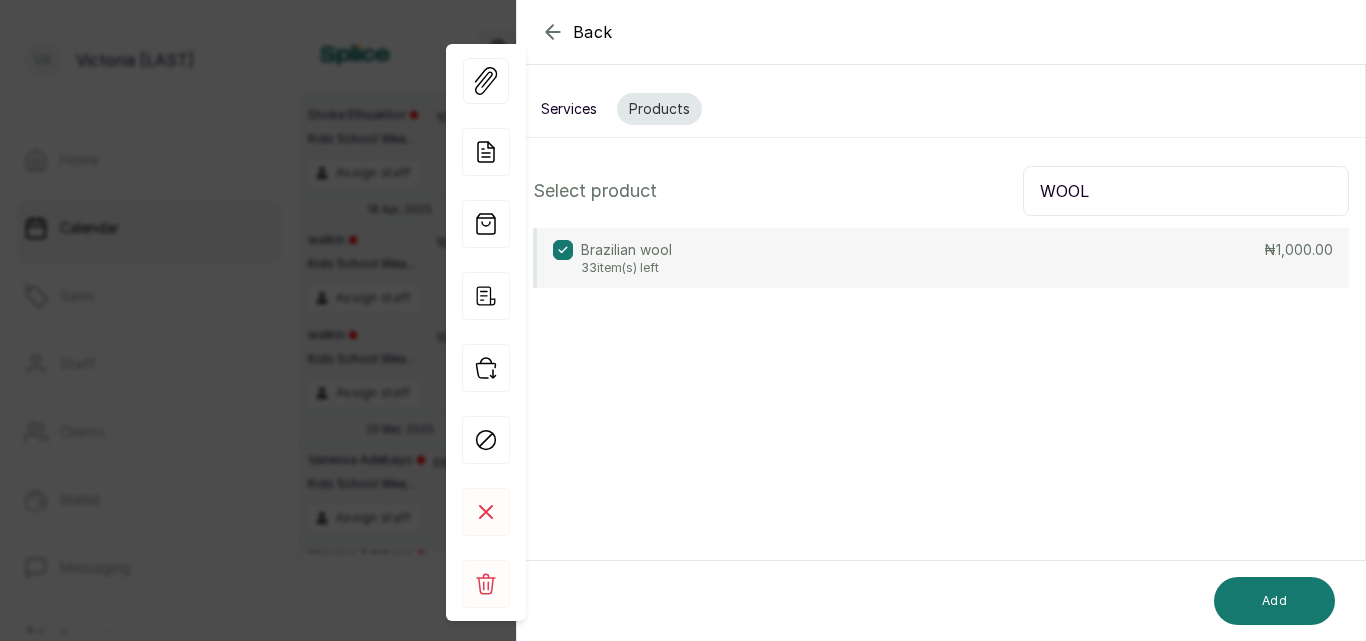 click on "WOOL" at bounding box center (1186, 191) 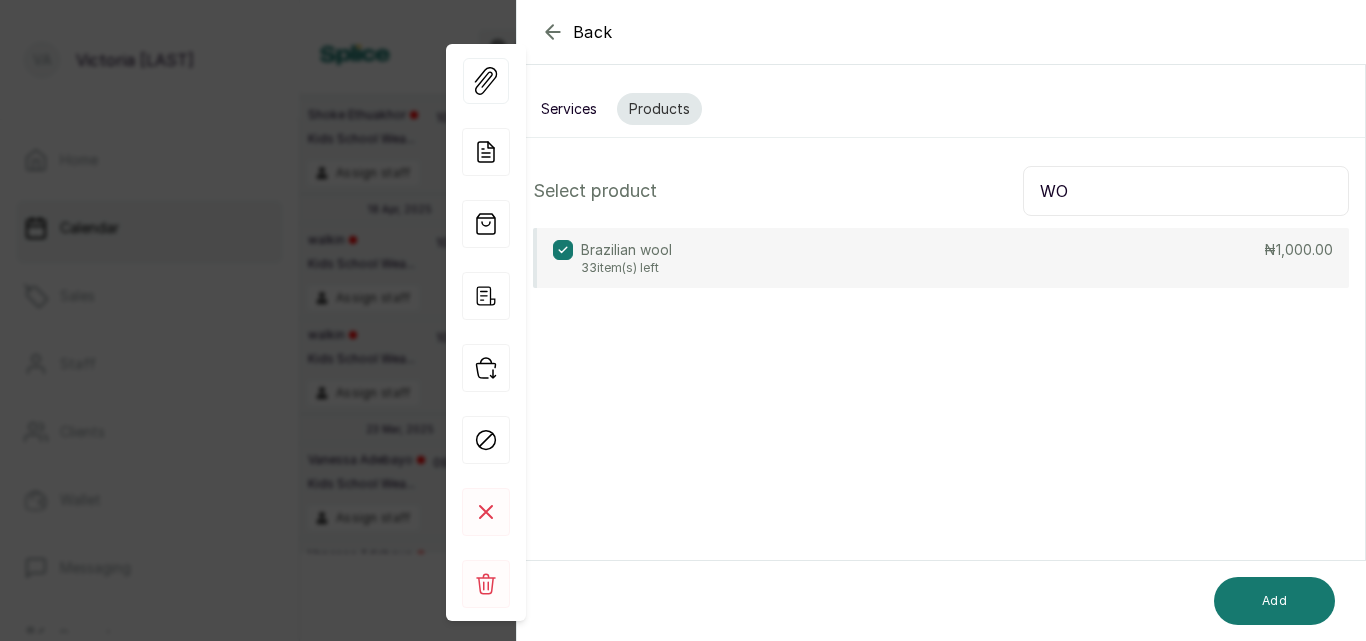 type on "W" 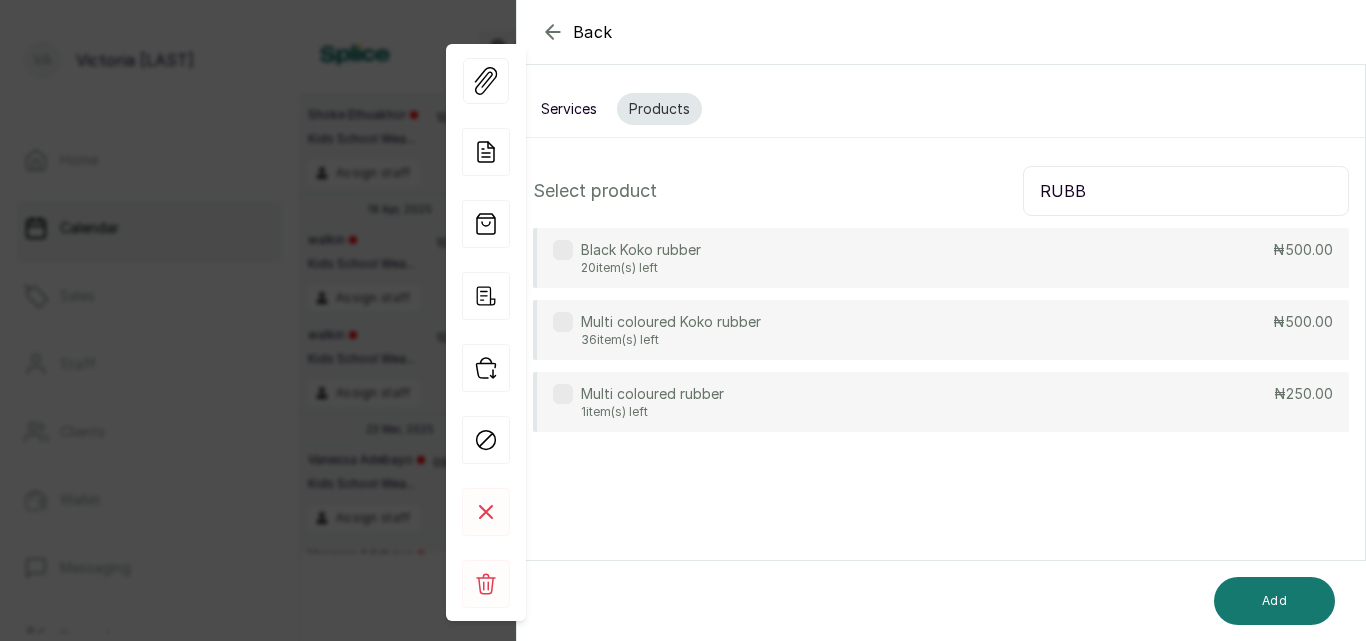 type on "RUBB" 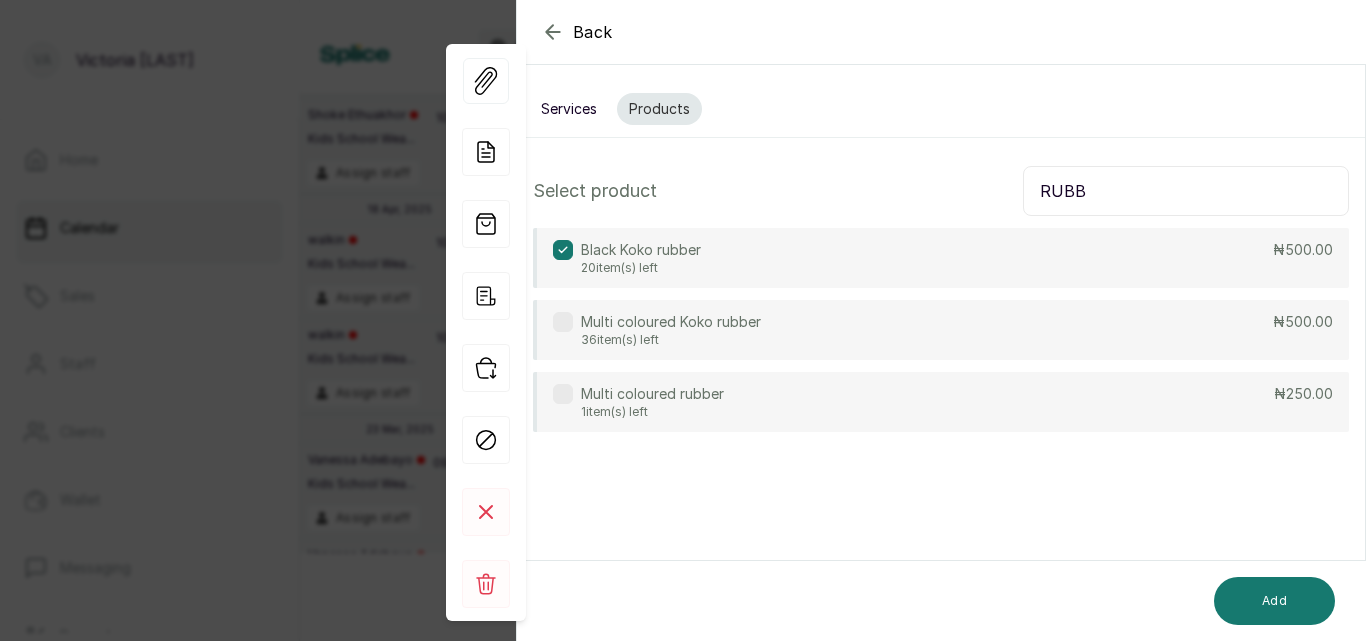 click on "Services" at bounding box center [569, 109] 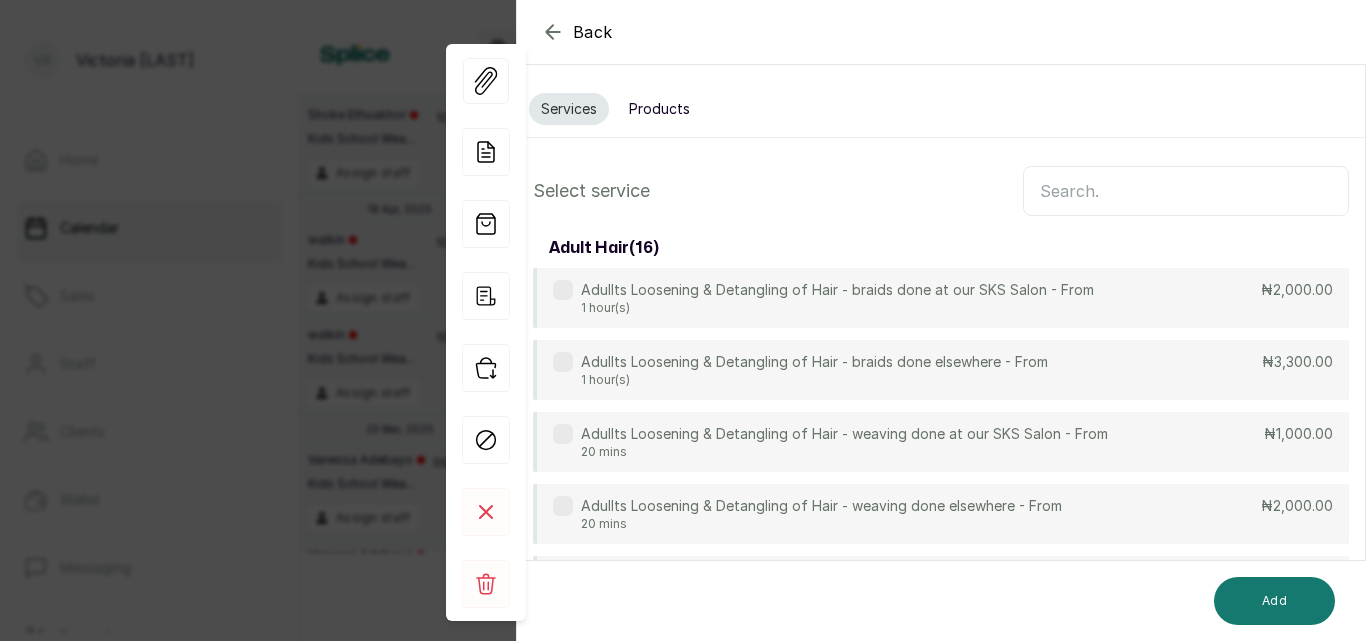 scroll, scrollTop: 149, scrollLeft: 0, axis: vertical 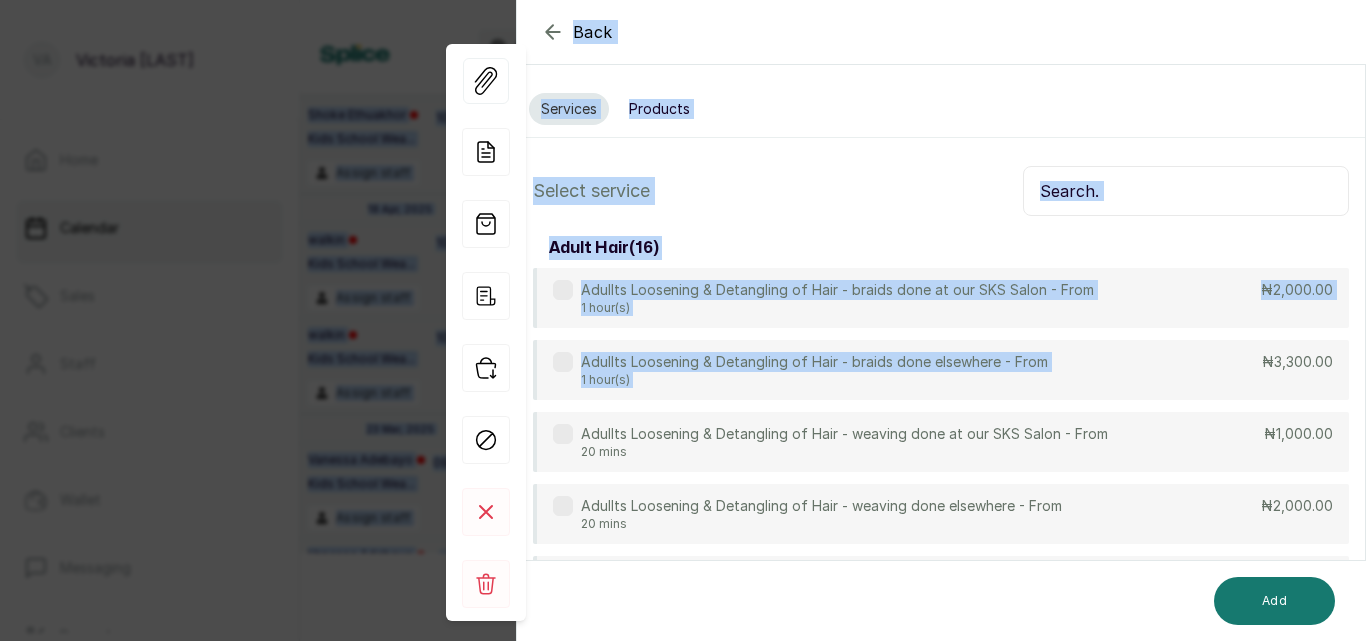 drag, startPoint x: 1204, startPoint y: 238, endPoint x: 1163, endPoint y: -87, distance: 327.57596 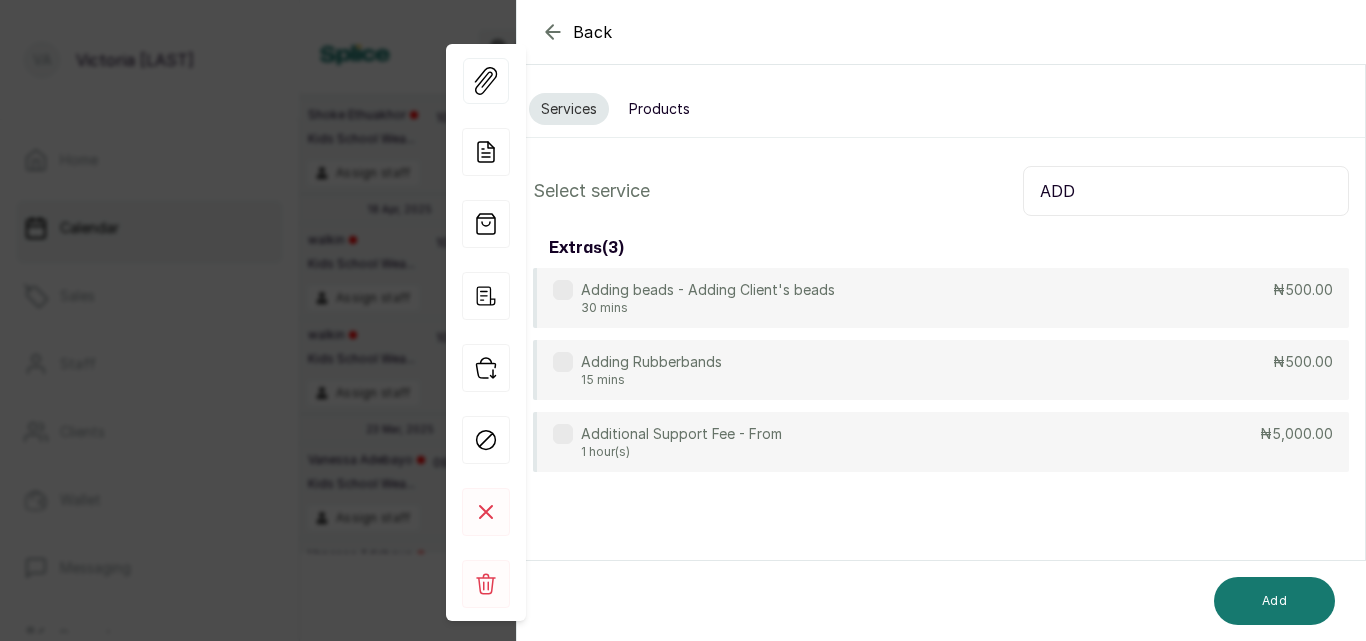 type on "ADD" 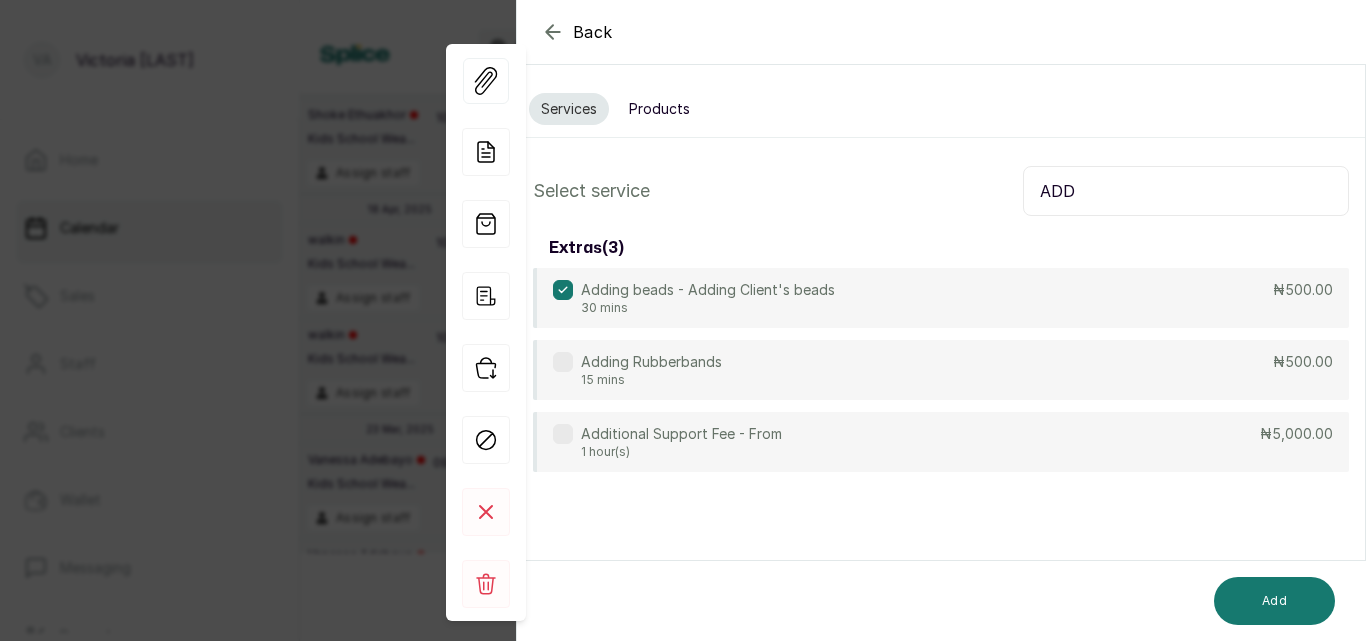 click on "Products" at bounding box center (659, 109) 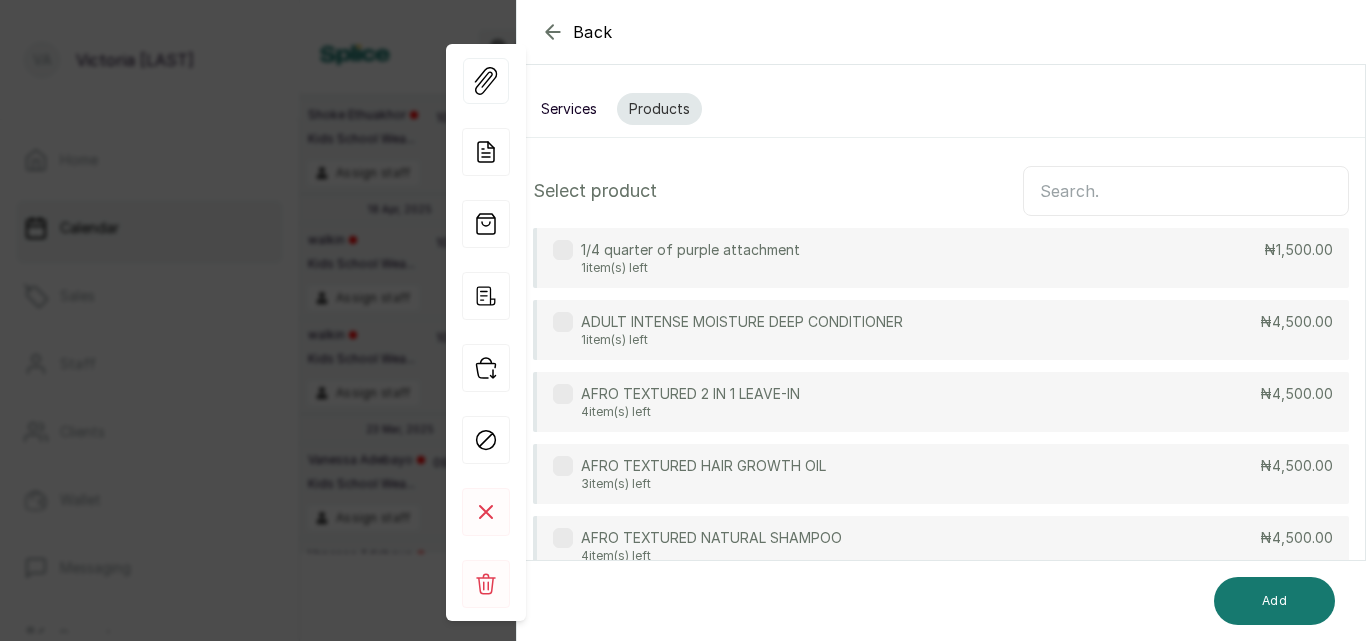 click at bounding box center [1186, 191] 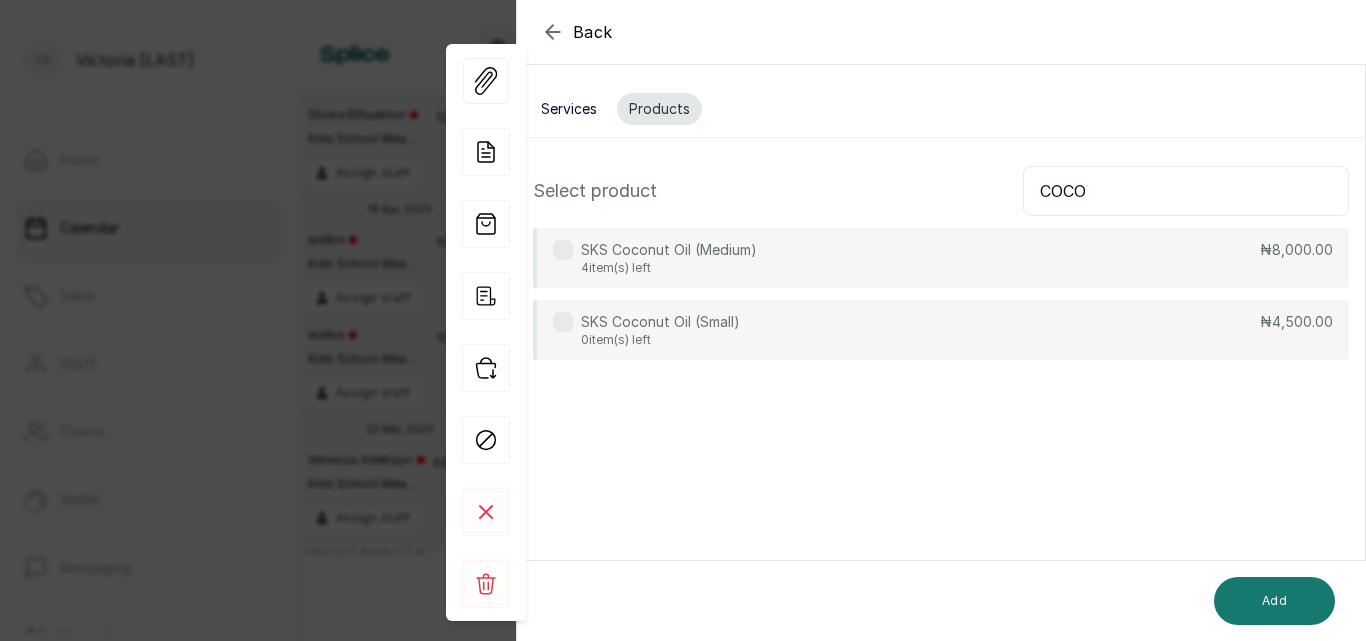 click at bounding box center [563, 250] 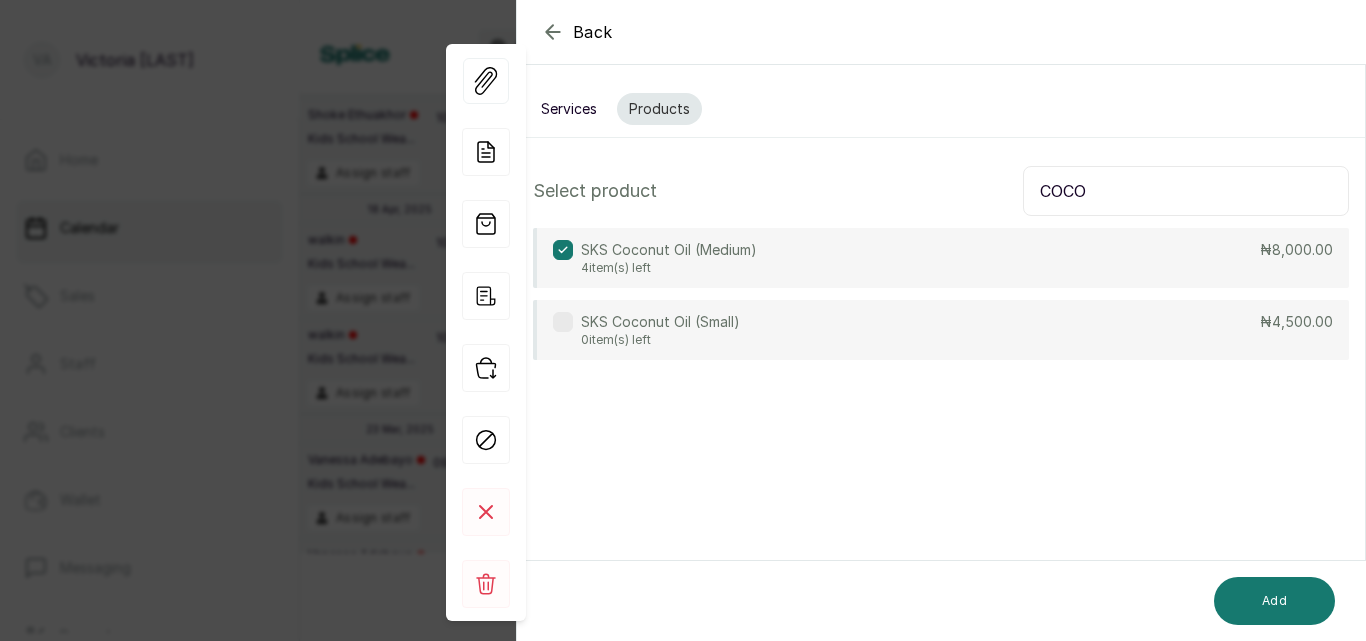 click on "COCO" at bounding box center [1186, 191] 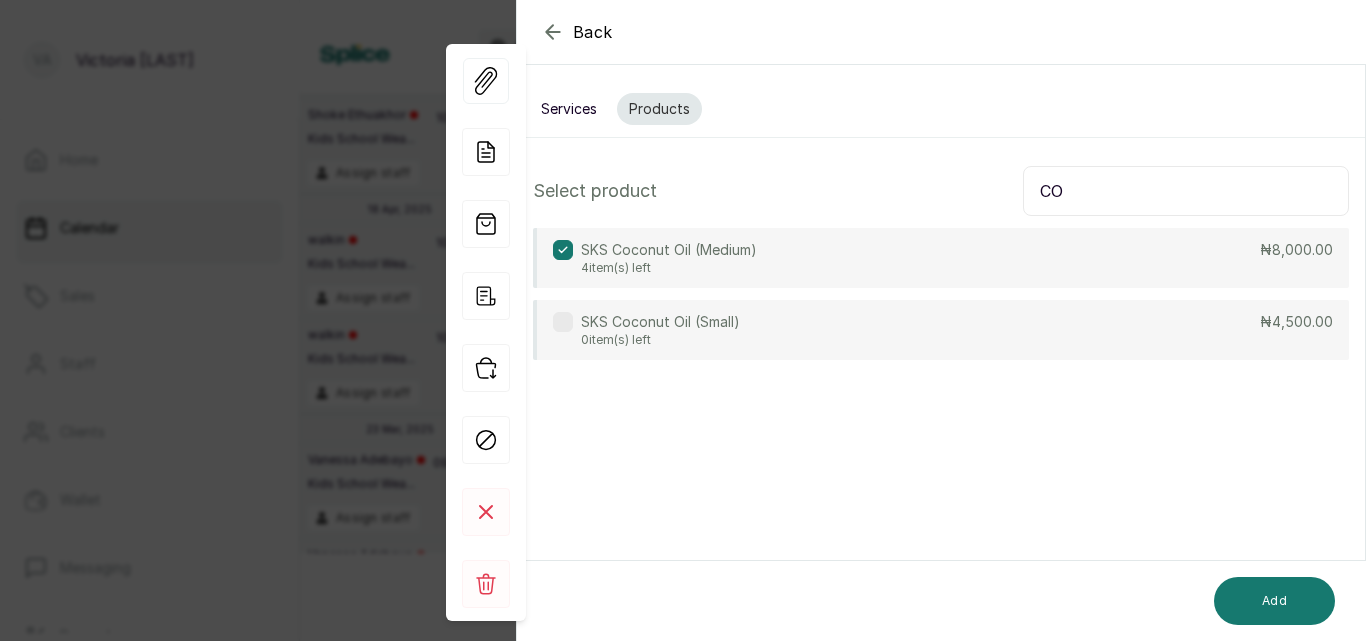 type on "C" 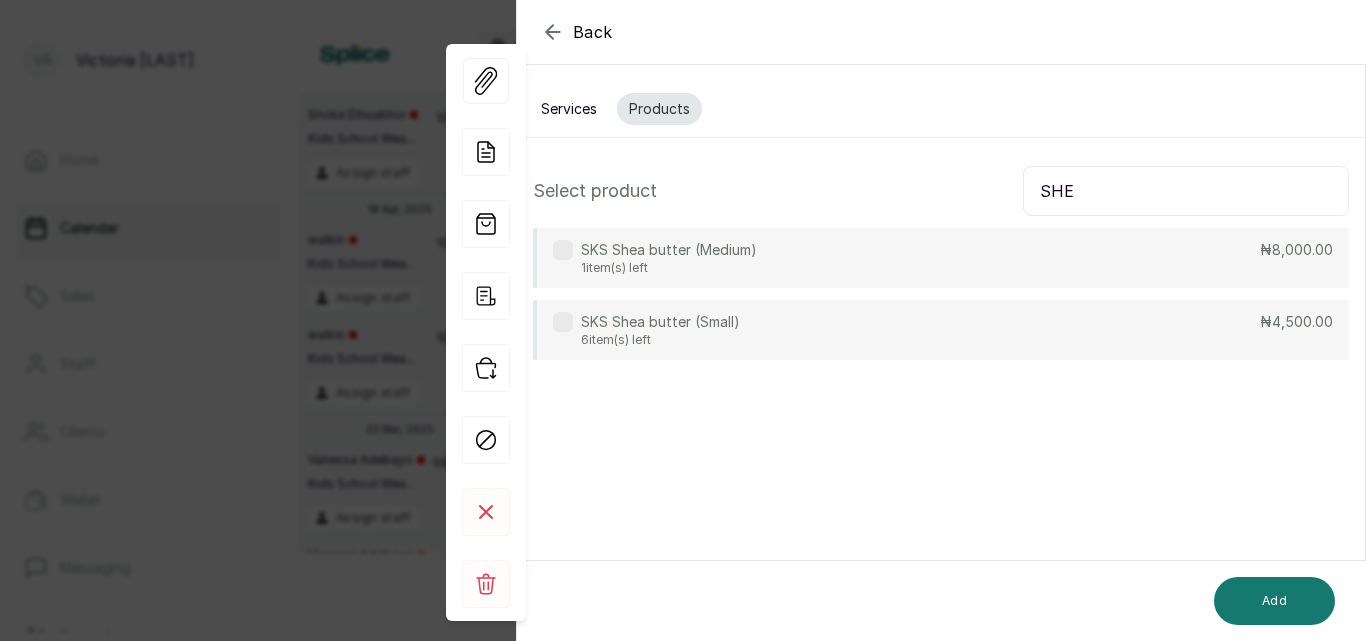 type on "SHE" 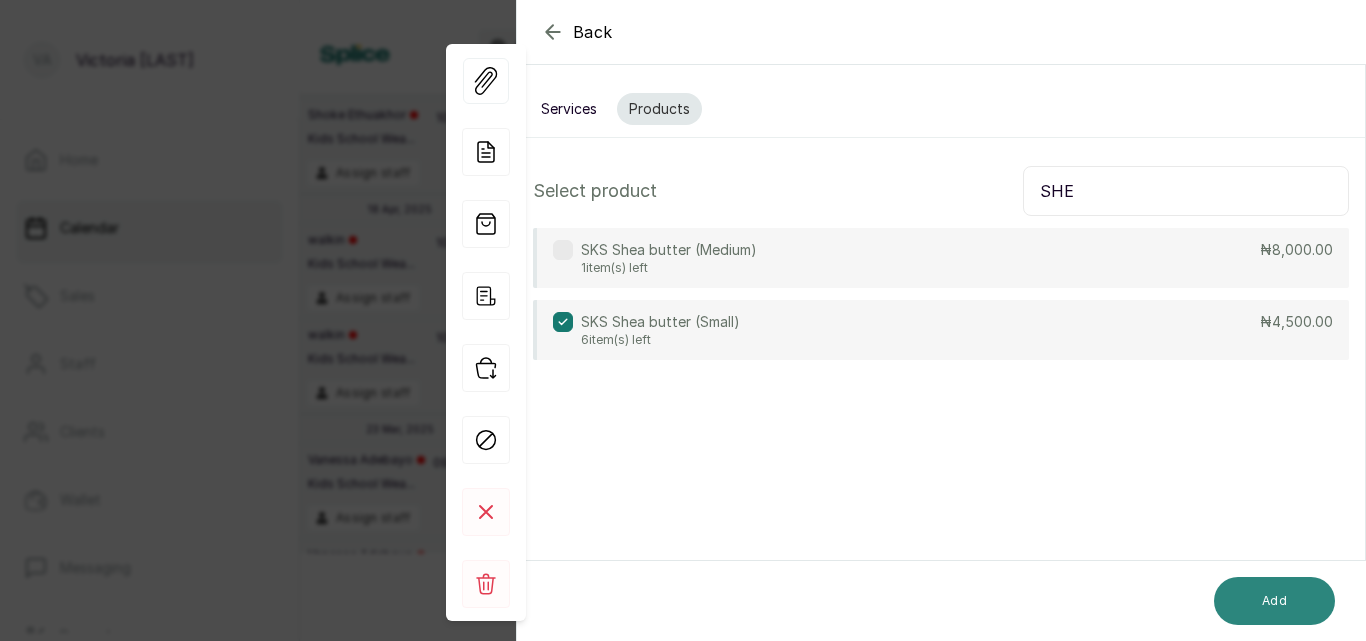 click on "Add" at bounding box center [1274, 601] 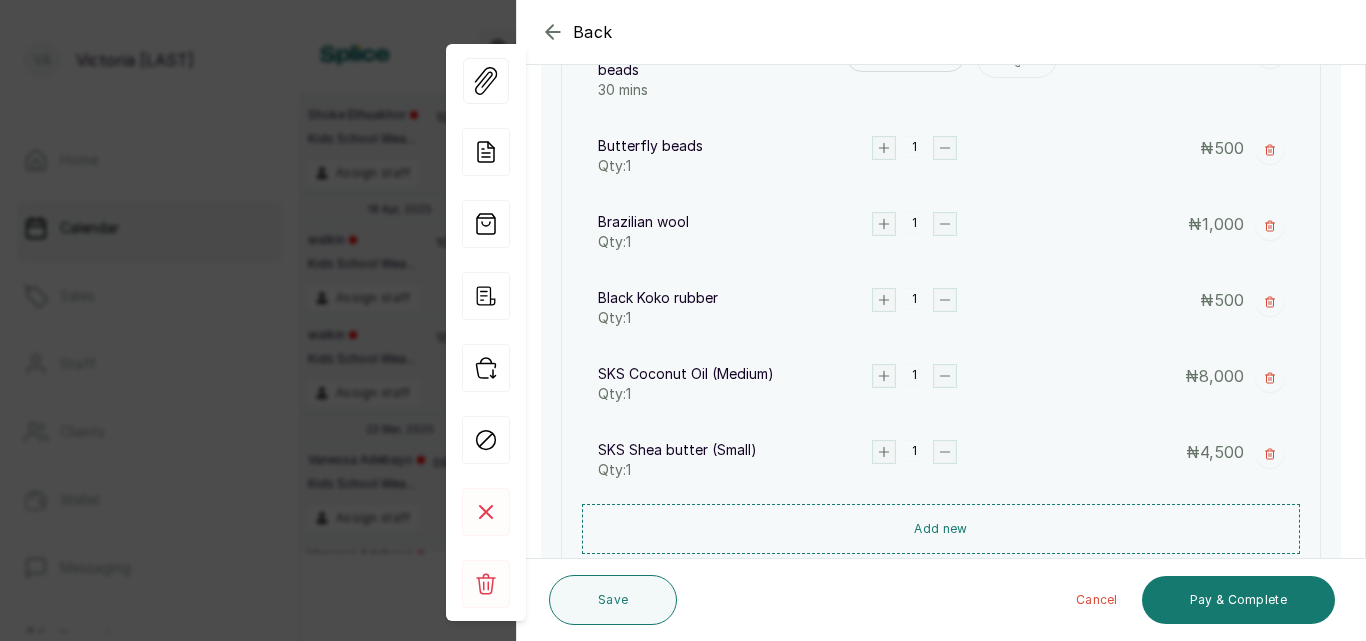 scroll, scrollTop: 693, scrollLeft: 0, axis: vertical 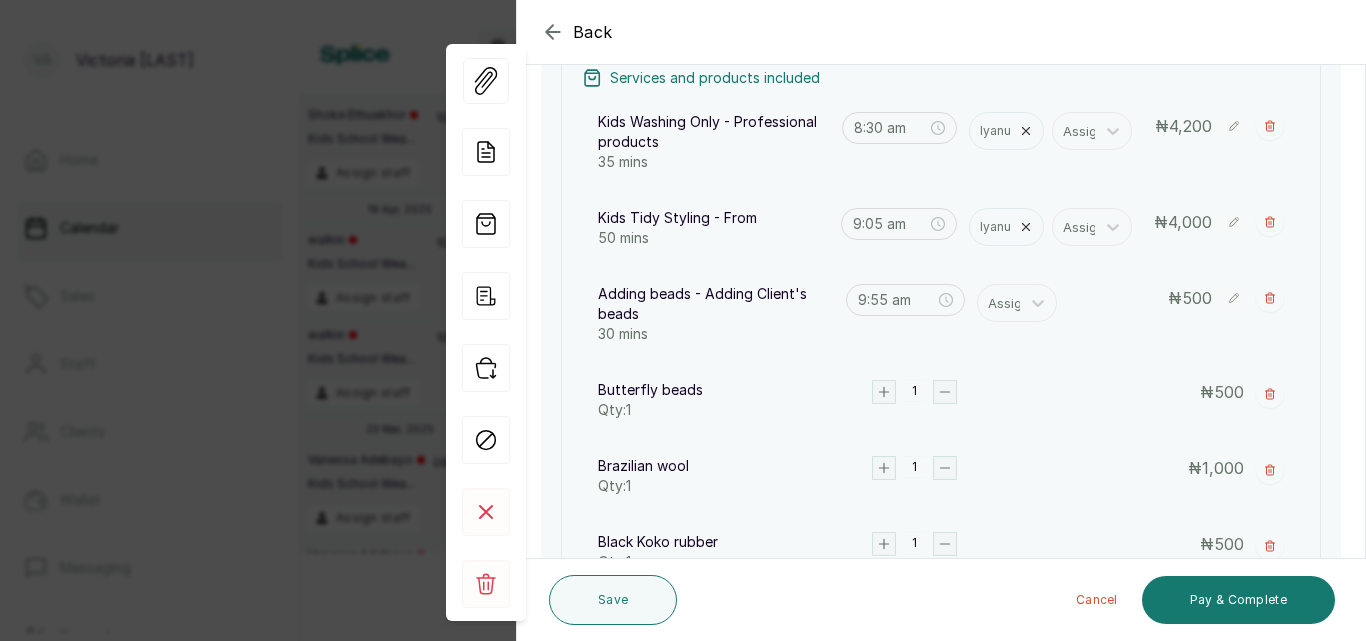 click 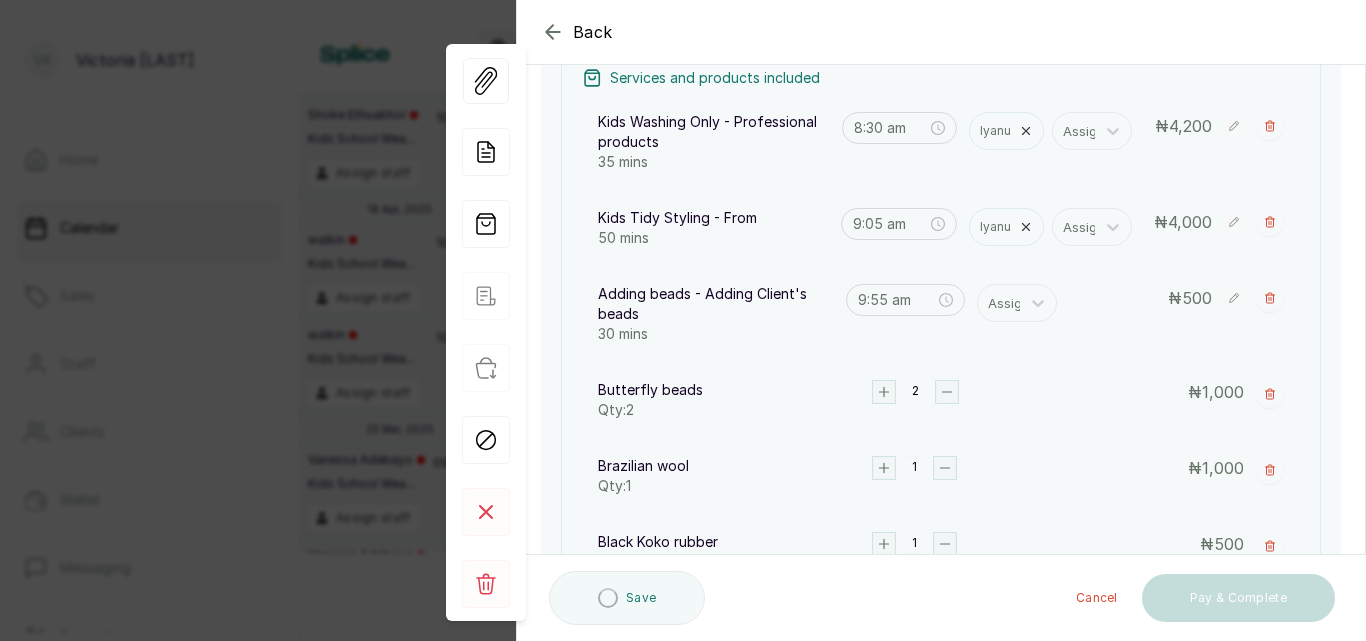 click 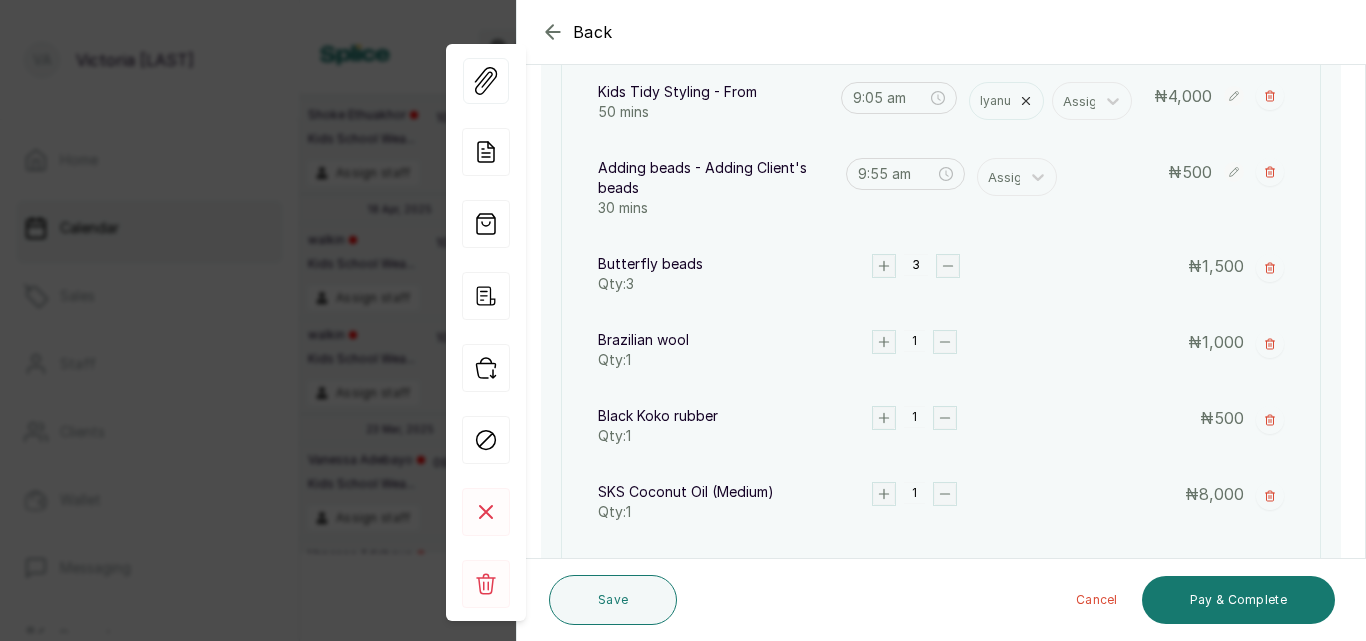 scroll, scrollTop: 523, scrollLeft: 0, axis: vertical 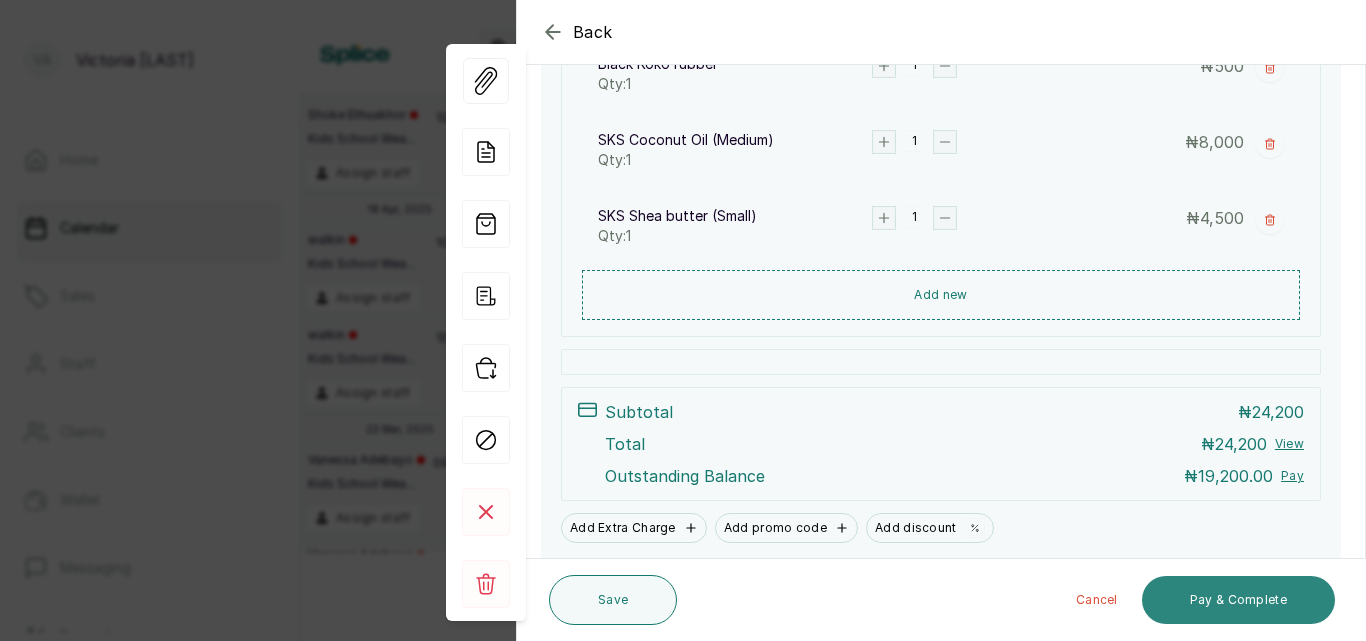 click on "Pay & Complete" at bounding box center (1238, 600) 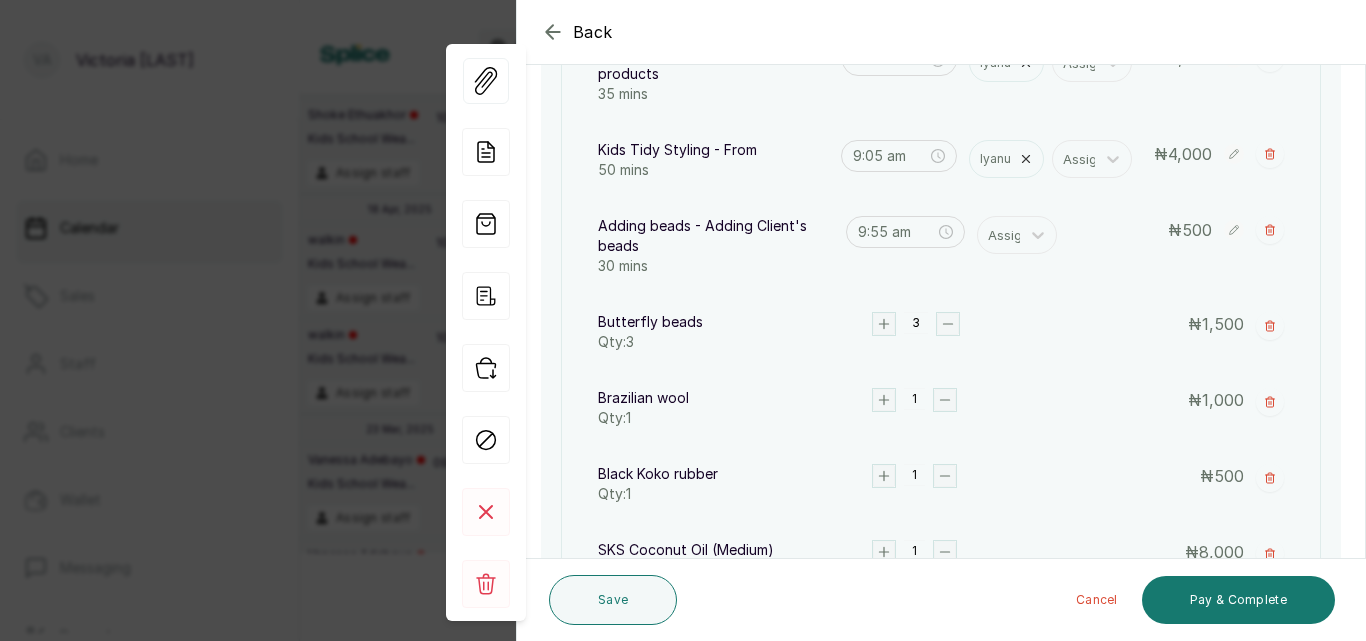 scroll, scrollTop: 454, scrollLeft: 0, axis: vertical 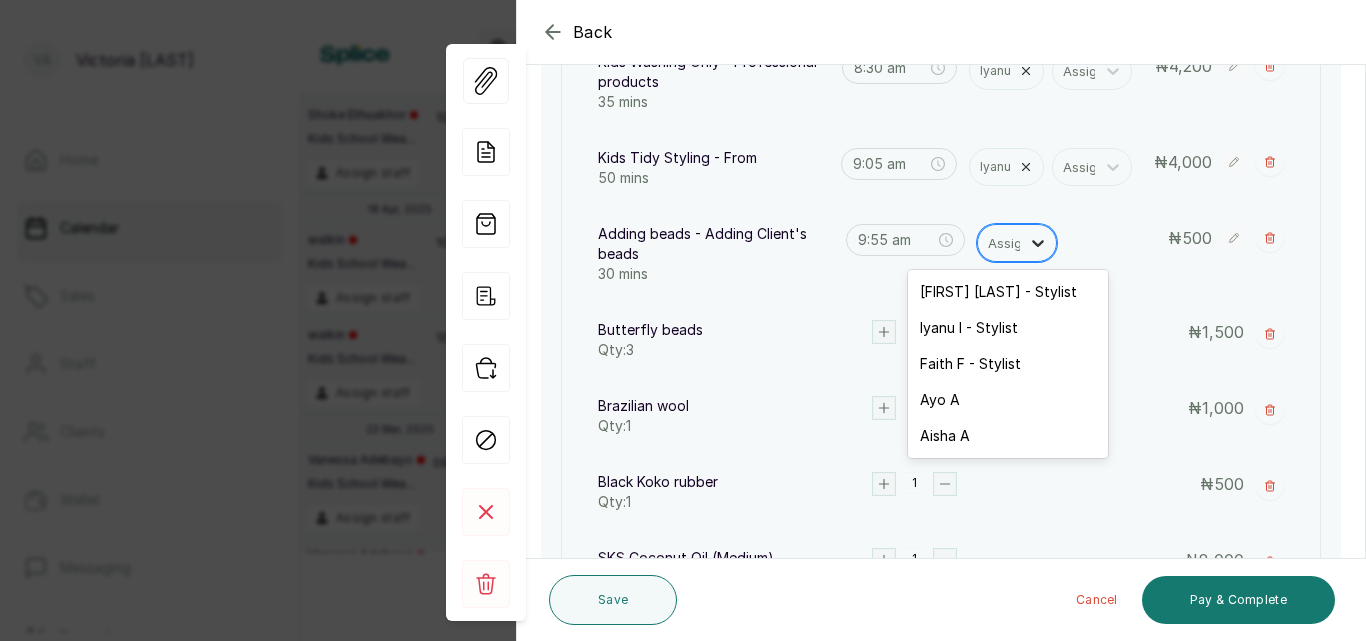 click 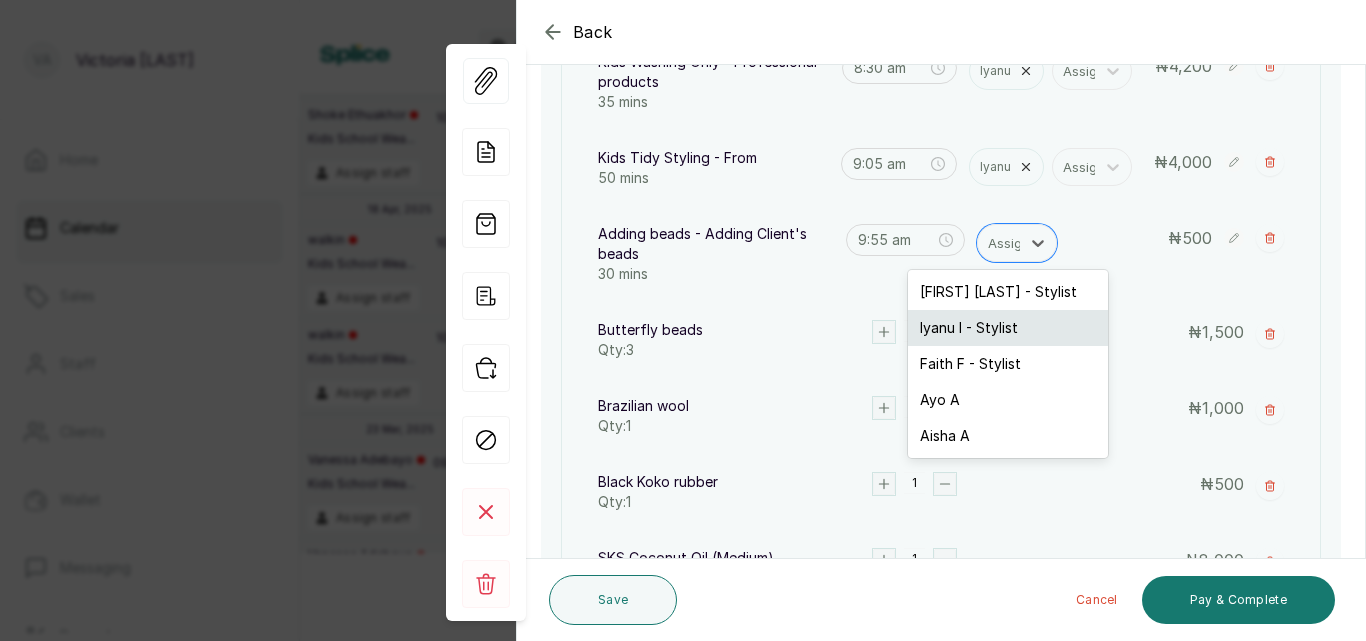 click on "Iyanu I - Stylist" at bounding box center (1008, 328) 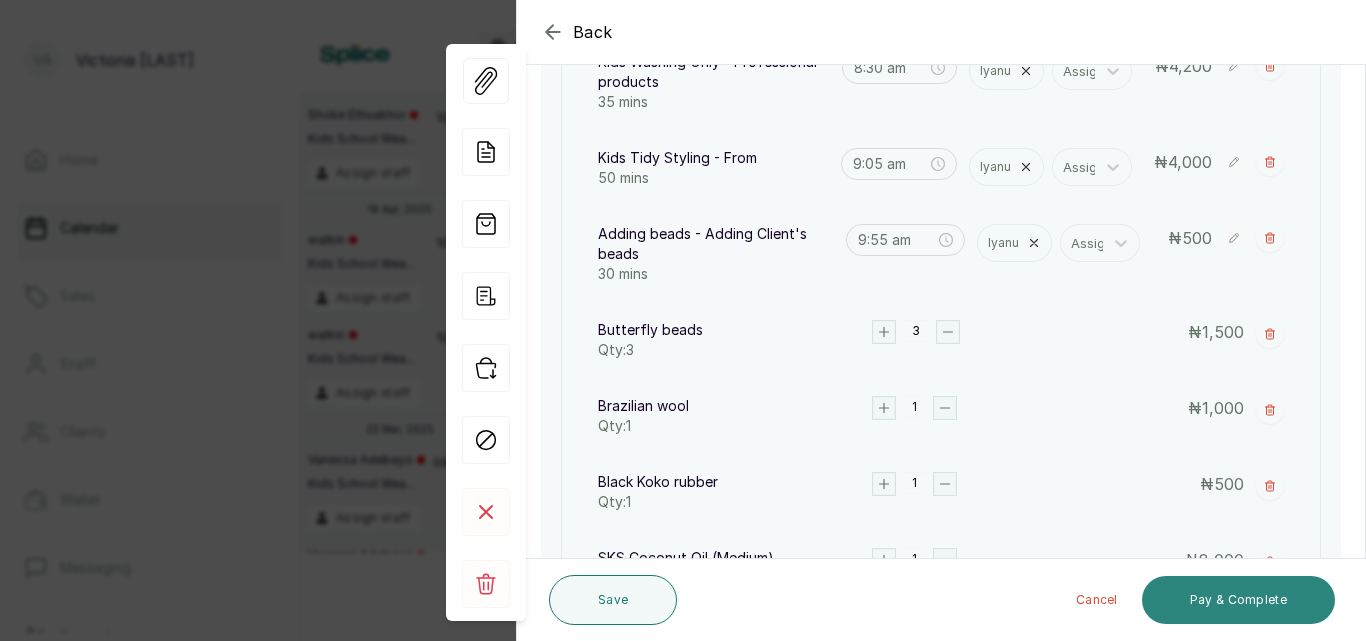 click on "Pay & Complete" at bounding box center [1238, 600] 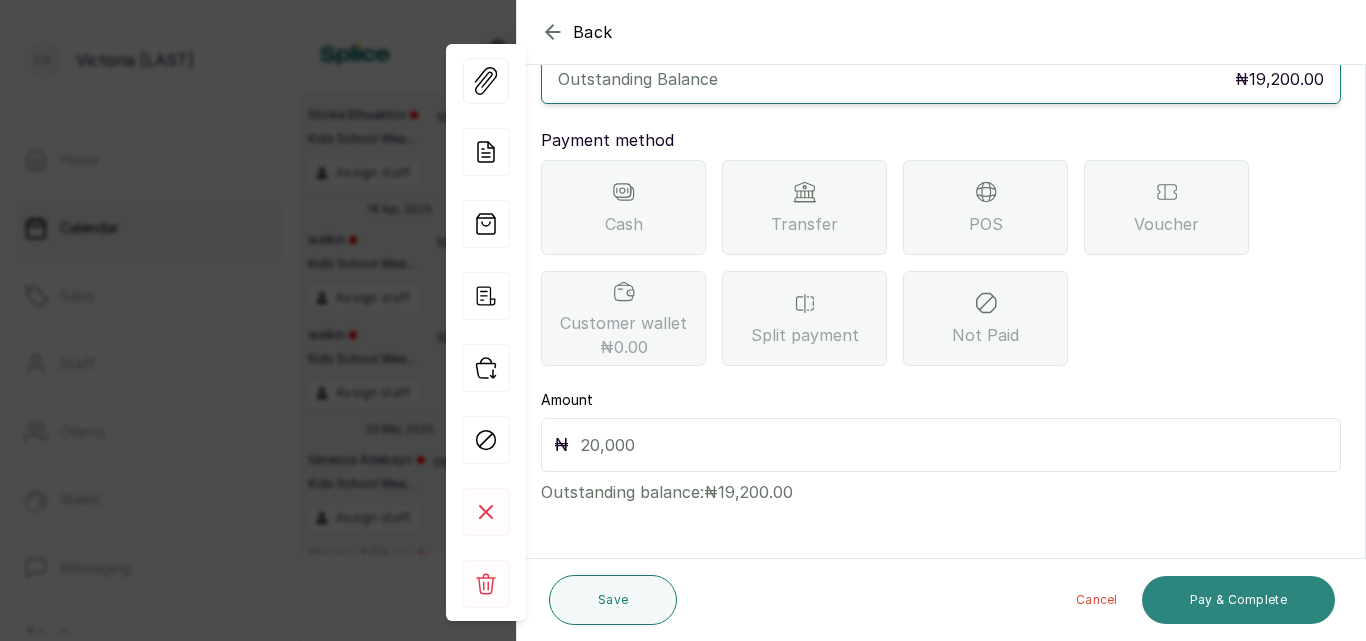 scroll, scrollTop: 159, scrollLeft: 0, axis: vertical 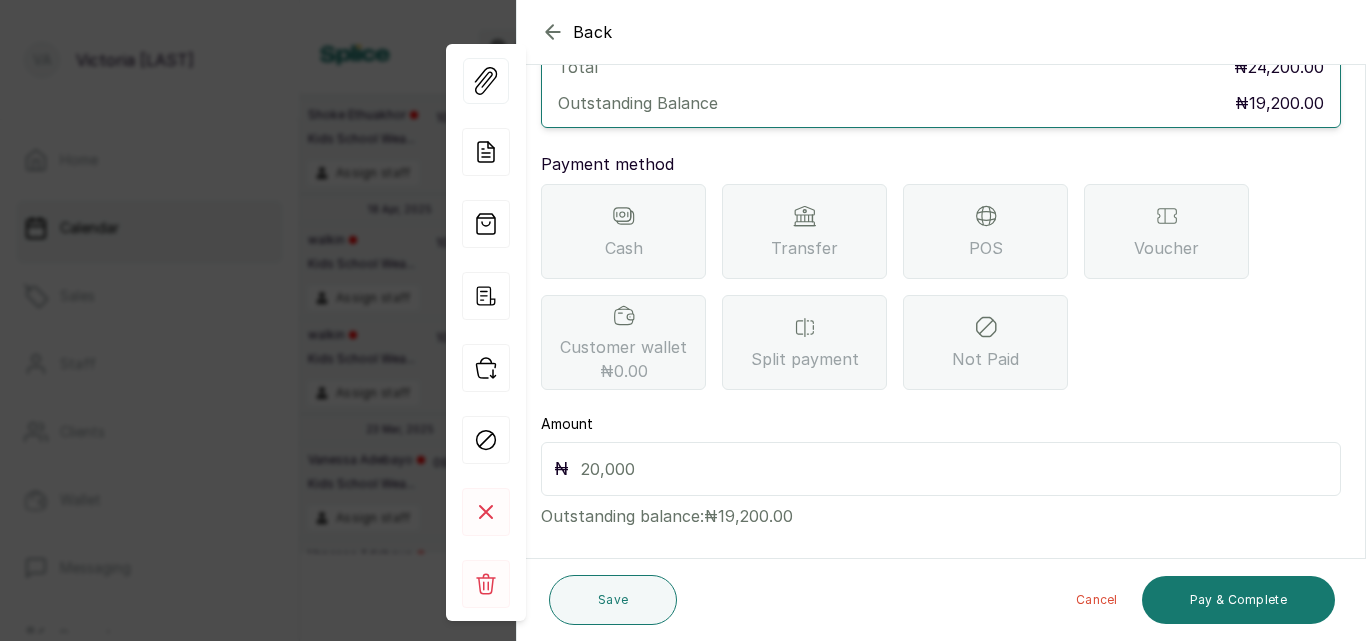 click 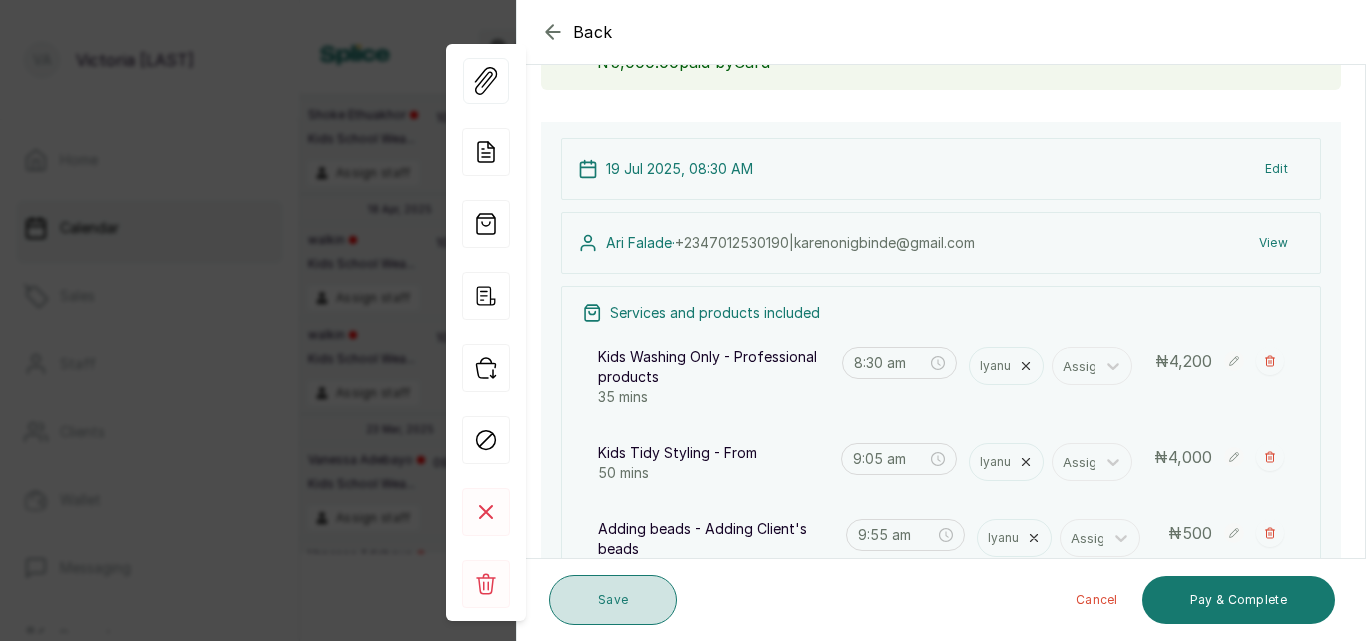 click on "Save" at bounding box center [613, 600] 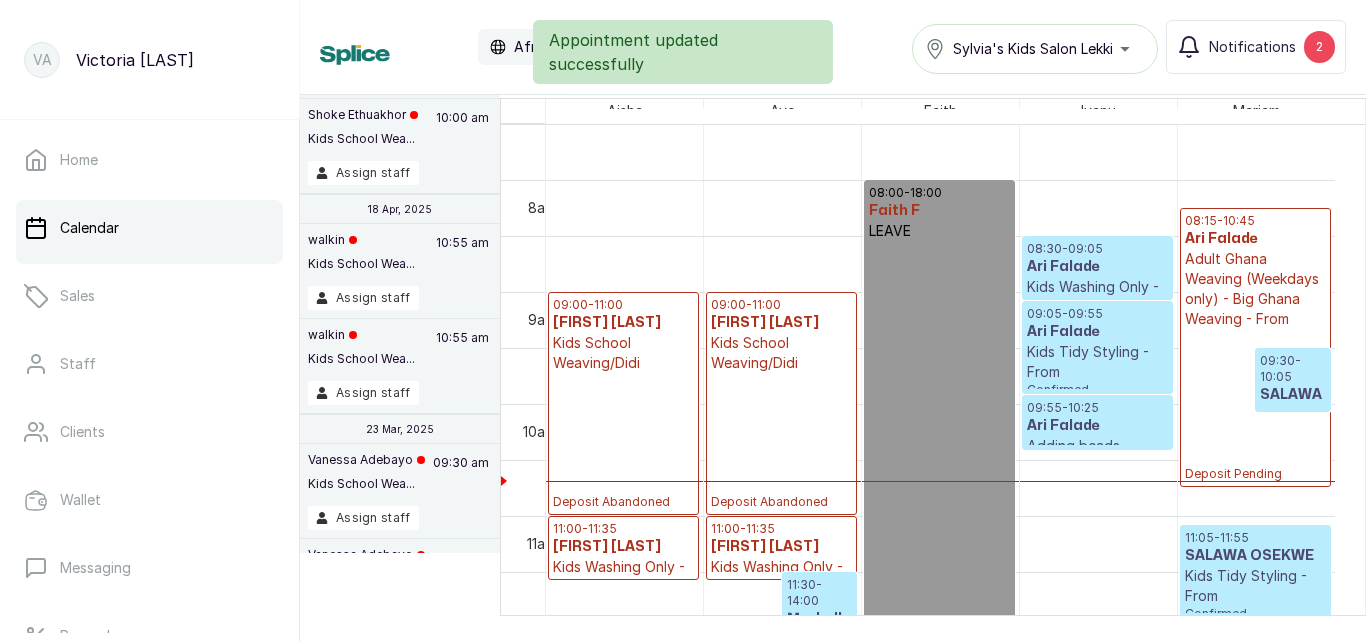 scroll, scrollTop: 712, scrollLeft: 0, axis: vertical 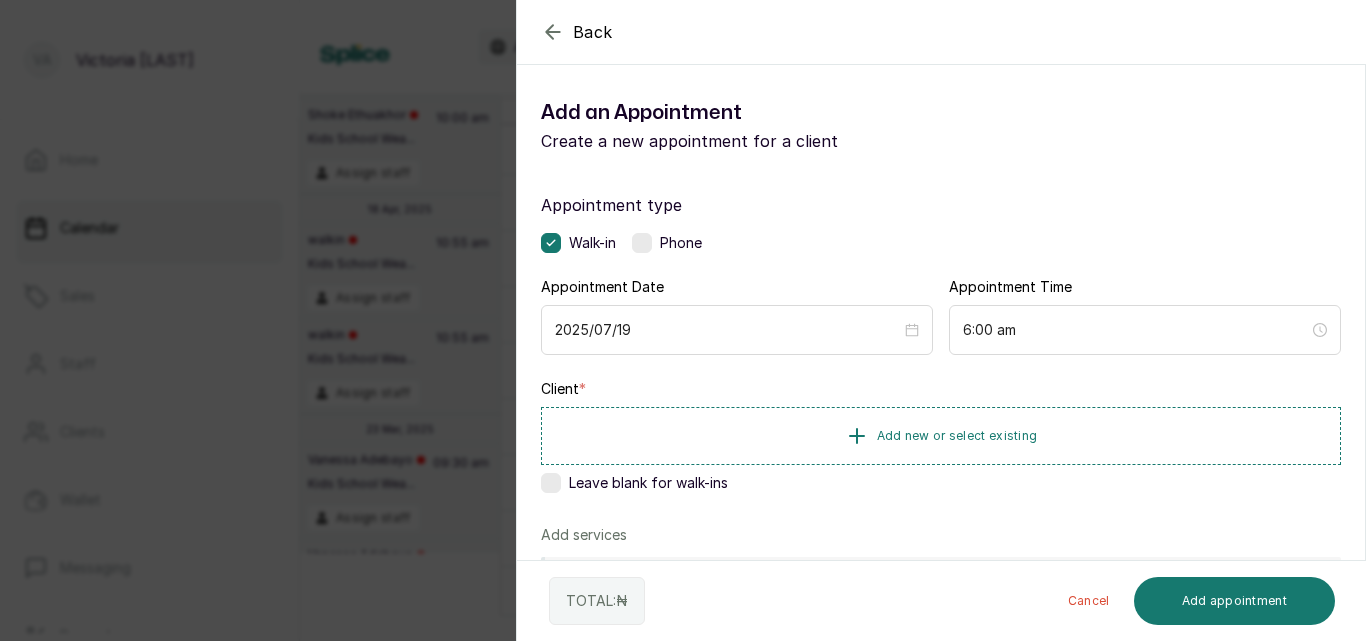click 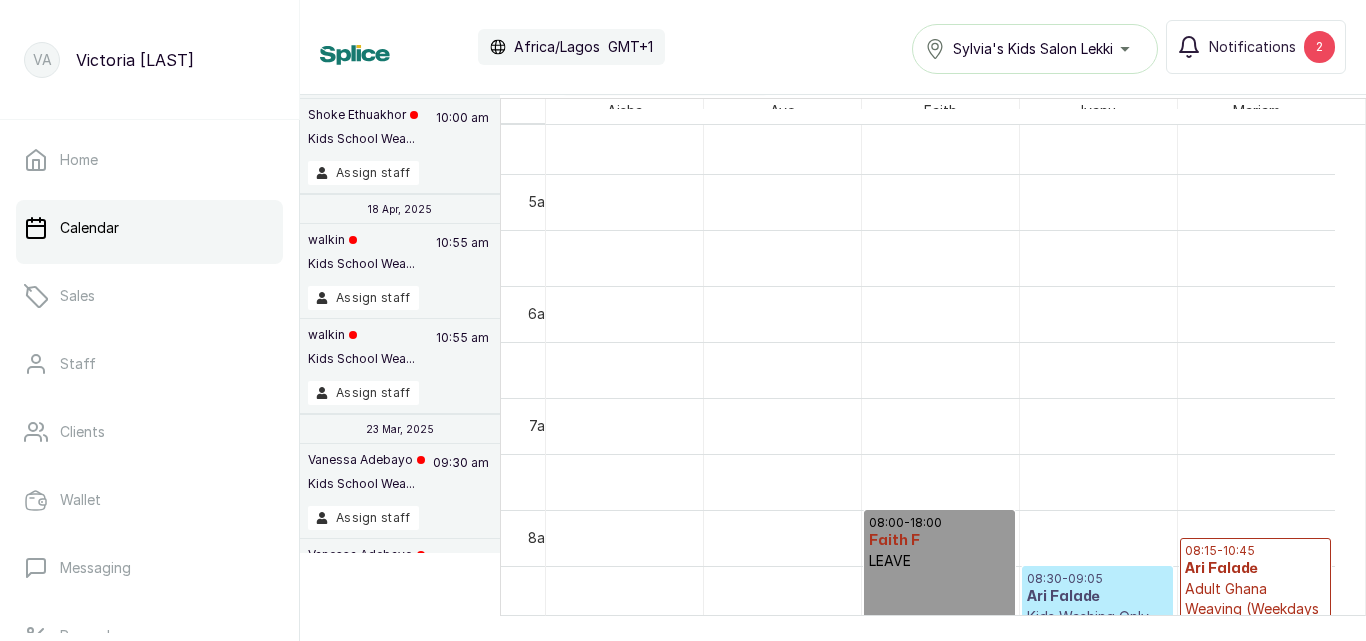 scroll, scrollTop: 942, scrollLeft: 0, axis: vertical 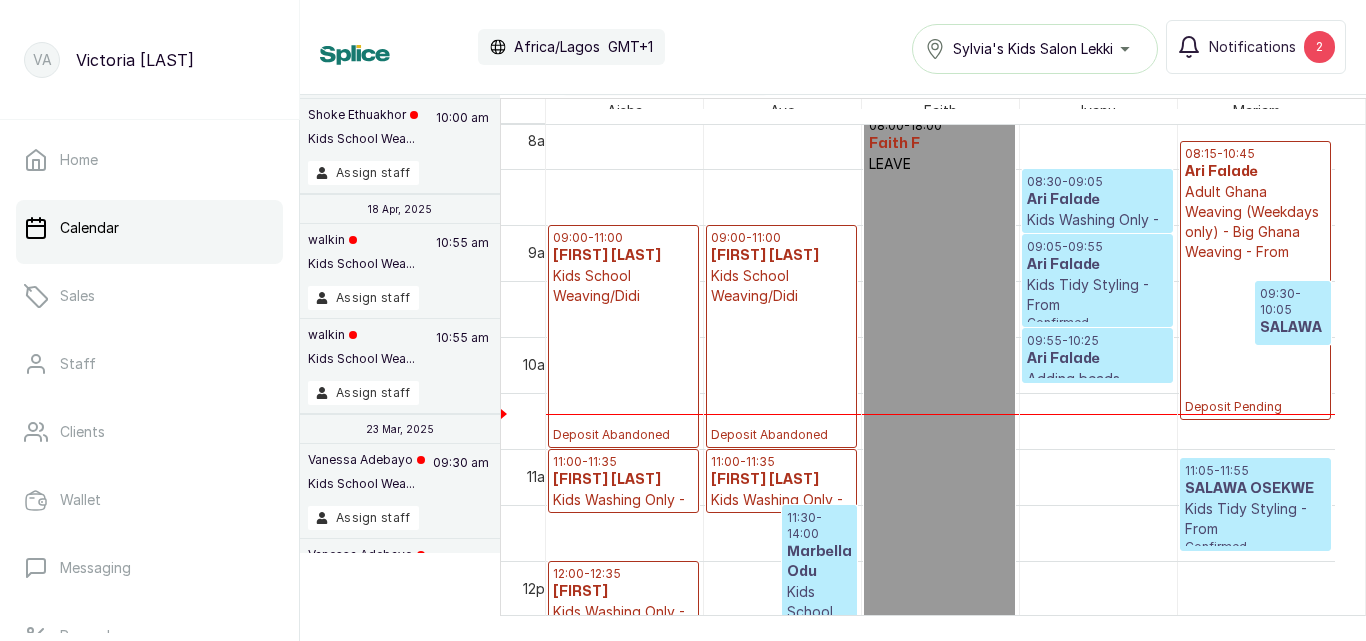 click on "09:00  -  11:00 Kathy Jaccuzx Kids School Weaving/Didi Deposit Abandoned" at bounding box center (623, 336) 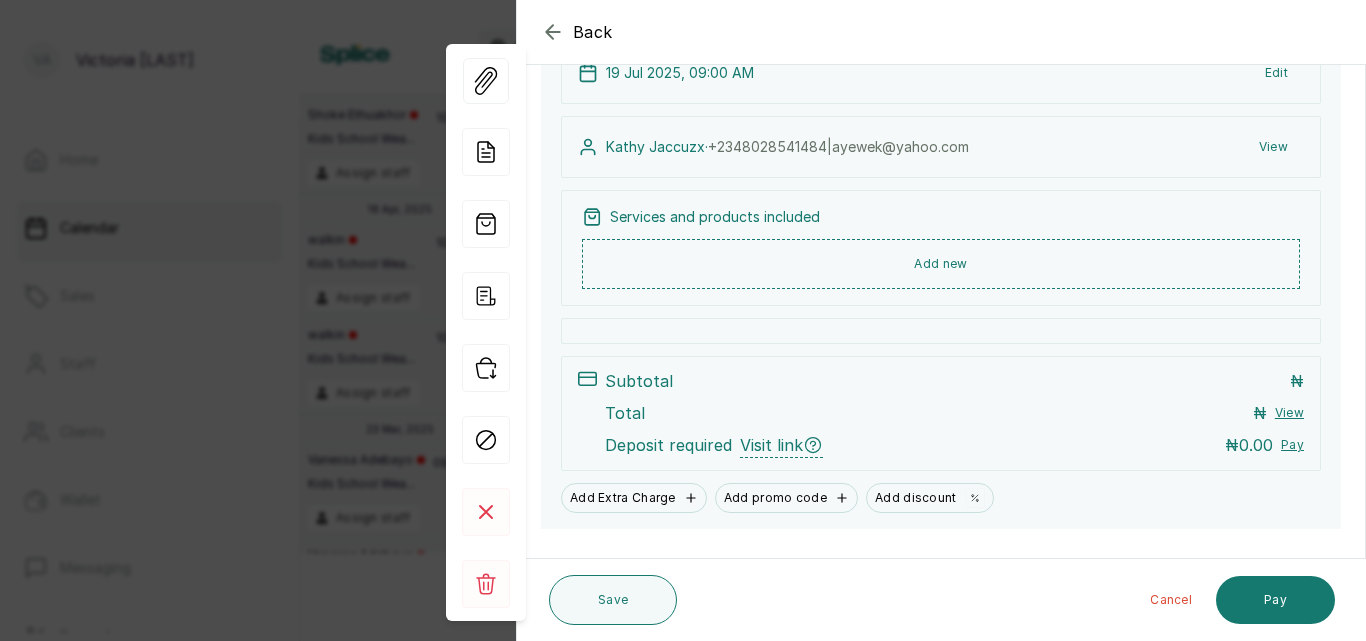 scroll, scrollTop: 216, scrollLeft: 0, axis: vertical 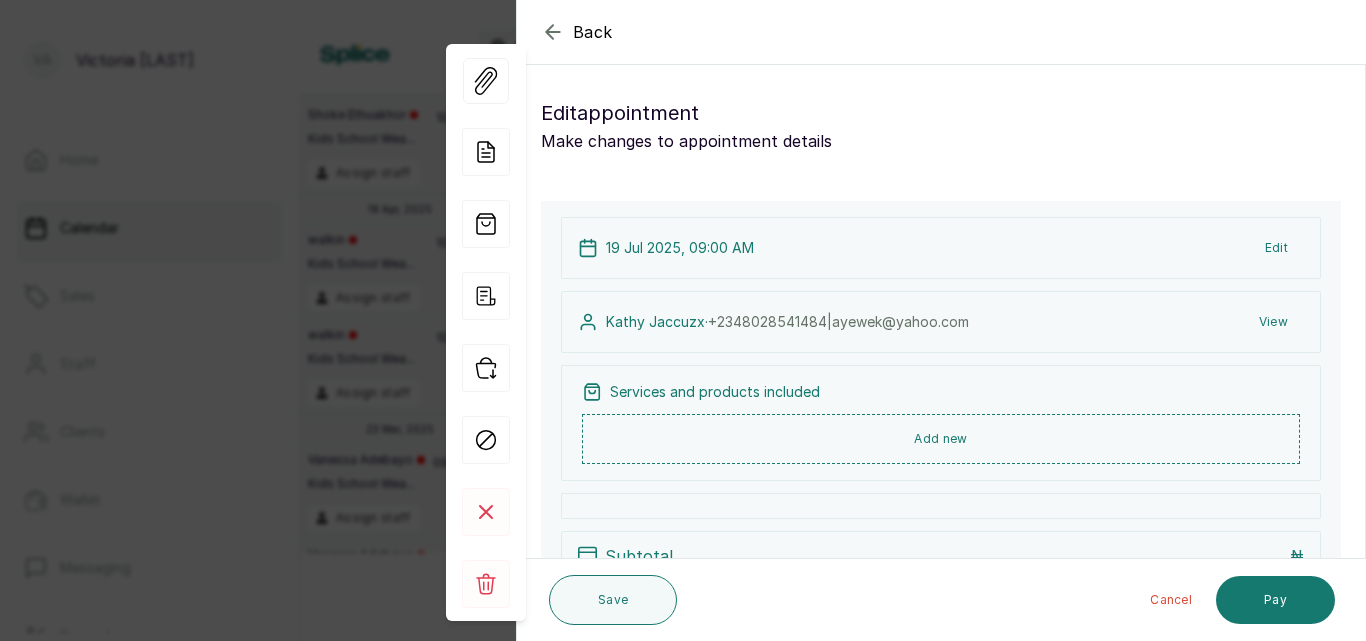 click 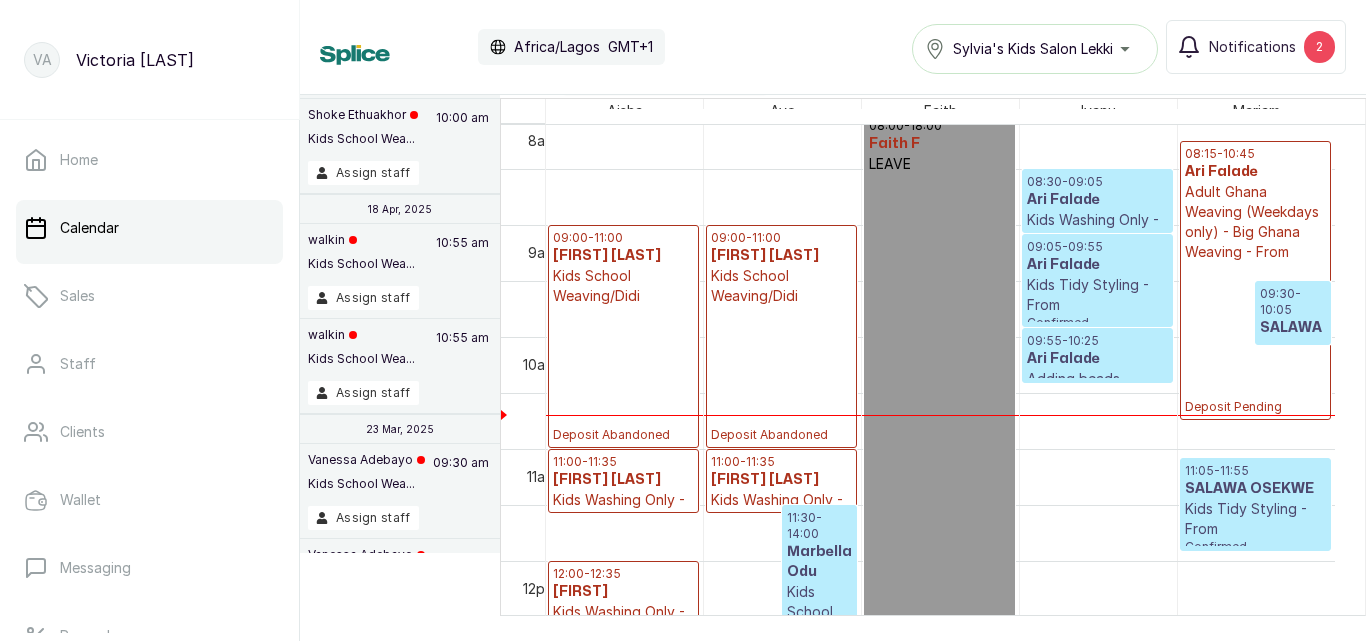 click on "Kids School Weaving/Didi" at bounding box center (781, 286) 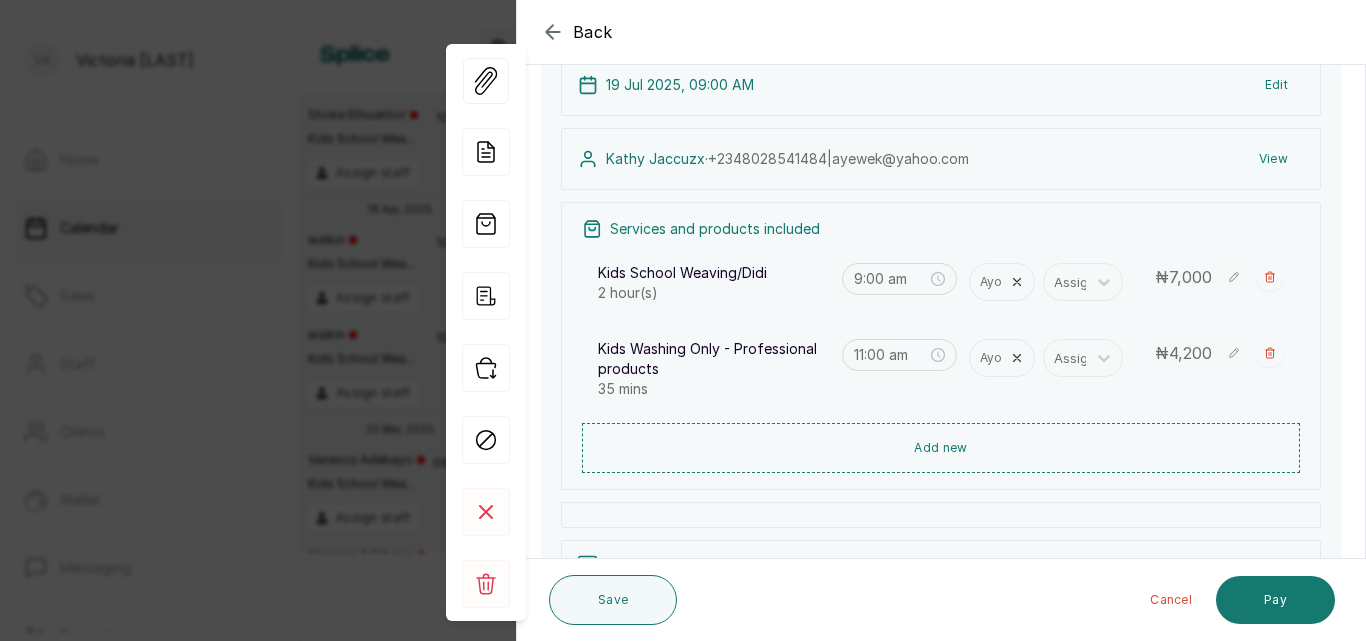 scroll, scrollTop: 330, scrollLeft: 0, axis: vertical 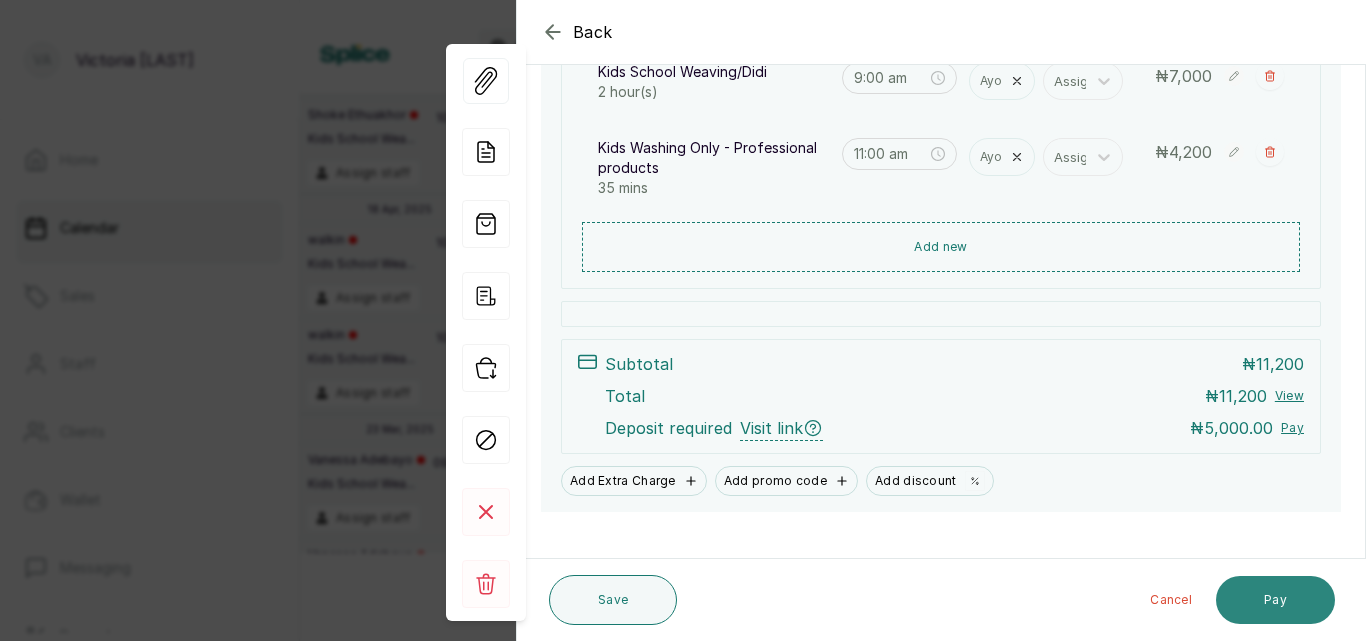click on "Pay" at bounding box center [1275, 600] 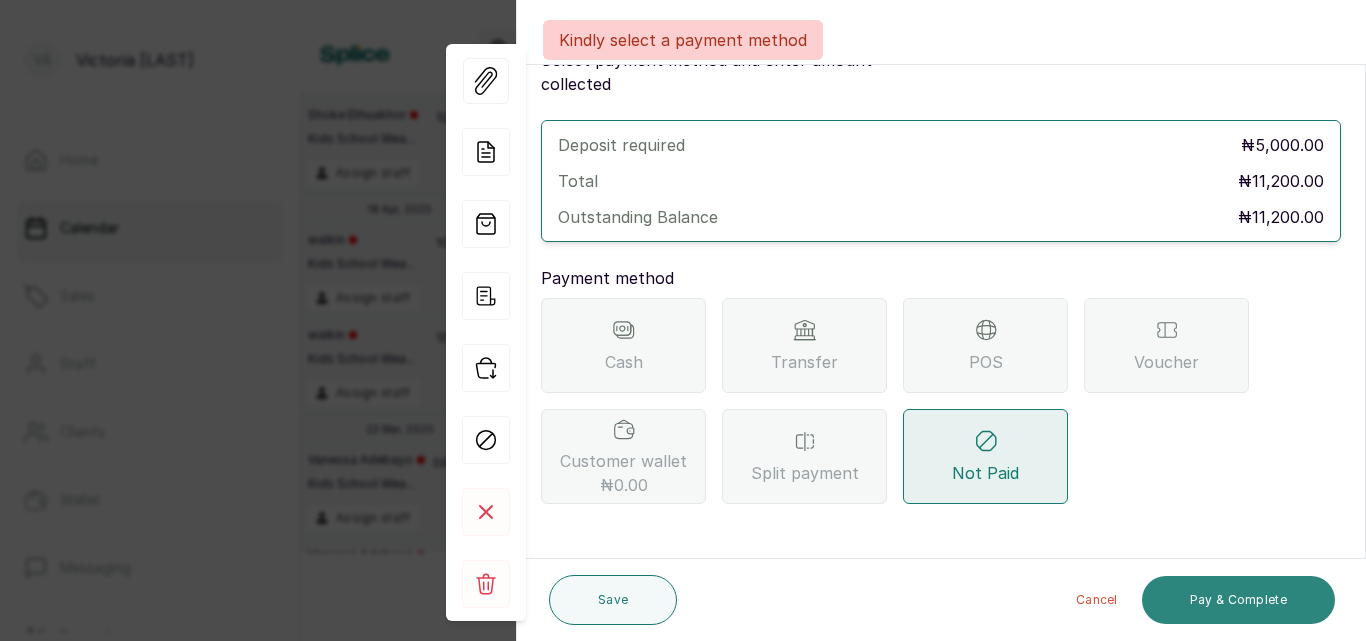scroll, scrollTop: 57, scrollLeft: 0, axis: vertical 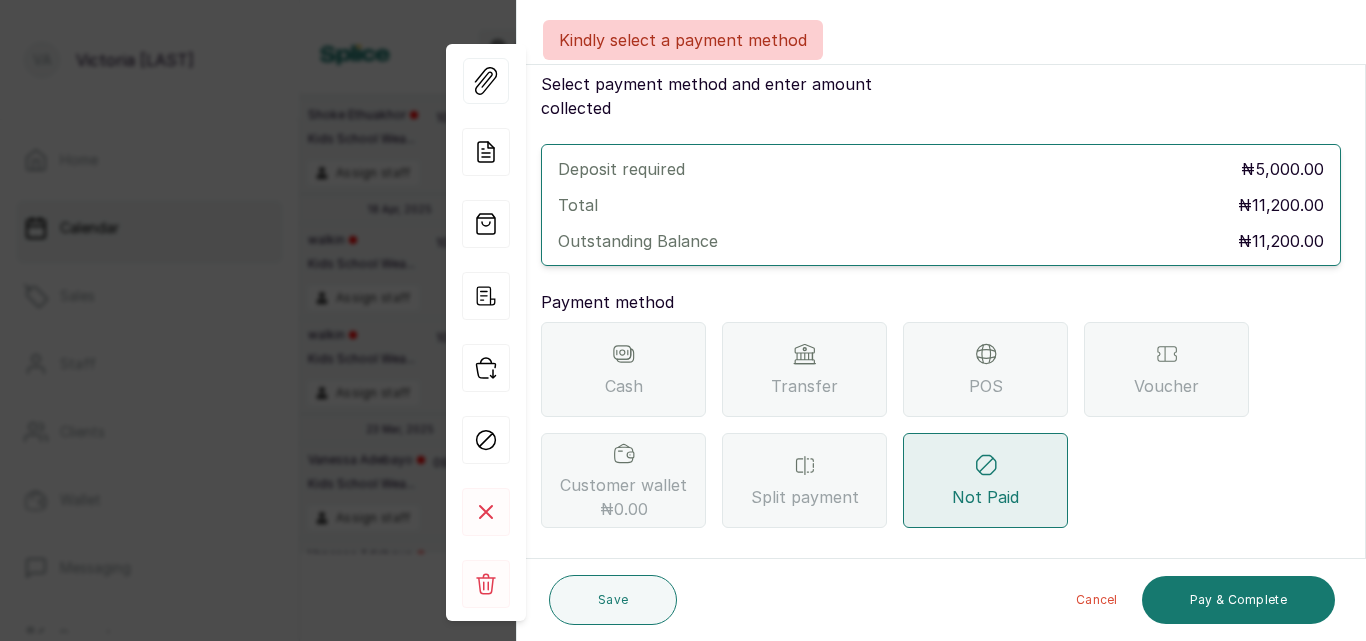 click on "Transfer" at bounding box center (804, 386) 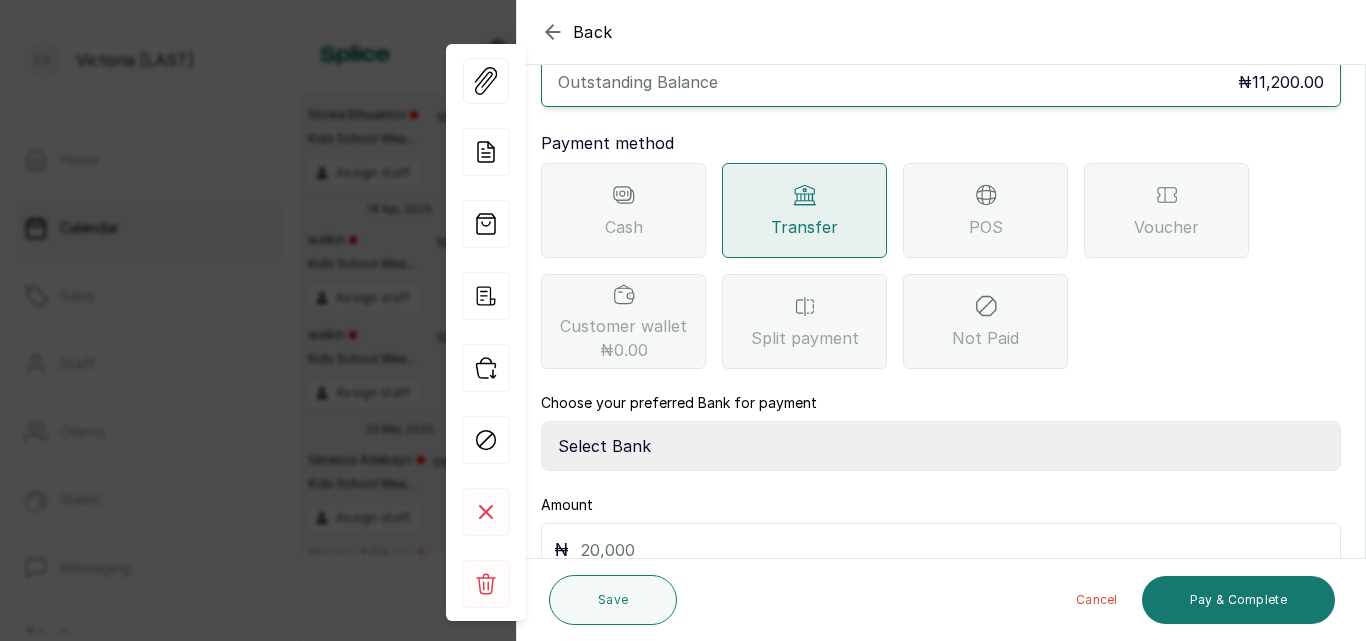 scroll, scrollTop: 297, scrollLeft: 0, axis: vertical 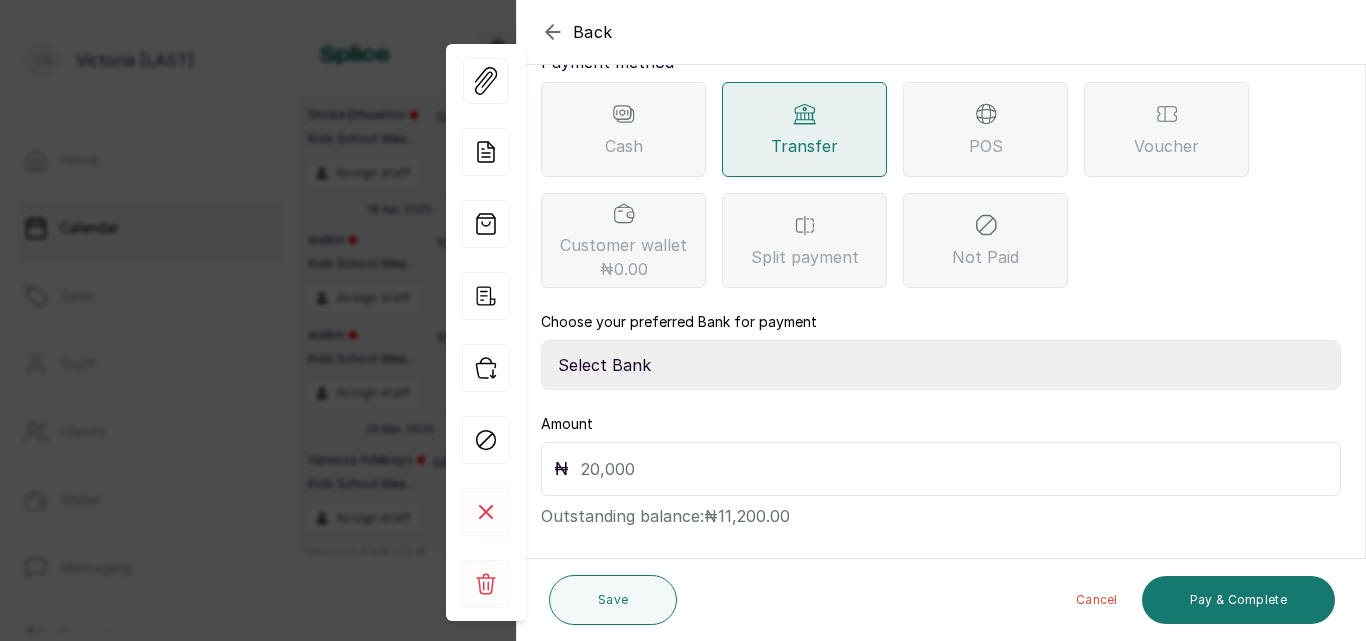 click on "Select Bank CANARY YELLOW Moniepoint MFB CANARY YELLOW Sparkle Microfinance Bank" at bounding box center (941, 365) 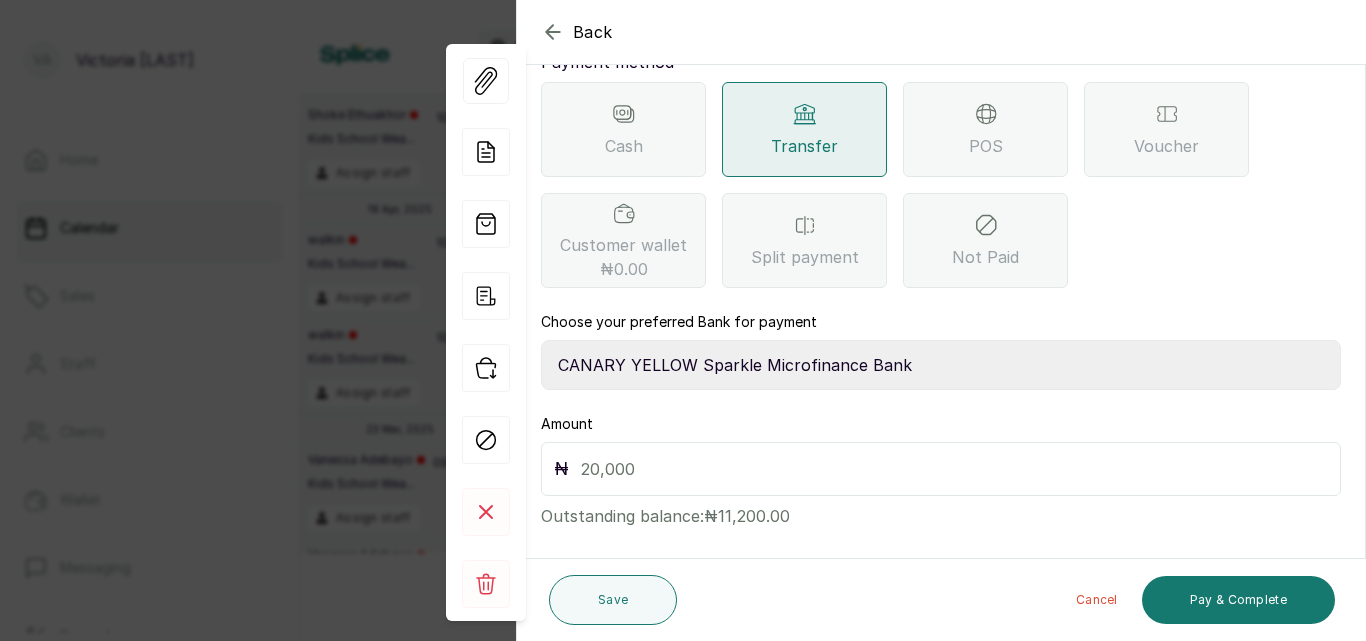 click on "Select Bank CANARY YELLOW Moniepoint MFB CANARY YELLOW Sparkle Microfinance Bank" at bounding box center (941, 365) 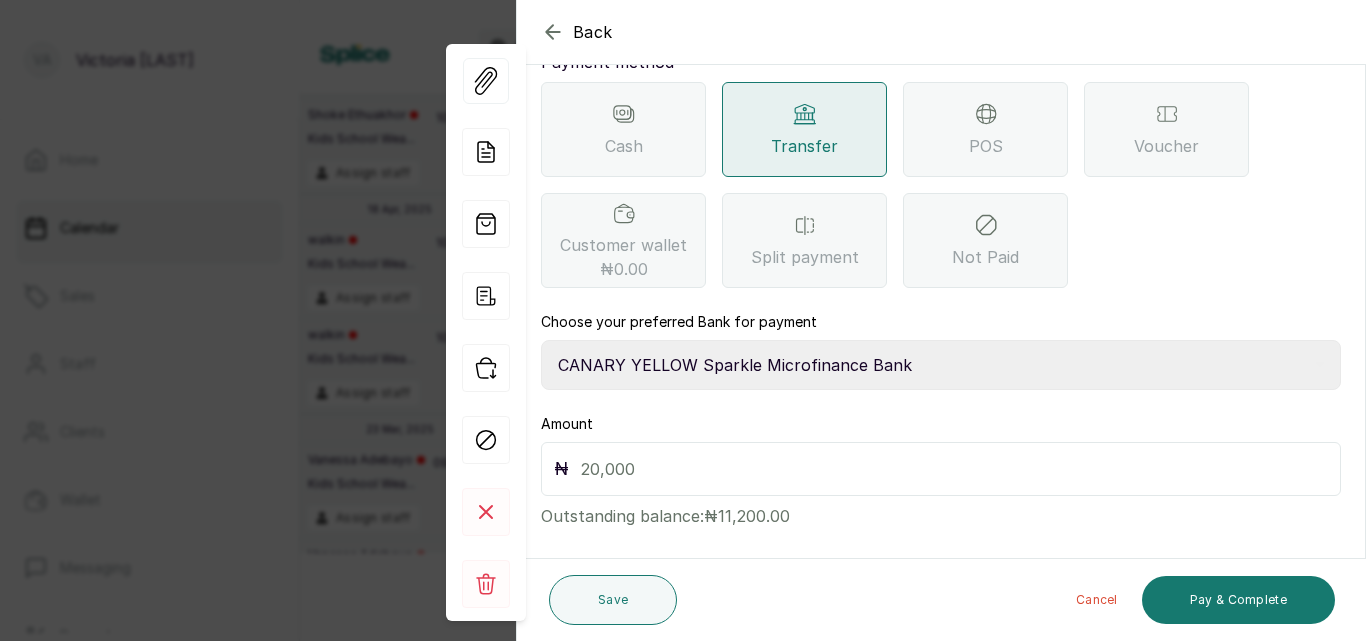 click at bounding box center [954, 469] 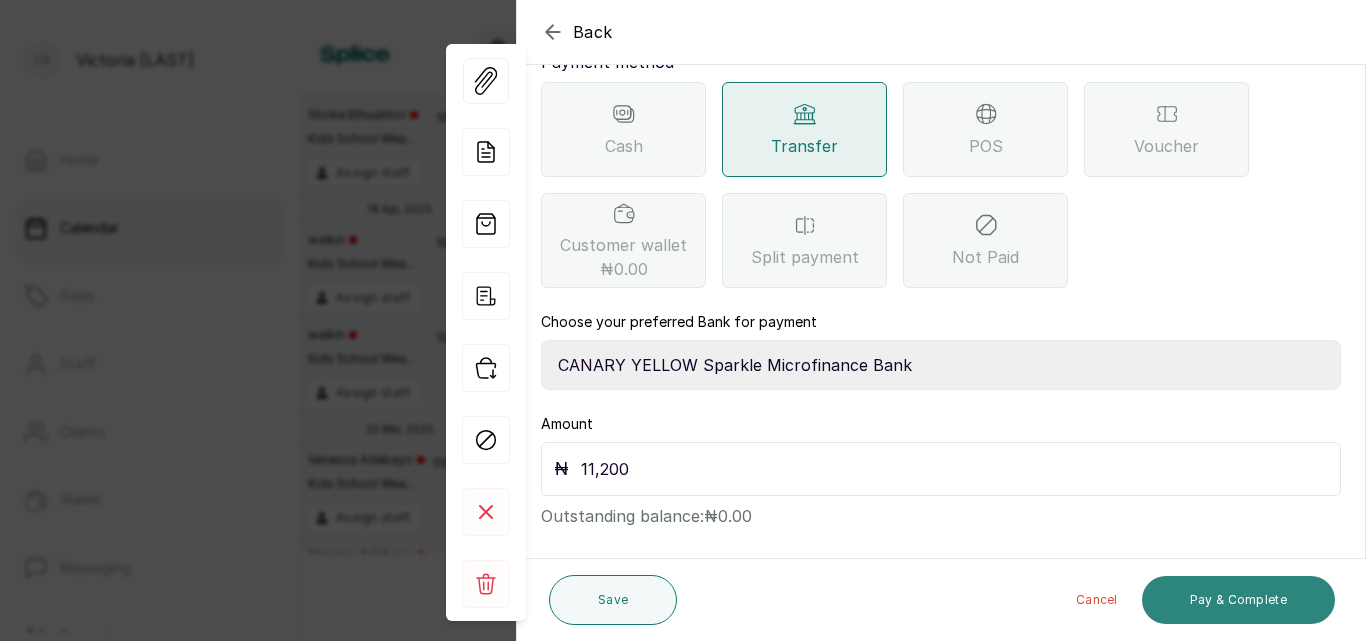 type on "11,200" 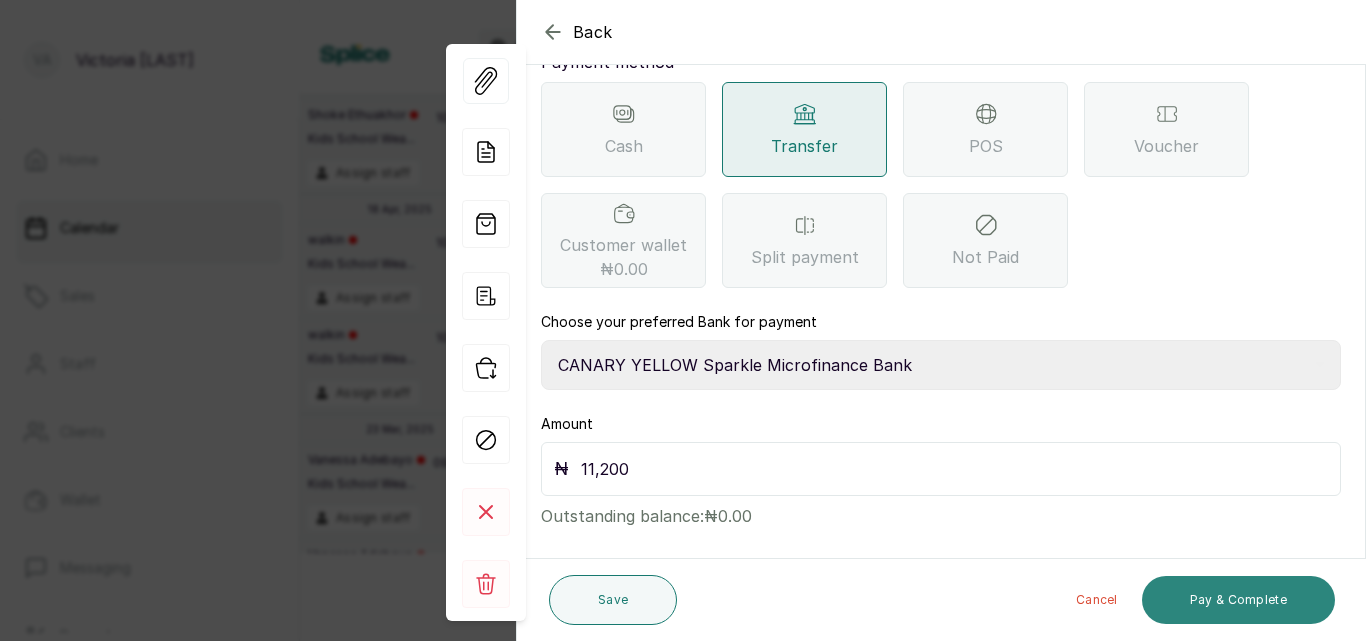 click on "Pay & Complete" at bounding box center (1238, 600) 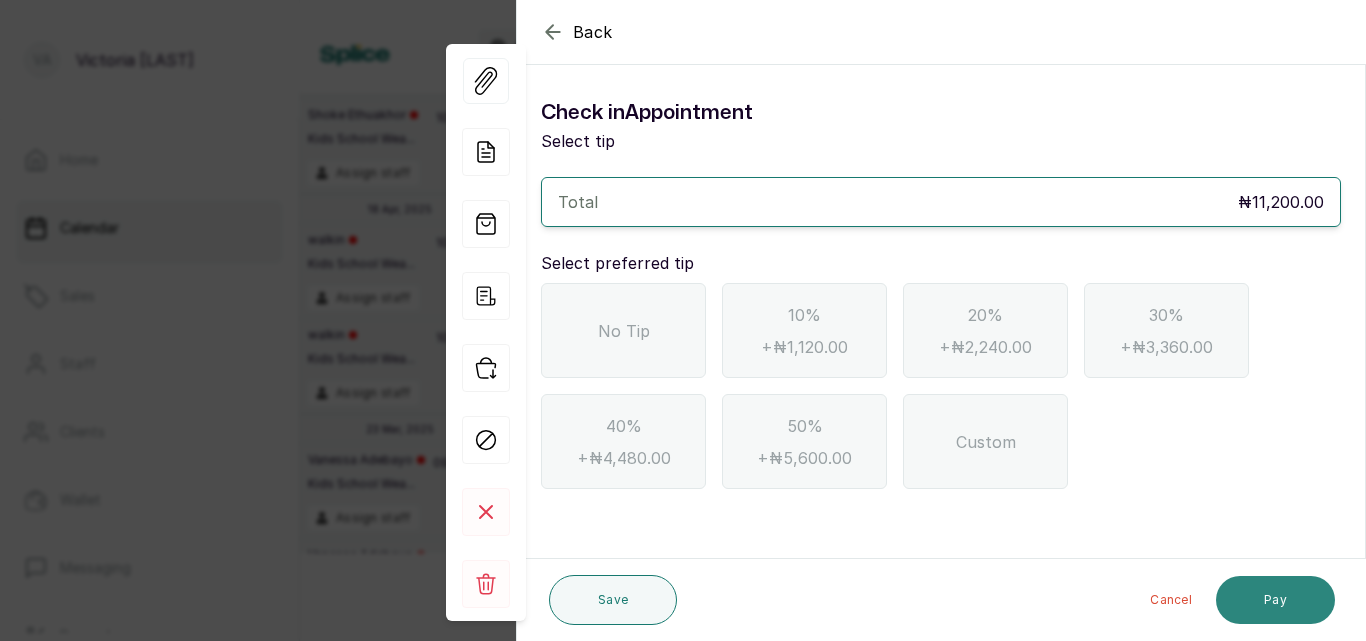 scroll, scrollTop: 0, scrollLeft: 0, axis: both 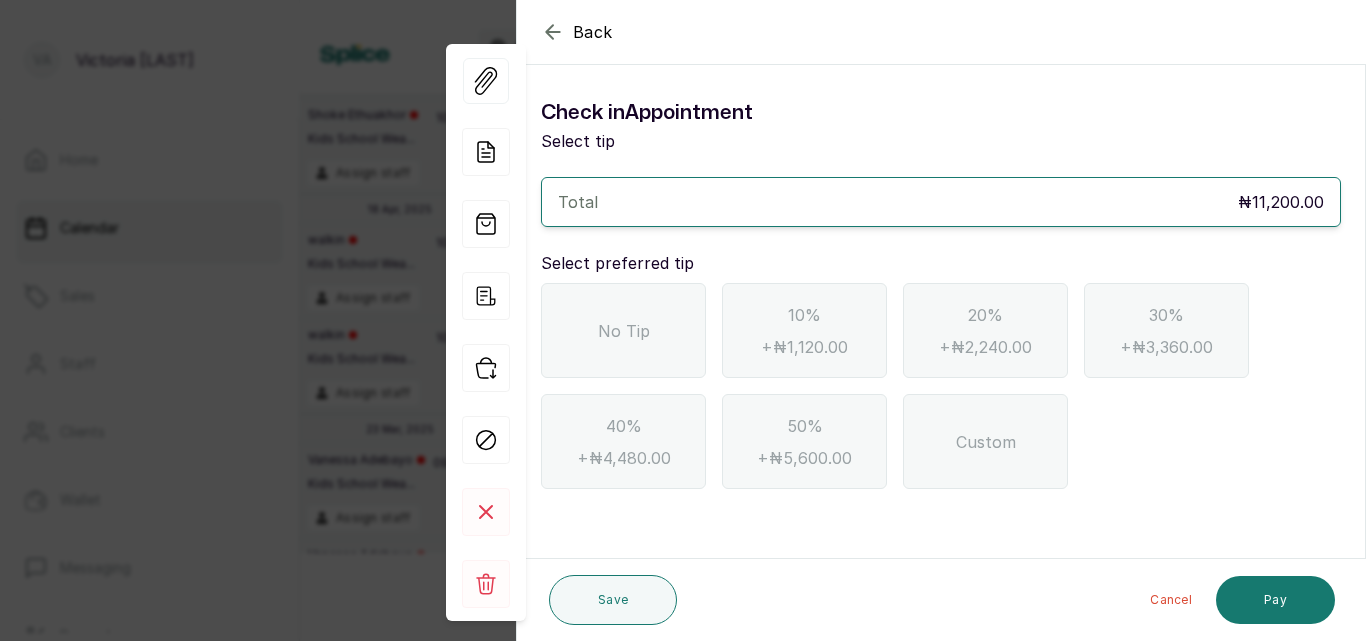 click on "No Tip" at bounding box center (623, 330) 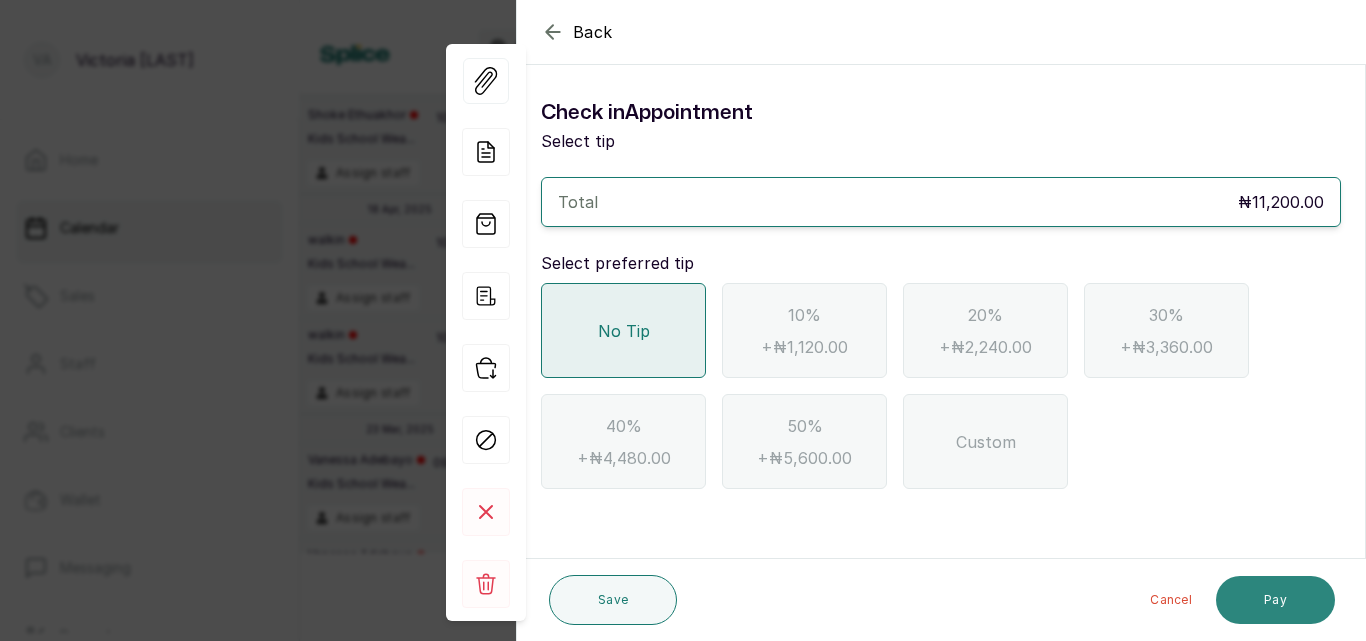 click on "Pay" at bounding box center [1275, 600] 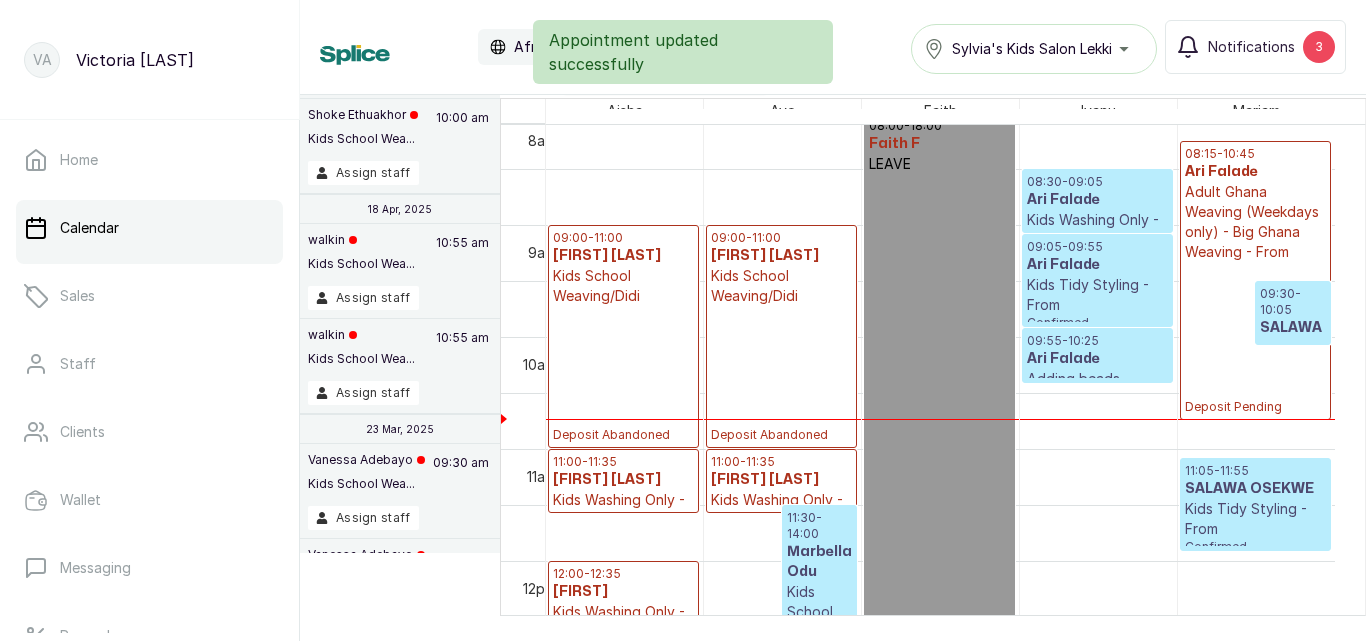 drag, startPoint x: 1356, startPoint y: 273, endPoint x: 1357, endPoint y: 422, distance: 149.00336 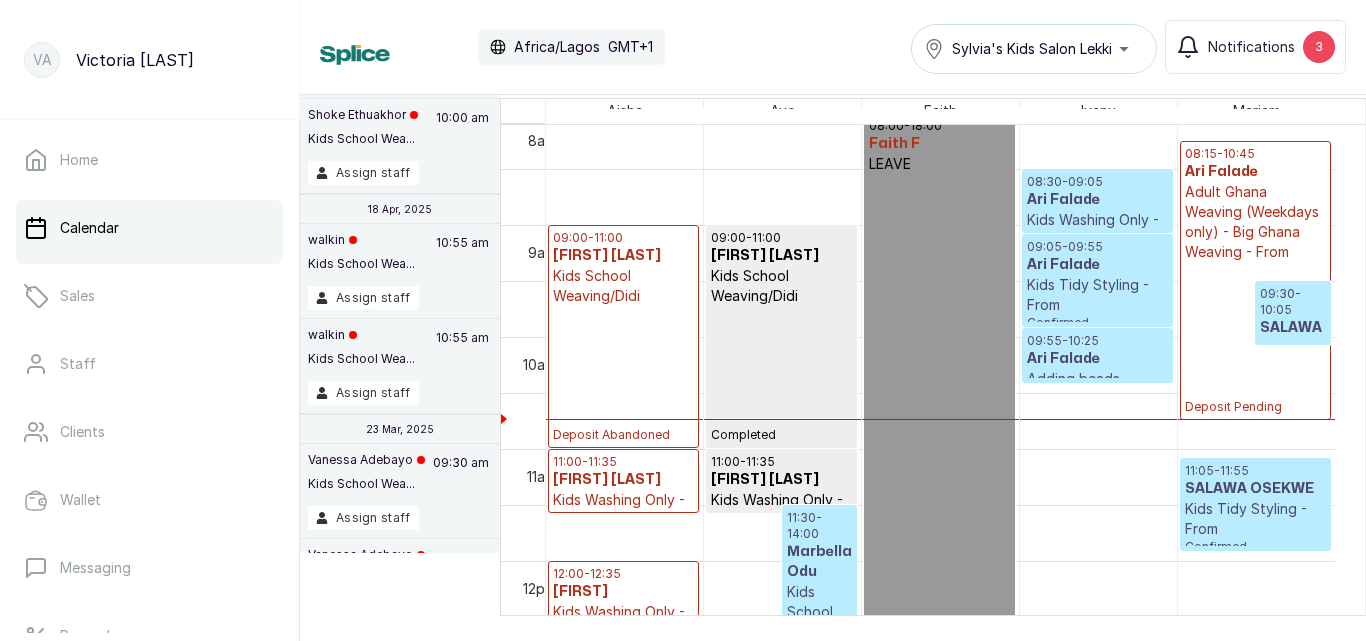 click on "Kids Tidy Styling - From" at bounding box center (1097, 295) 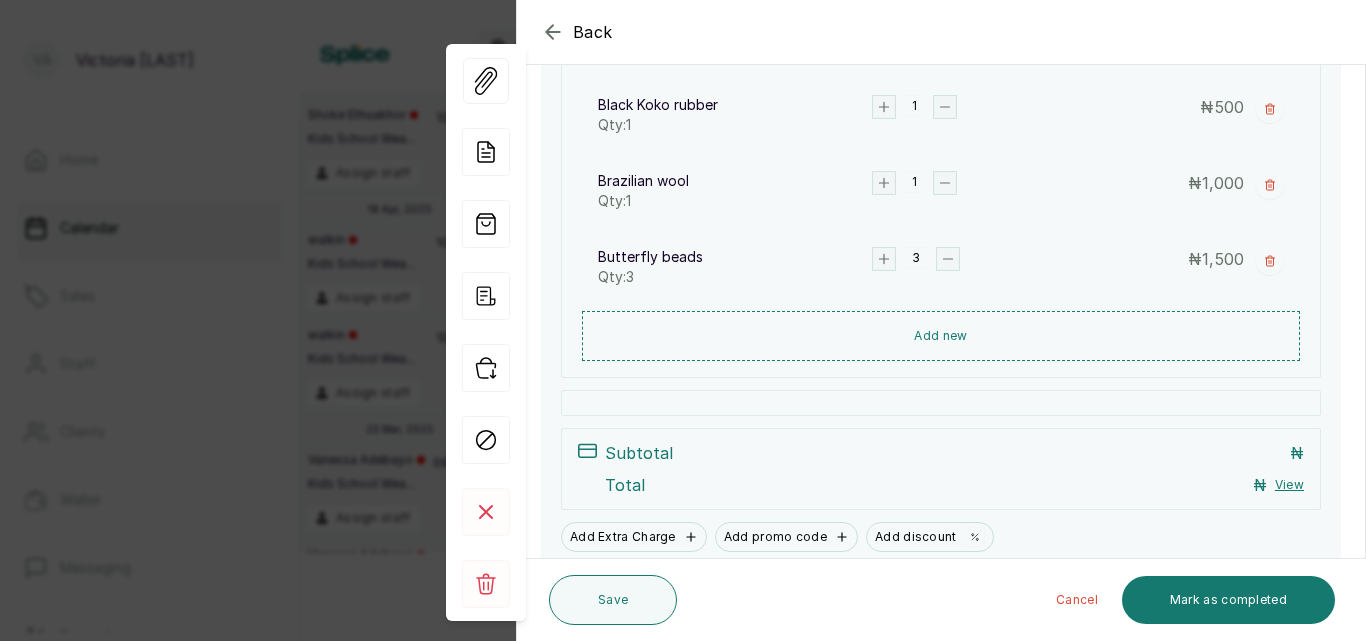 scroll, scrollTop: 551, scrollLeft: 0, axis: vertical 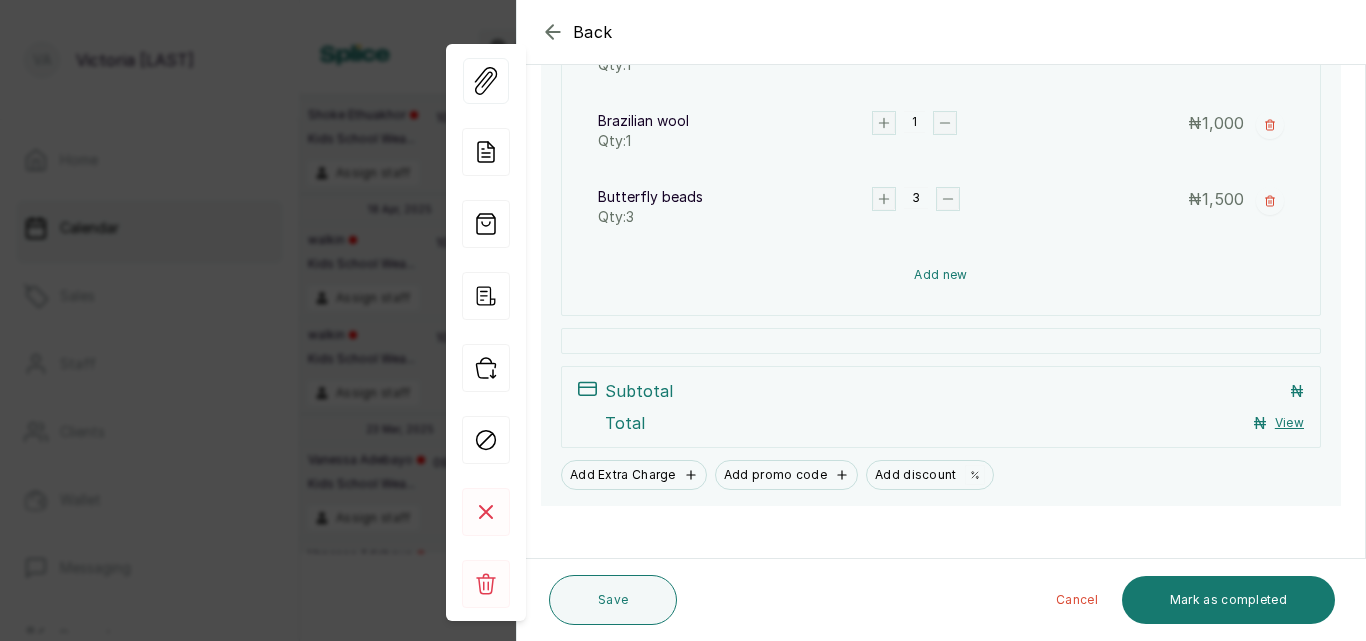click on "Add new" at bounding box center (941, 275) 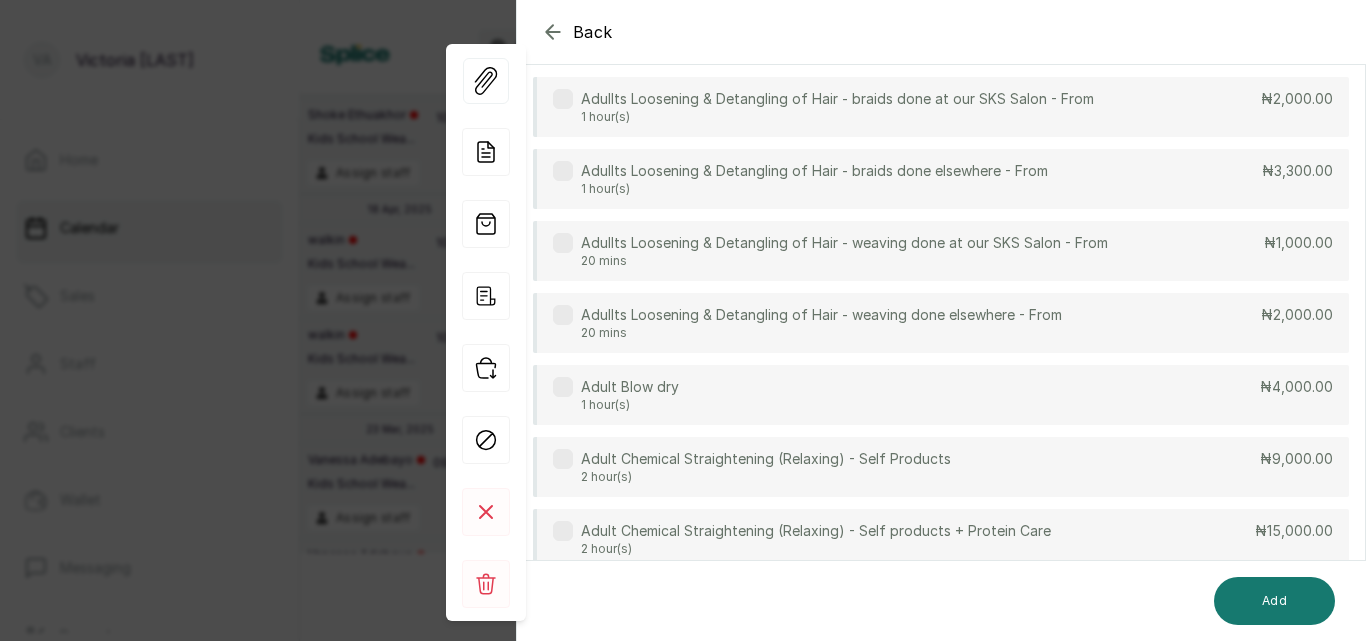 scroll, scrollTop: 149, scrollLeft: 0, axis: vertical 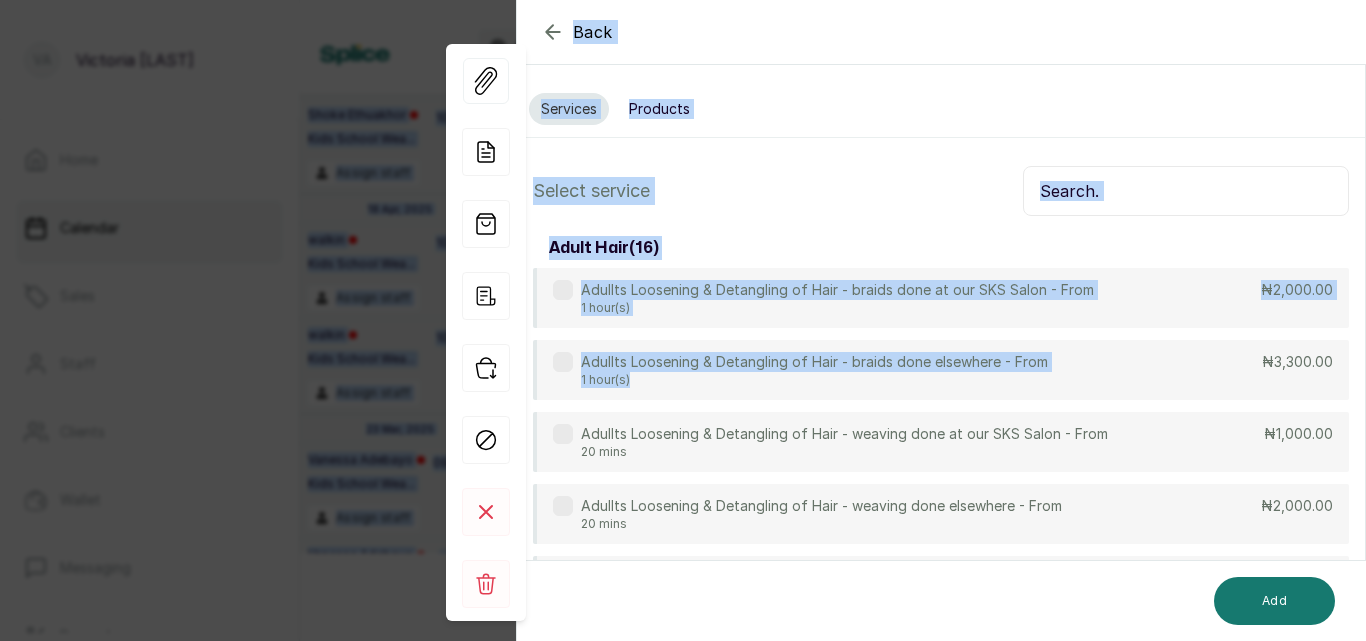 drag, startPoint x: 939, startPoint y: 228, endPoint x: 1046, endPoint y: 34, distance: 221.55135 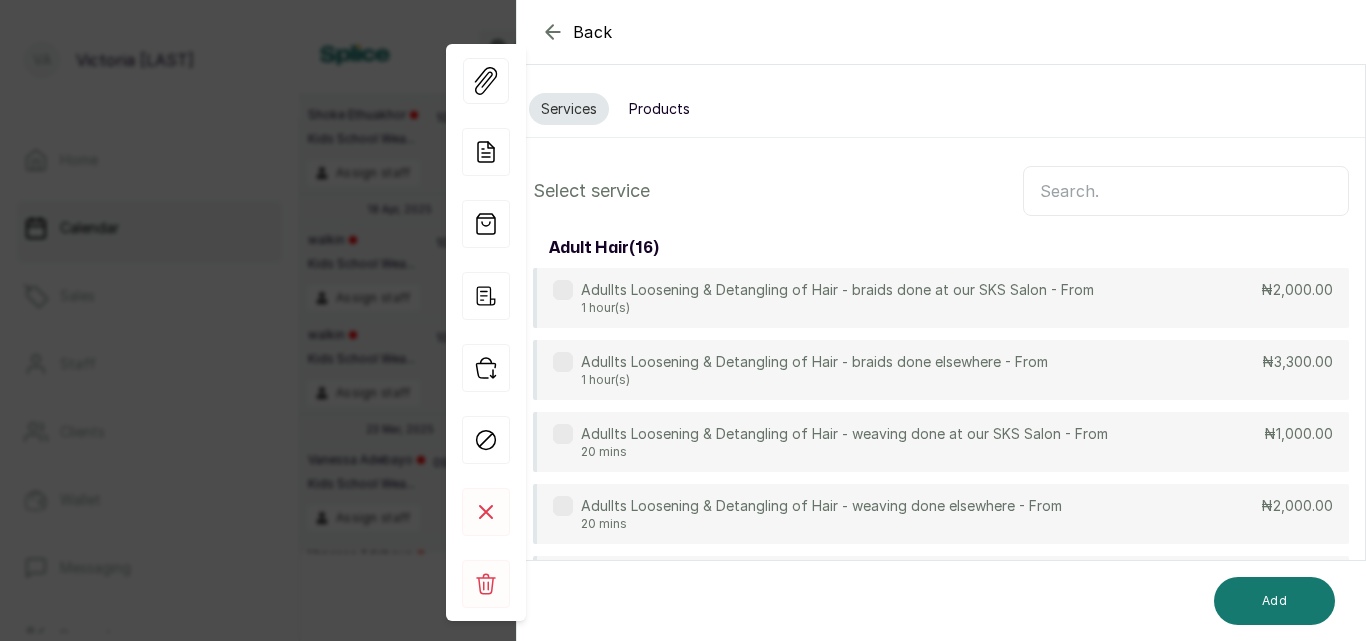 click at bounding box center [1186, 191] 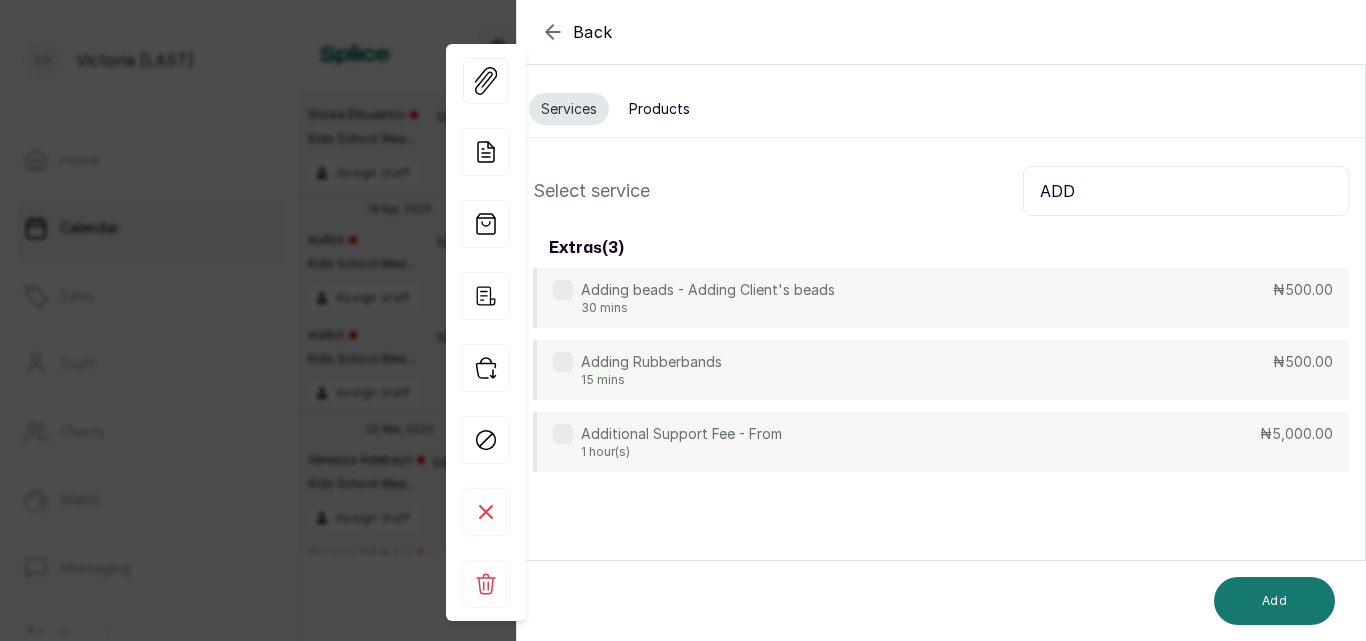 type on "ADD" 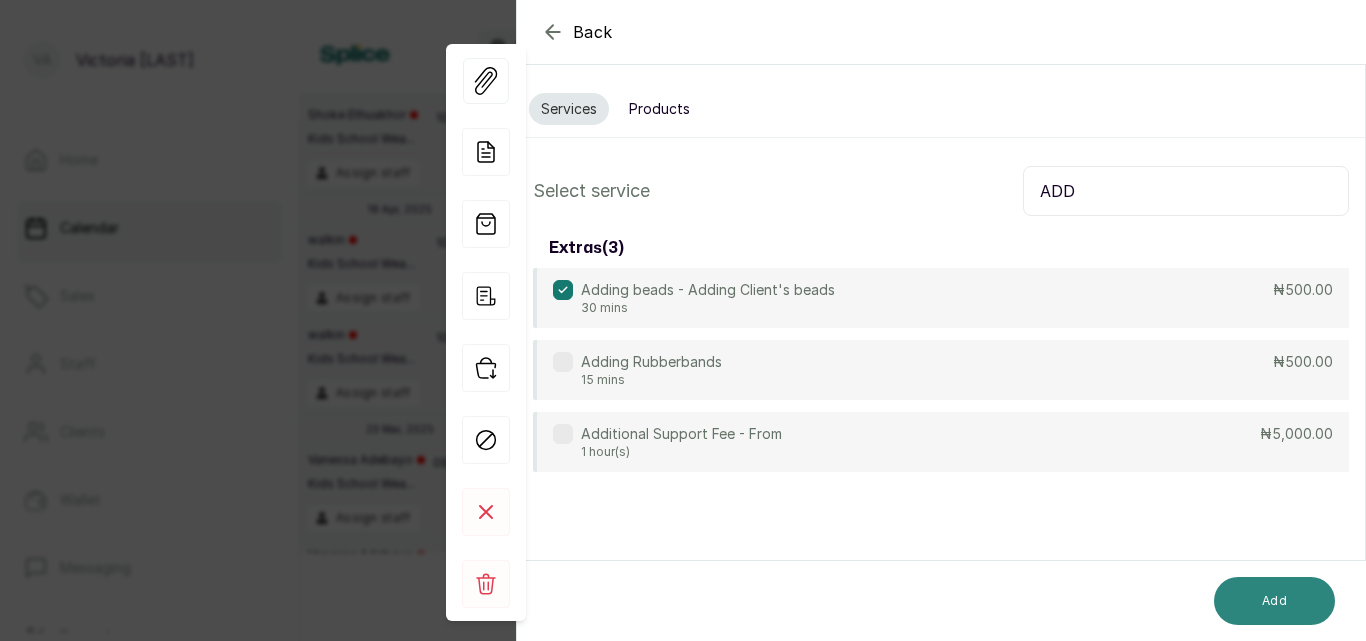 click on "Add" at bounding box center (1274, 601) 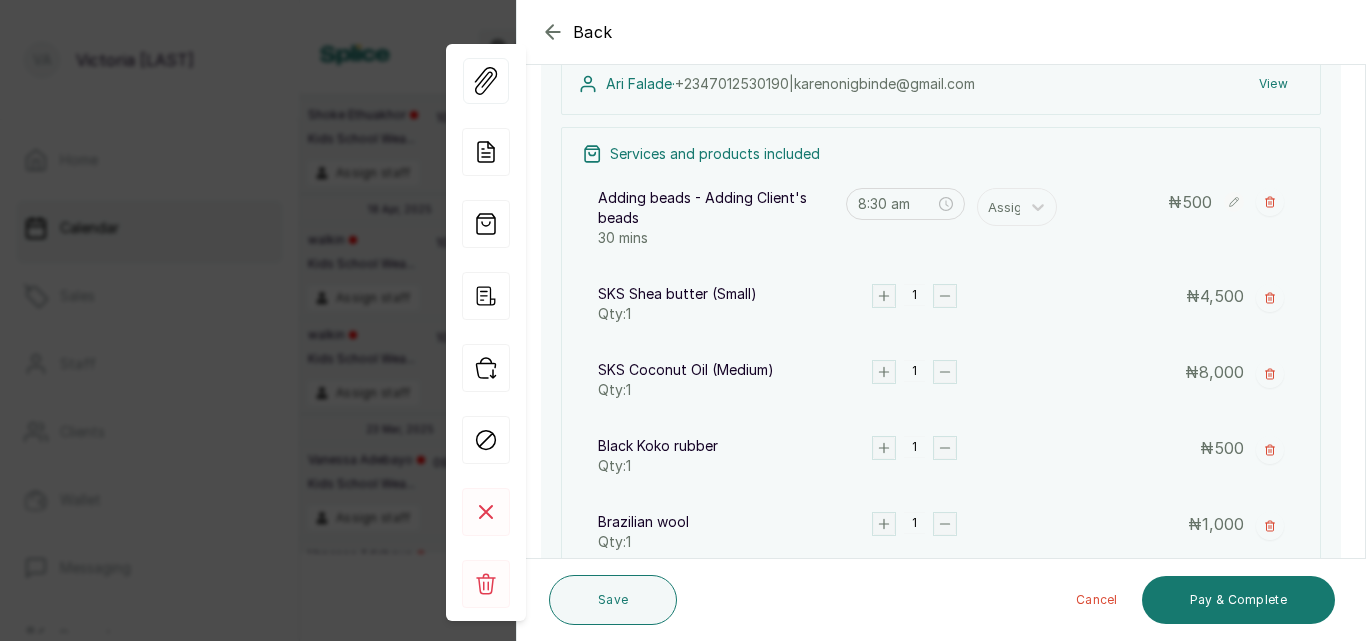 scroll, scrollTop: 589, scrollLeft: 0, axis: vertical 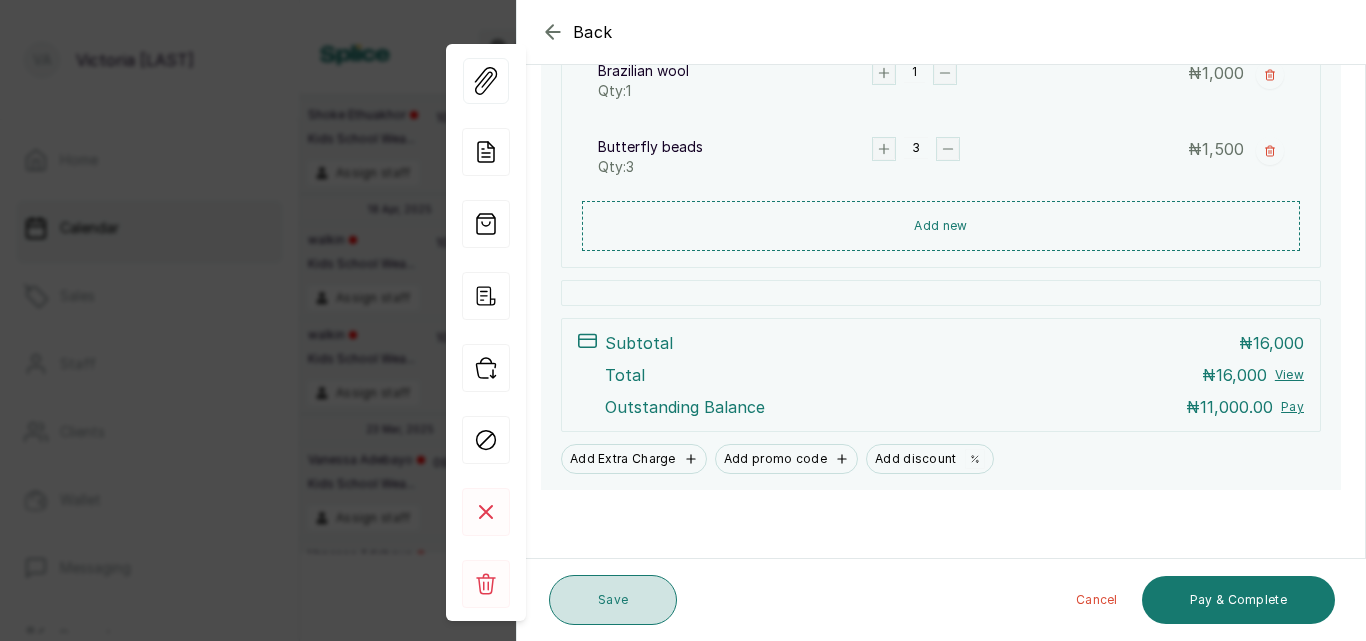 click on "Save" at bounding box center [613, 600] 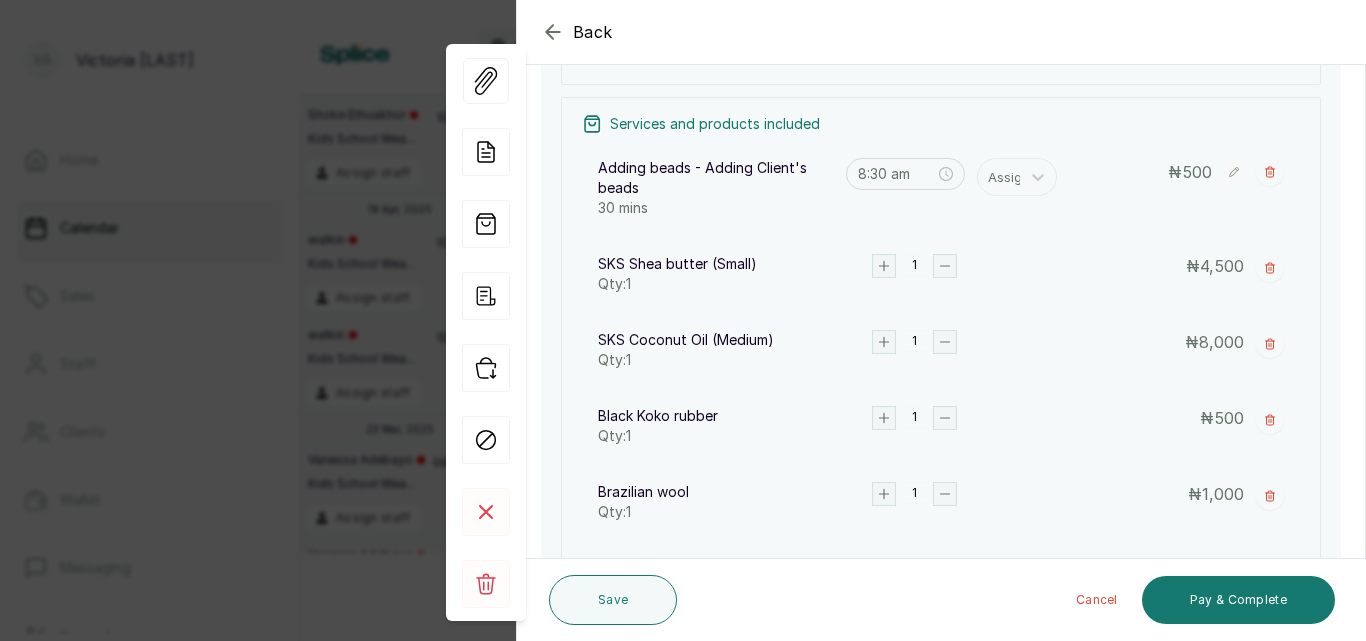 scroll, scrollTop: 360, scrollLeft: 0, axis: vertical 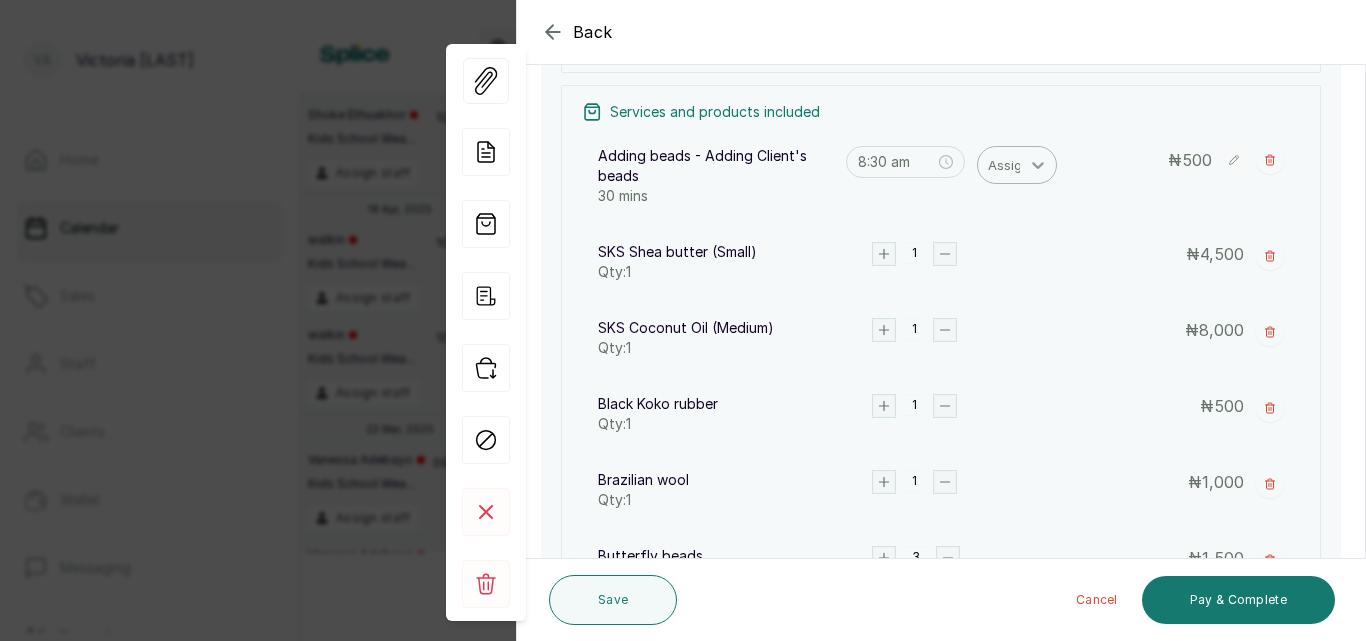 click at bounding box center [1038, 165] 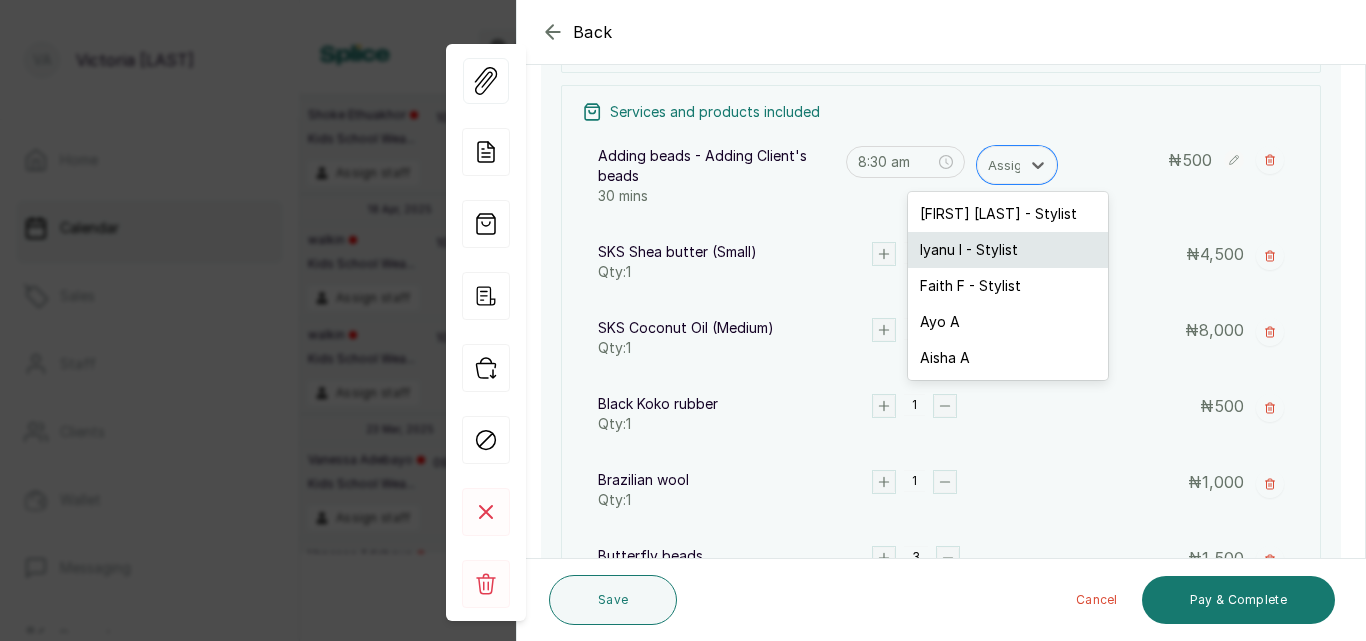 click on "Iyanu I - Stylist" at bounding box center [1008, 250] 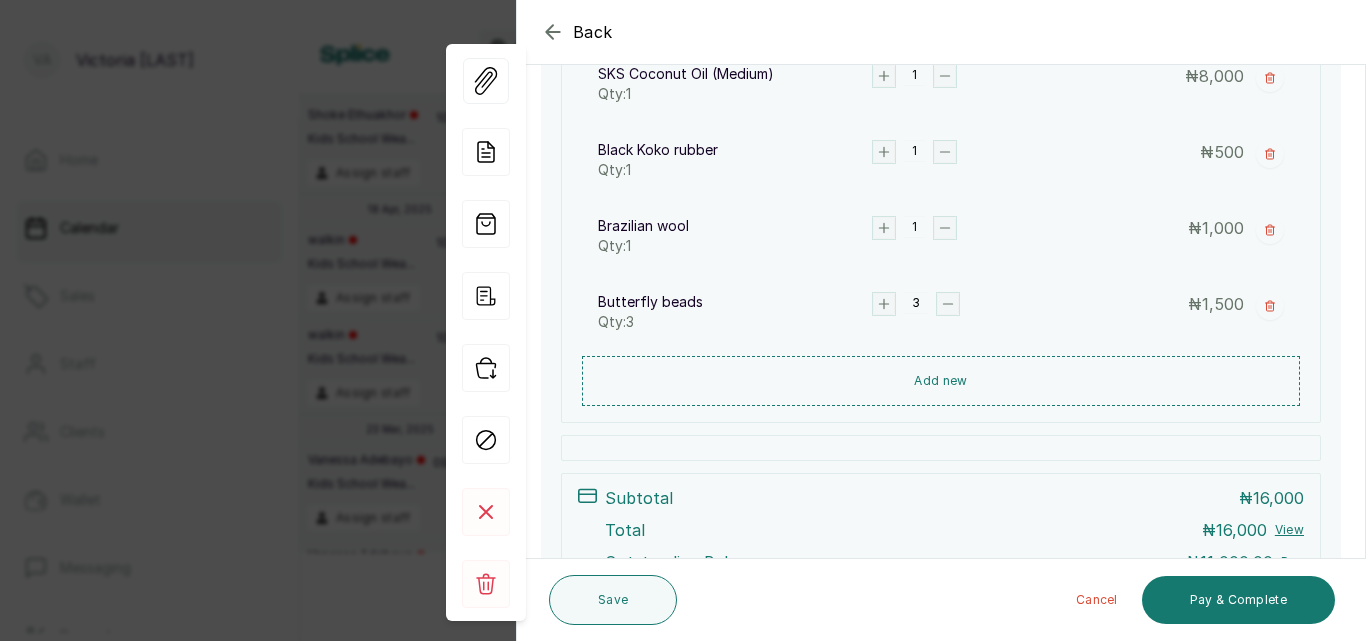 scroll, scrollTop: 621, scrollLeft: 0, axis: vertical 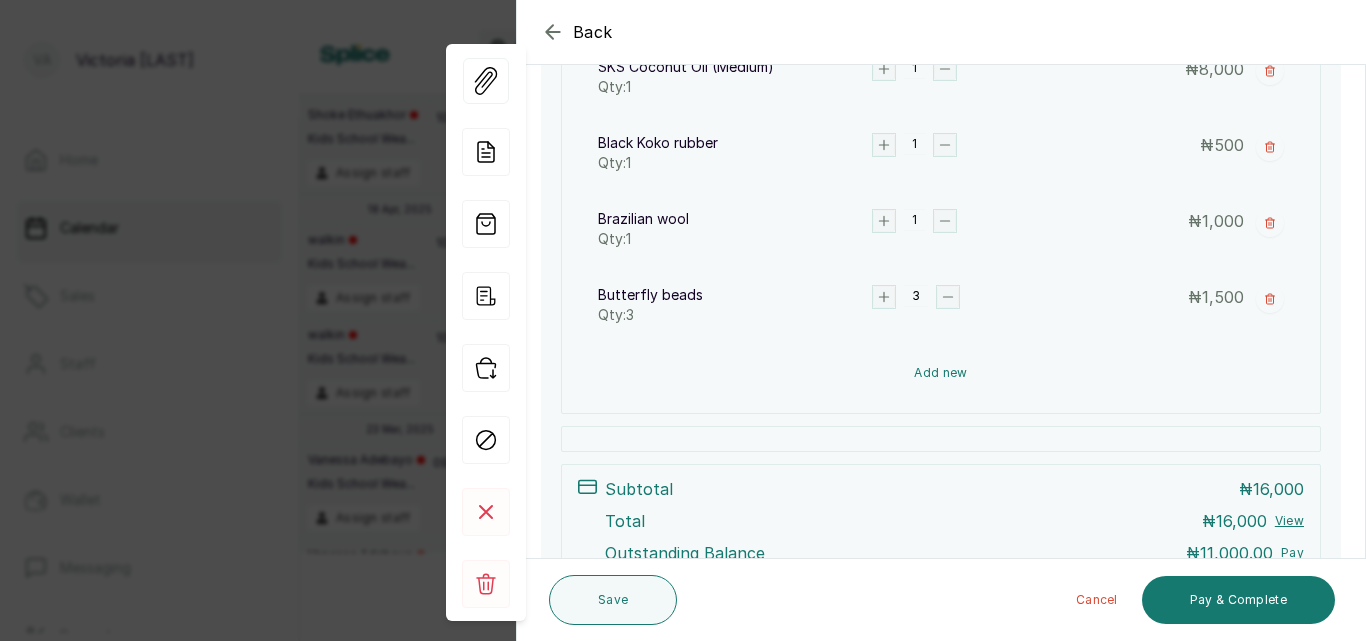 click on "Add new" at bounding box center [941, 373] 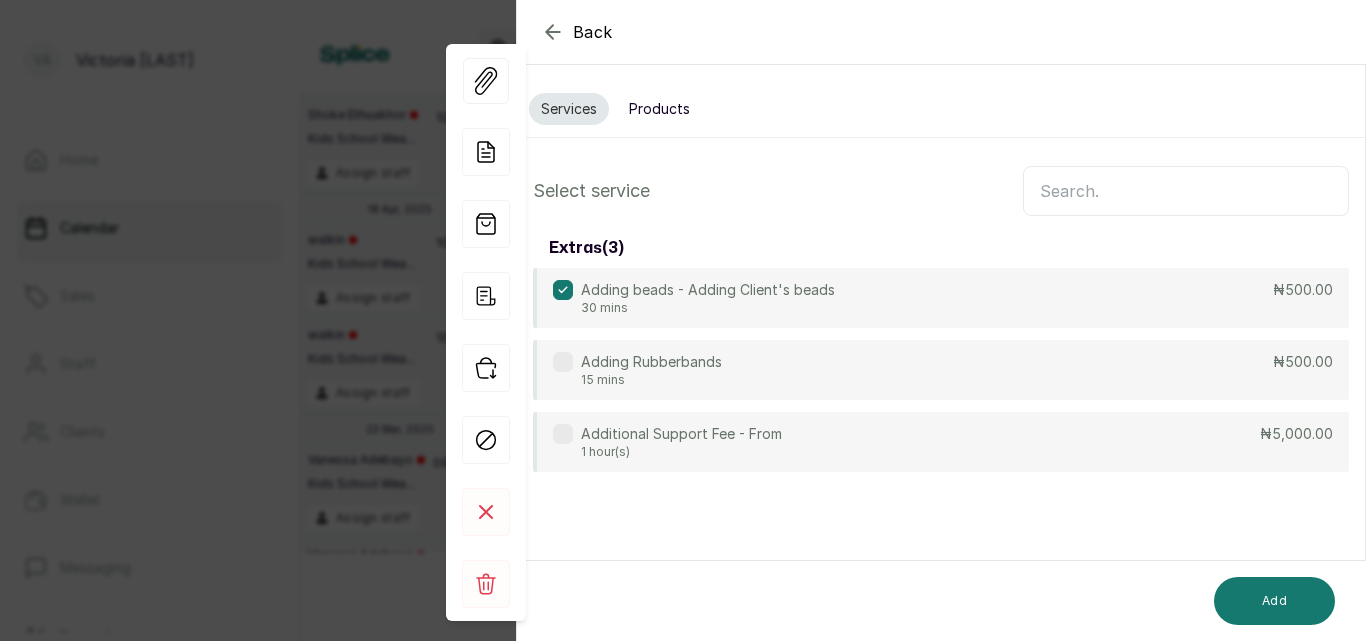 scroll, scrollTop: 0, scrollLeft: 0, axis: both 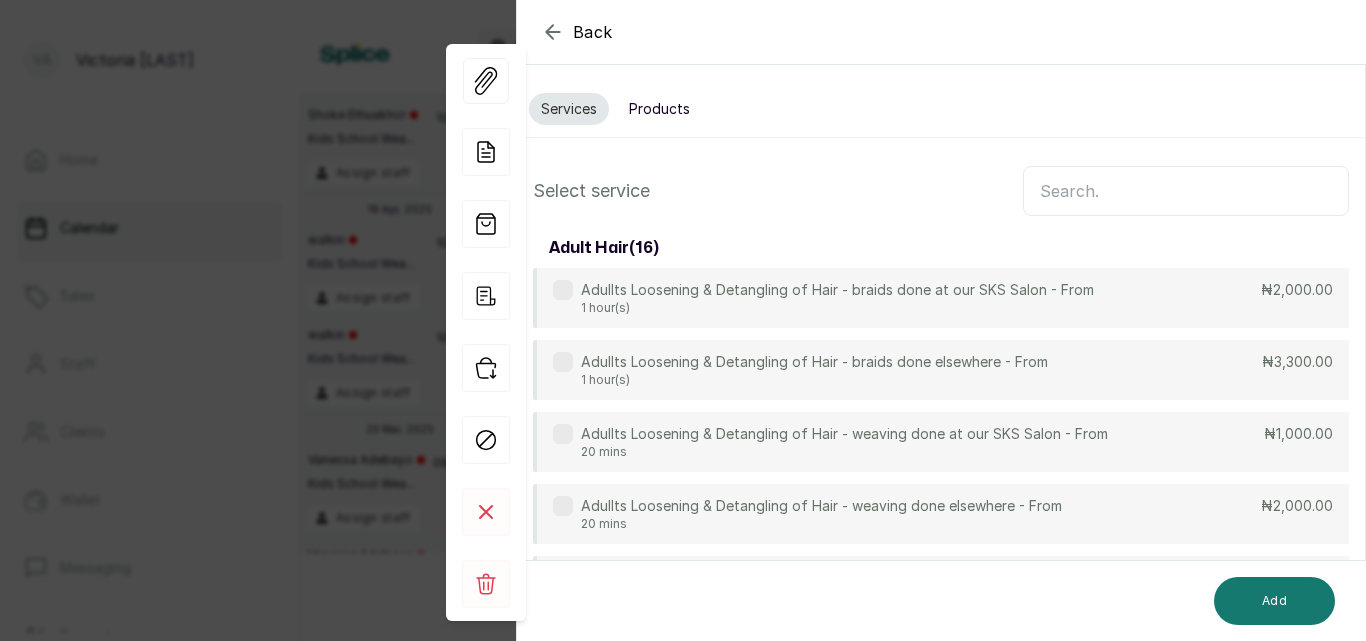 click at bounding box center (1186, 191) 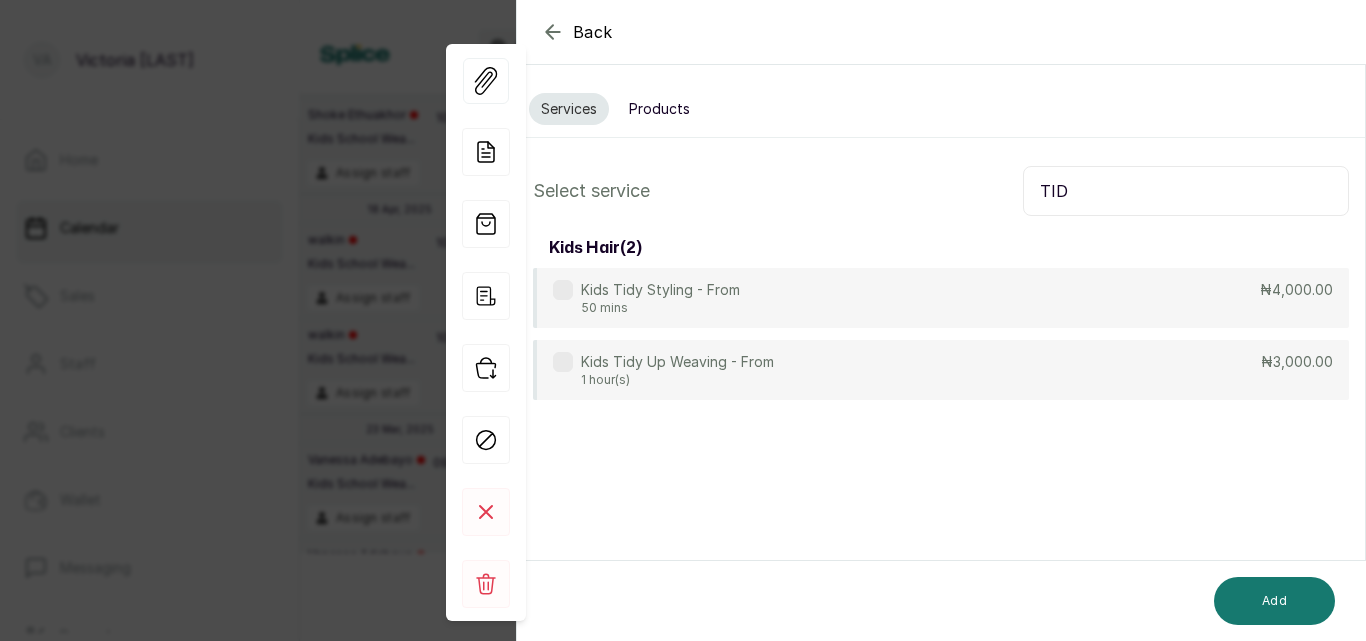 type on "TID" 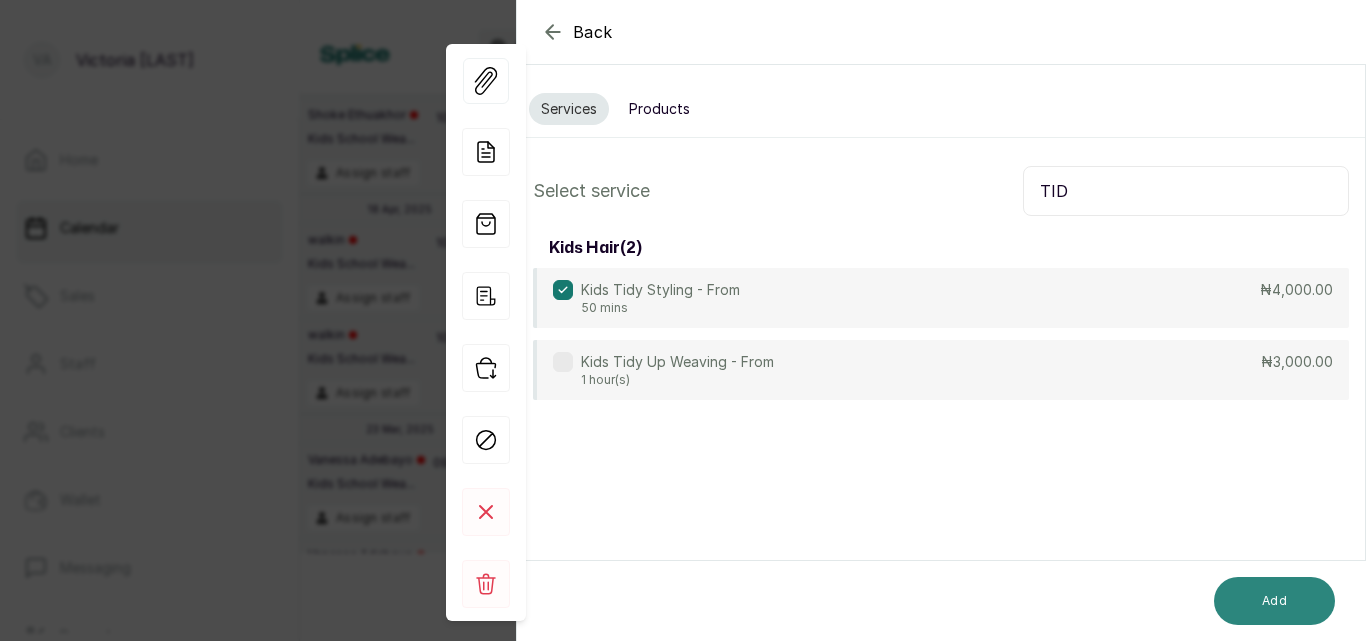 click on "Add" at bounding box center (1274, 601) 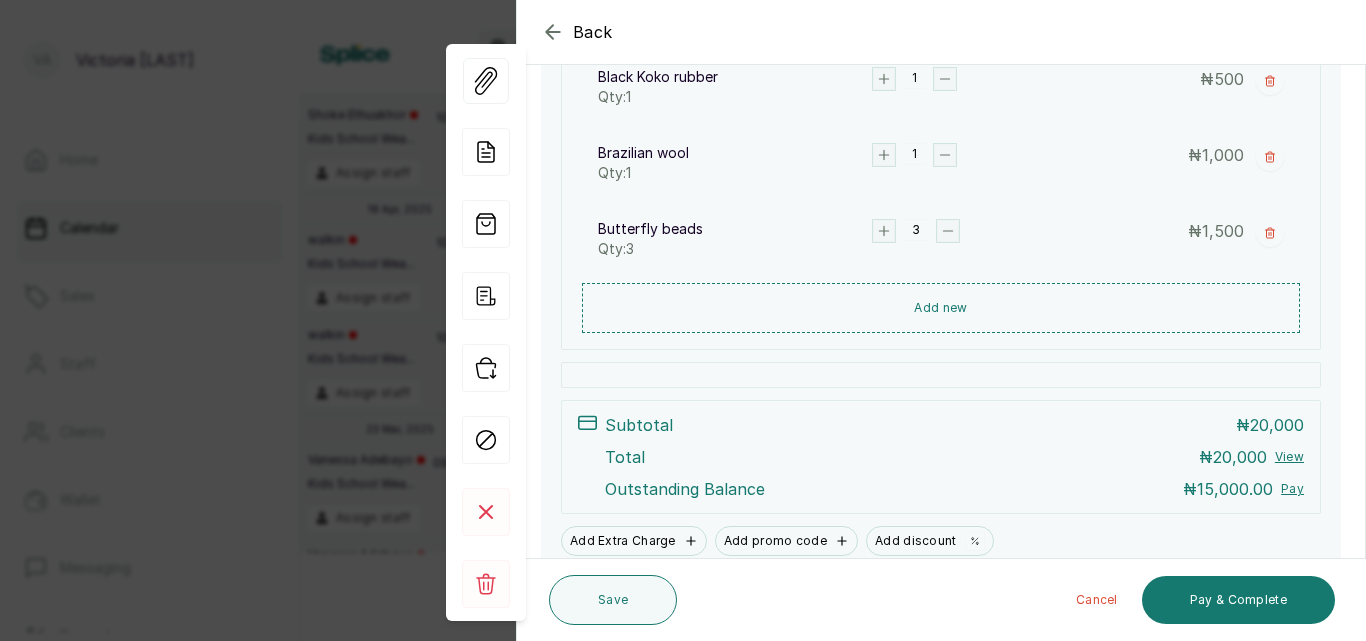 scroll, scrollTop: 790, scrollLeft: 0, axis: vertical 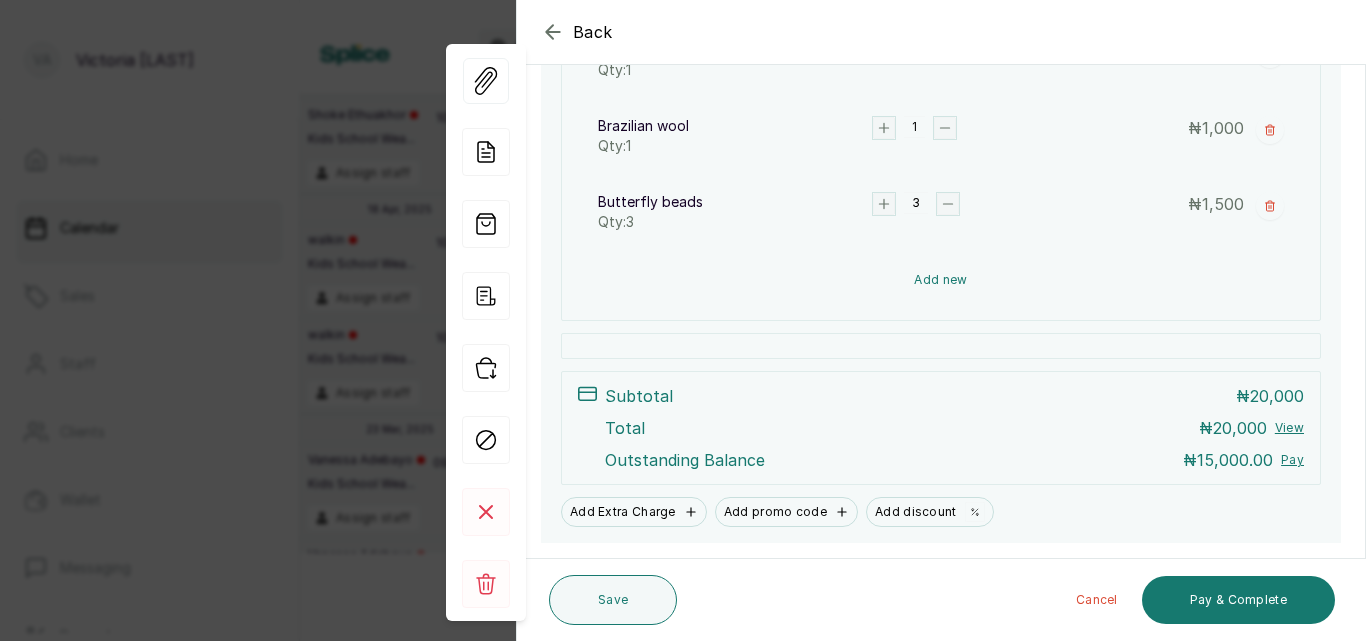 click on "Add new" at bounding box center (941, 280) 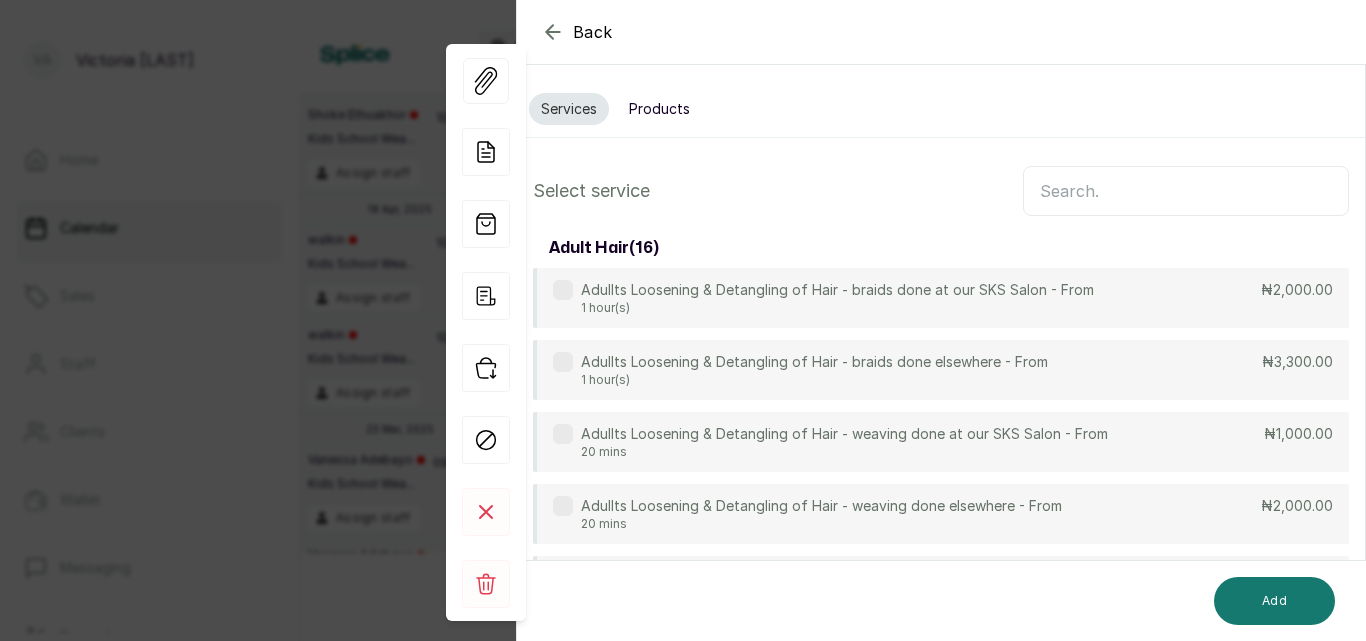 click at bounding box center [1186, 191] 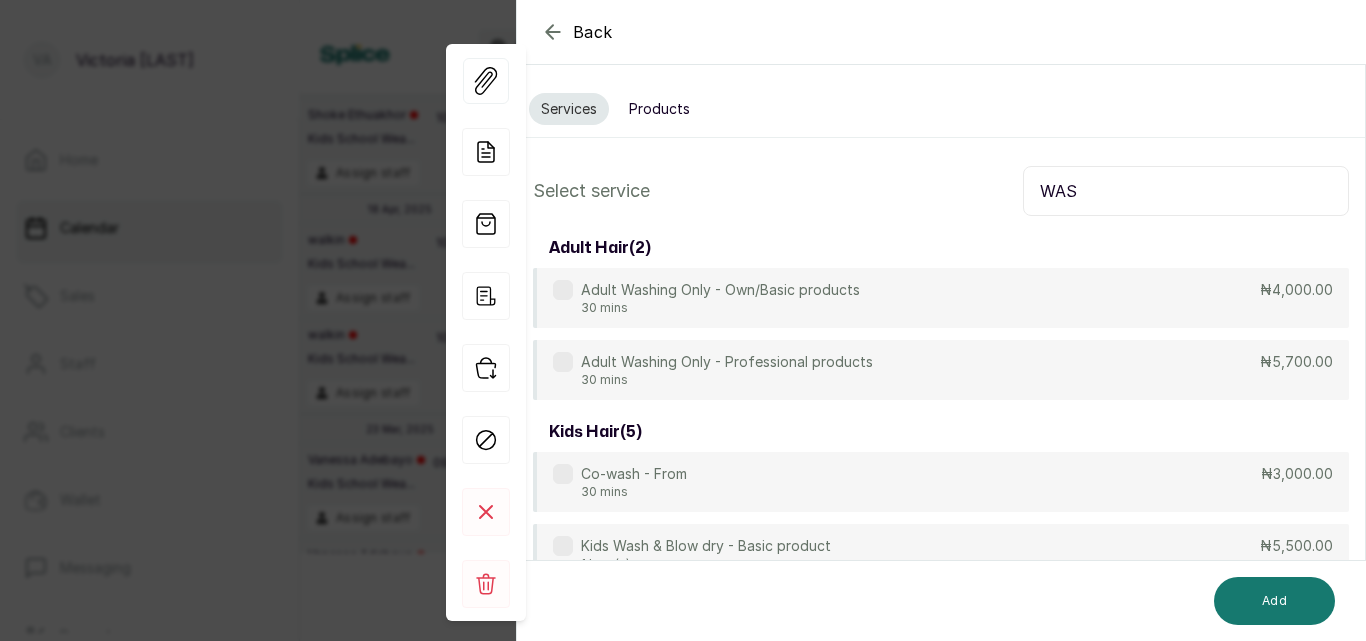type on "WAS" 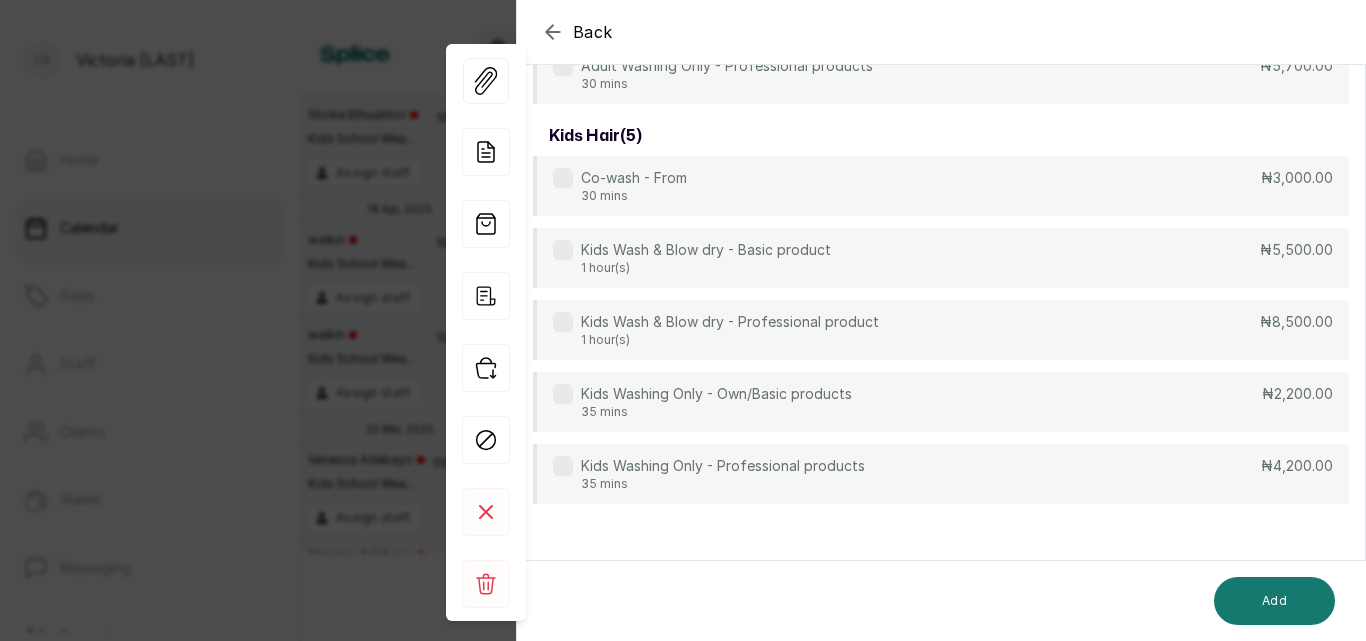 click on "Kids Washing Only  - Professional products 35 mins" at bounding box center [709, 474] 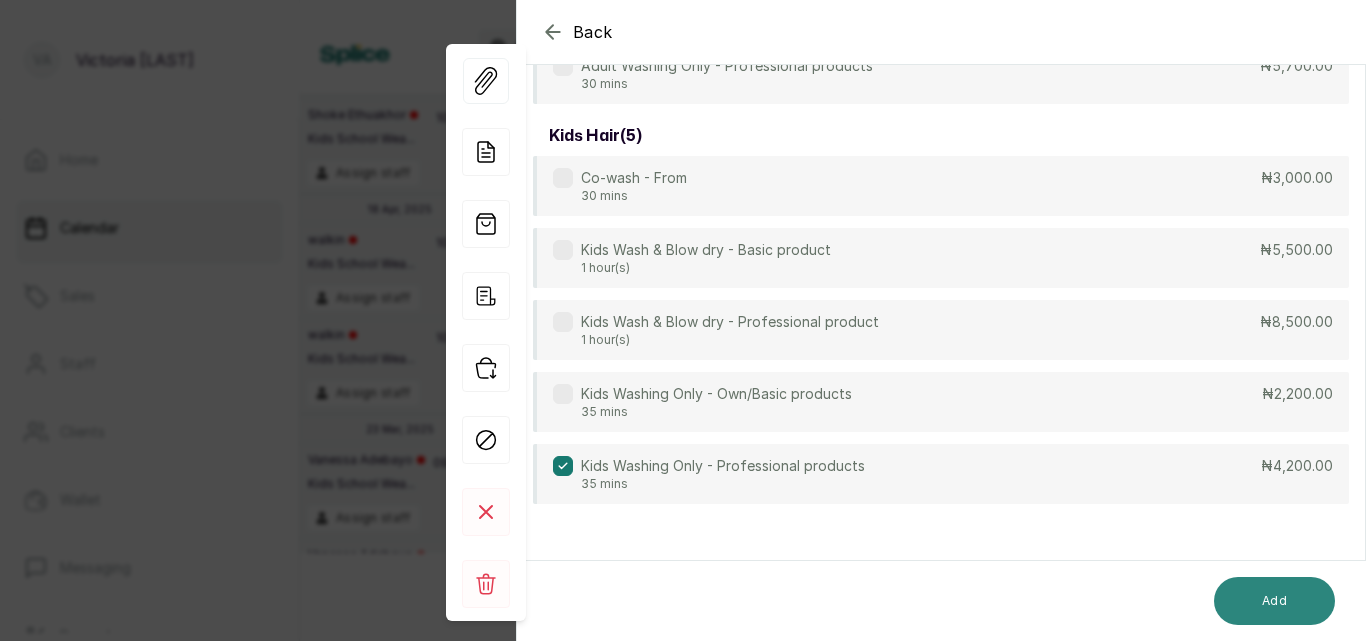 click on "Add" at bounding box center [1274, 601] 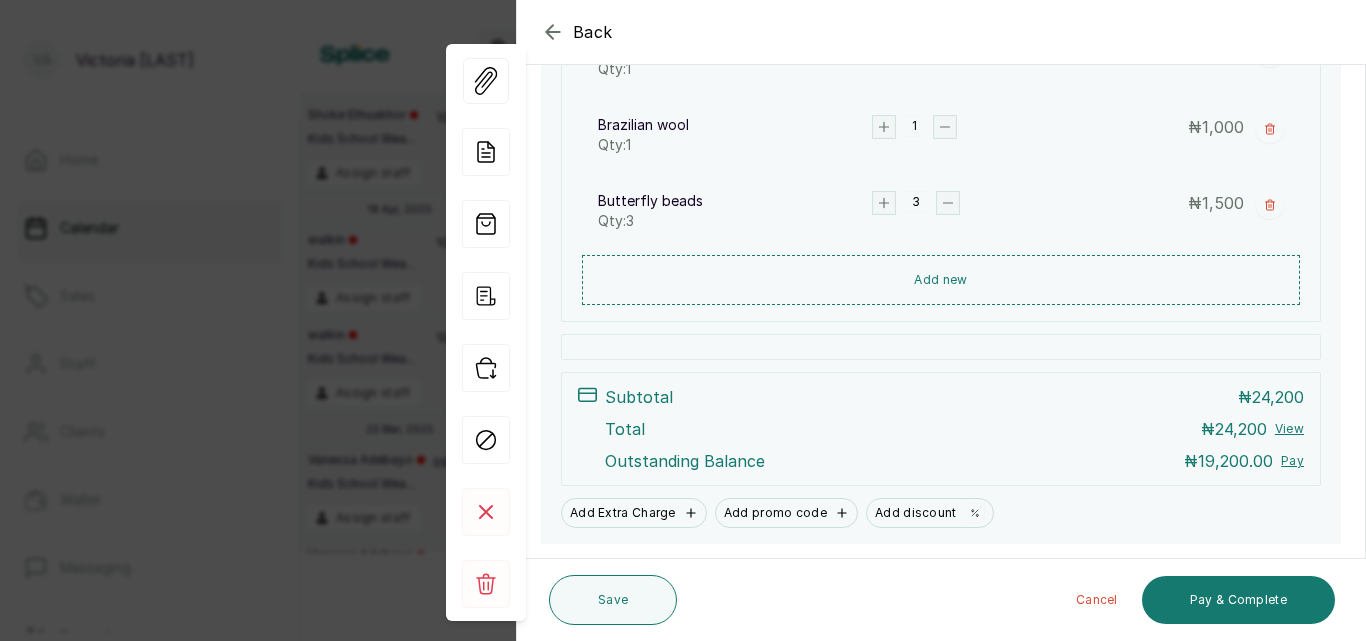scroll, scrollTop: 874, scrollLeft: 0, axis: vertical 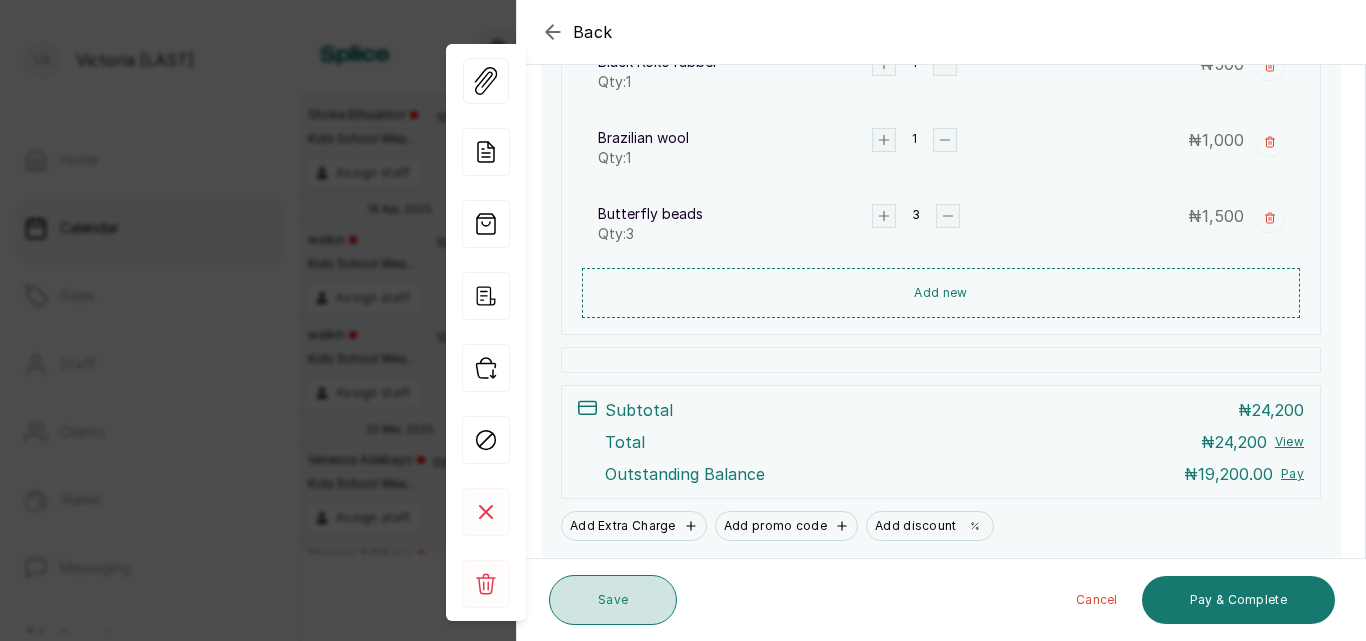 click on "Save" at bounding box center [613, 600] 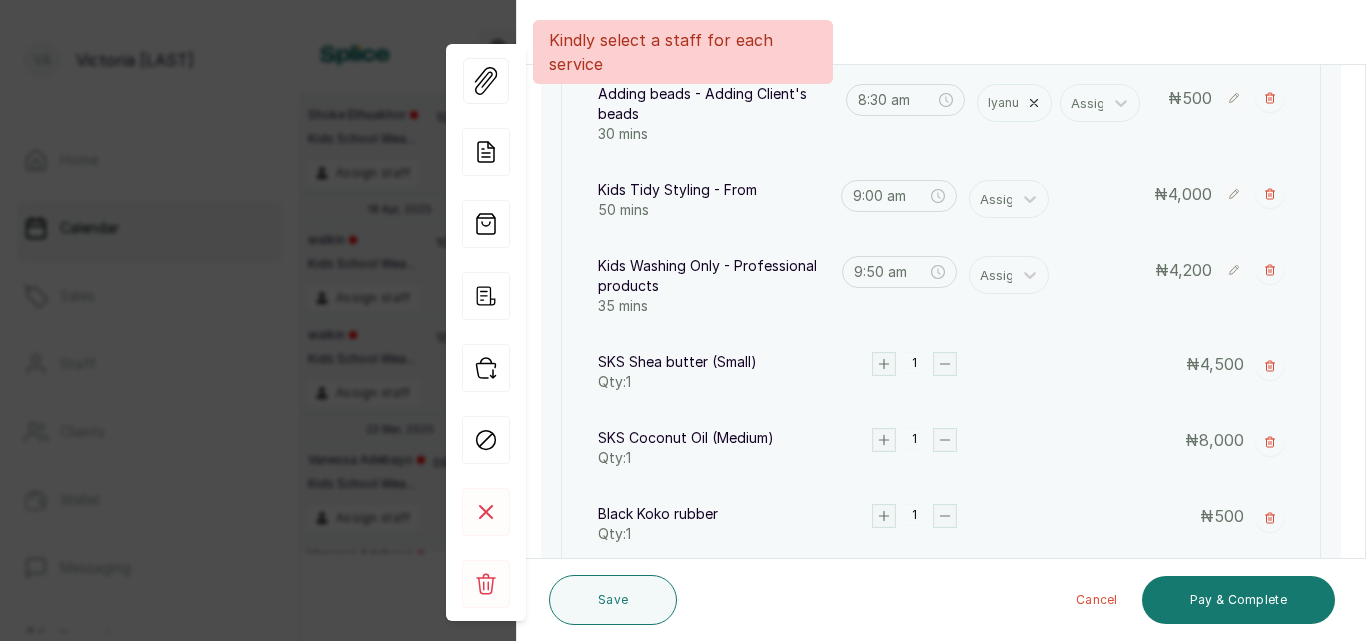 scroll, scrollTop: 419, scrollLeft: 0, axis: vertical 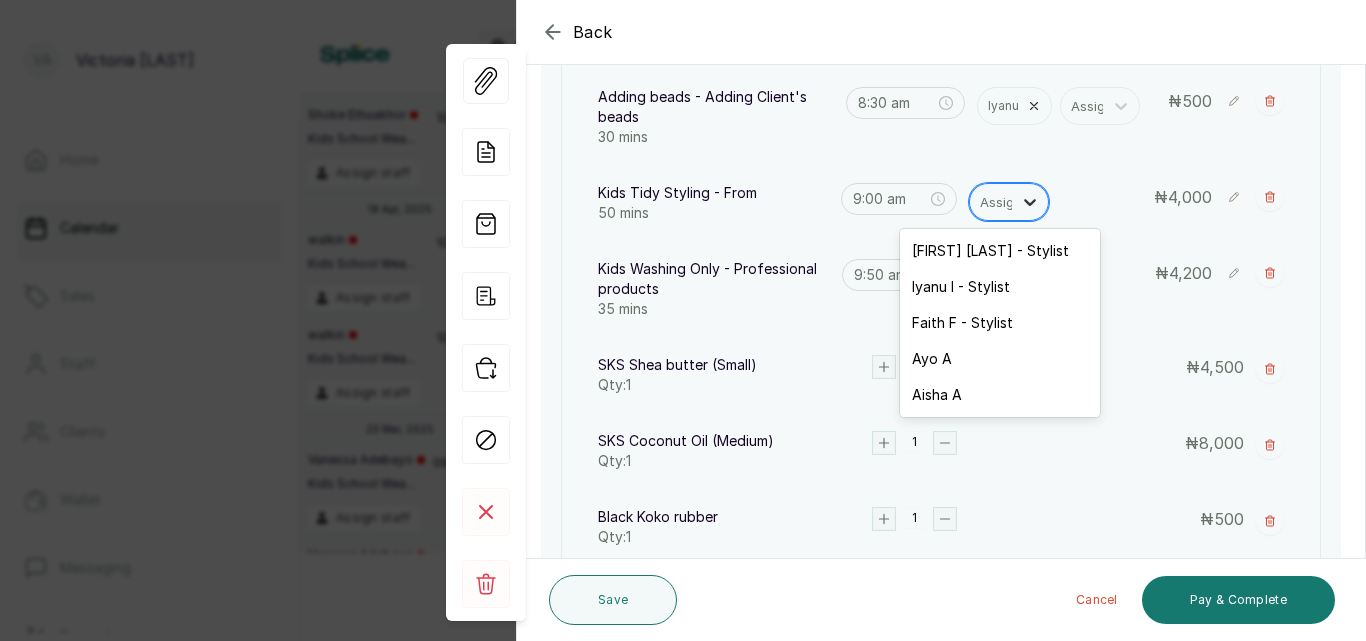 click 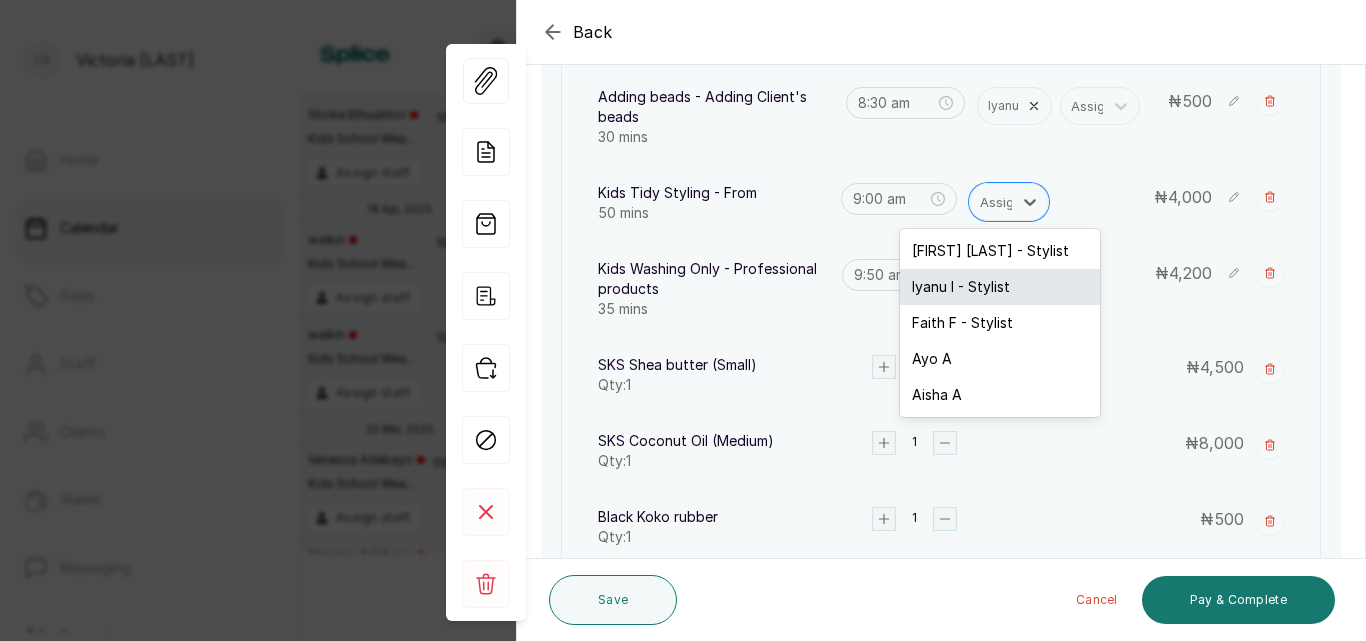 click on "Iyanu I - Stylist" at bounding box center [1000, 287] 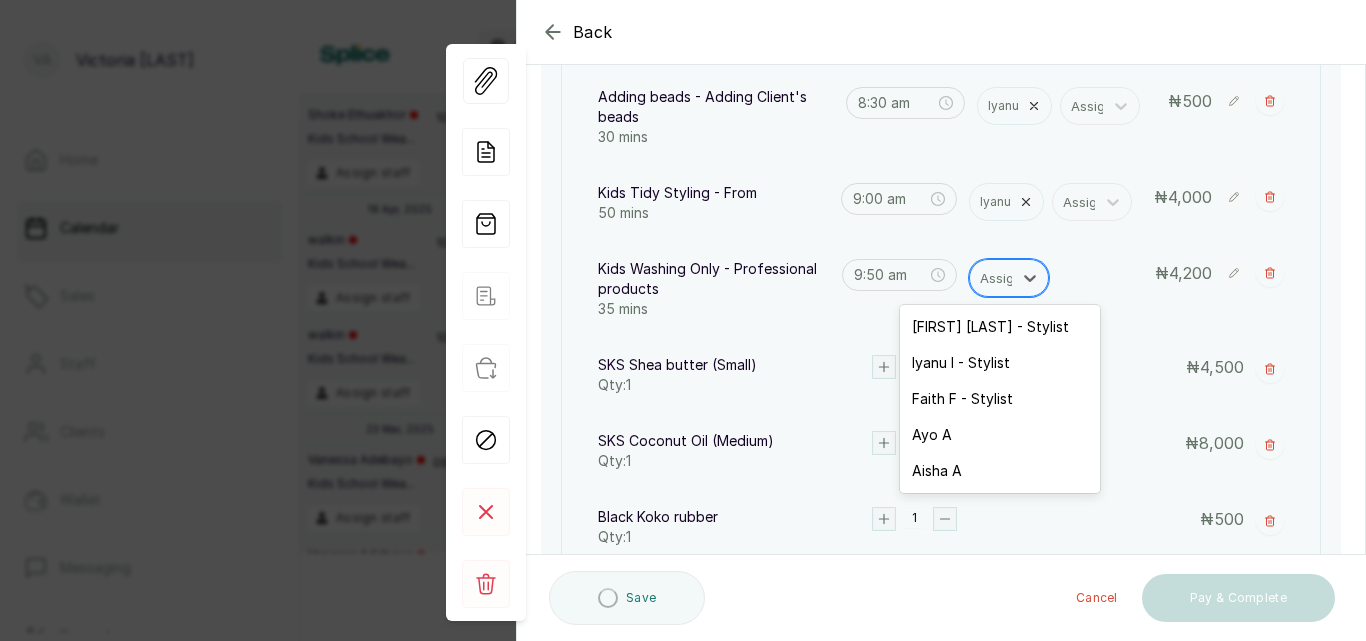 click at bounding box center [1001, 278] 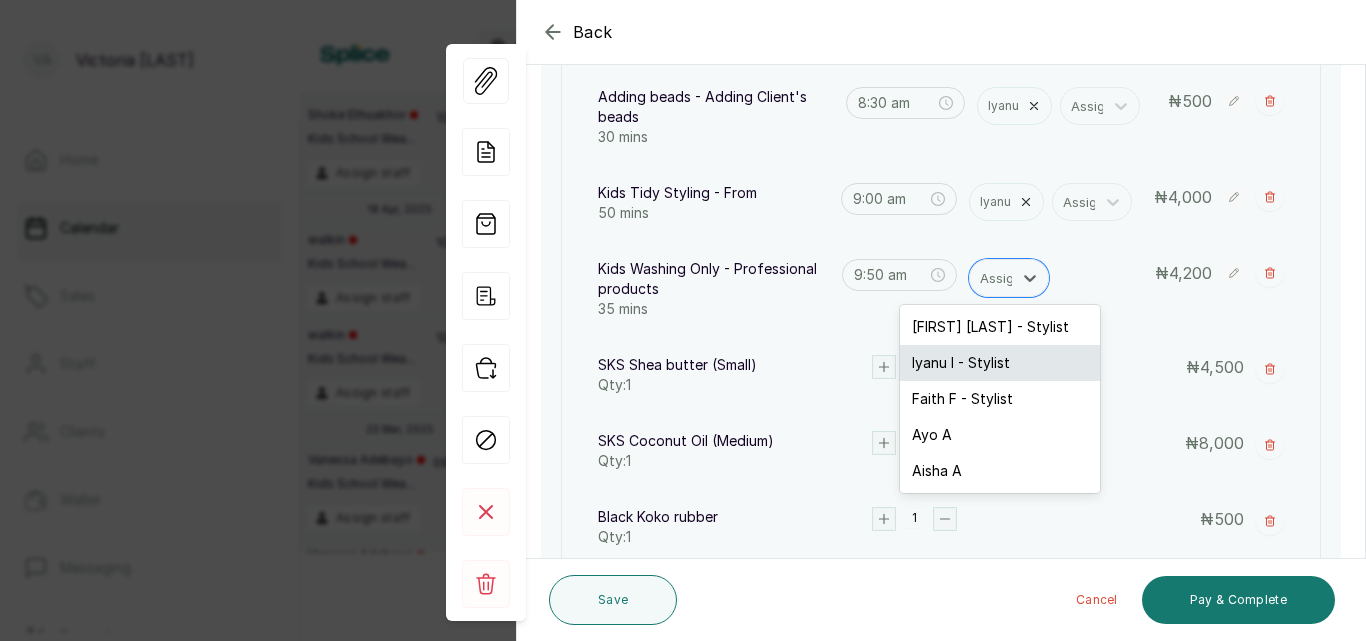 click on "Iyanu I - Stylist" at bounding box center [1000, 363] 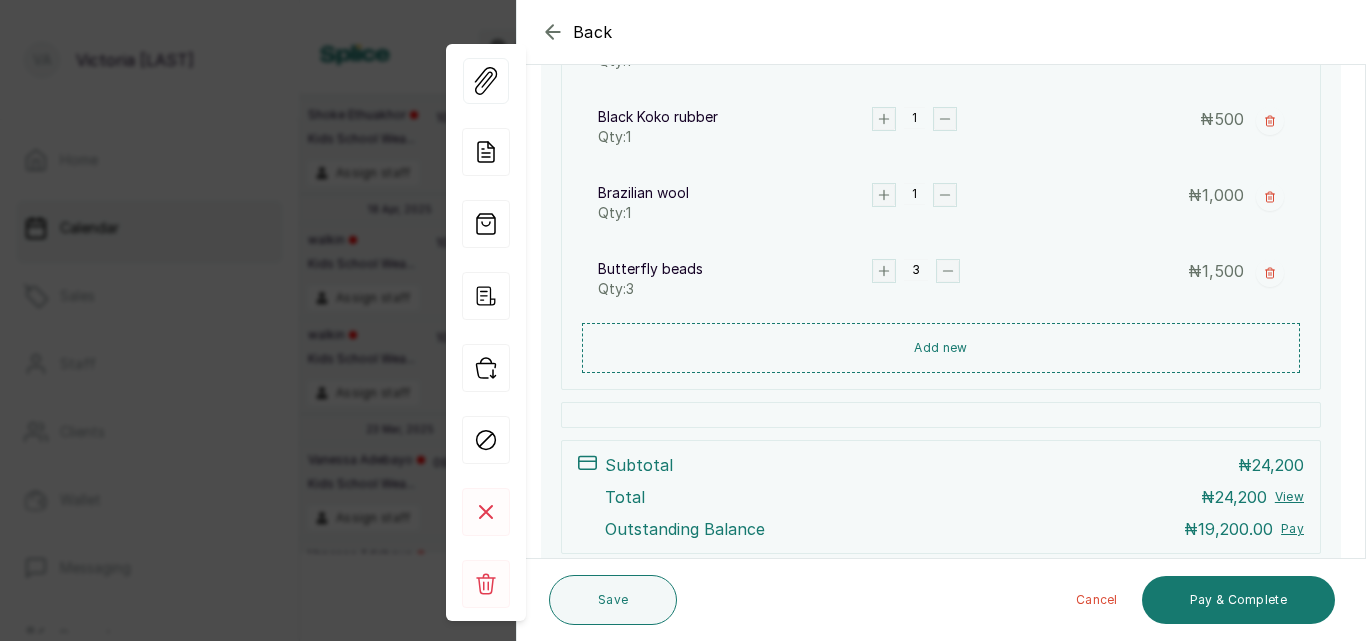 scroll, scrollTop: 816, scrollLeft: 0, axis: vertical 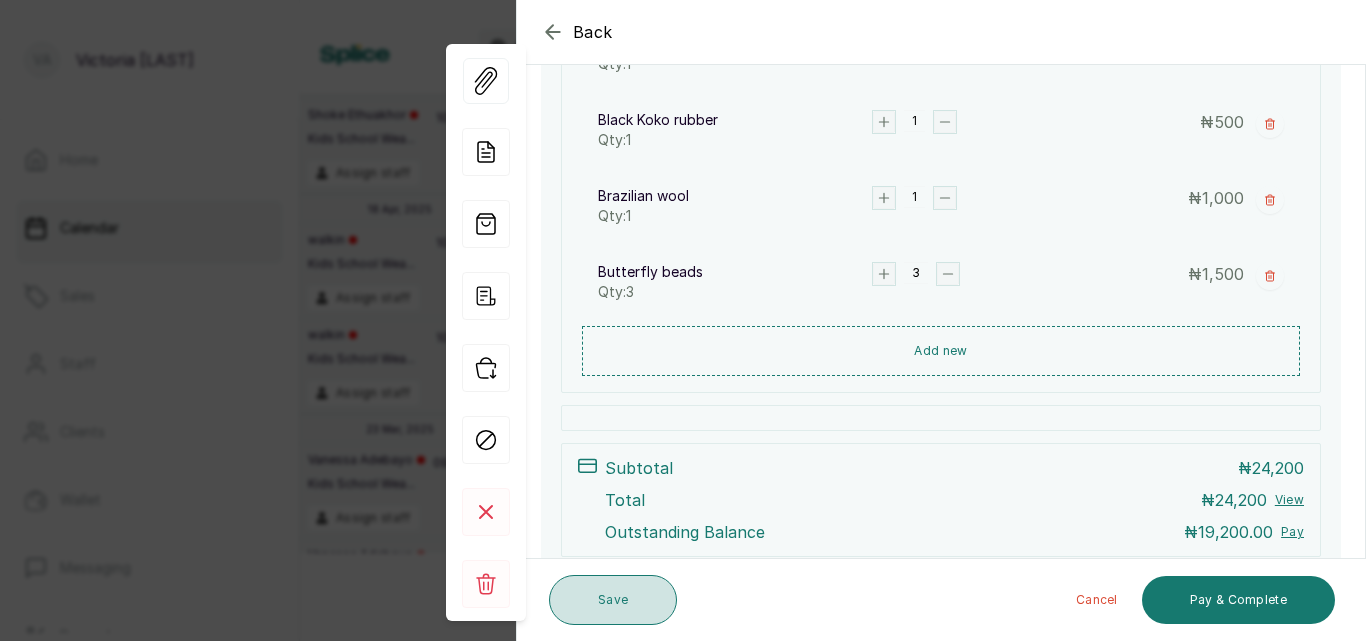 click on "Save" at bounding box center (613, 600) 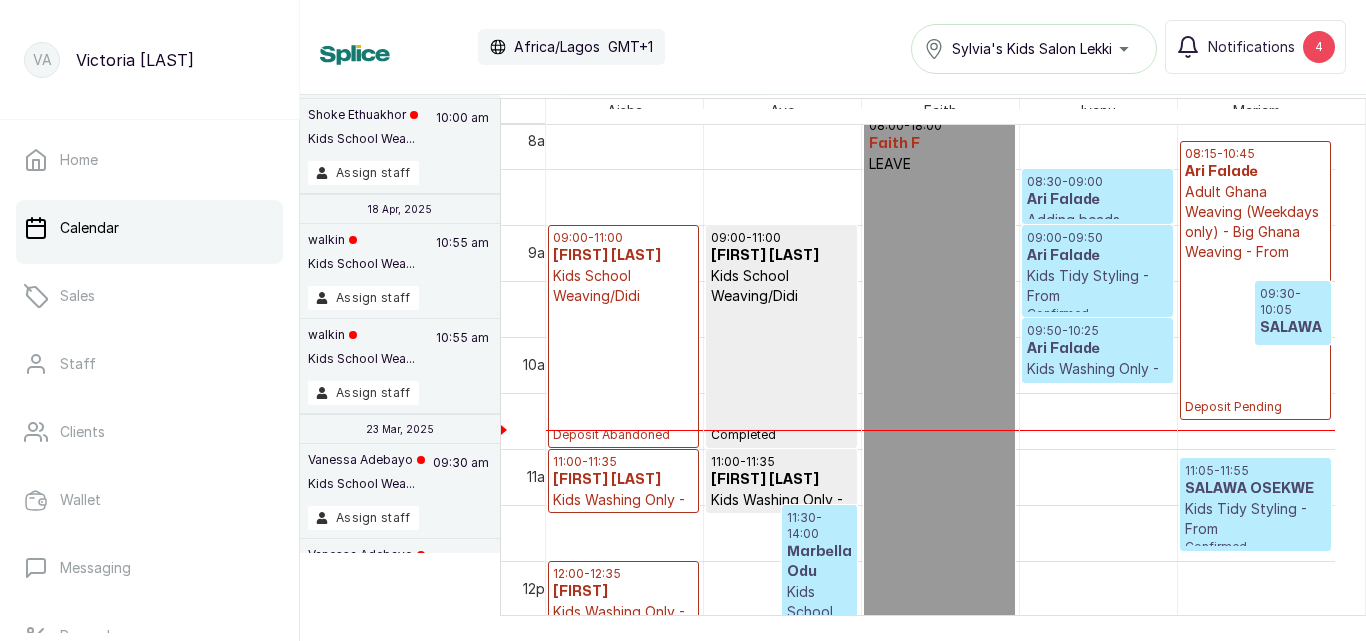 scroll, scrollTop: 819, scrollLeft: 0, axis: vertical 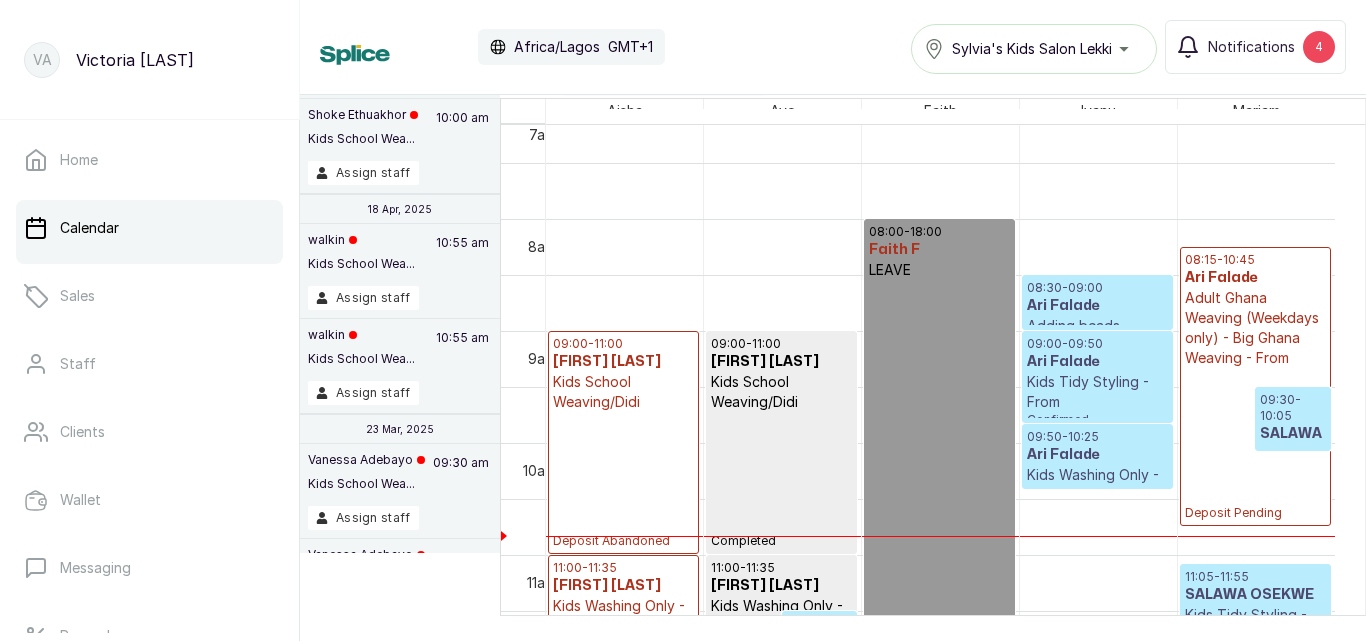click on "Kids Tidy Styling - From" at bounding box center (1097, 392) 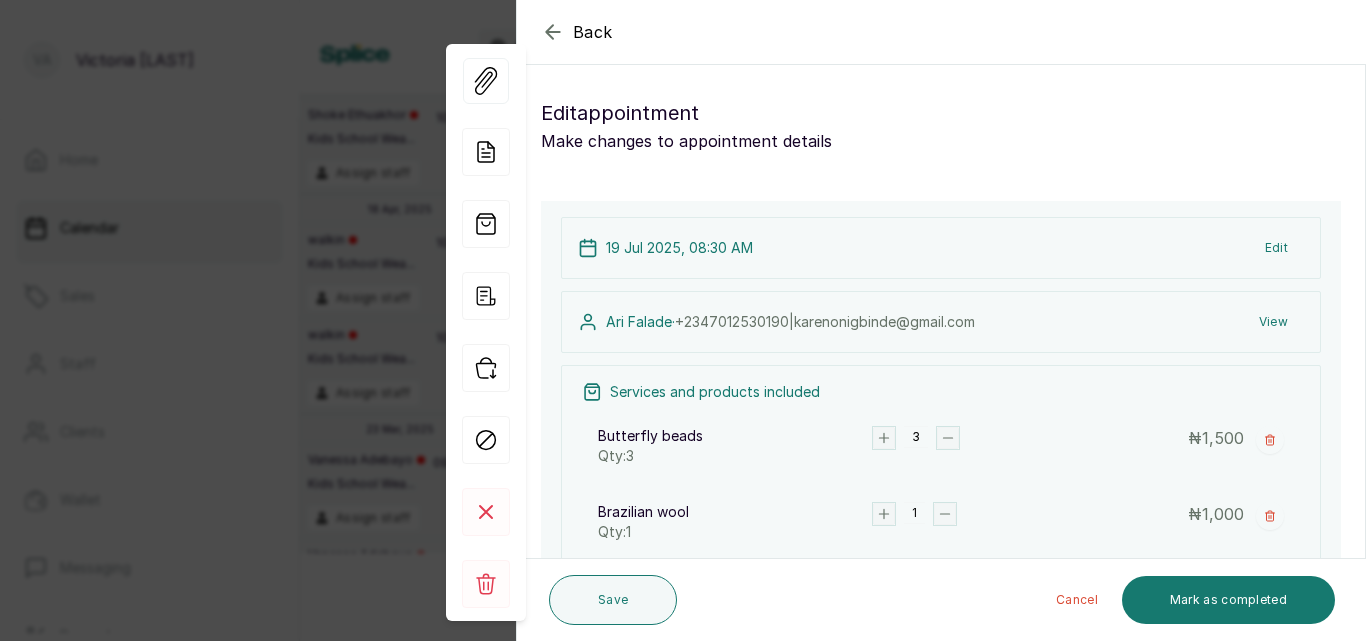 click 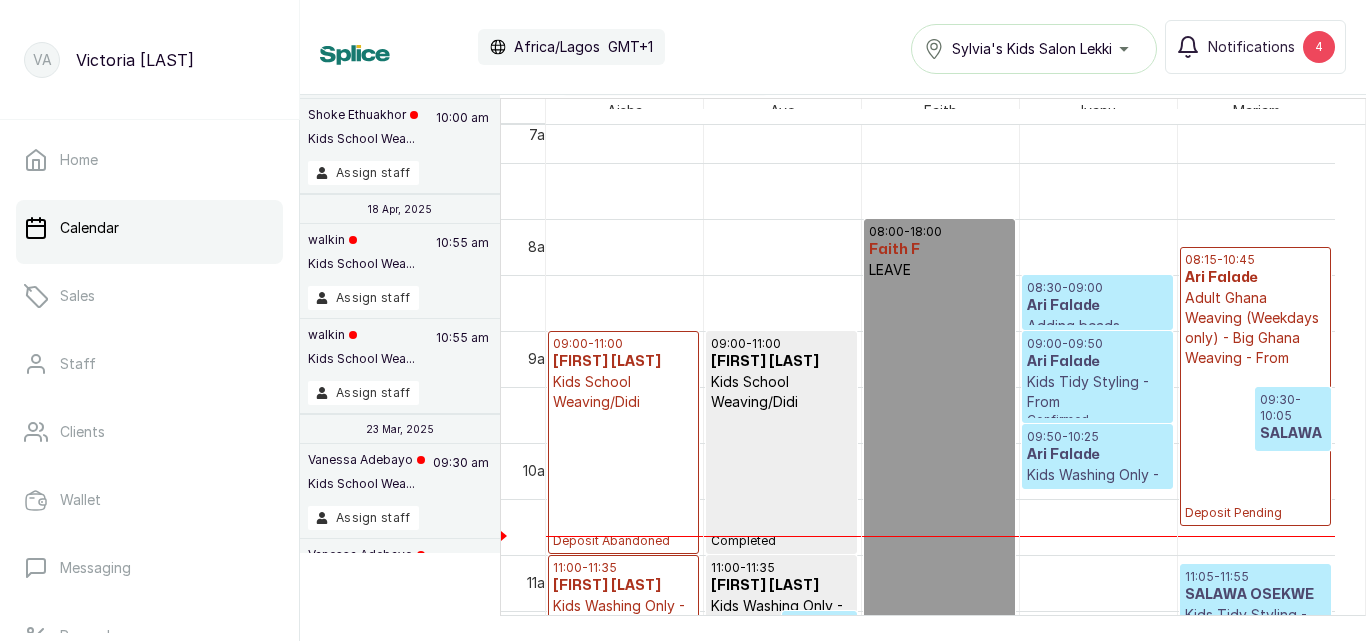scroll, scrollTop: 1048, scrollLeft: 0, axis: vertical 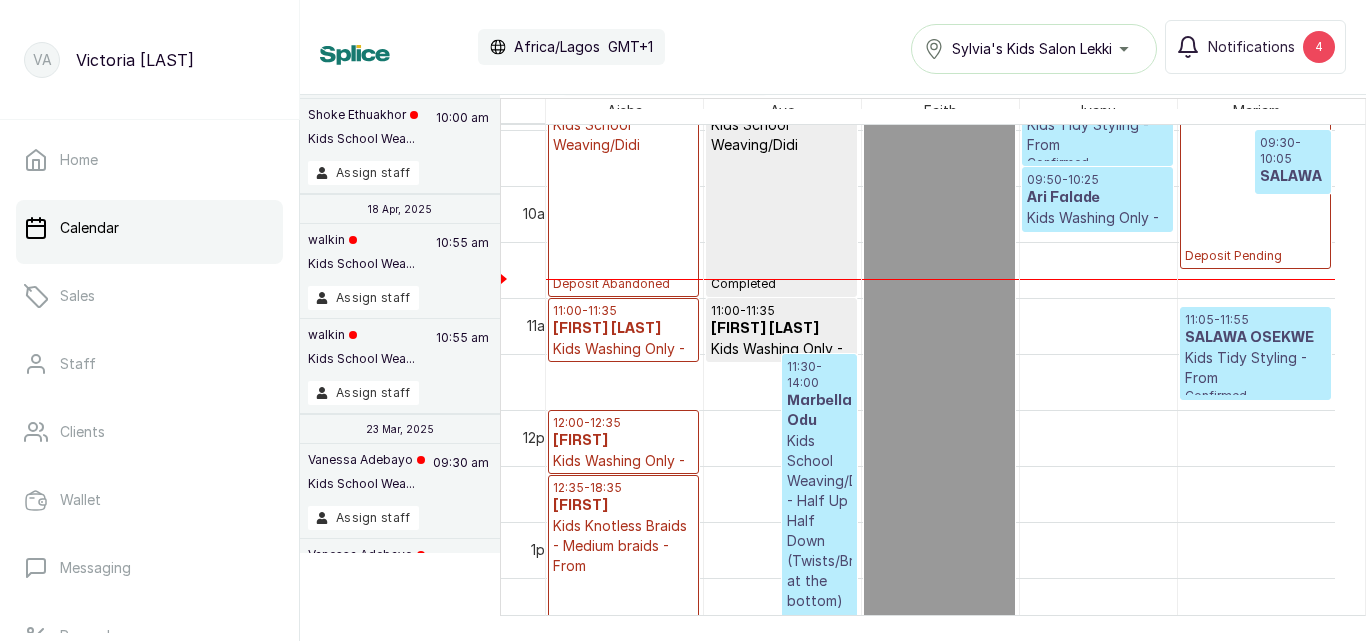 click on "Kids Tidy Styling - From" at bounding box center (1255, 368) 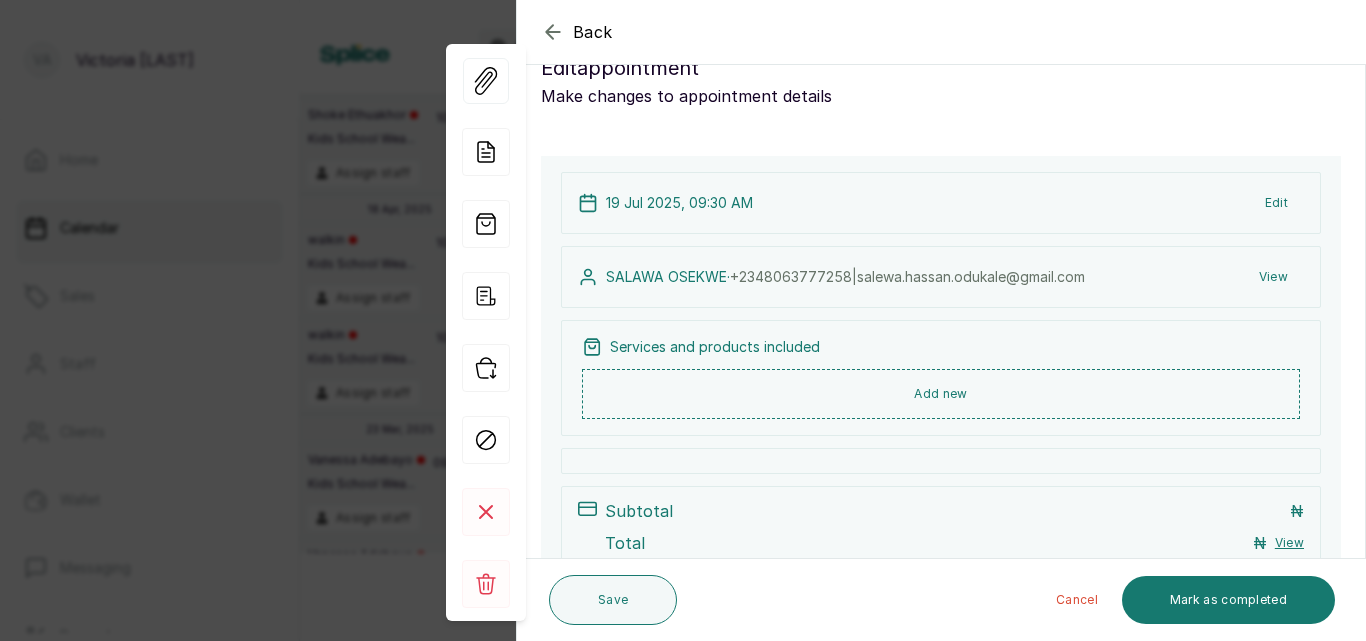 scroll, scrollTop: 60, scrollLeft: 0, axis: vertical 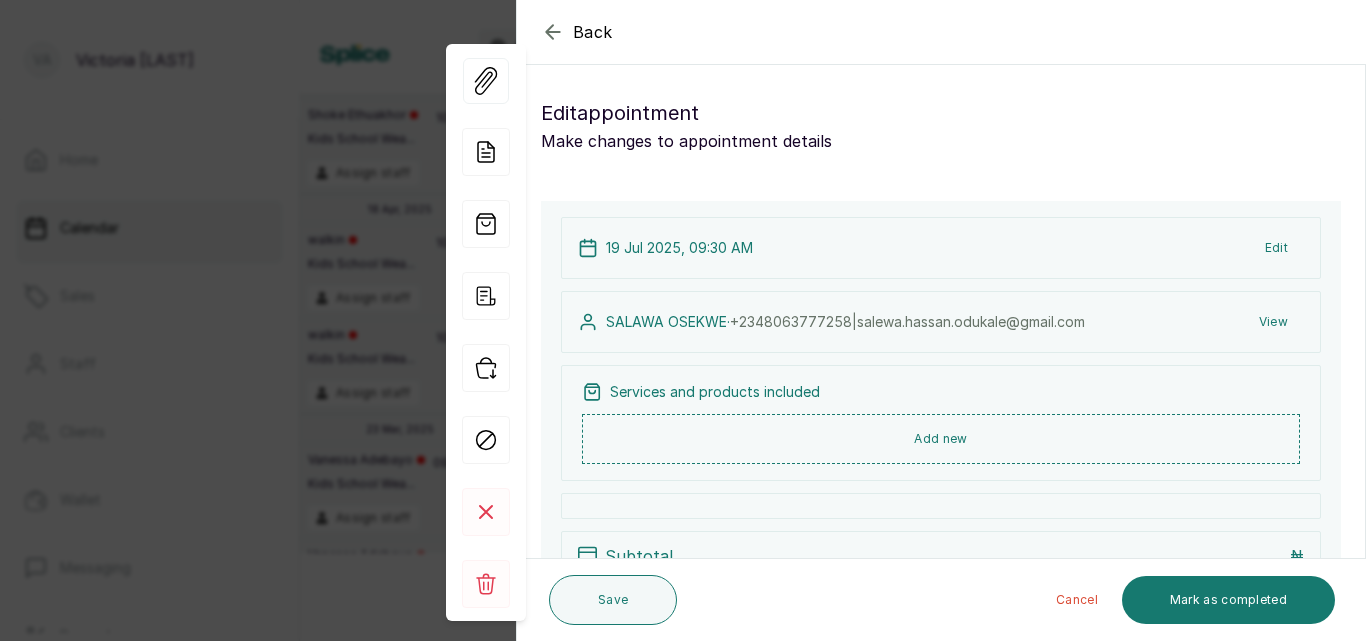 click 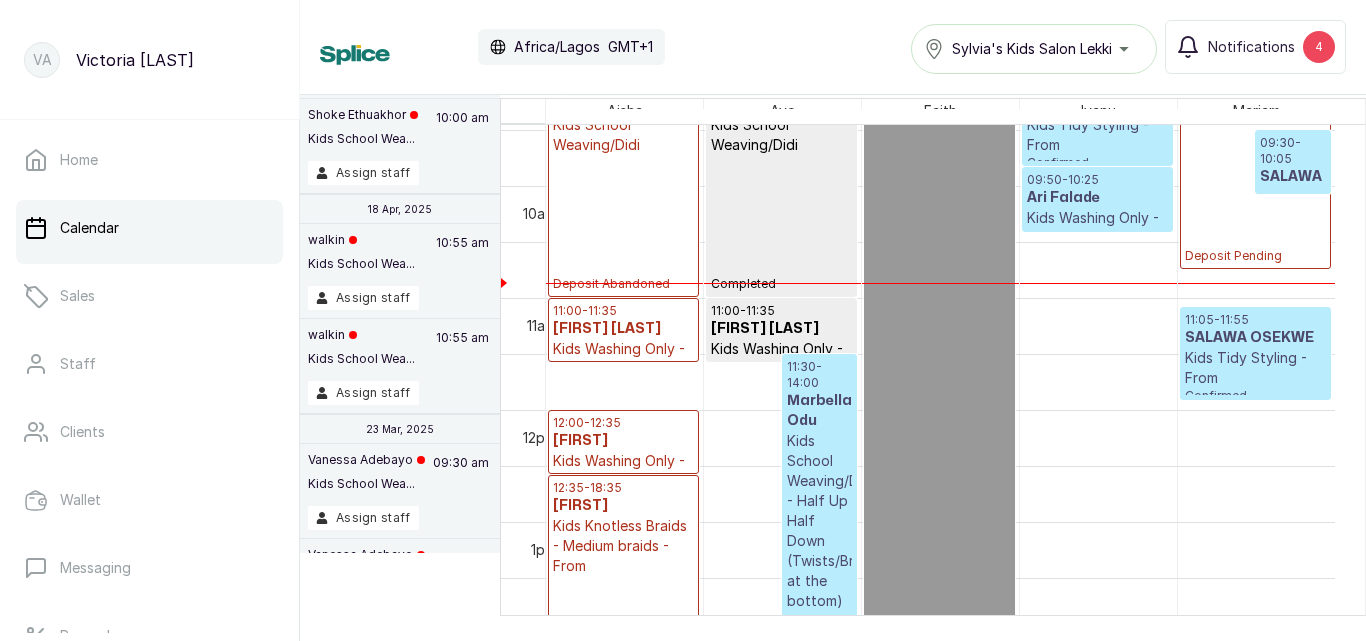 scroll, scrollTop: 897, scrollLeft: 0, axis: vertical 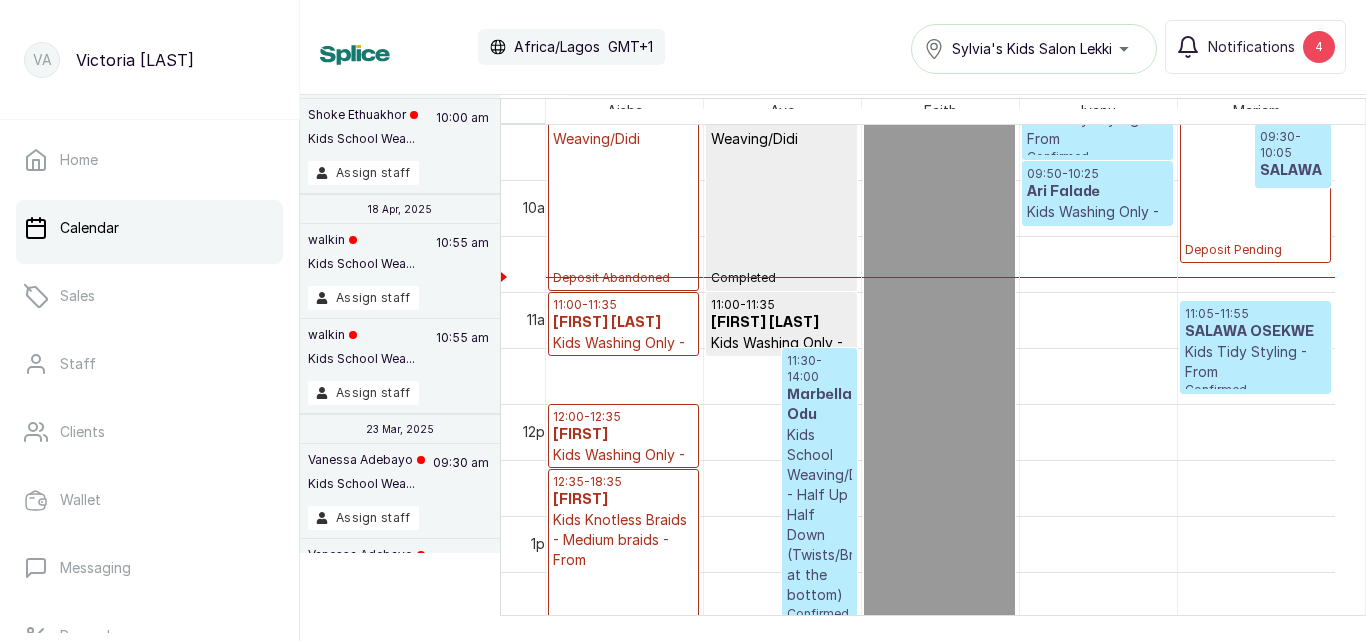 click on "Kids Tidy Styling - From" at bounding box center (1255, 362) 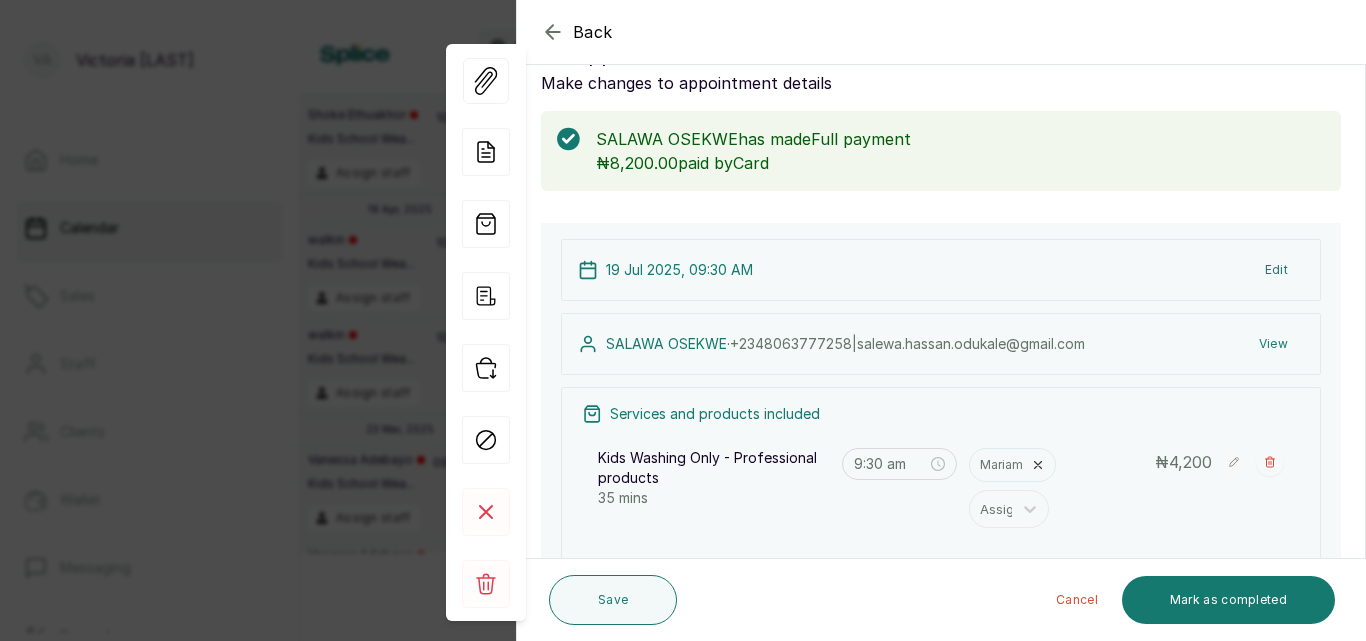 scroll, scrollTop: 171, scrollLeft: 0, axis: vertical 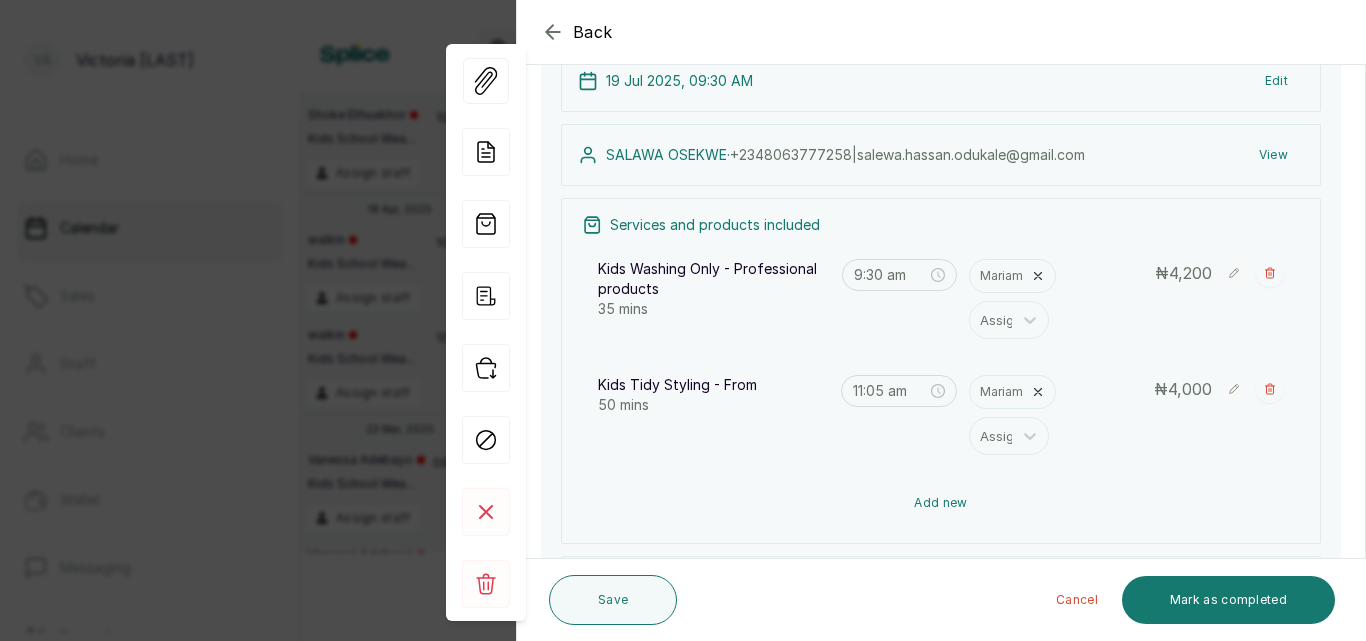click on "Add new" at bounding box center (941, 503) 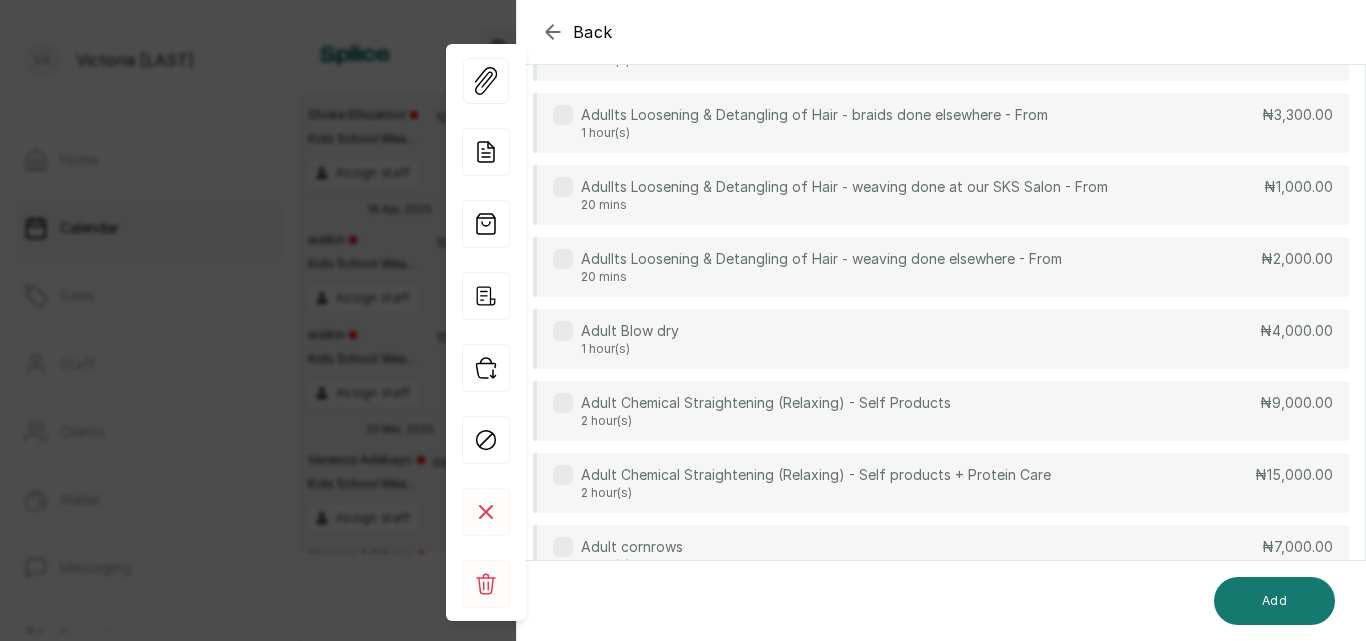 scroll, scrollTop: 149, scrollLeft: 0, axis: vertical 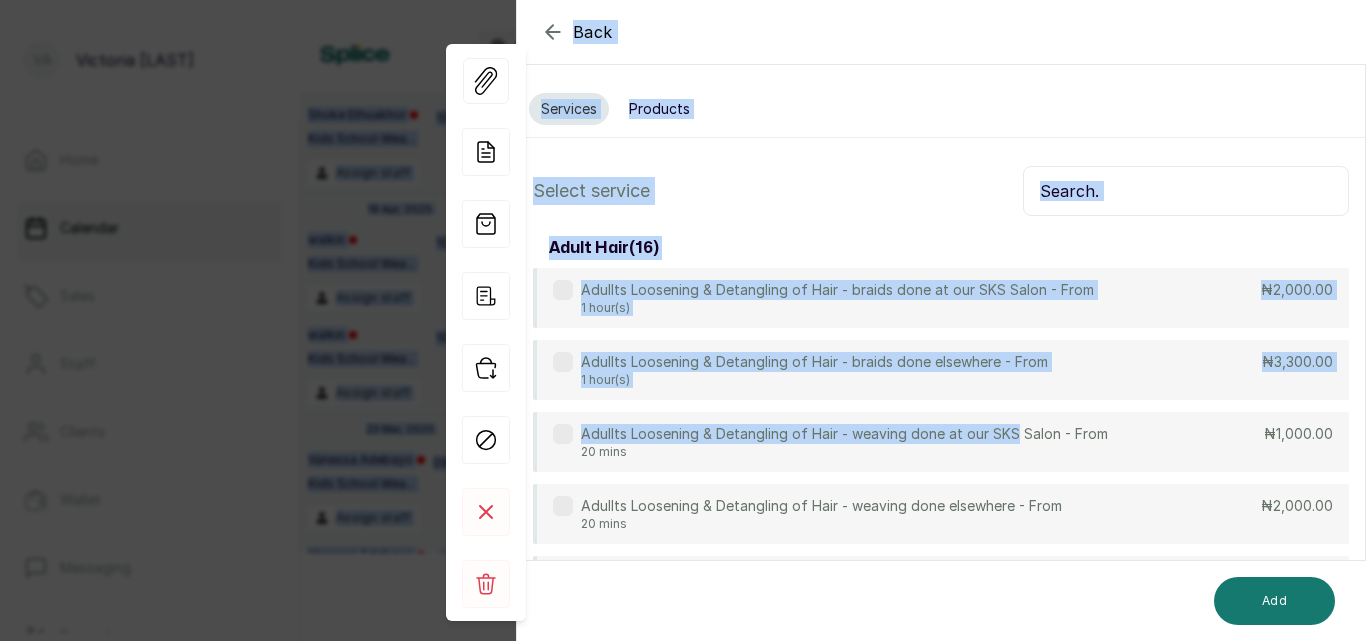 drag, startPoint x: 1012, startPoint y: 286, endPoint x: 1059, endPoint y: -56, distance: 345.21442 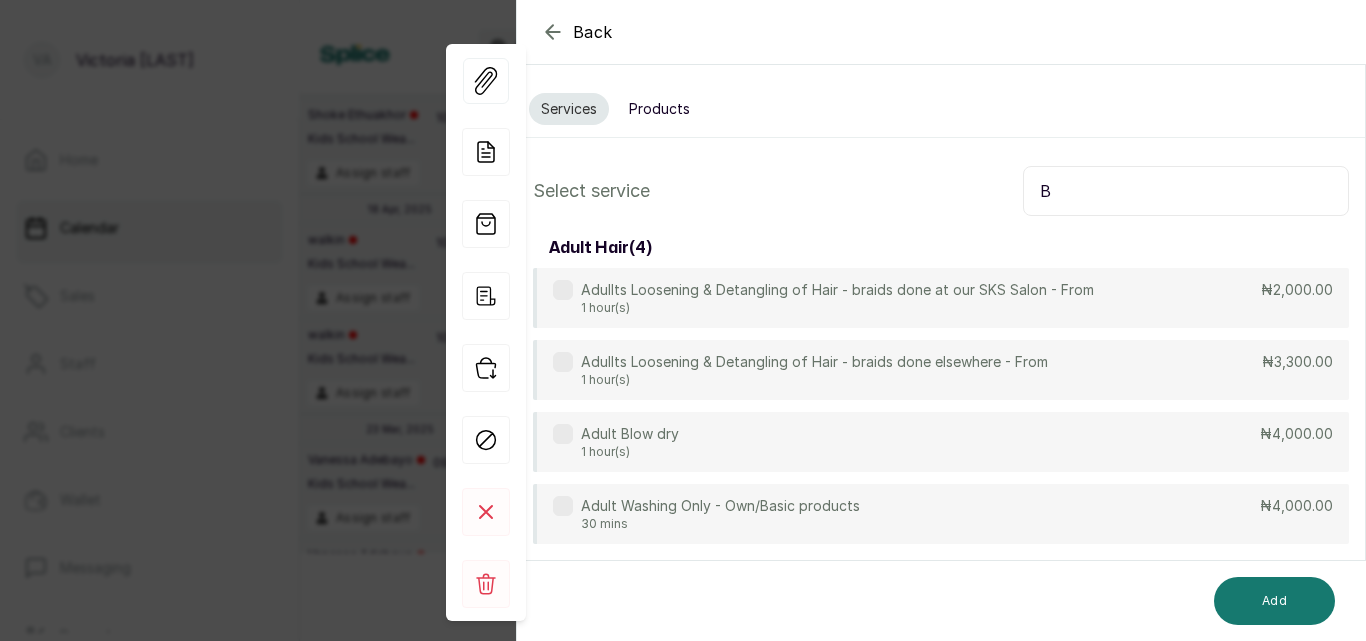 type on "B" 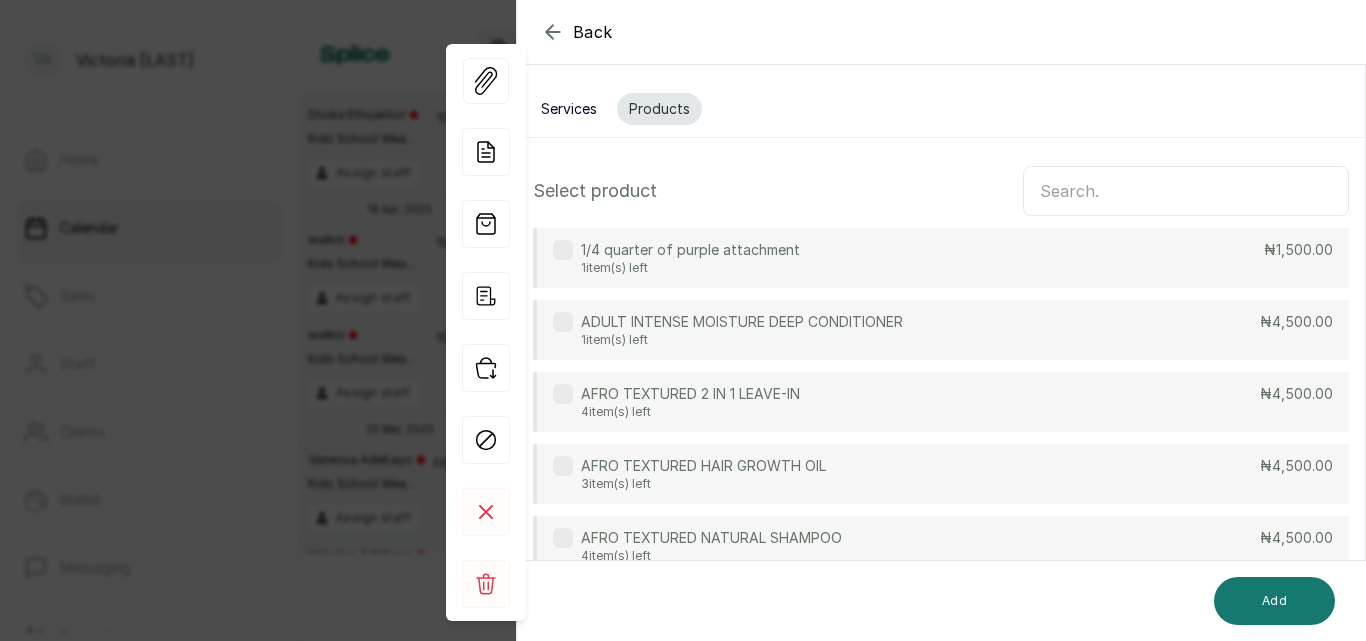 click at bounding box center (1186, 191) 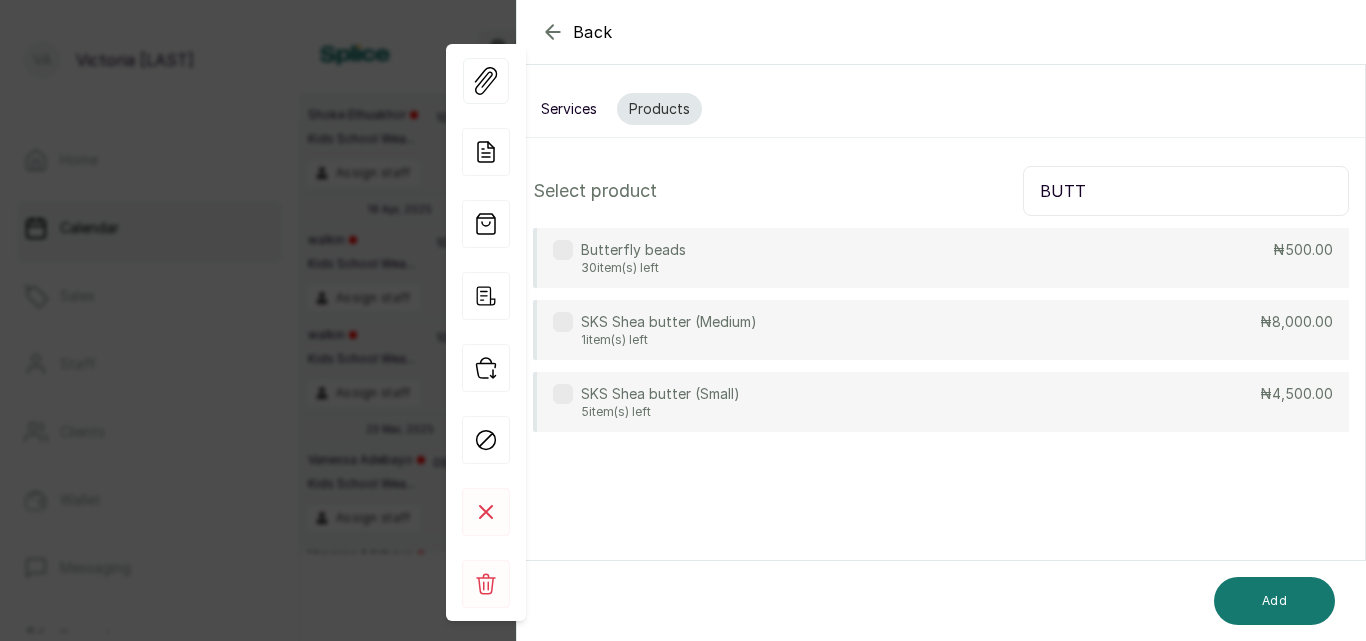 click at bounding box center [563, 250] 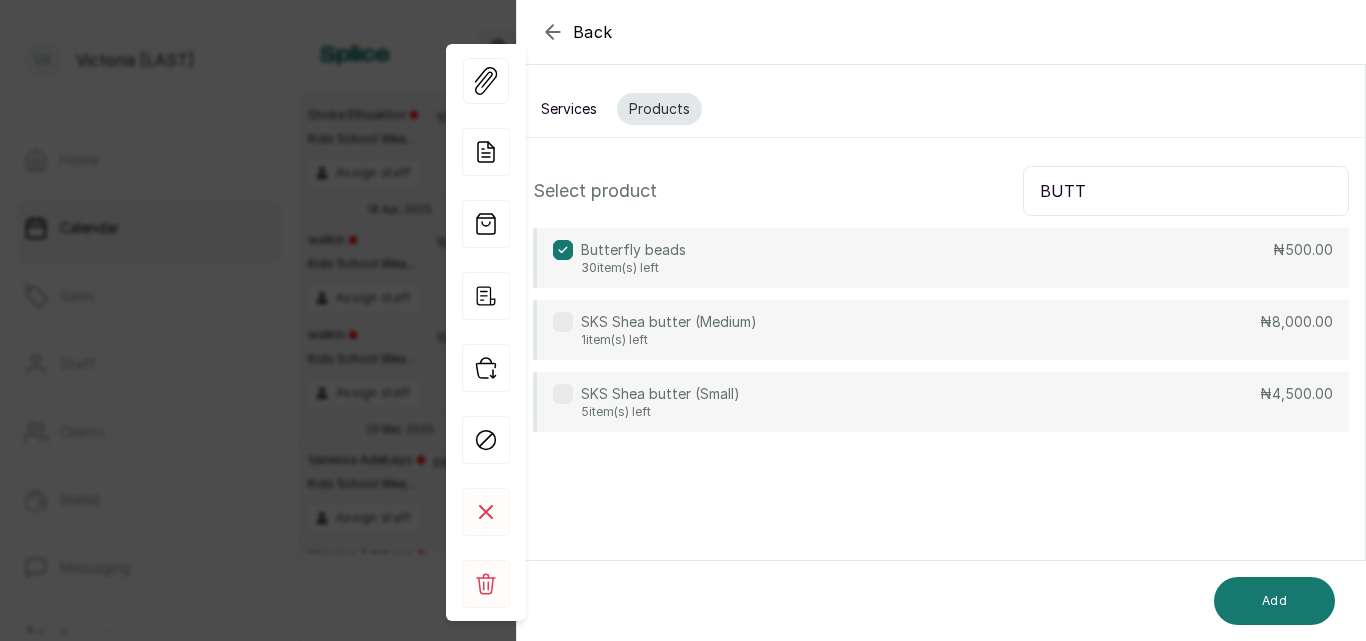 click on "BUTT" at bounding box center [1186, 191] 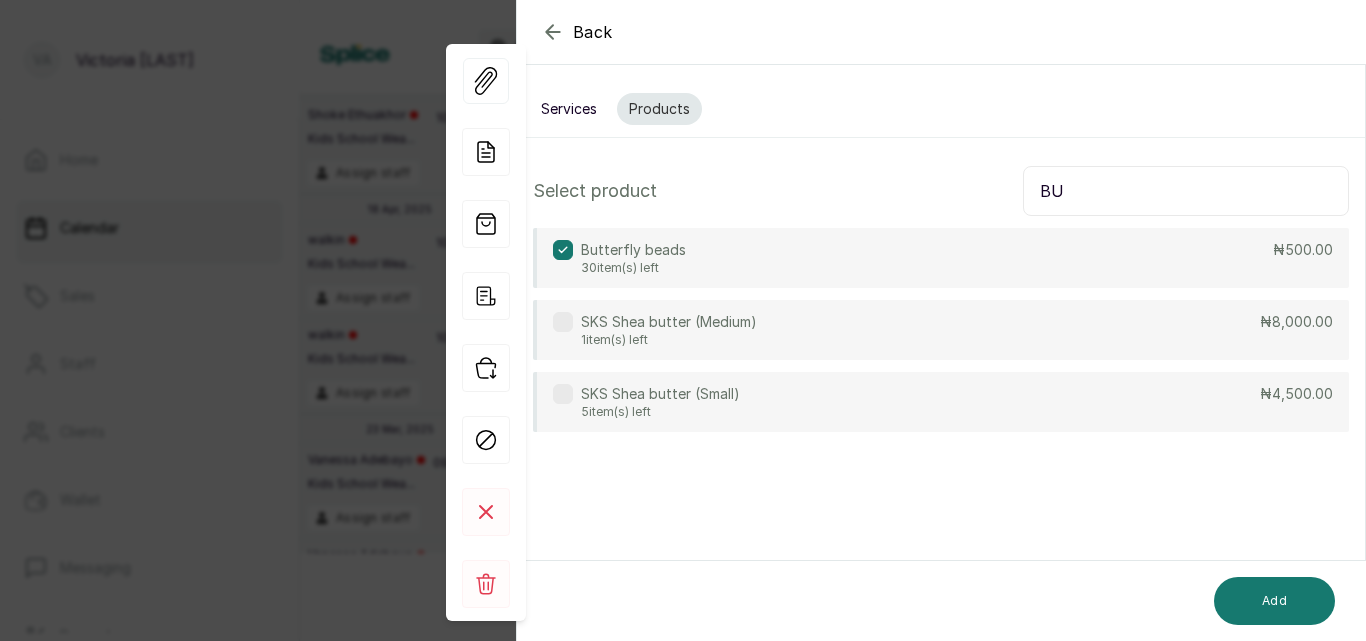 type on "B" 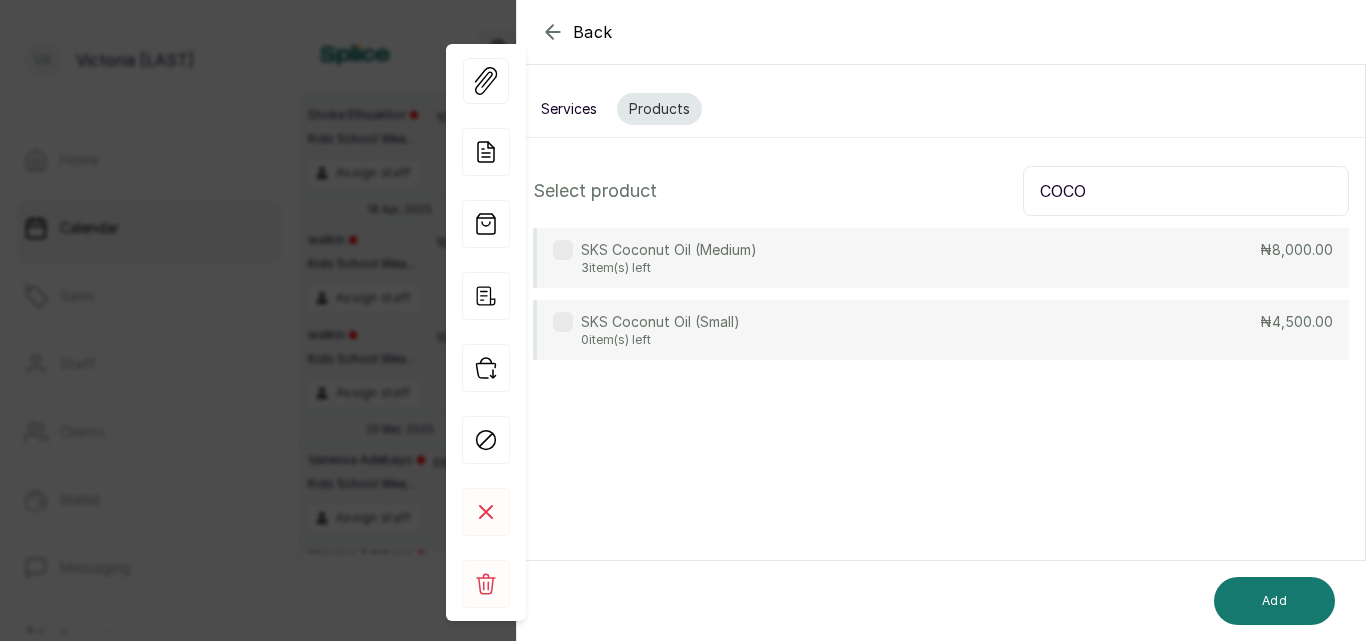 click at bounding box center (563, 322) 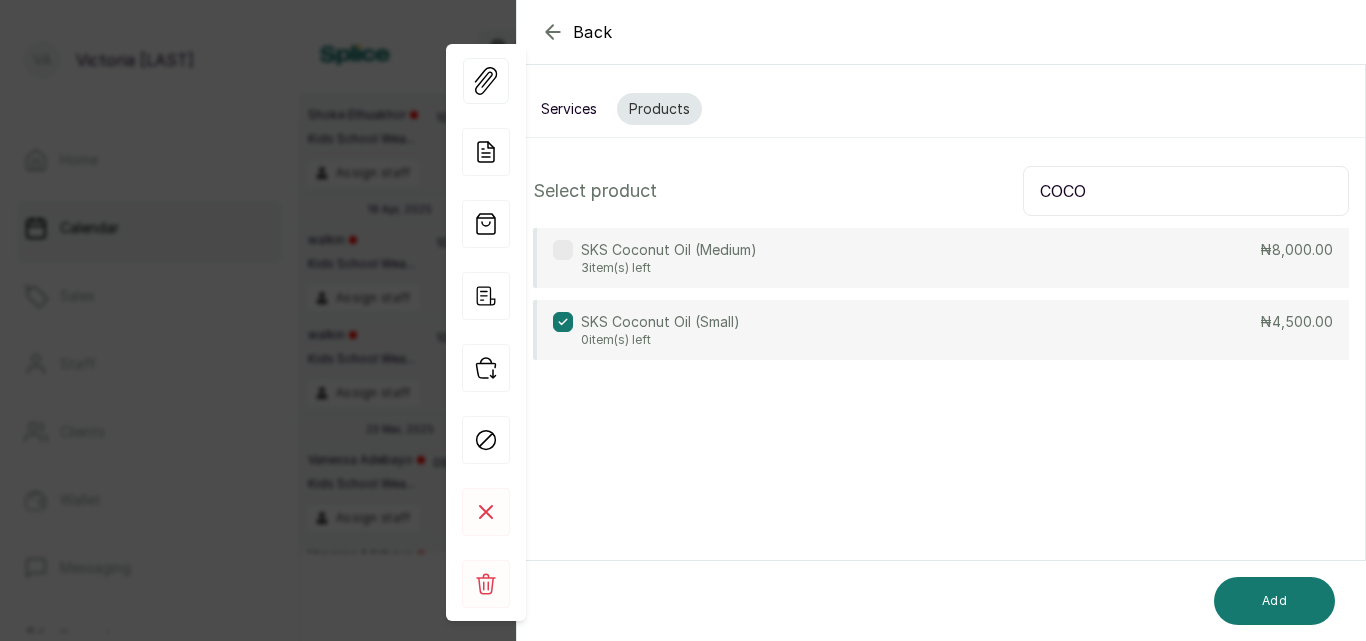 click on "COCO" at bounding box center [1186, 191] 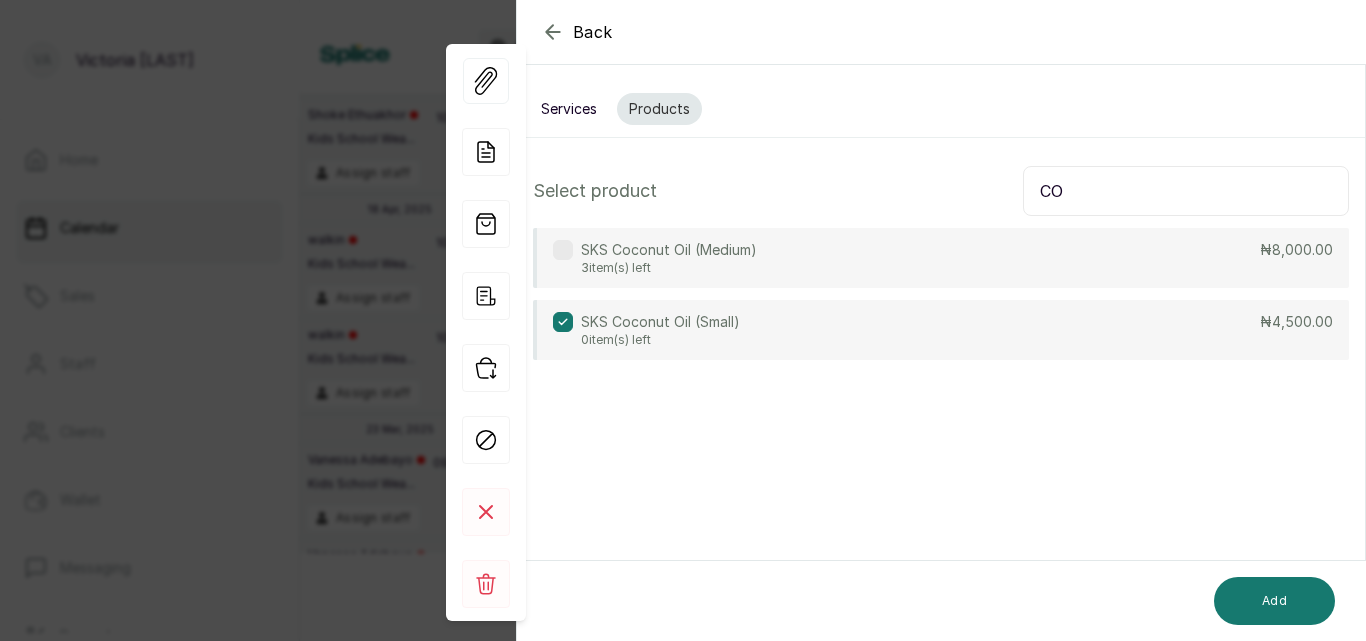 type on "C" 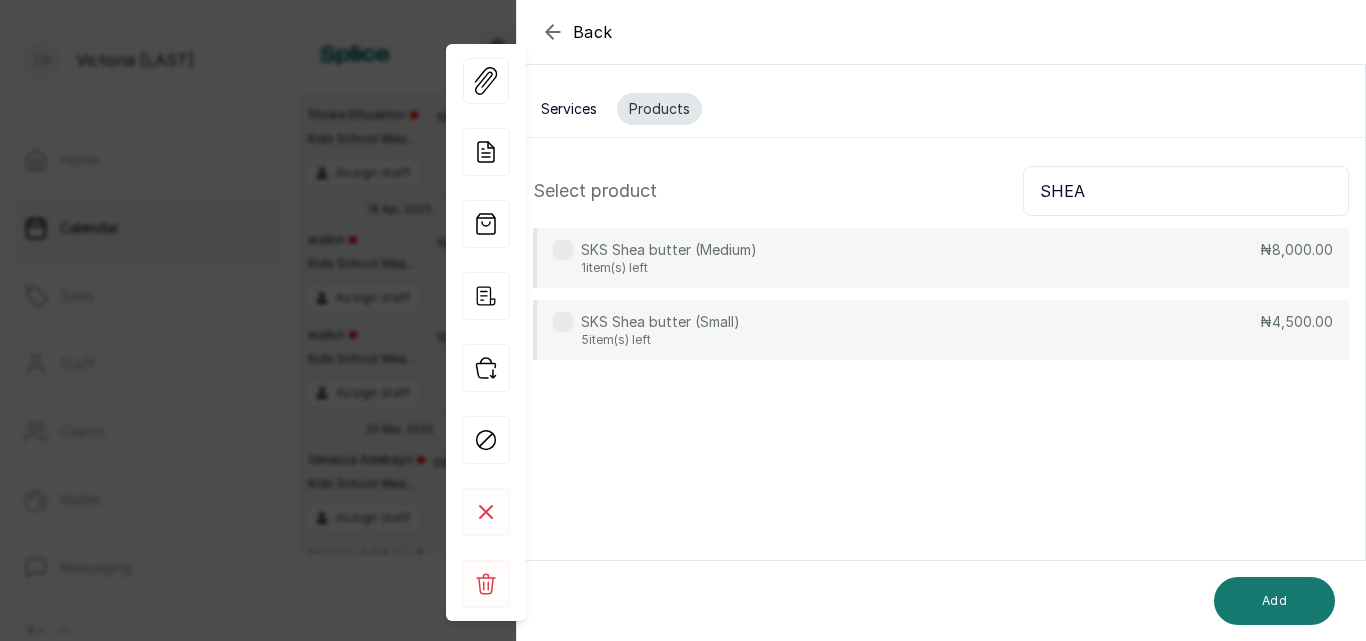 type on "SHEA" 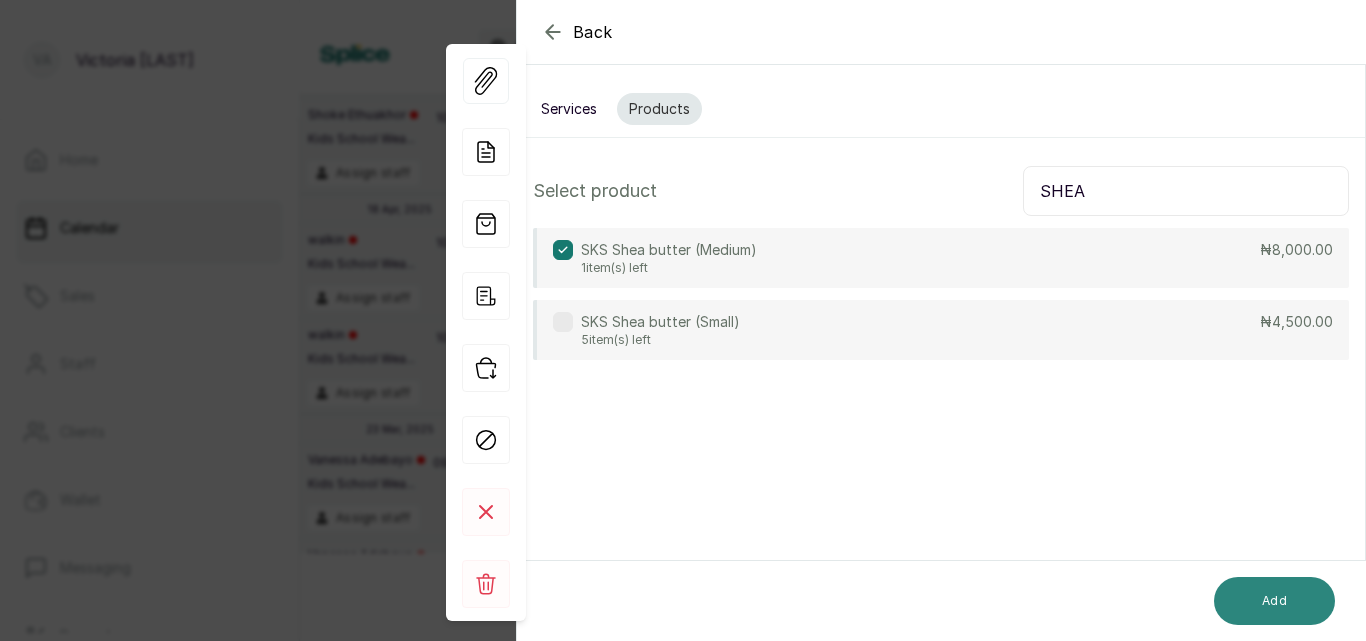 click on "Add" at bounding box center (1274, 601) 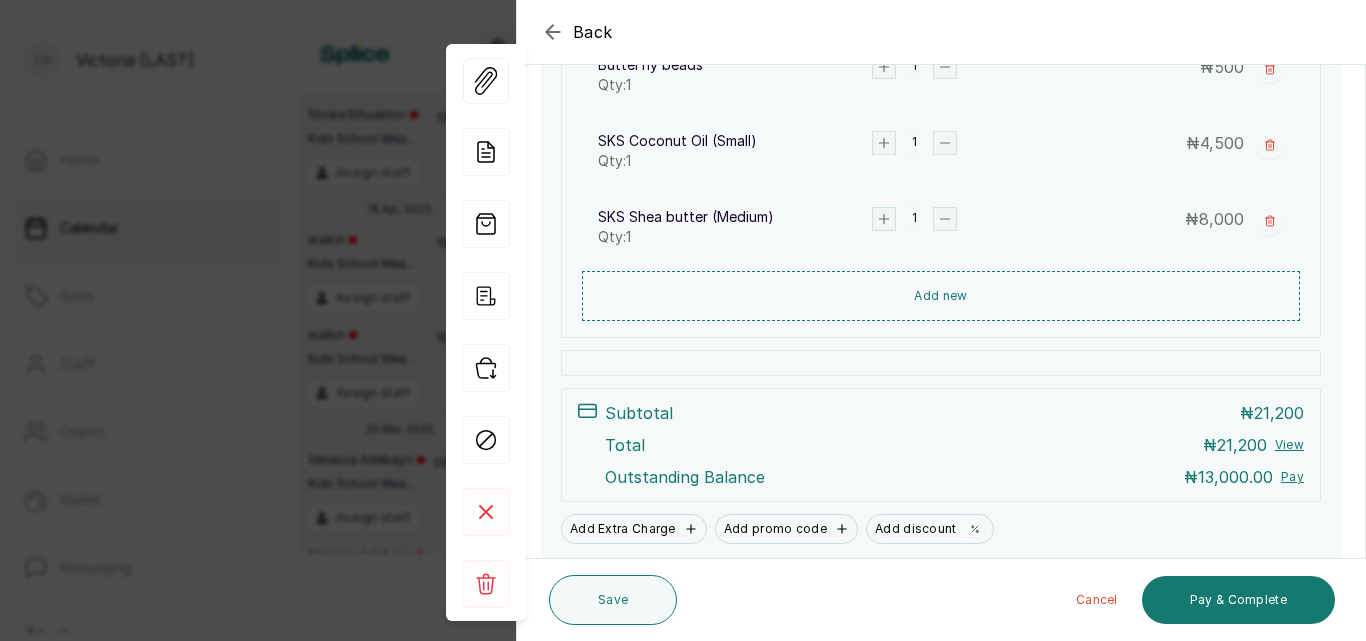 scroll, scrollTop: 700, scrollLeft: 0, axis: vertical 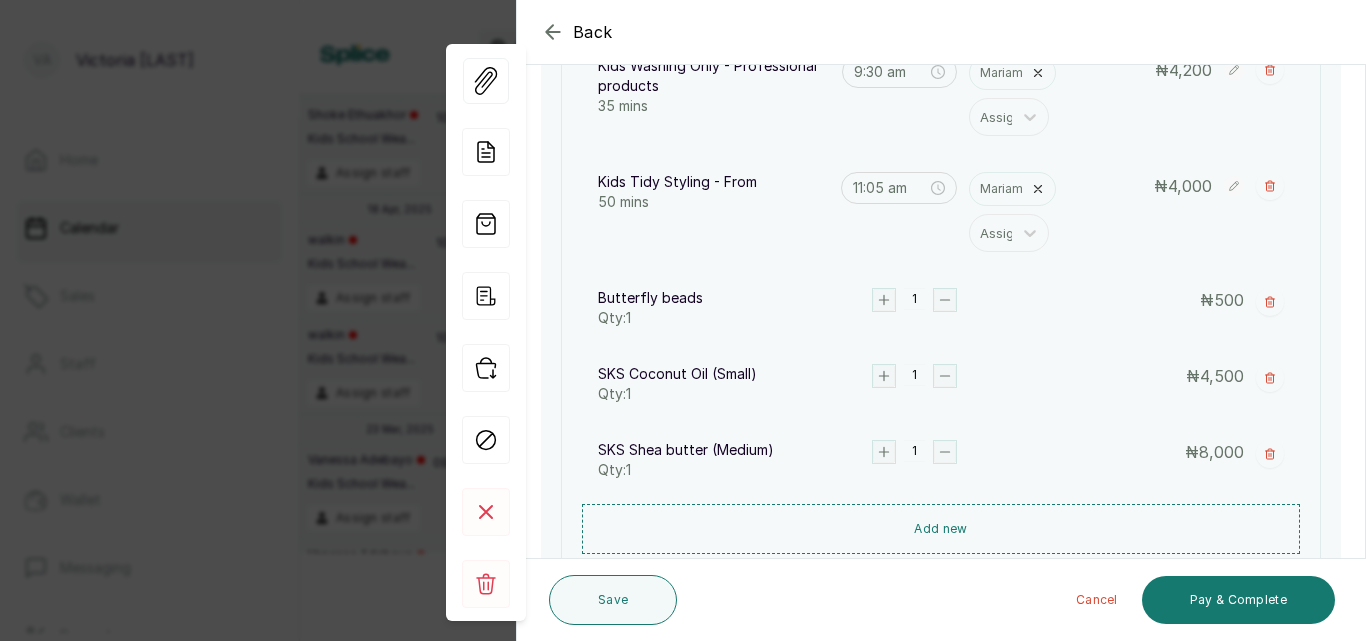 click 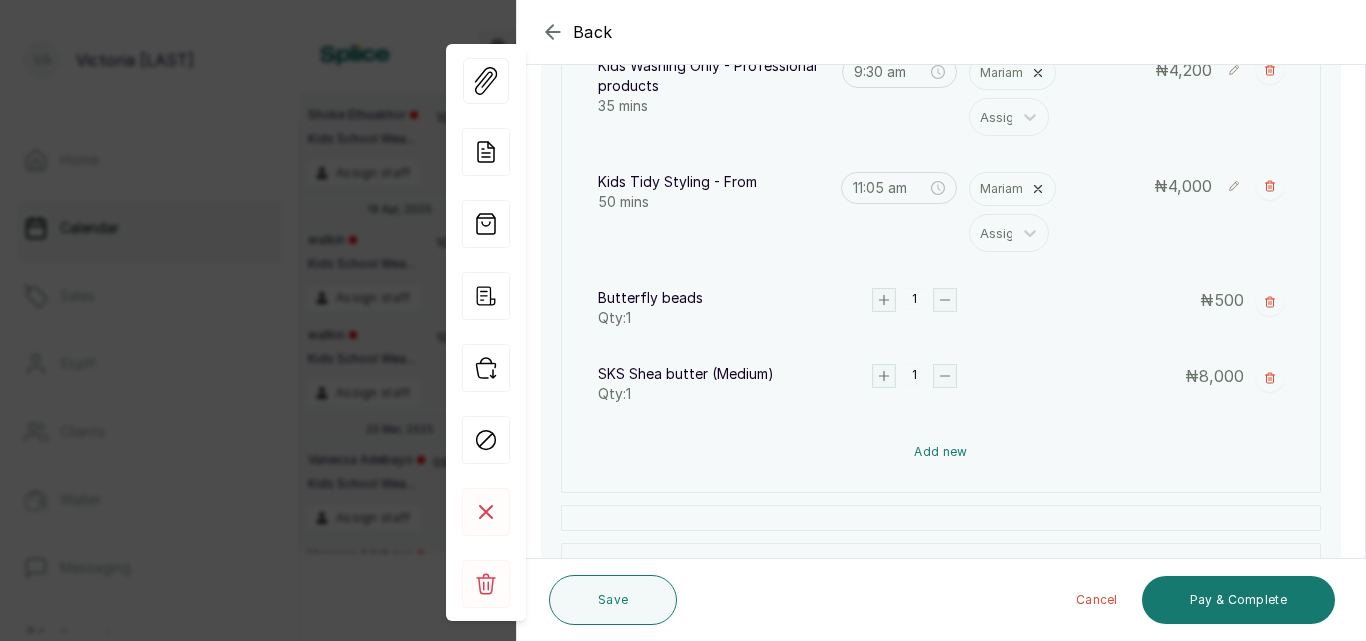 click on "Add new" at bounding box center (941, 452) 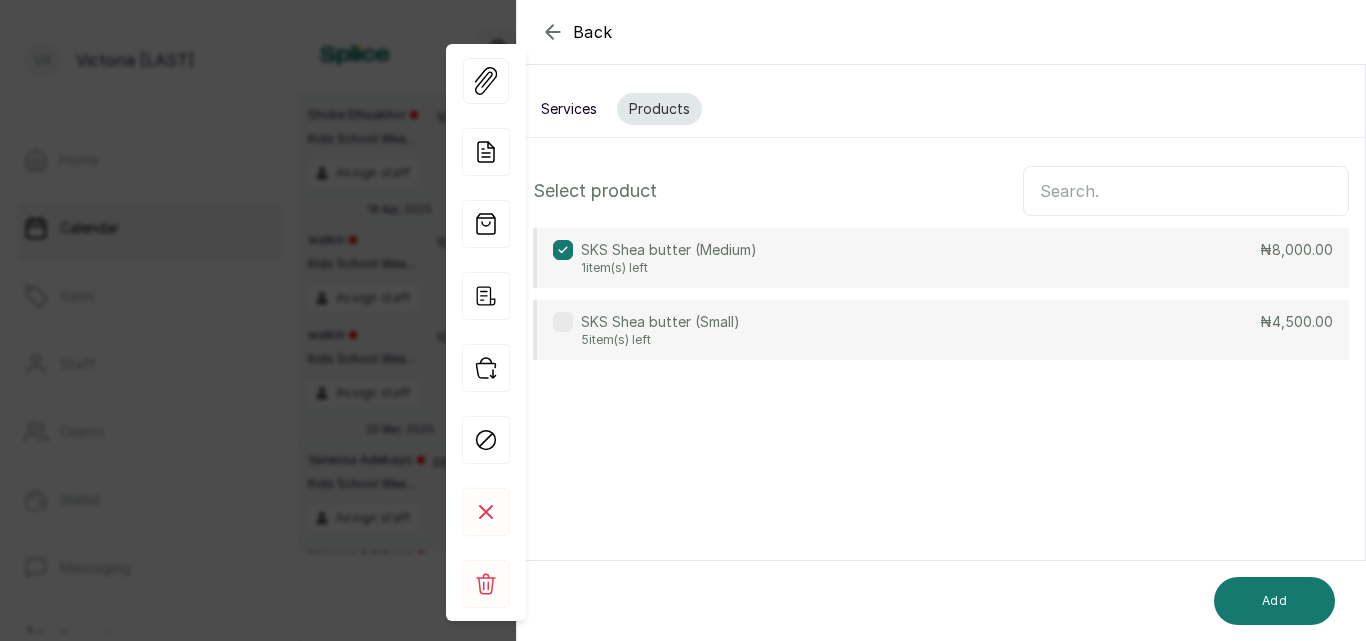 scroll, scrollTop: 0, scrollLeft: 0, axis: both 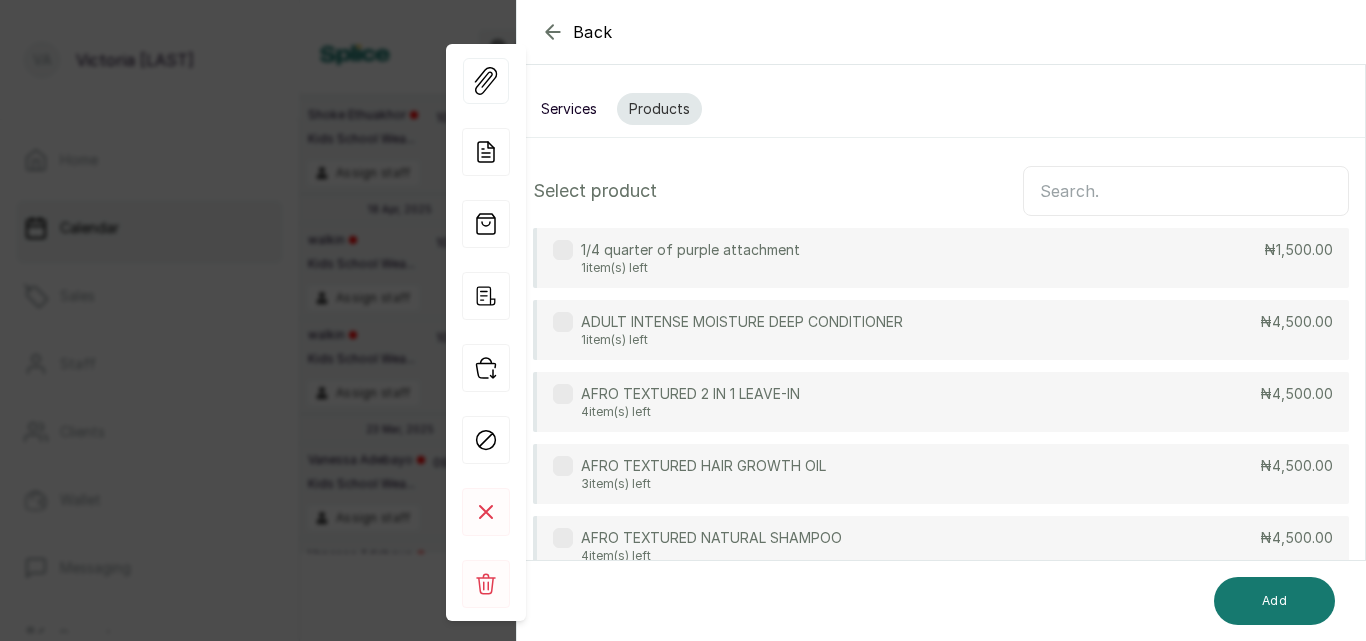 drag, startPoint x: 1017, startPoint y: 357, endPoint x: 1057, endPoint y: 3, distance: 356.25272 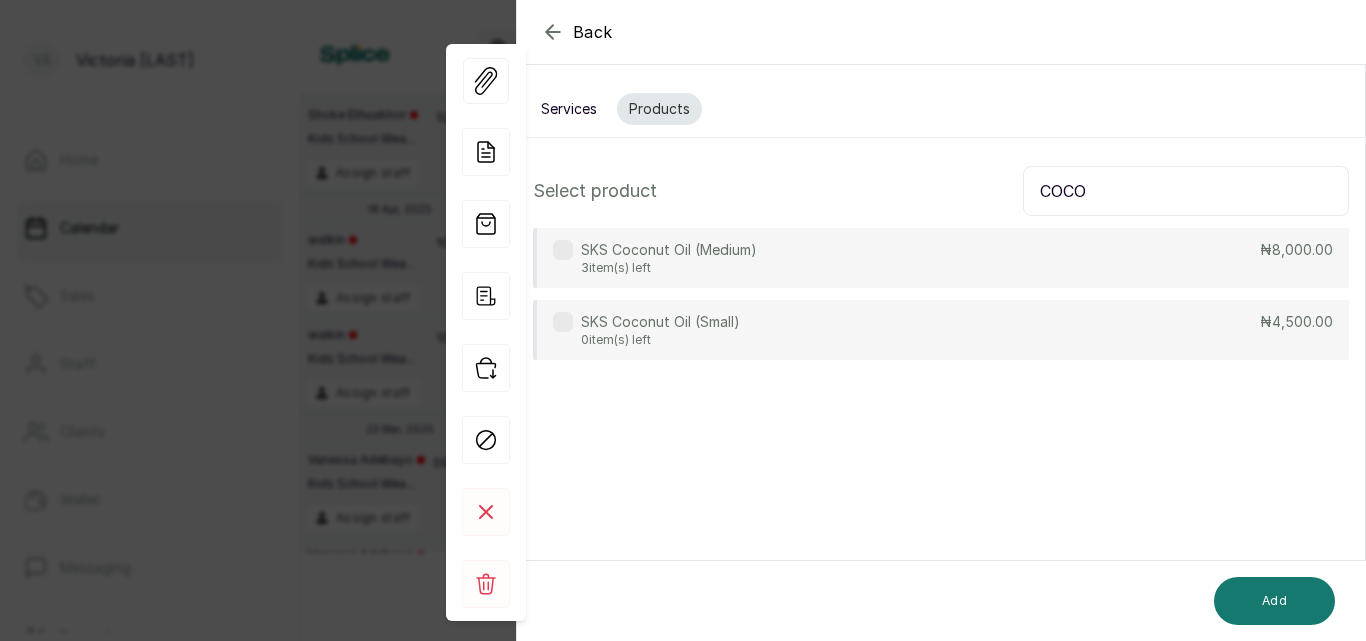 type on "COCO" 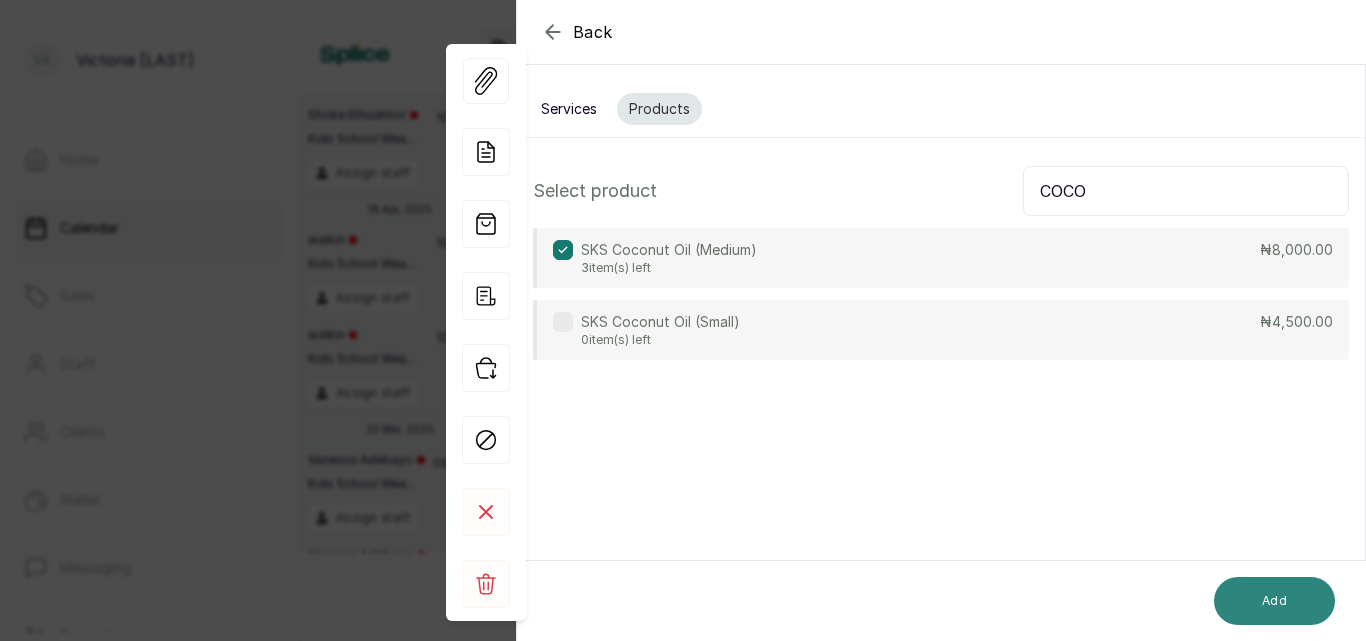 click on "Add" at bounding box center (1274, 601) 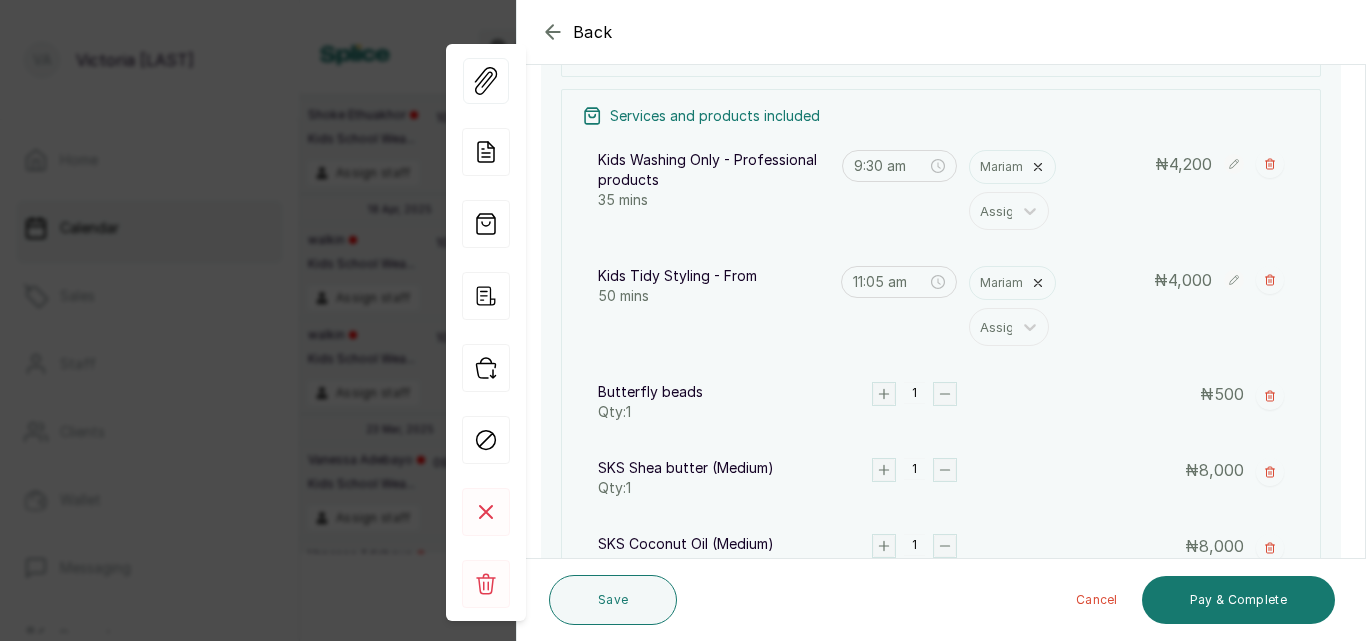 scroll, scrollTop: 755, scrollLeft: 0, axis: vertical 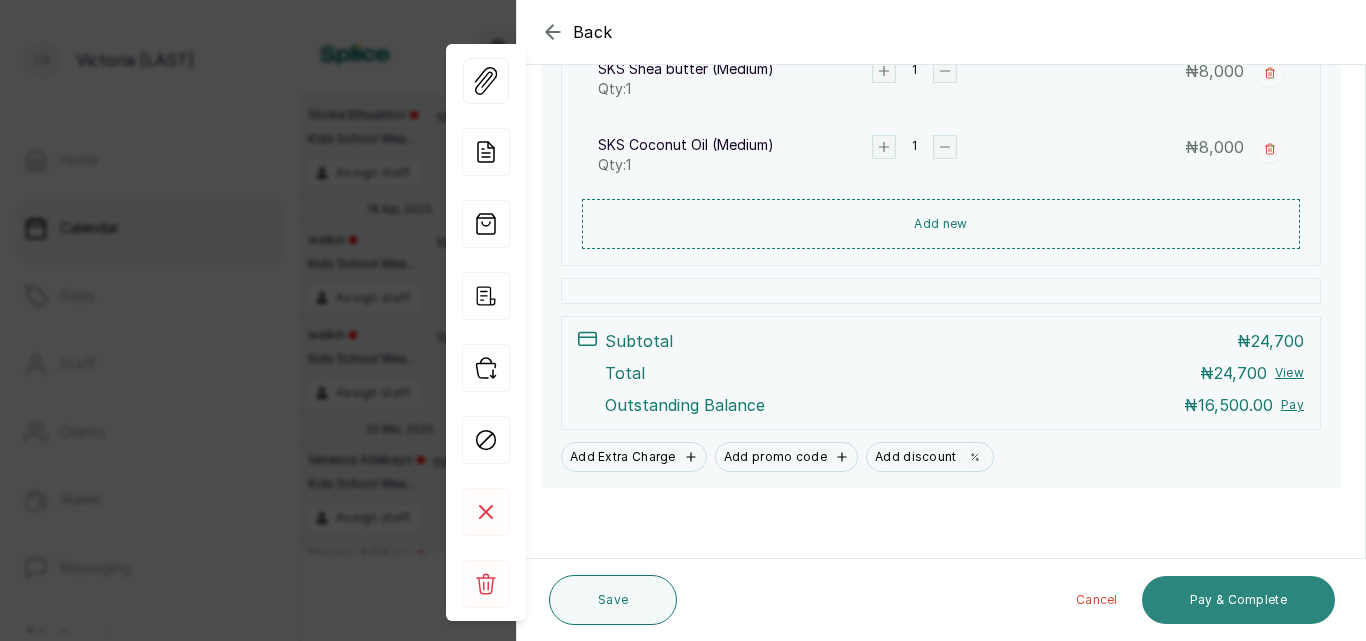 click on "Pay & Complete" at bounding box center (1238, 600) 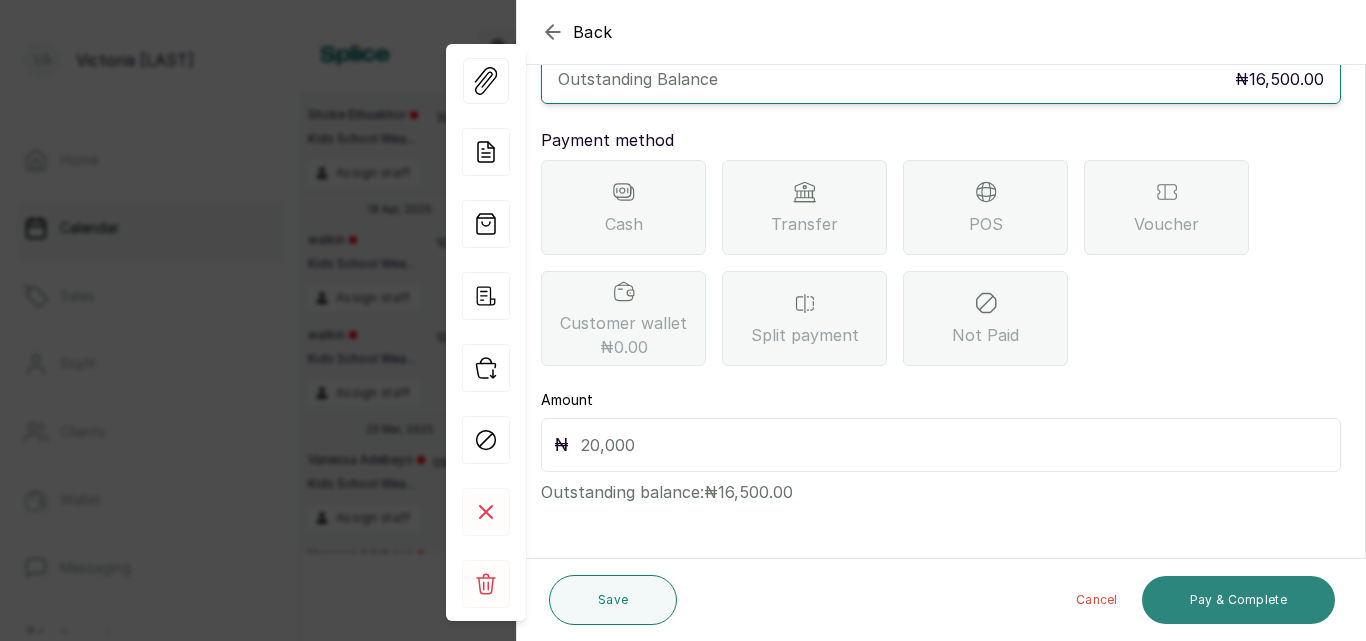 scroll, scrollTop: 159, scrollLeft: 0, axis: vertical 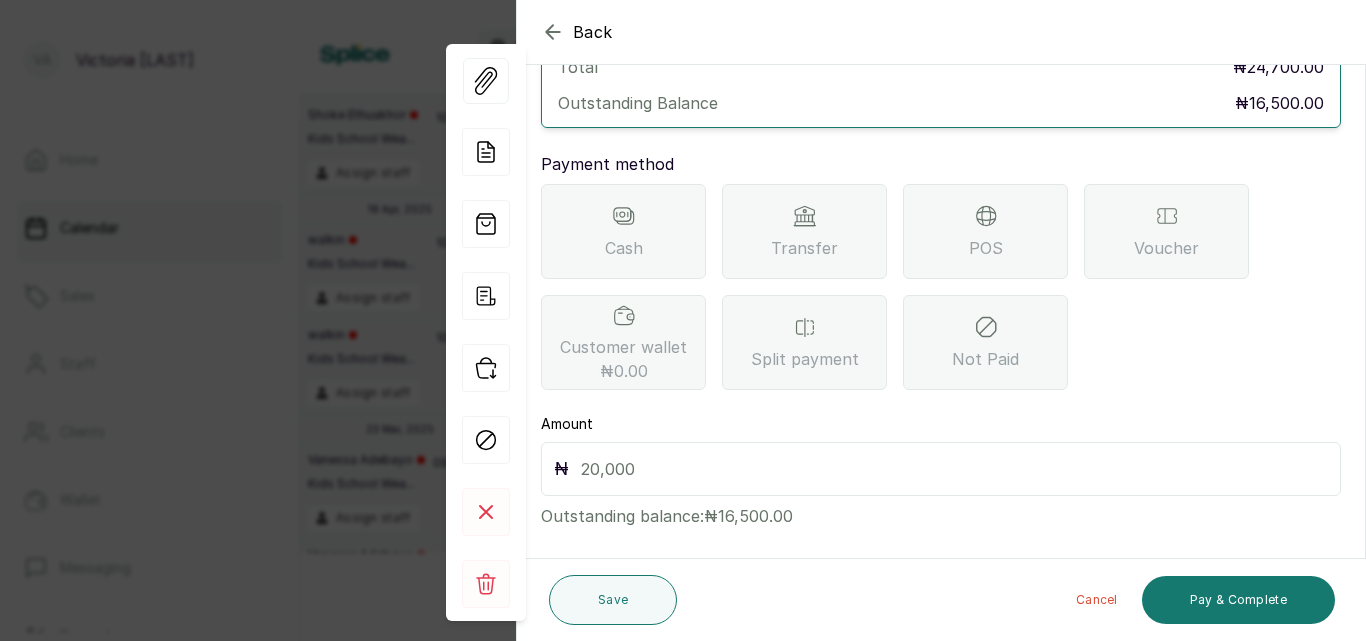 click on "Transfer" at bounding box center (804, 248) 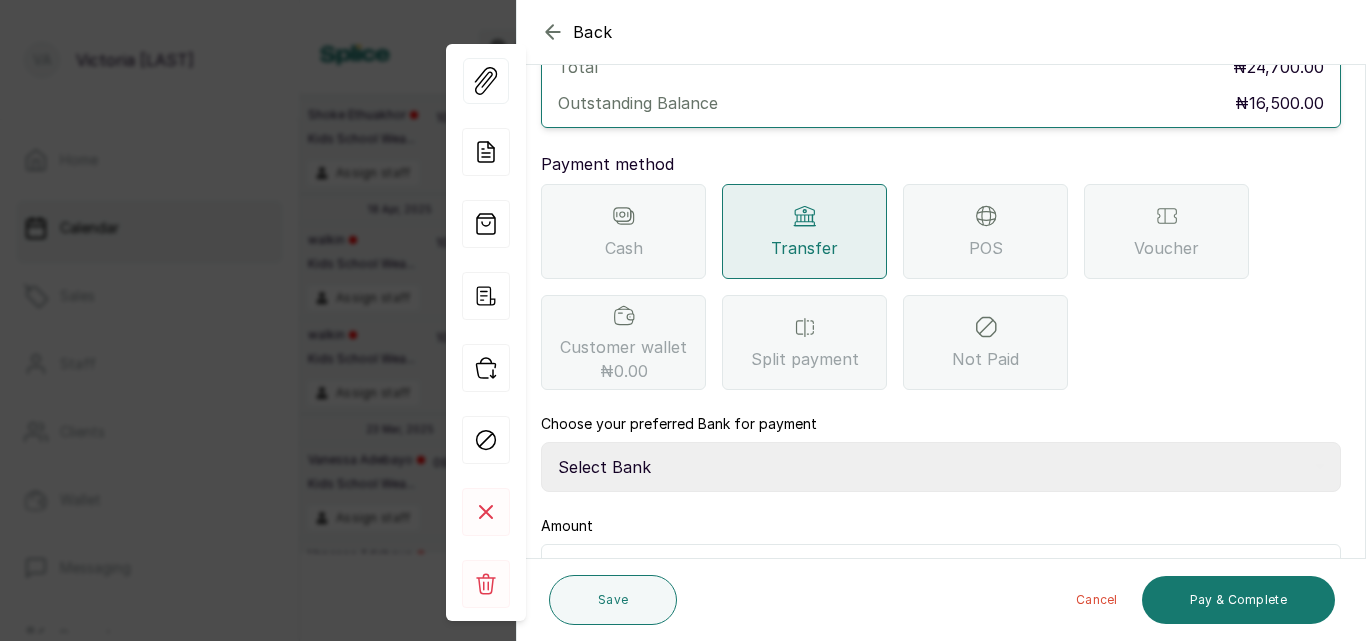 click on "Select Bank CANARY YELLOW Moniepoint MFB CANARY YELLOW Sparkle Microfinance Bank" at bounding box center [941, 467] 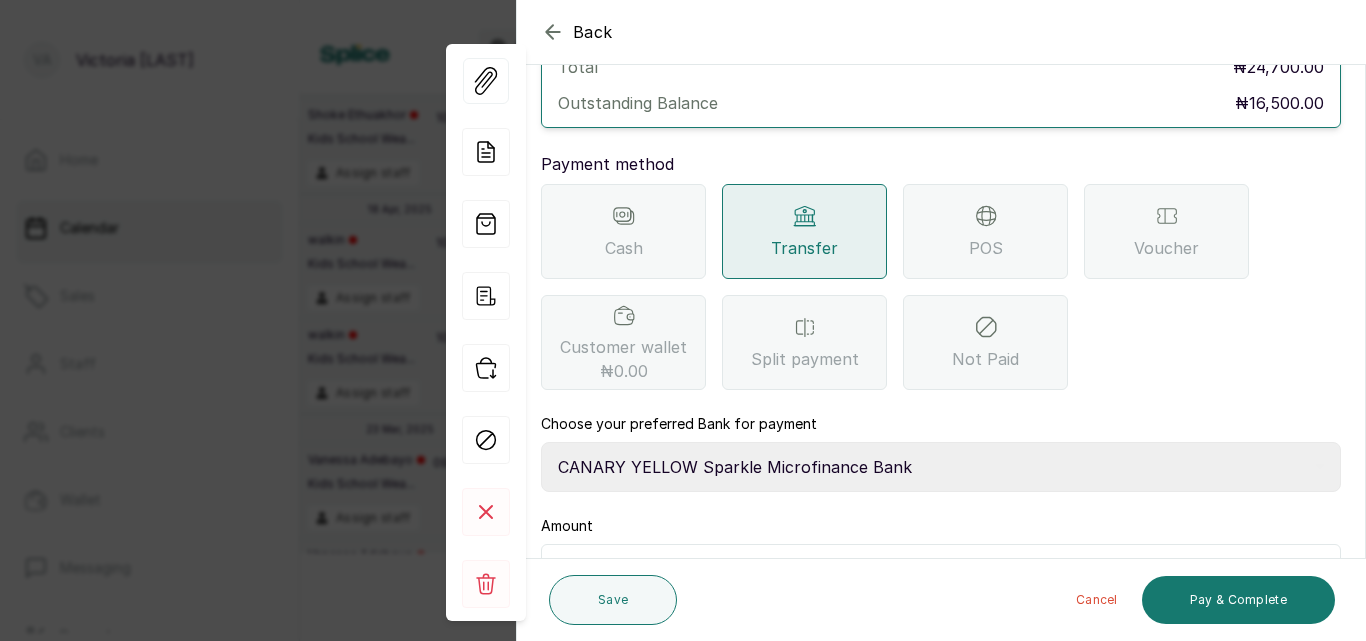 click on "Select Bank CANARY YELLOW Moniepoint MFB CANARY YELLOW Sparkle Microfinance Bank" at bounding box center [941, 467] 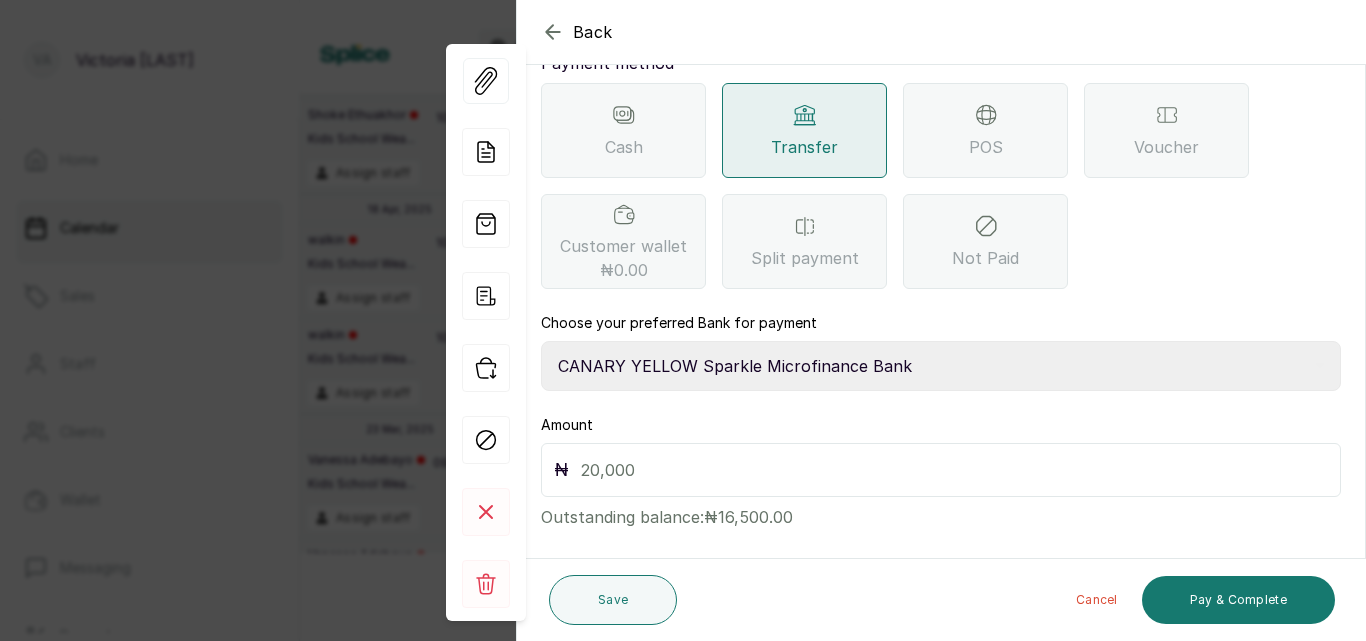 scroll, scrollTop: 261, scrollLeft: 0, axis: vertical 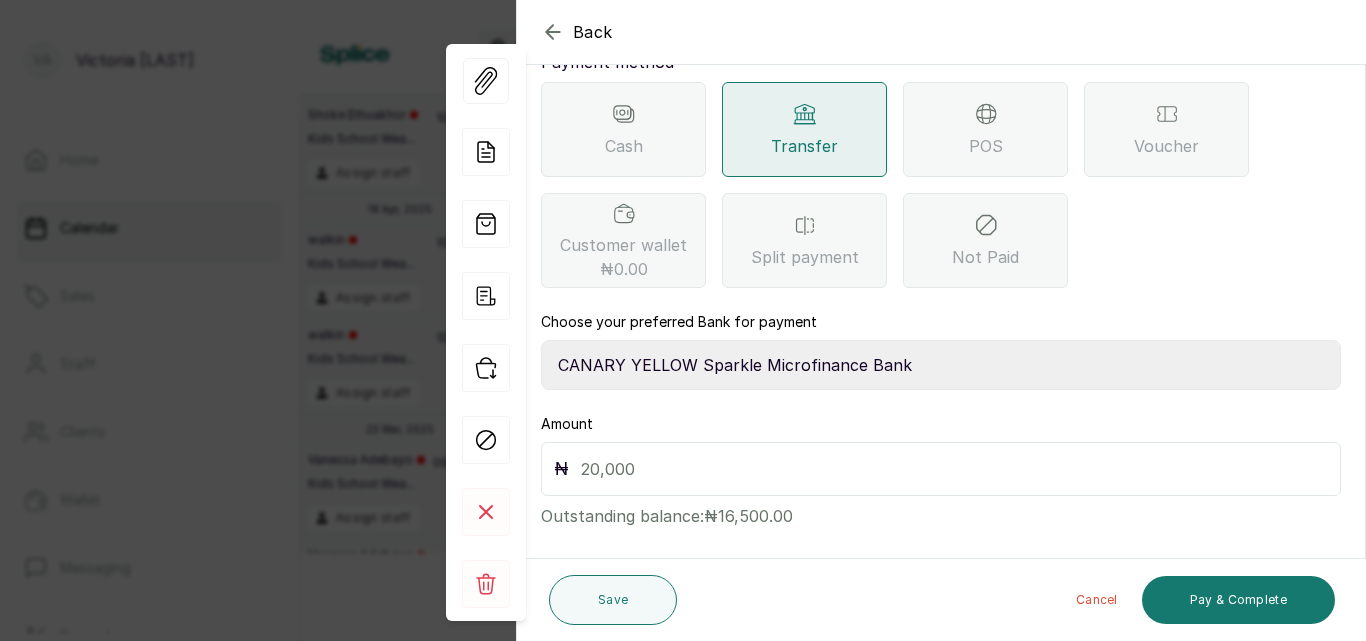 click on "₦" at bounding box center (941, 469) 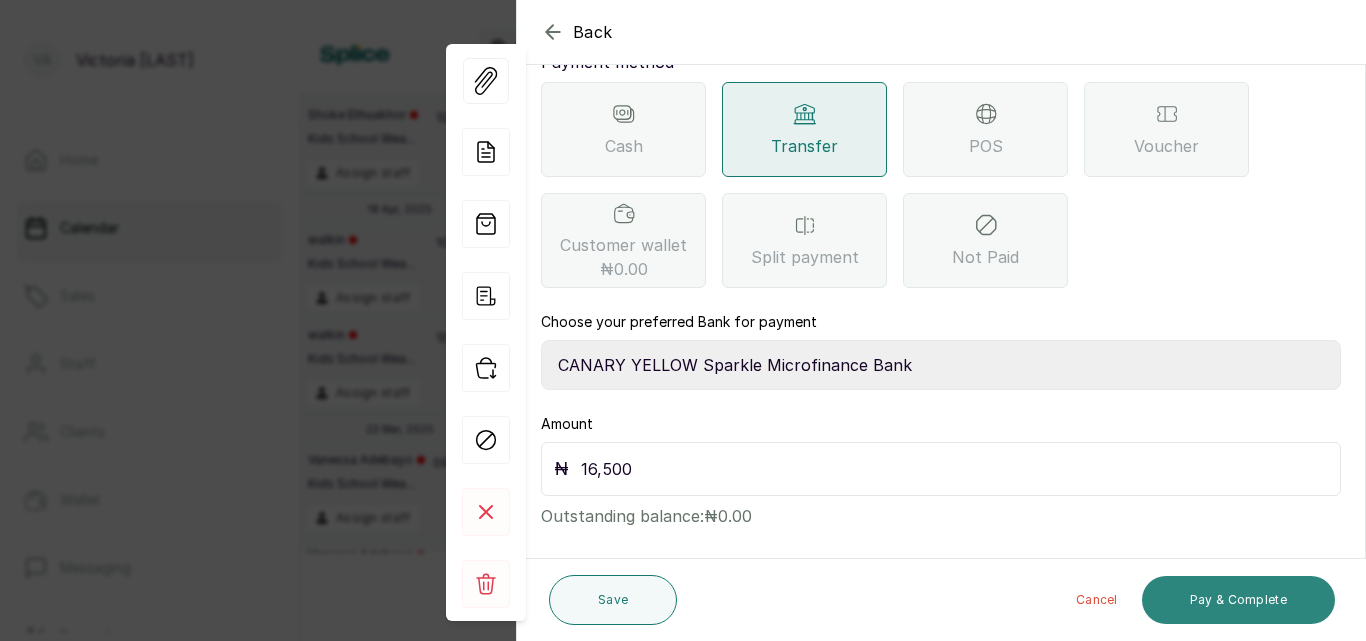 type on "16,500" 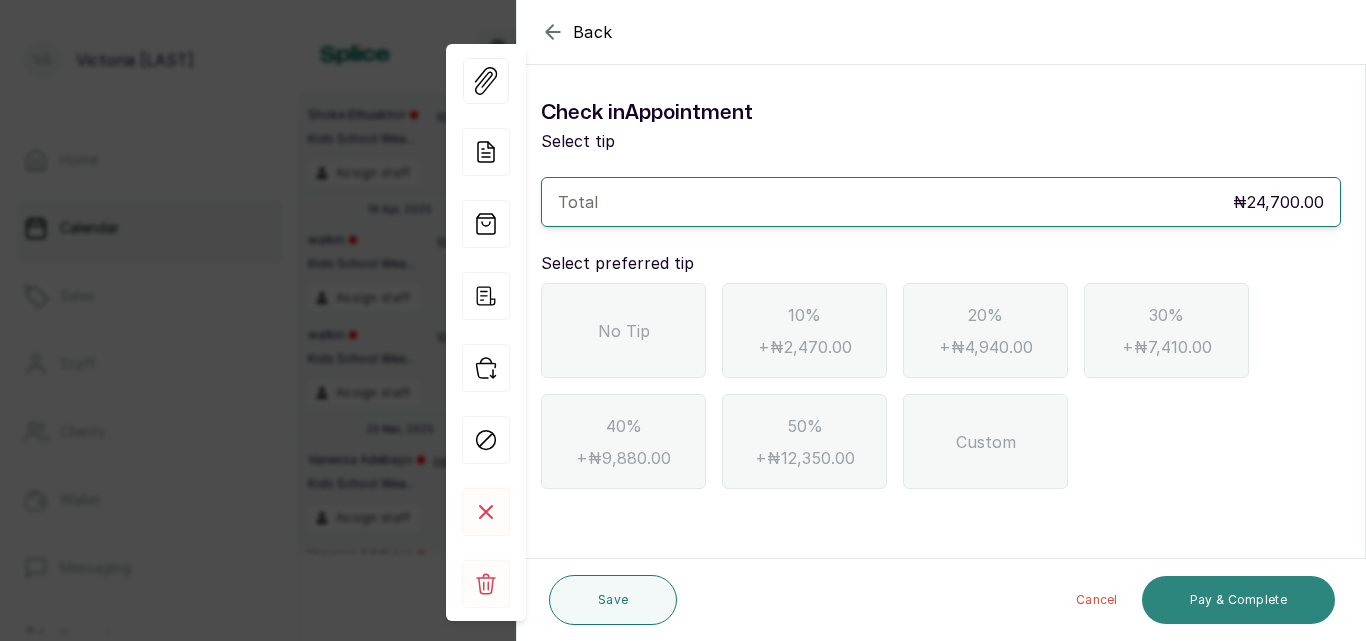 scroll, scrollTop: 0, scrollLeft: 0, axis: both 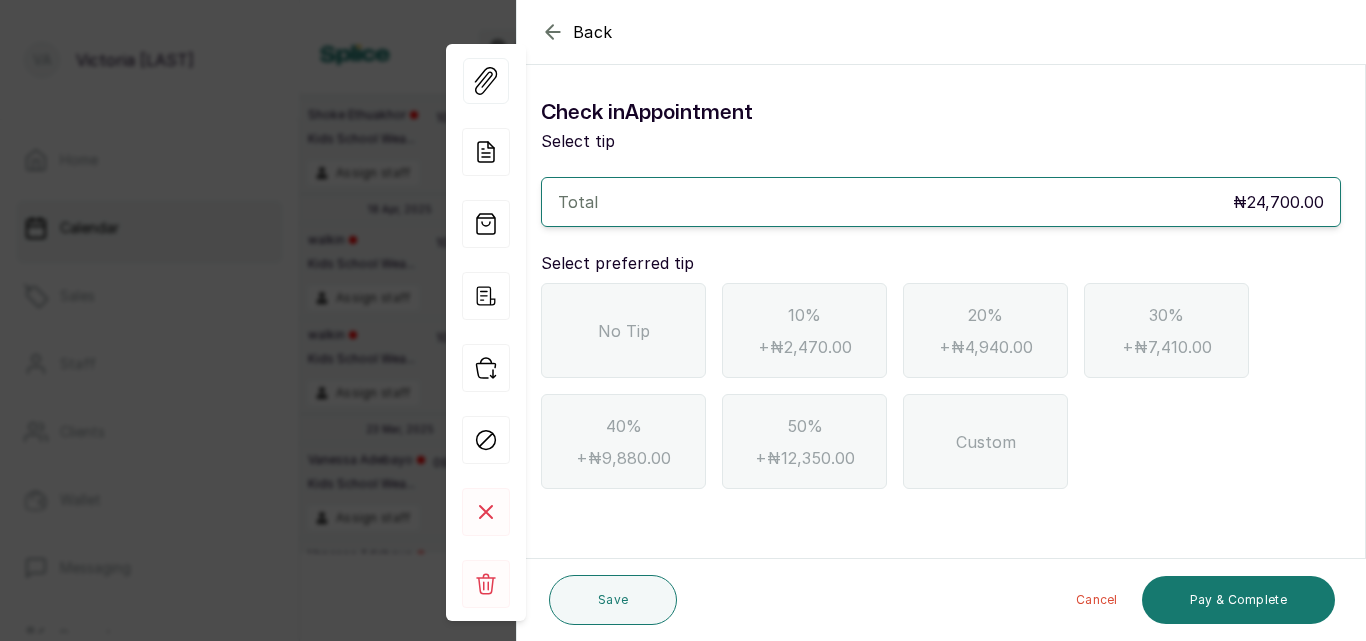 click on "No Tip" at bounding box center (624, 331) 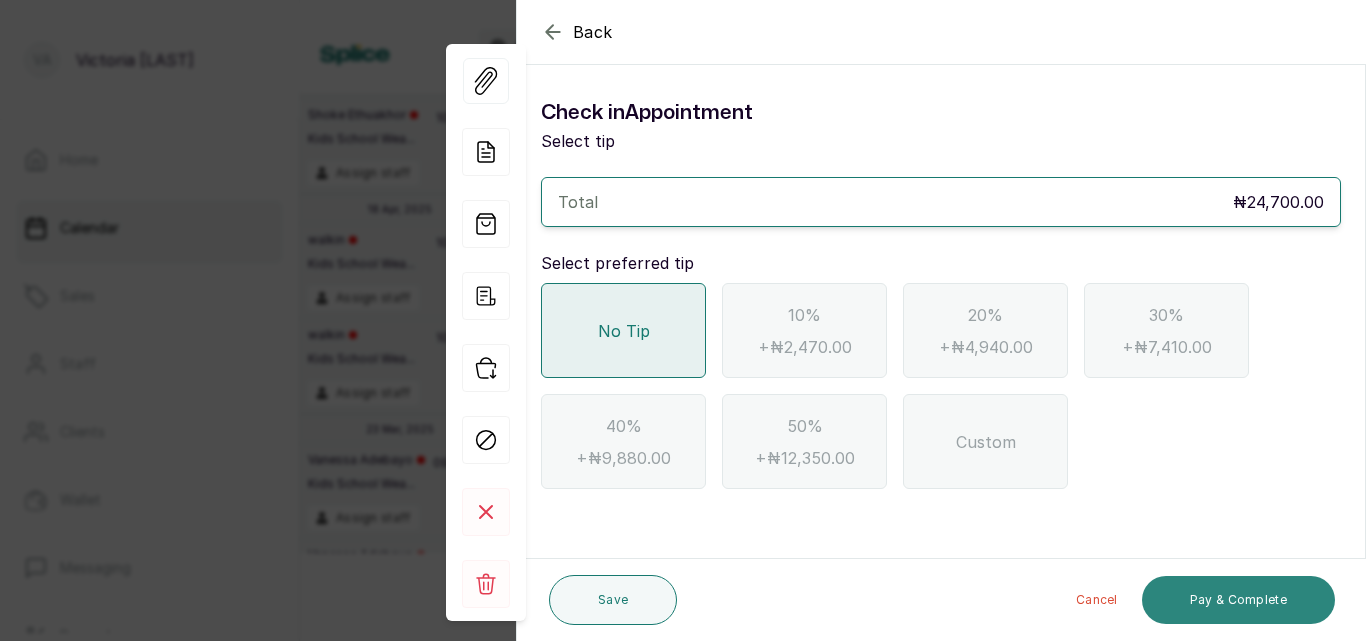 click on "Pay & Complete" at bounding box center (1238, 600) 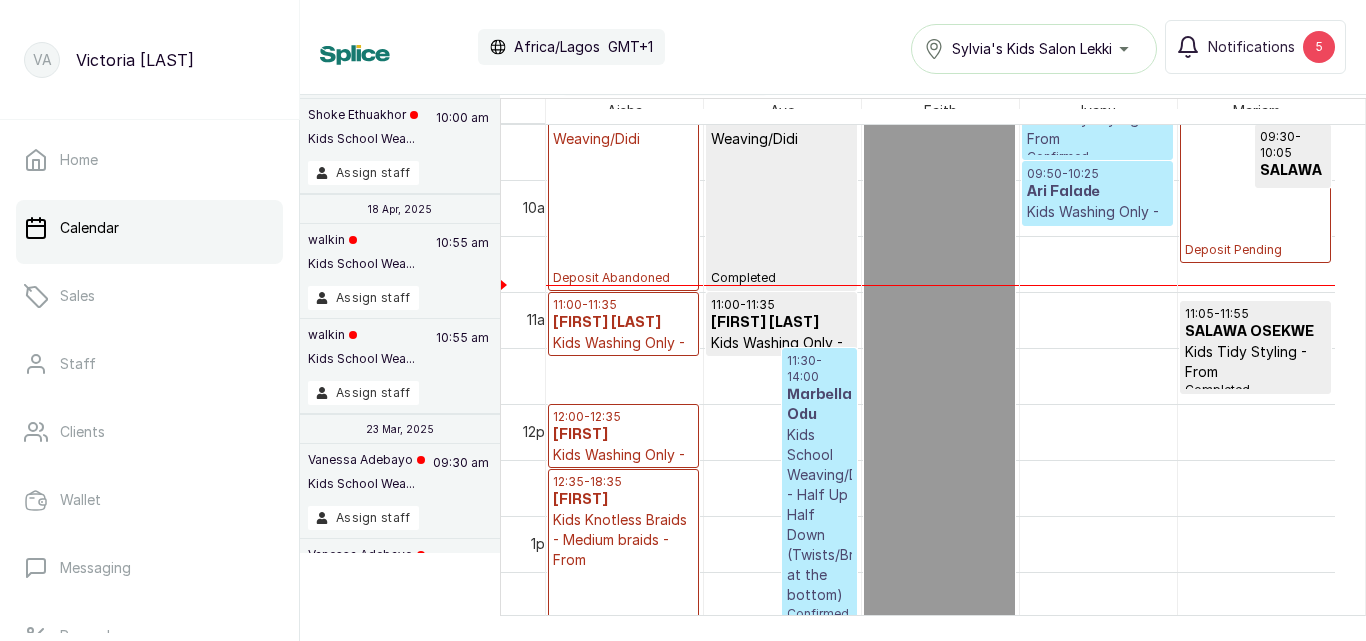 scroll, scrollTop: 1026, scrollLeft: 0, axis: vertical 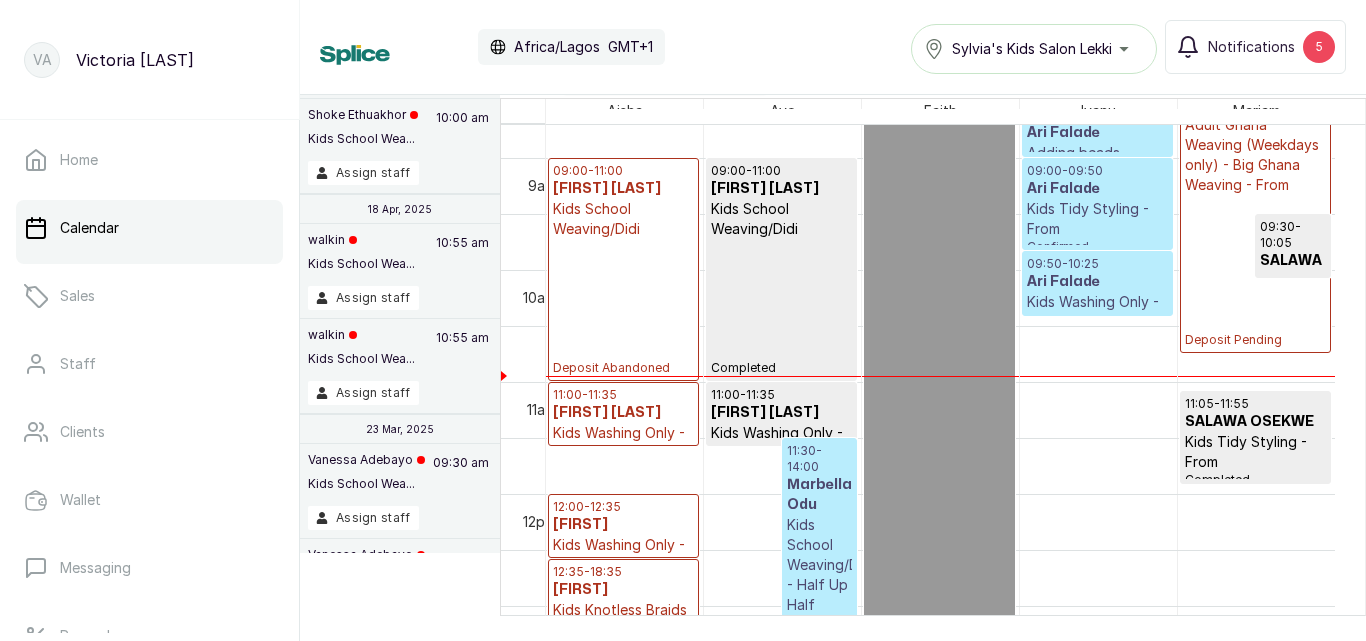 click on "SALAWA OSEKWE" at bounding box center (1255, 422) 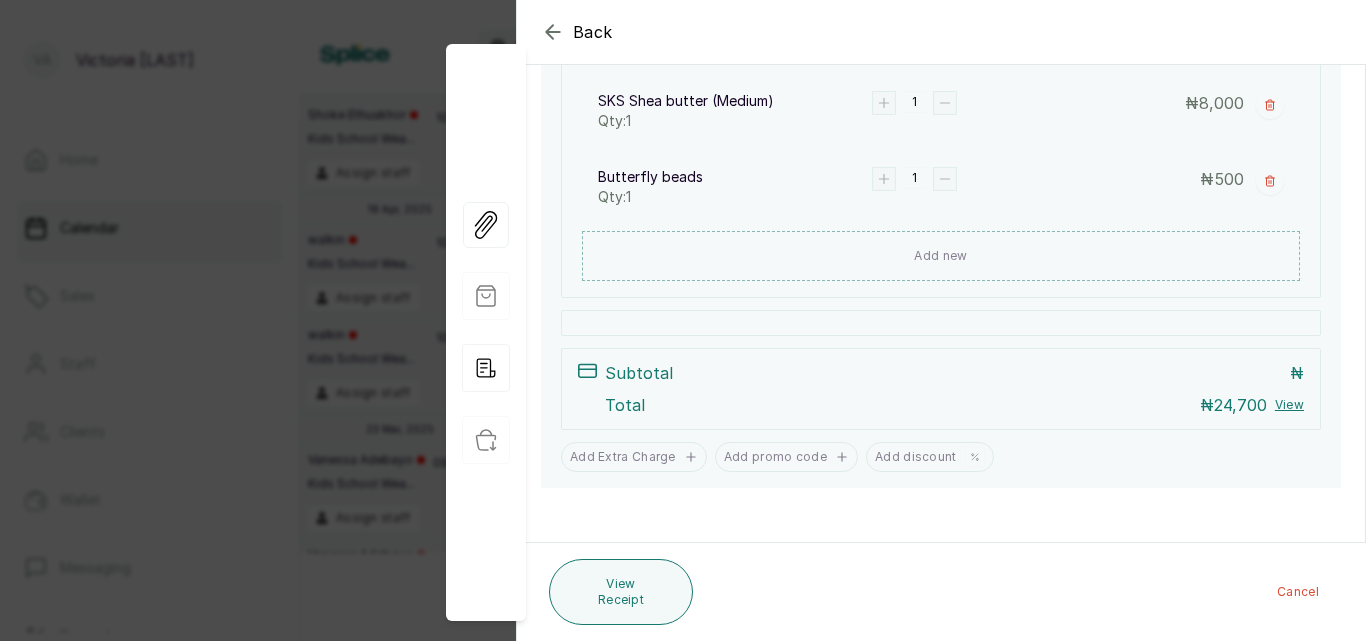 click 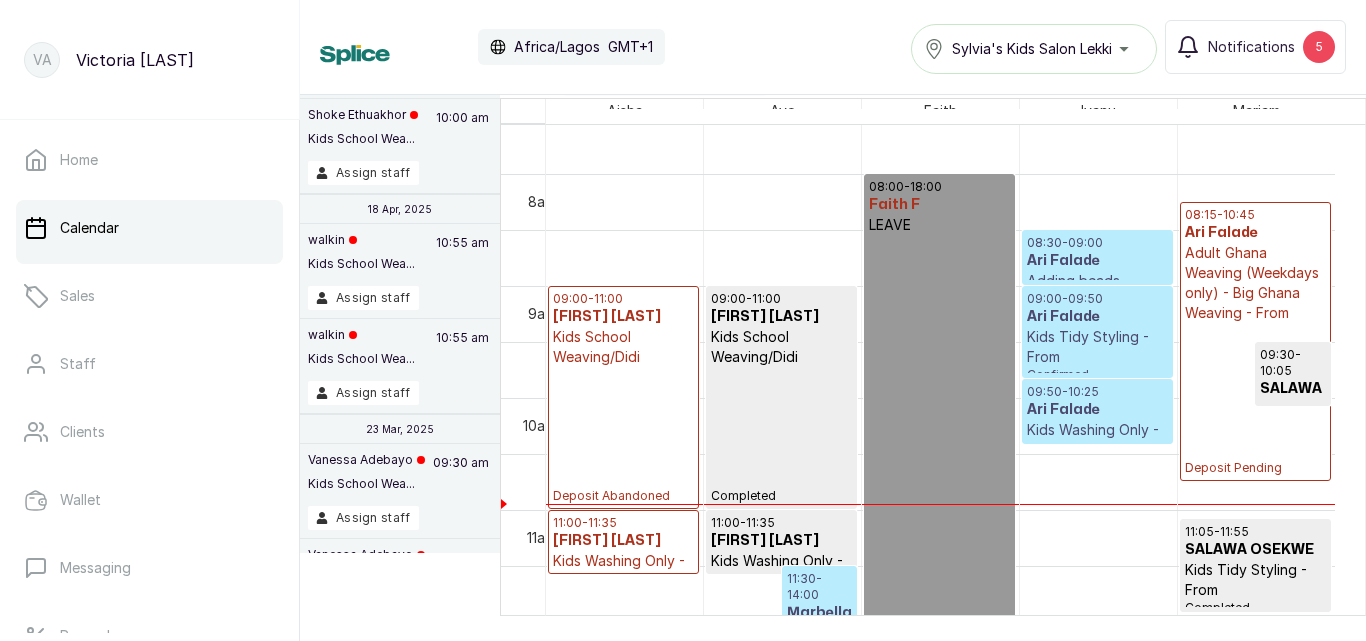 click on "Adult Ghana Weaving (Weekdays only) - Big Ghana Weaving - From" at bounding box center (1255, 283) 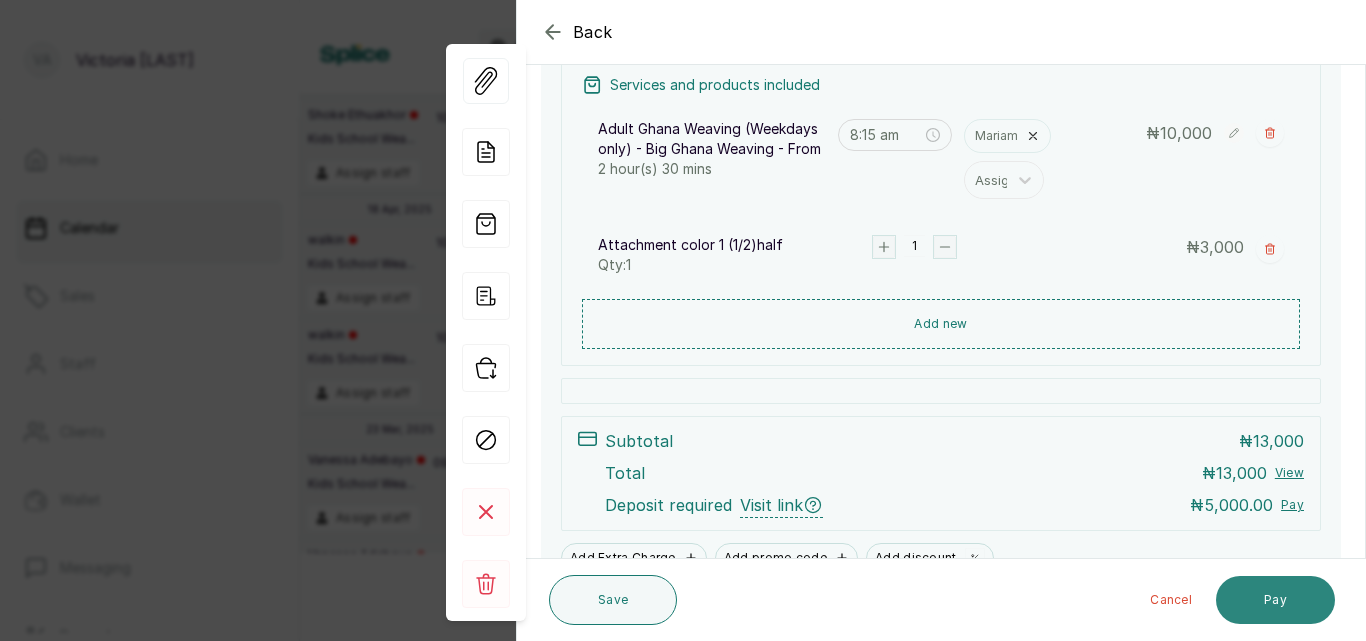 click on "Pay" at bounding box center (1275, 600) 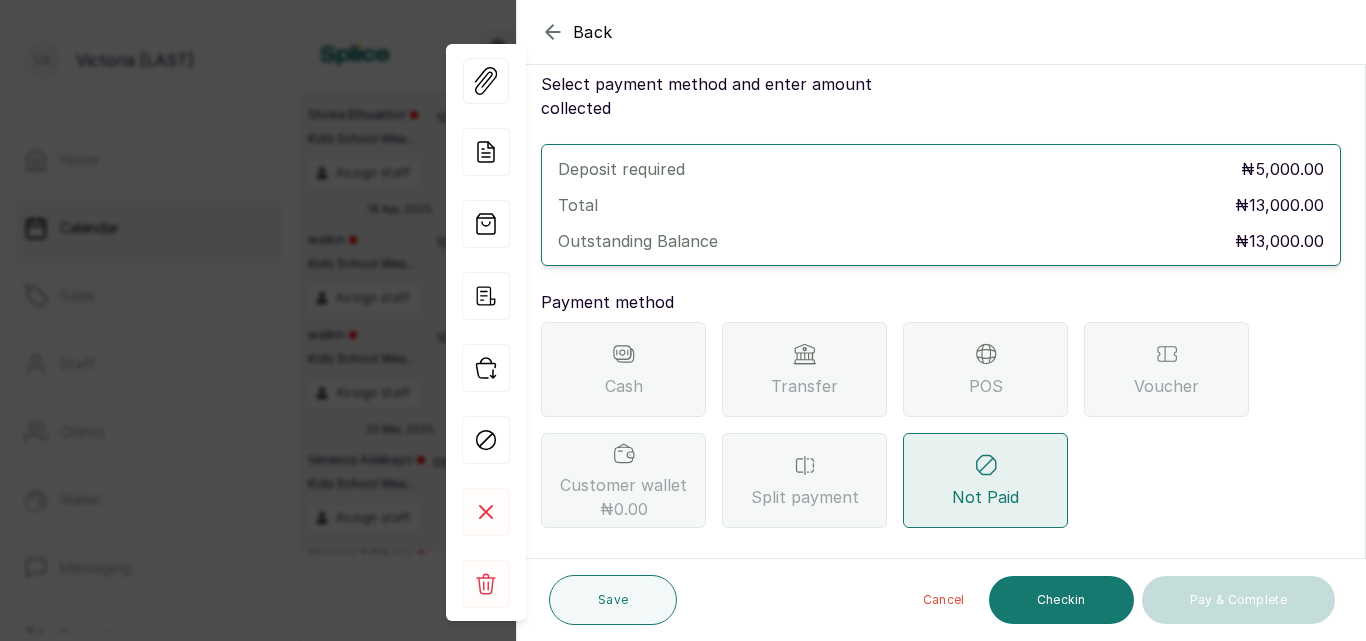 click on "Transfer" at bounding box center [804, 386] 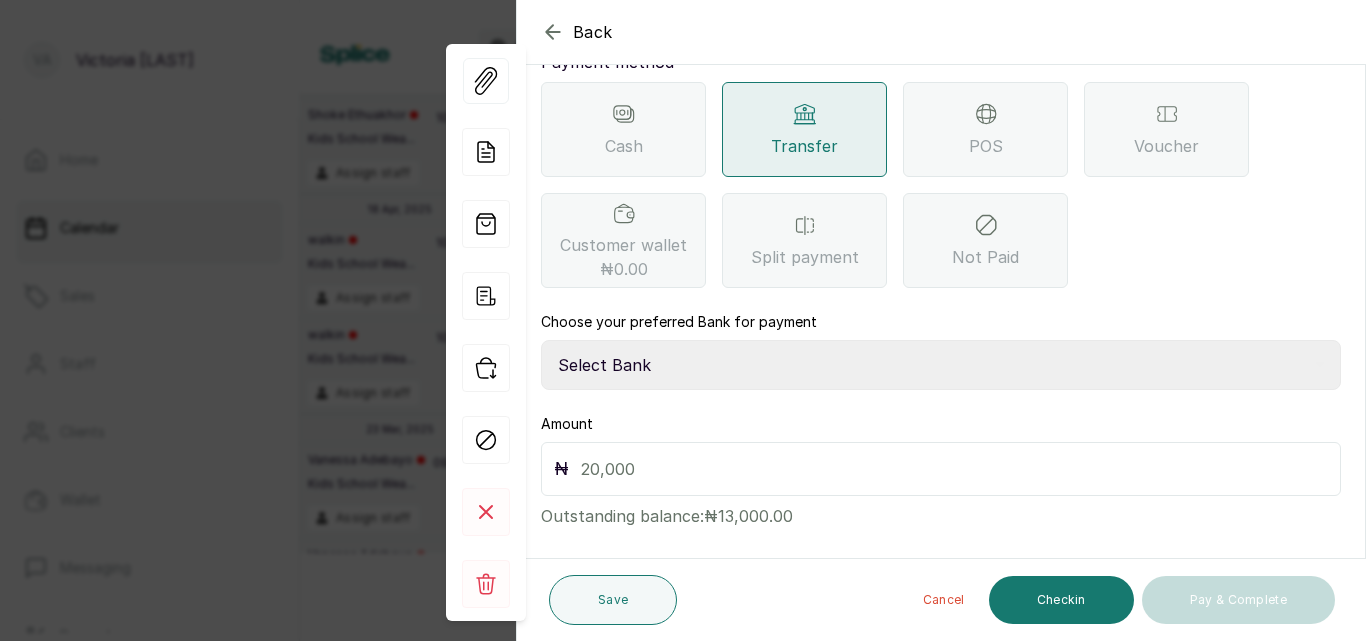 click on "Select Bank CANARY YELLOW Moniepoint MFB CANARY YELLOW Sparkle Microfinance Bank" at bounding box center (941, 365) 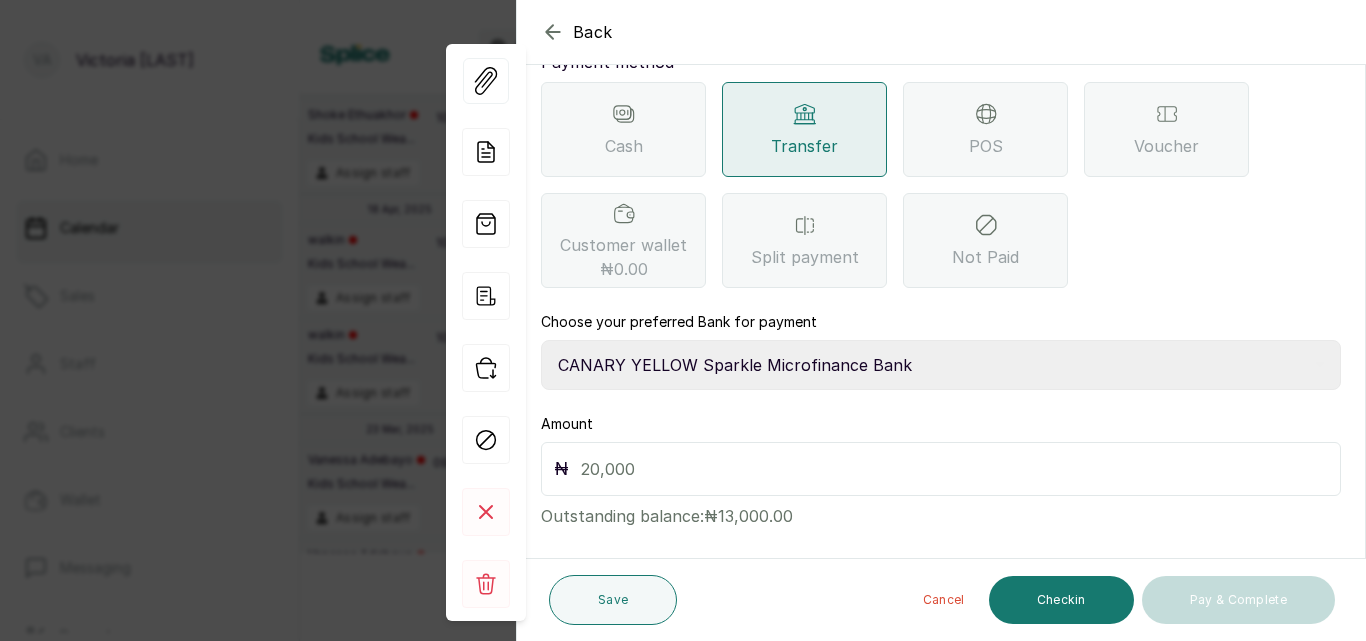 click on "Select Bank CANARY YELLOW Moniepoint MFB CANARY YELLOW Sparkle Microfinance Bank" at bounding box center (941, 365) 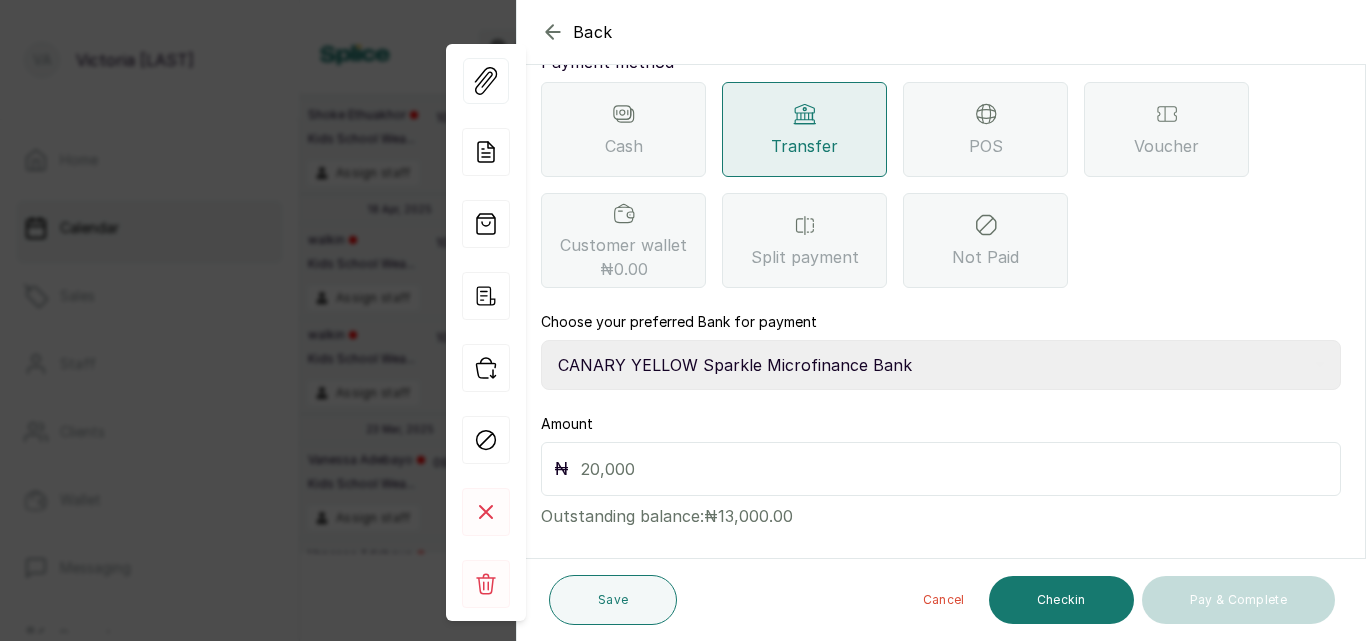 click at bounding box center [954, 469] 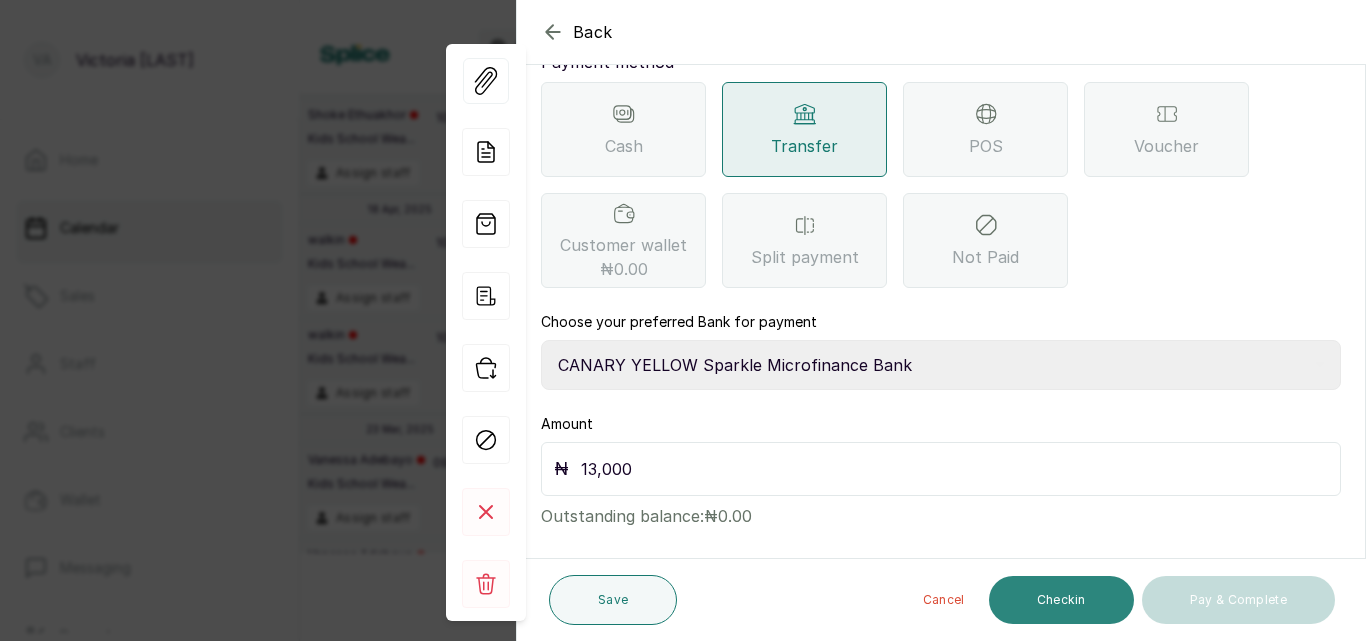 type on "13,000" 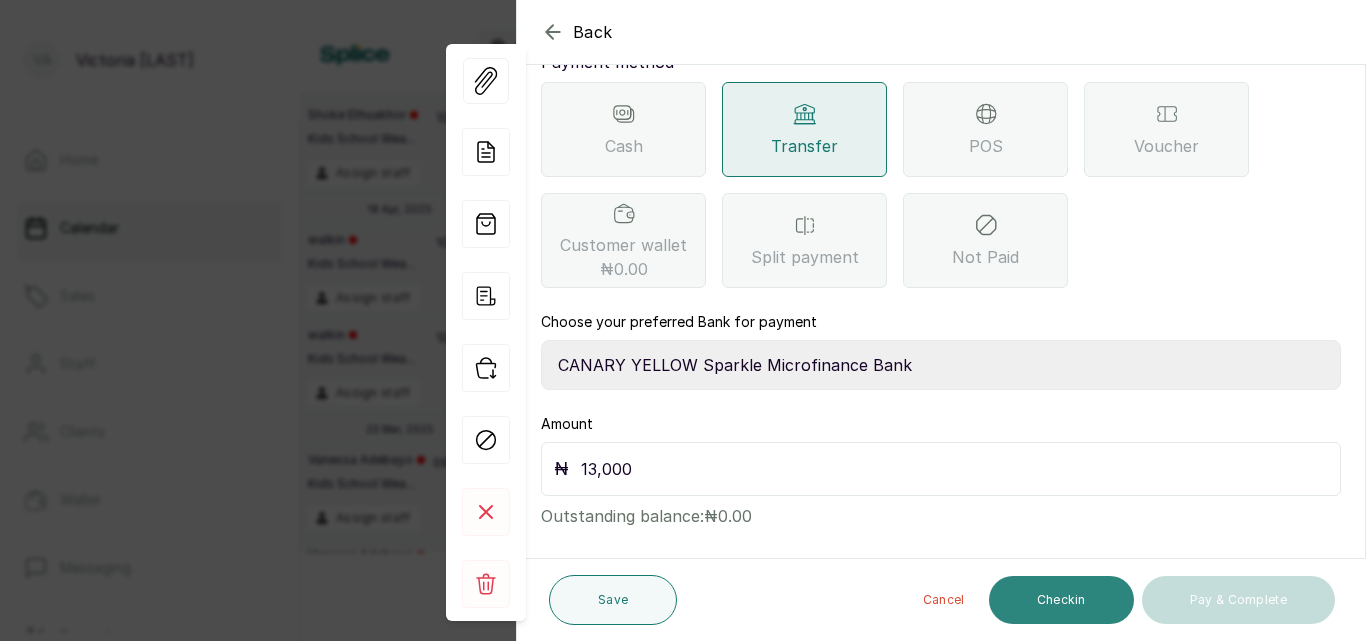 click on "Checkin" at bounding box center (1061, 600) 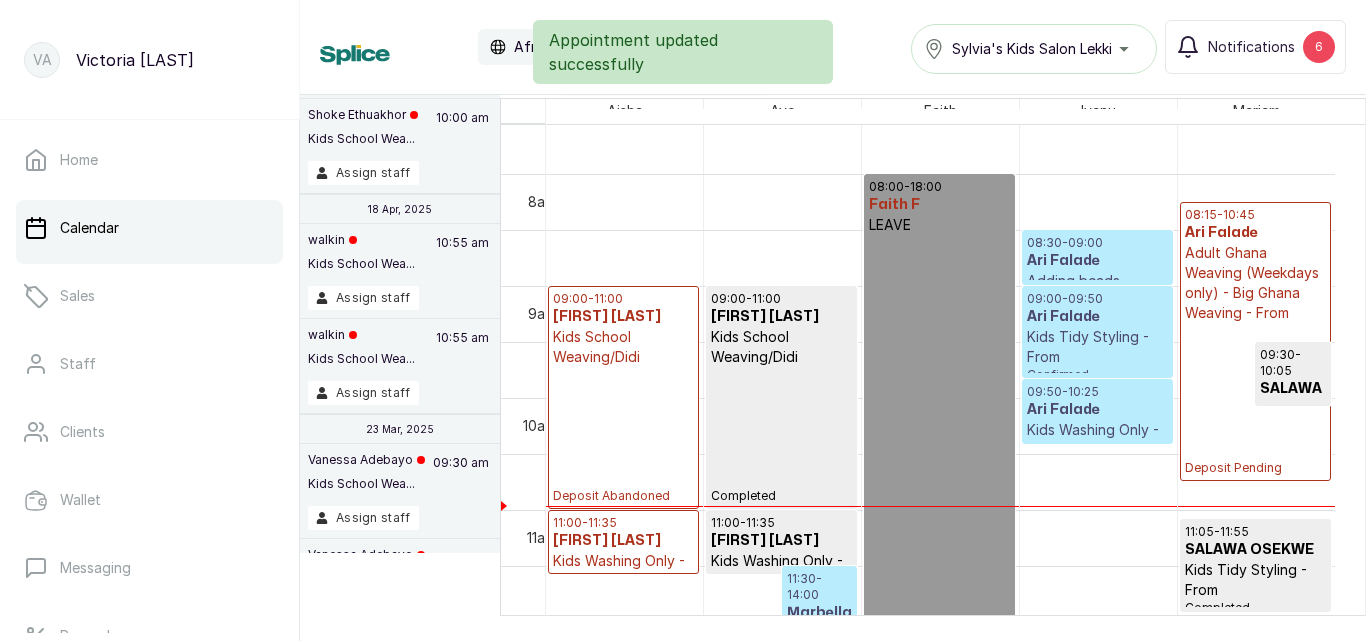 click on "08:15  -  10:45 Ari Falade Adult Ghana Weaving (Weekdays only) - Big Ghana Weaving - From Deposit Pending" at bounding box center [1255, 341] 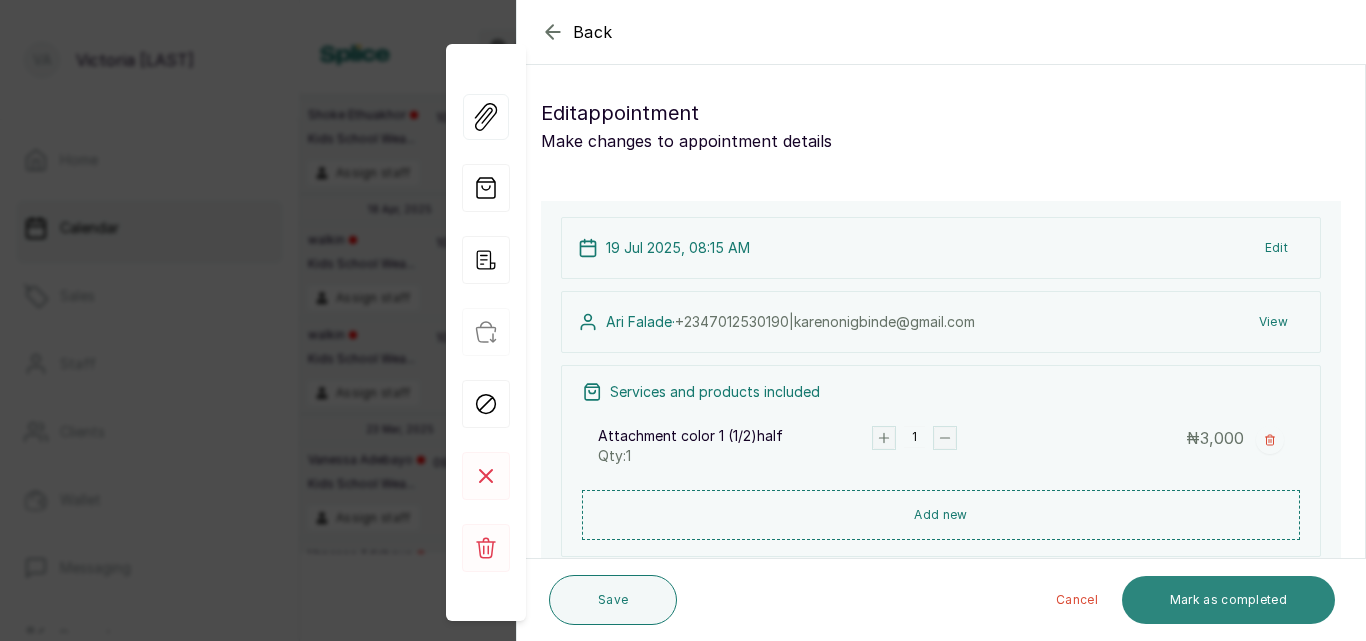 click on "Mark as completed" at bounding box center (1228, 600) 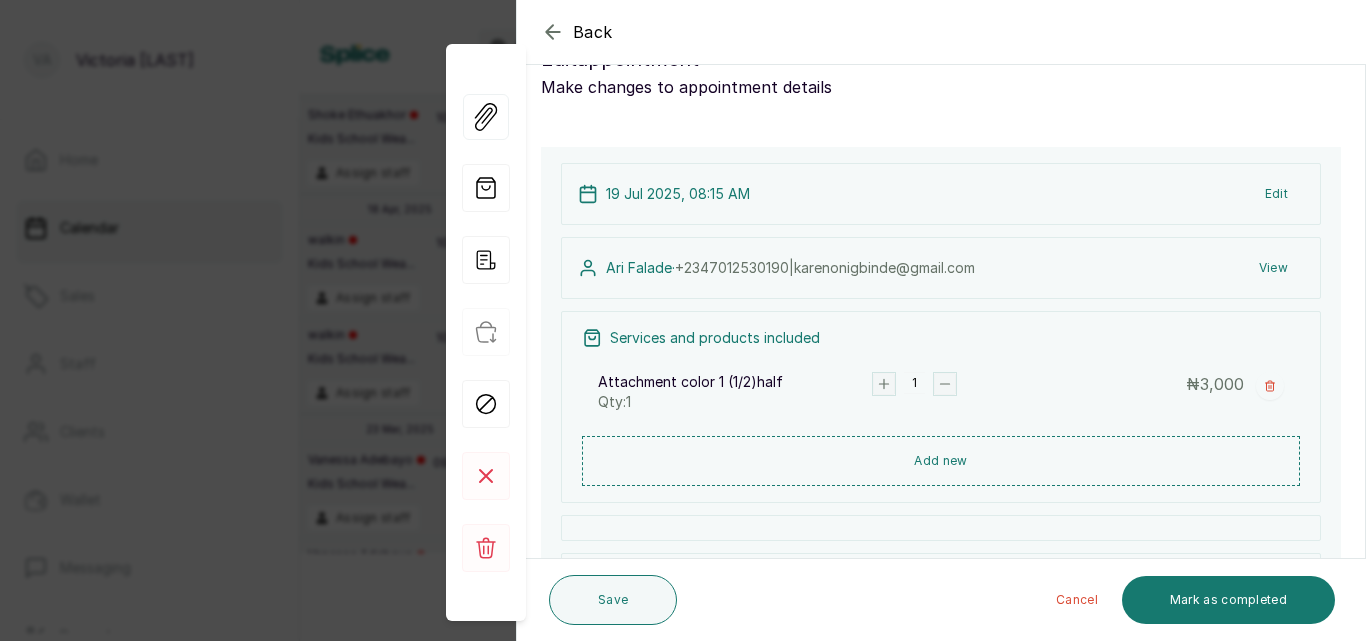 scroll, scrollTop: 235, scrollLeft: 0, axis: vertical 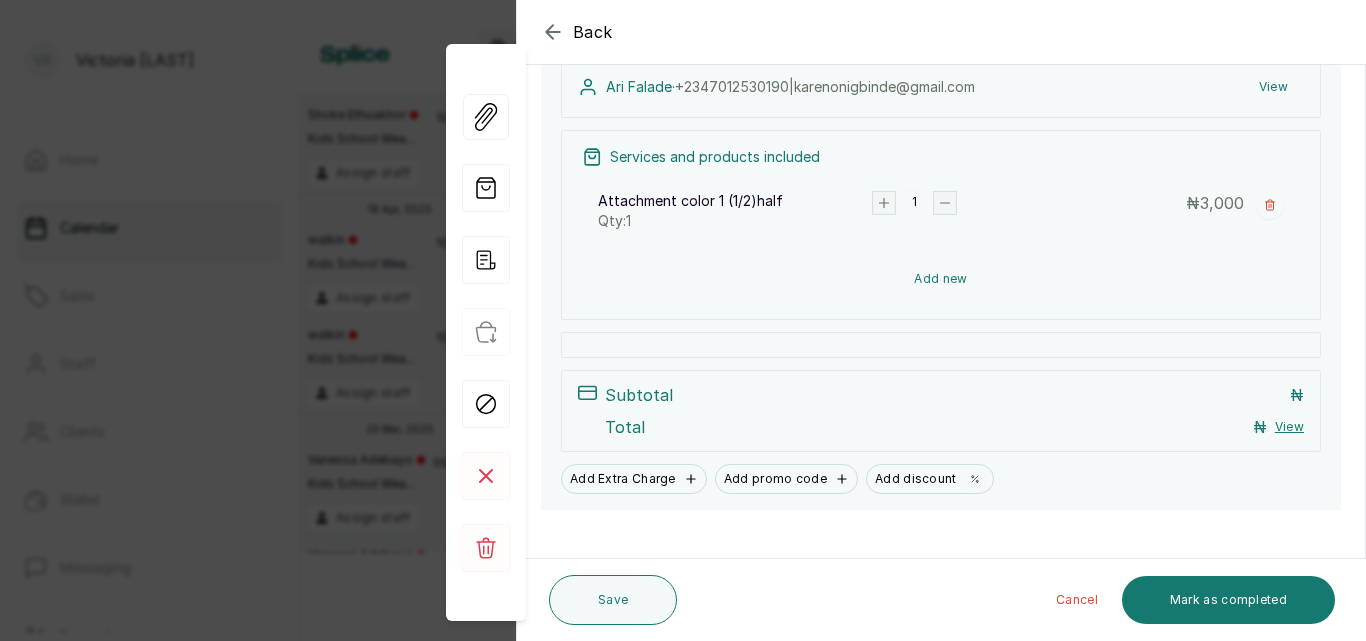 click on "Add new" at bounding box center [941, 279] 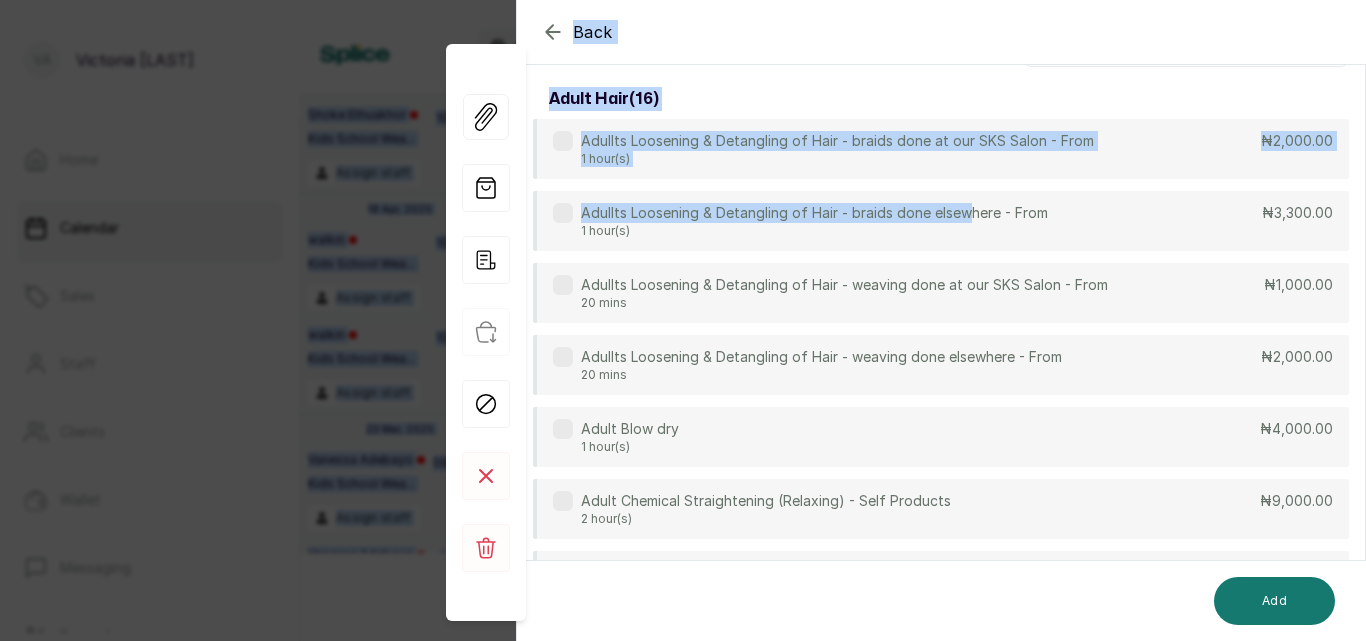 scroll, scrollTop: 0, scrollLeft: 0, axis: both 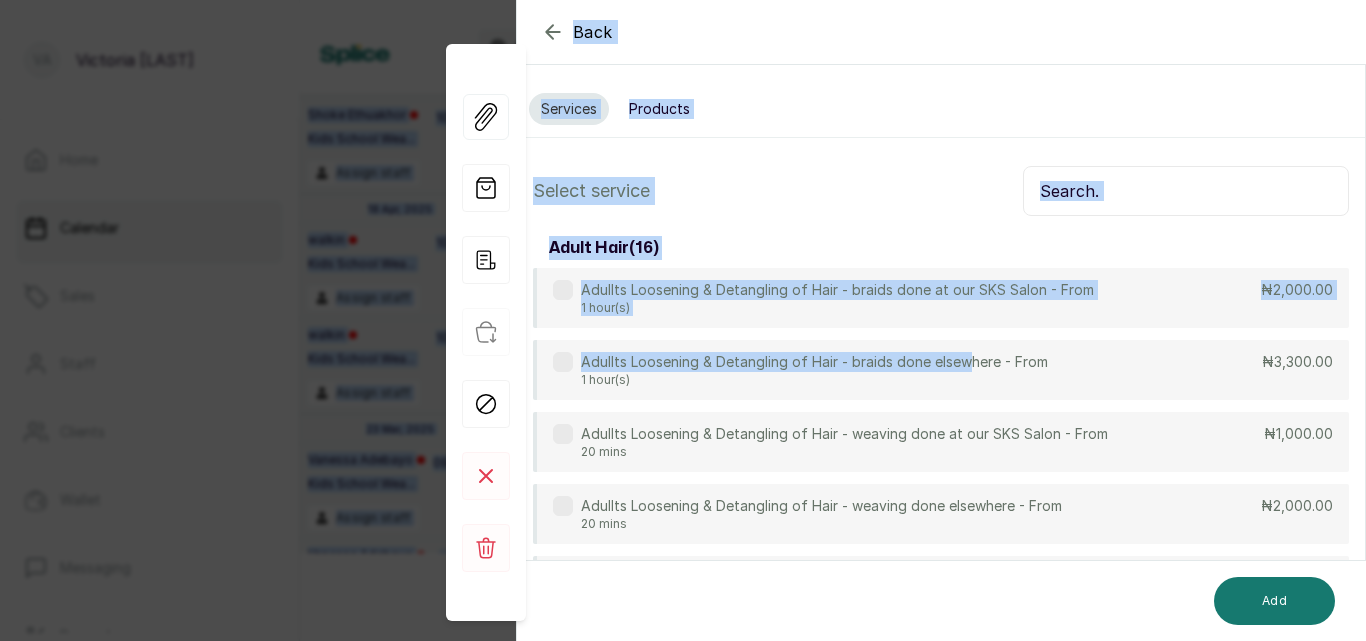 drag, startPoint x: 965, startPoint y: 209, endPoint x: 1000, endPoint y: -17, distance: 228.69412 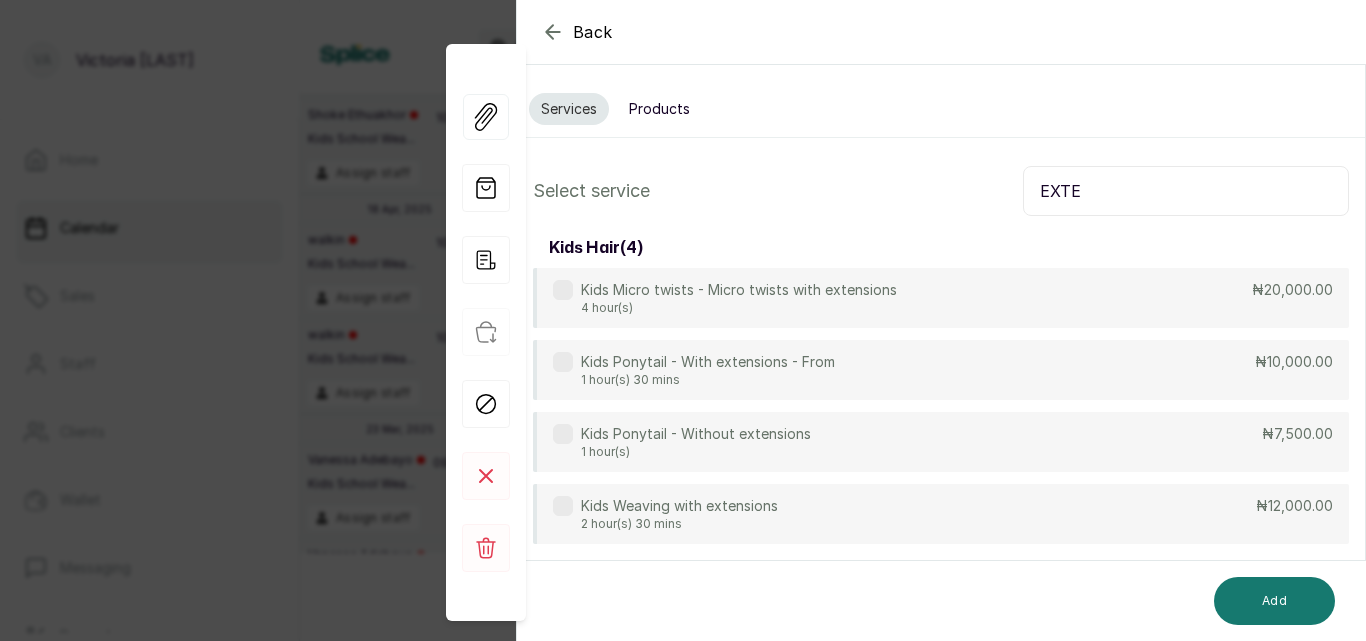 click on "EXTE" at bounding box center (1186, 191) 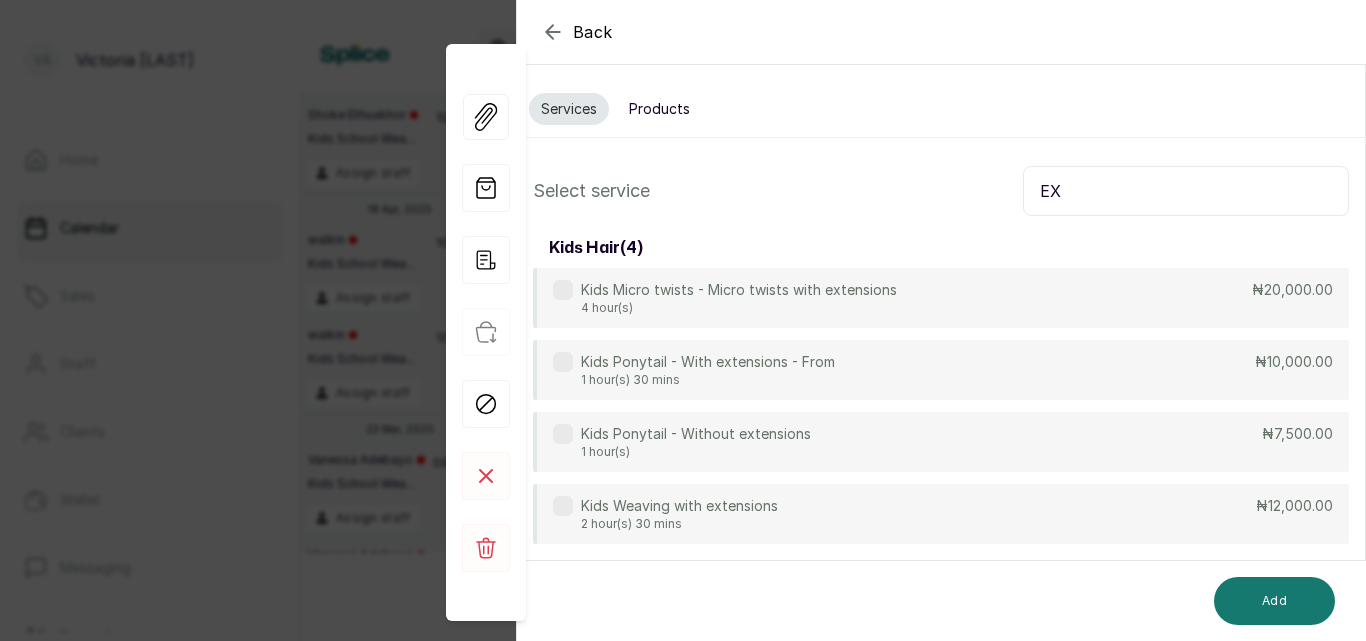 type on "E" 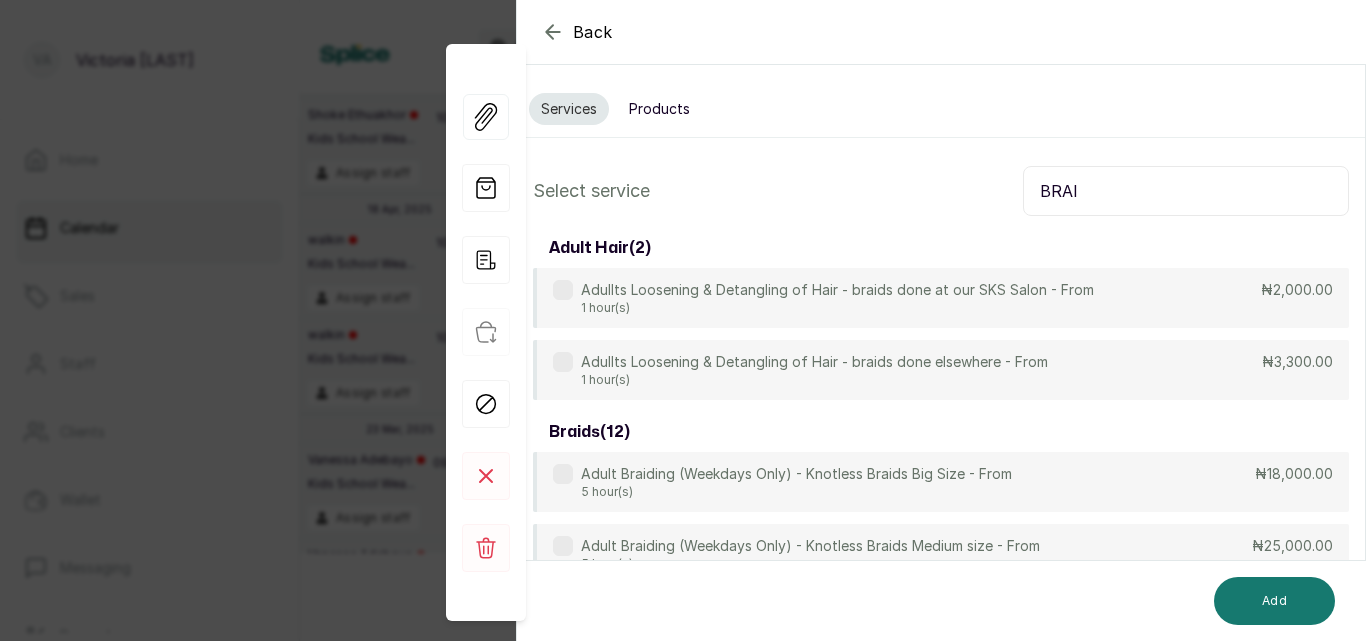 type on "BRAI" 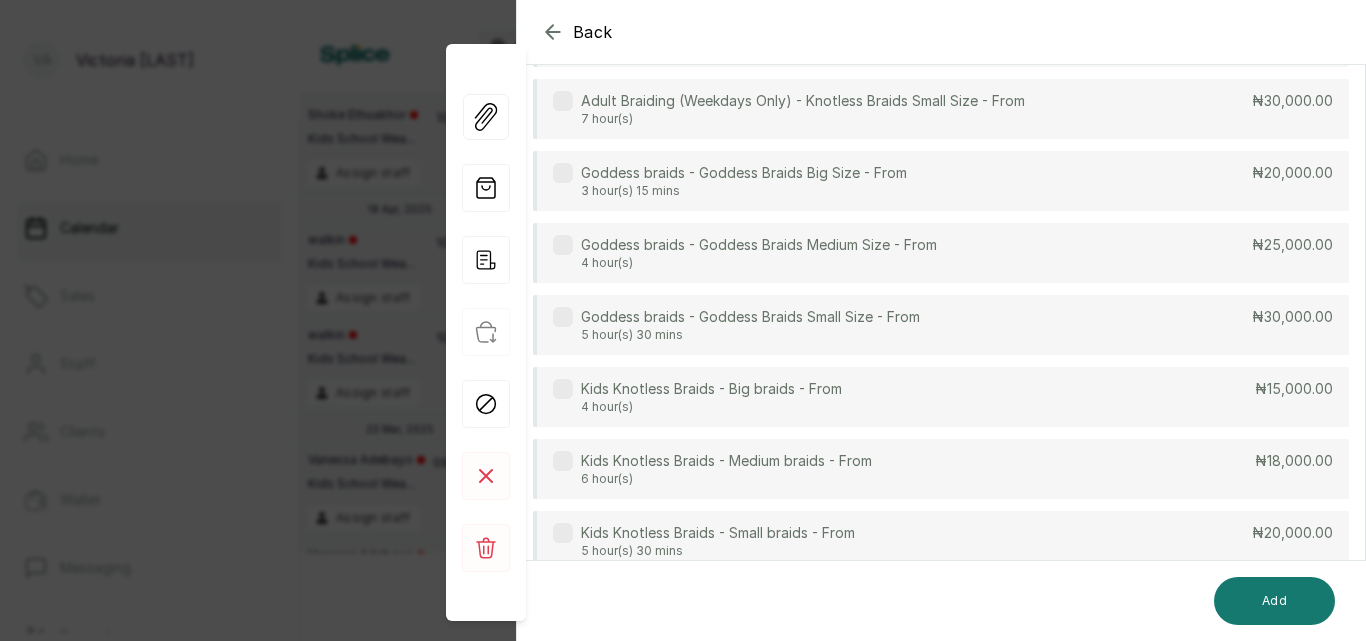 scroll, scrollTop: 525, scrollLeft: 0, axis: vertical 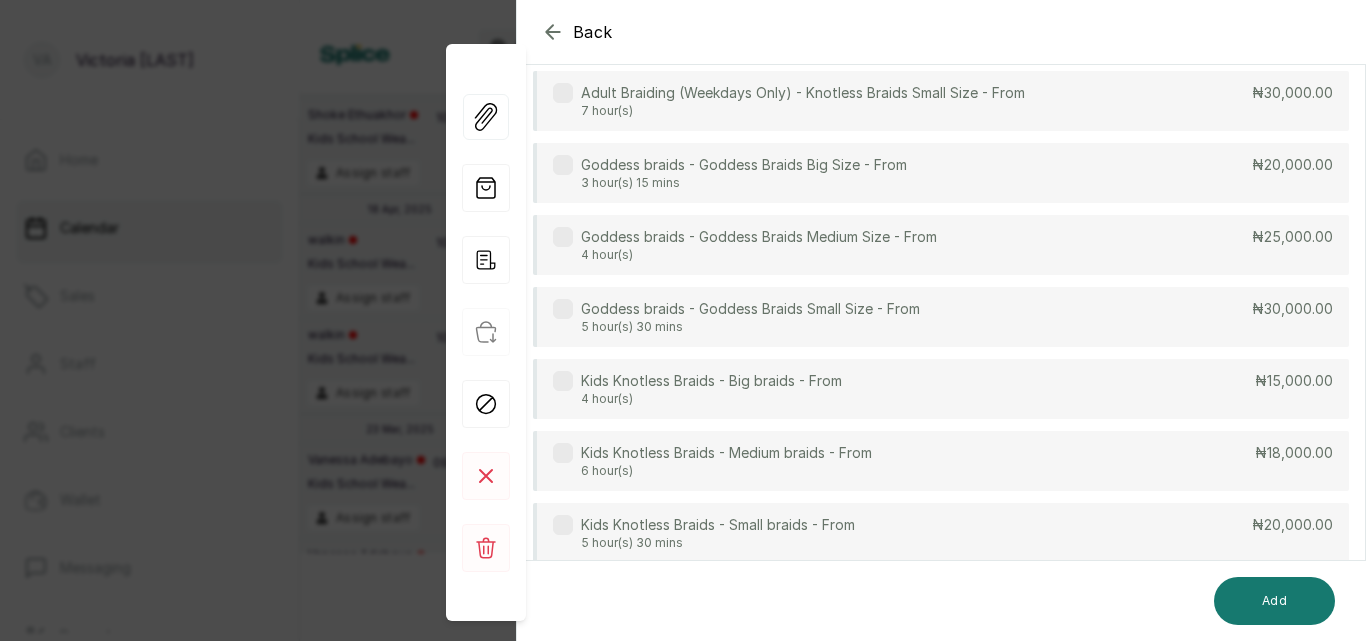 click at bounding box center (563, 381) 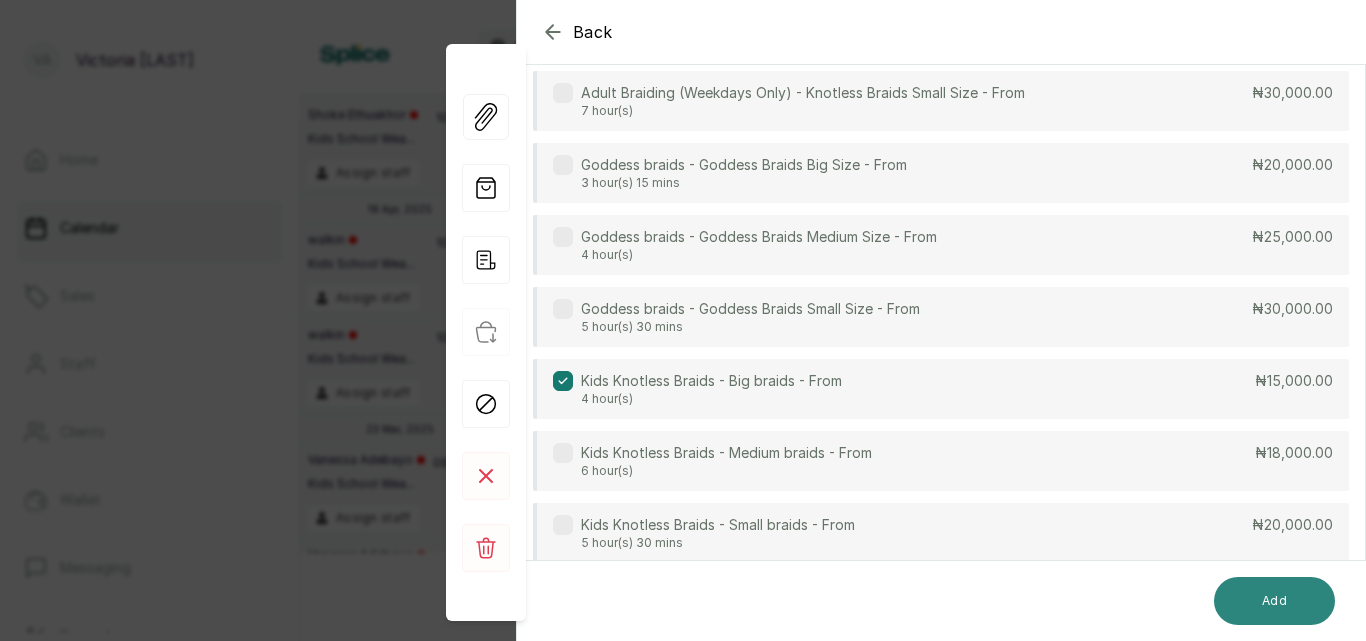 click on "Add" at bounding box center (1274, 601) 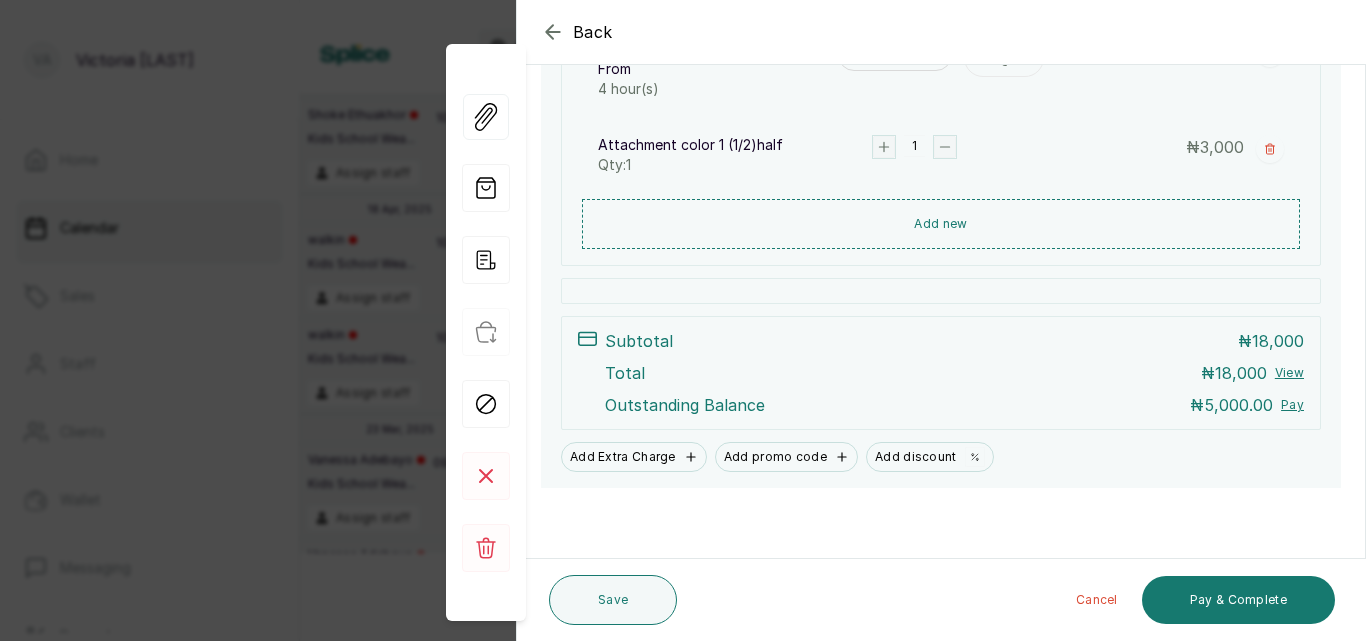 scroll, scrollTop: 467, scrollLeft: 0, axis: vertical 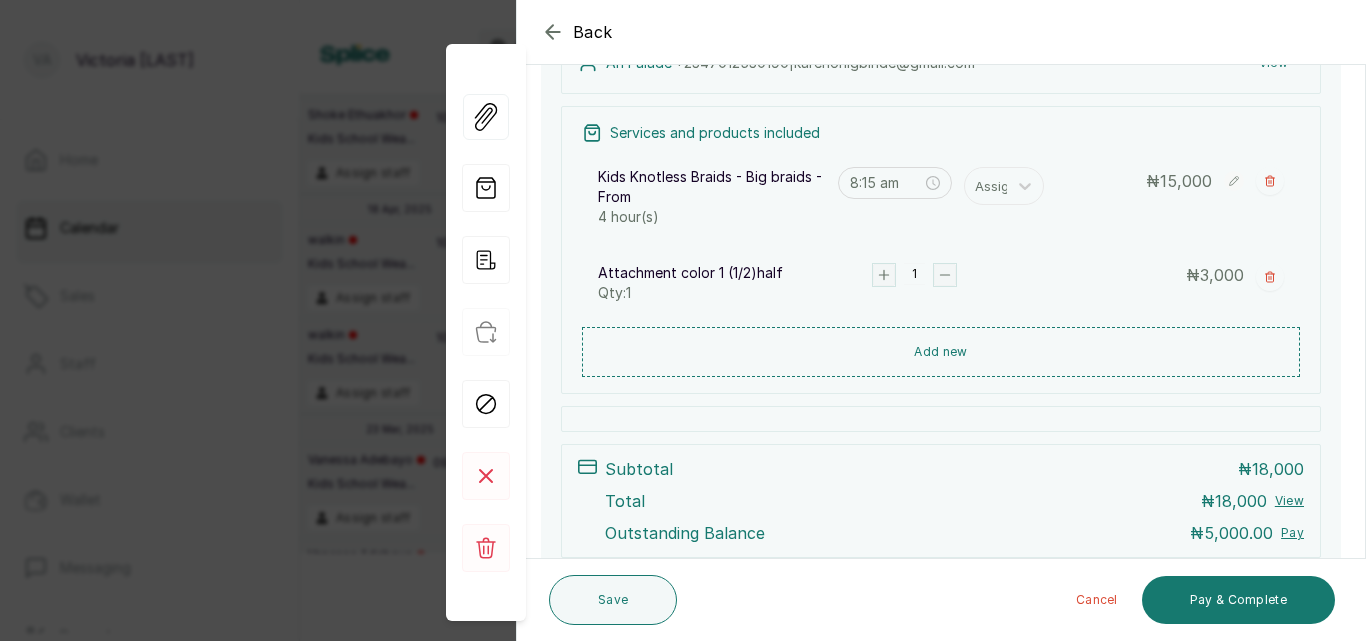click 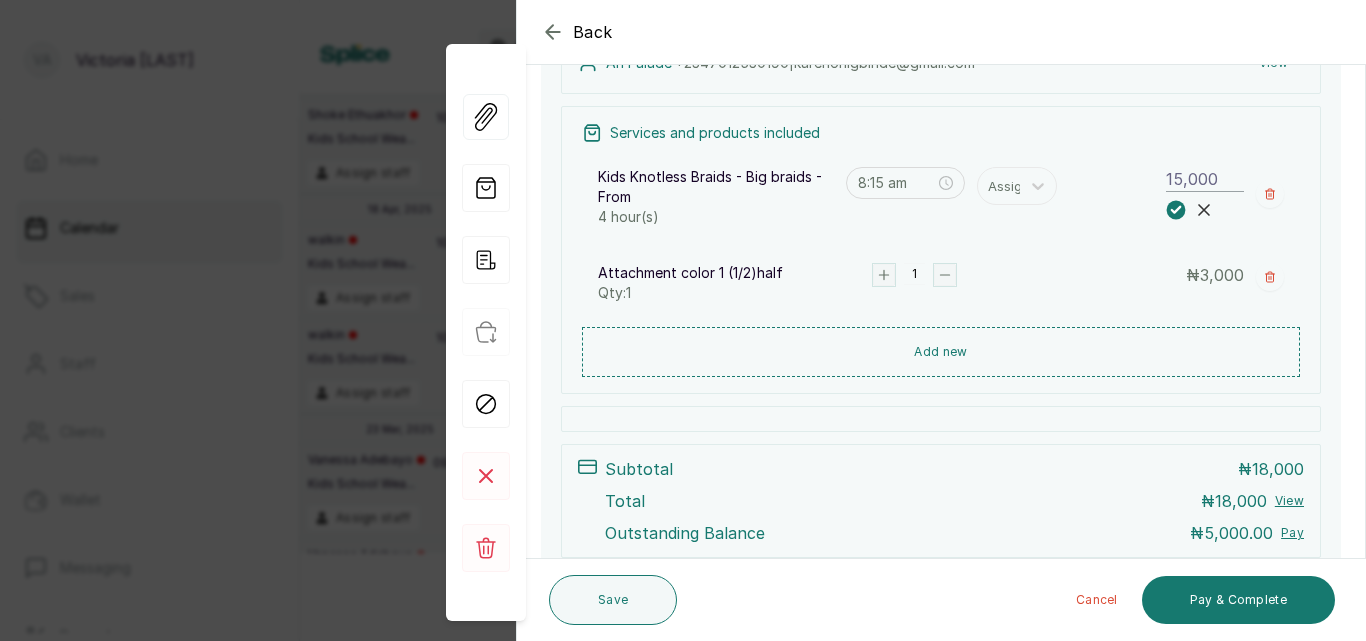 click on "15,000" at bounding box center (1205, 179) 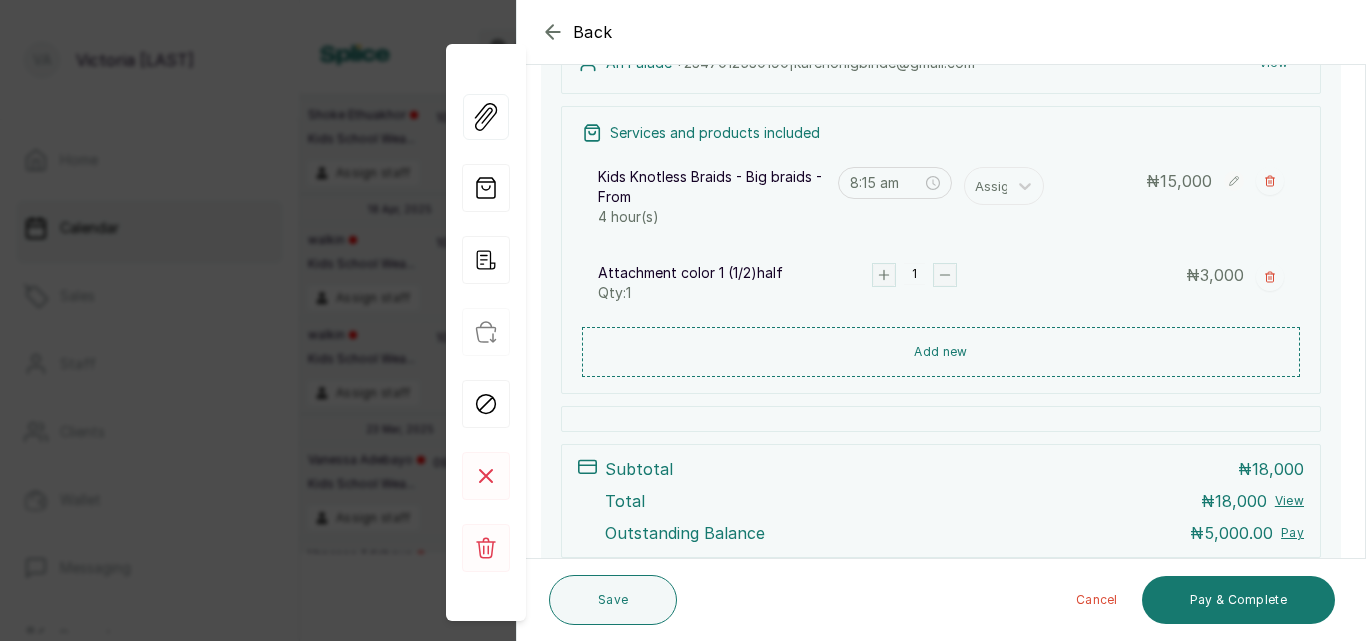 scroll, scrollTop: 467, scrollLeft: 0, axis: vertical 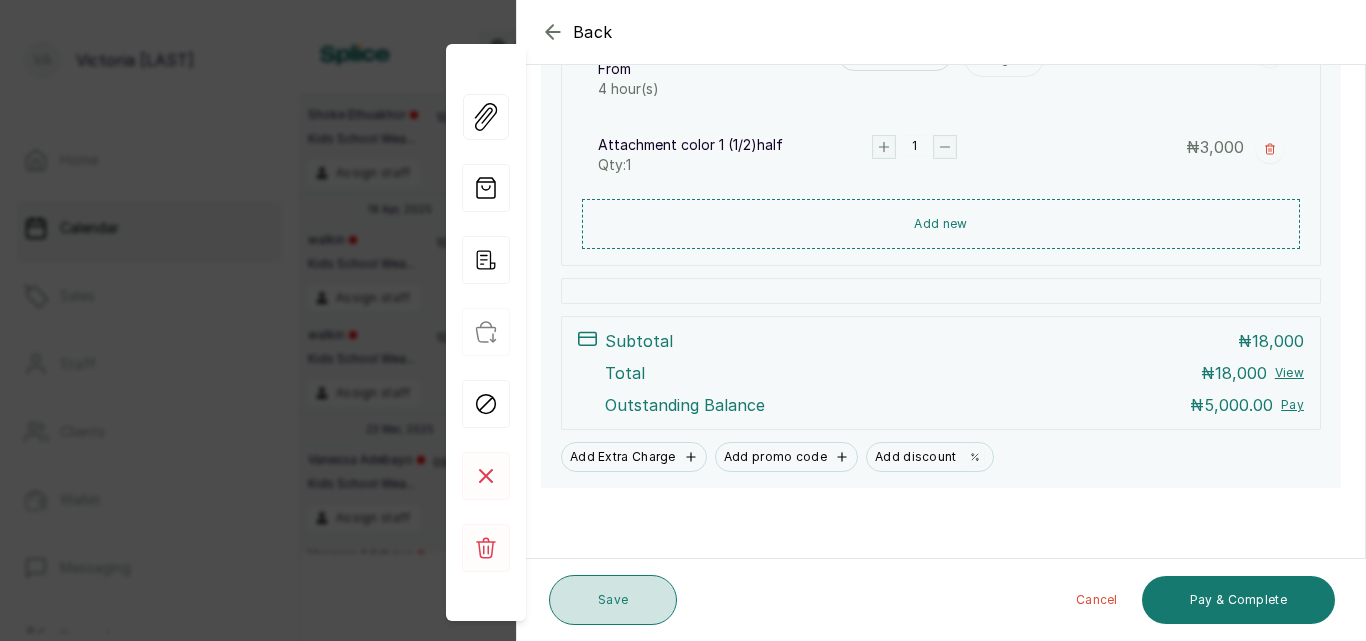 click on "Save" at bounding box center (613, 600) 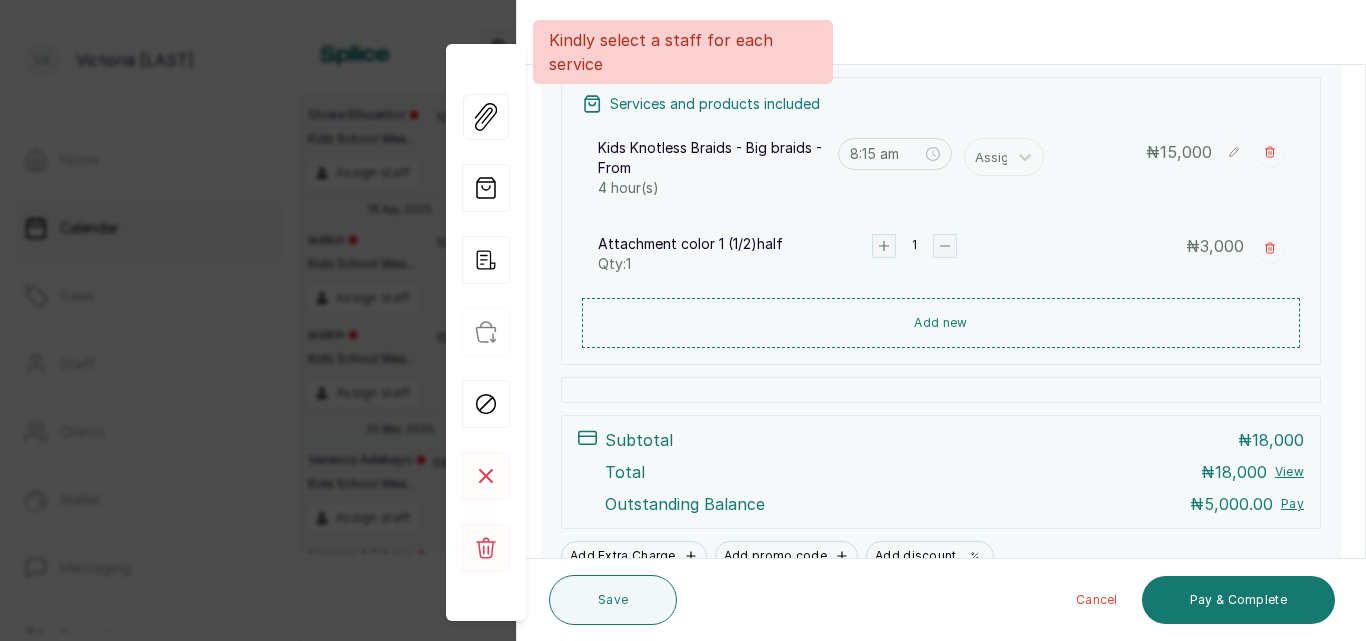 scroll, scrollTop: 363, scrollLeft: 0, axis: vertical 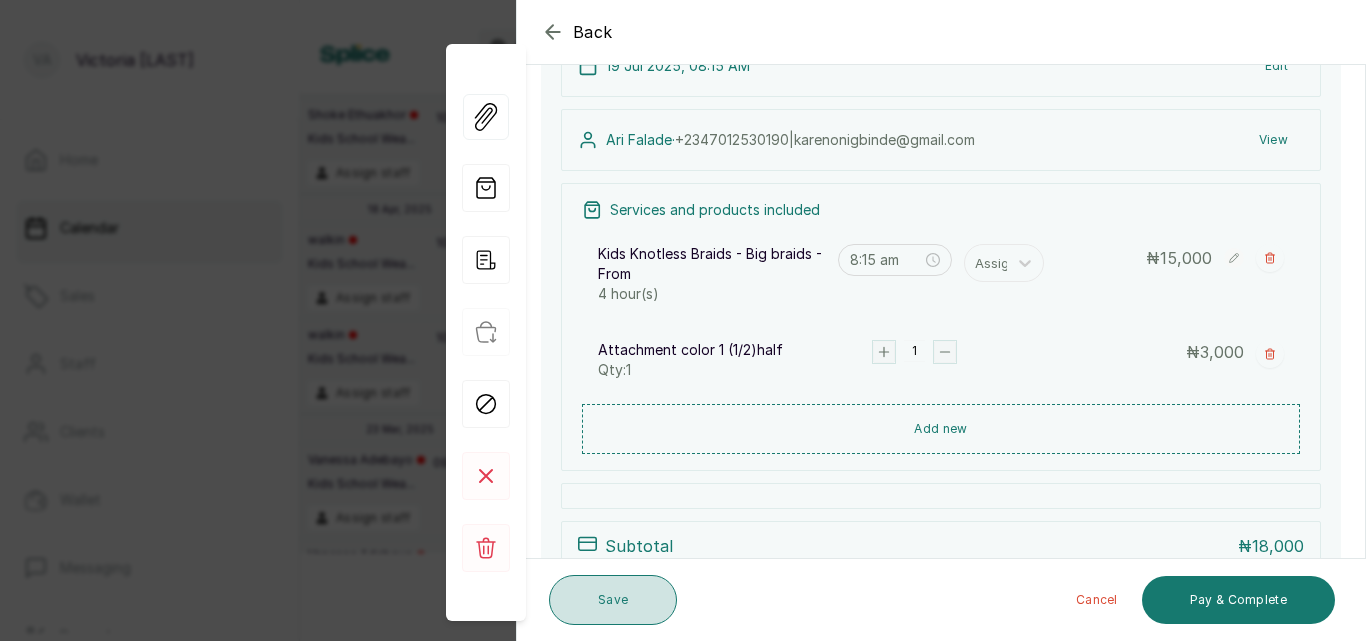 click on "Save" at bounding box center (613, 600) 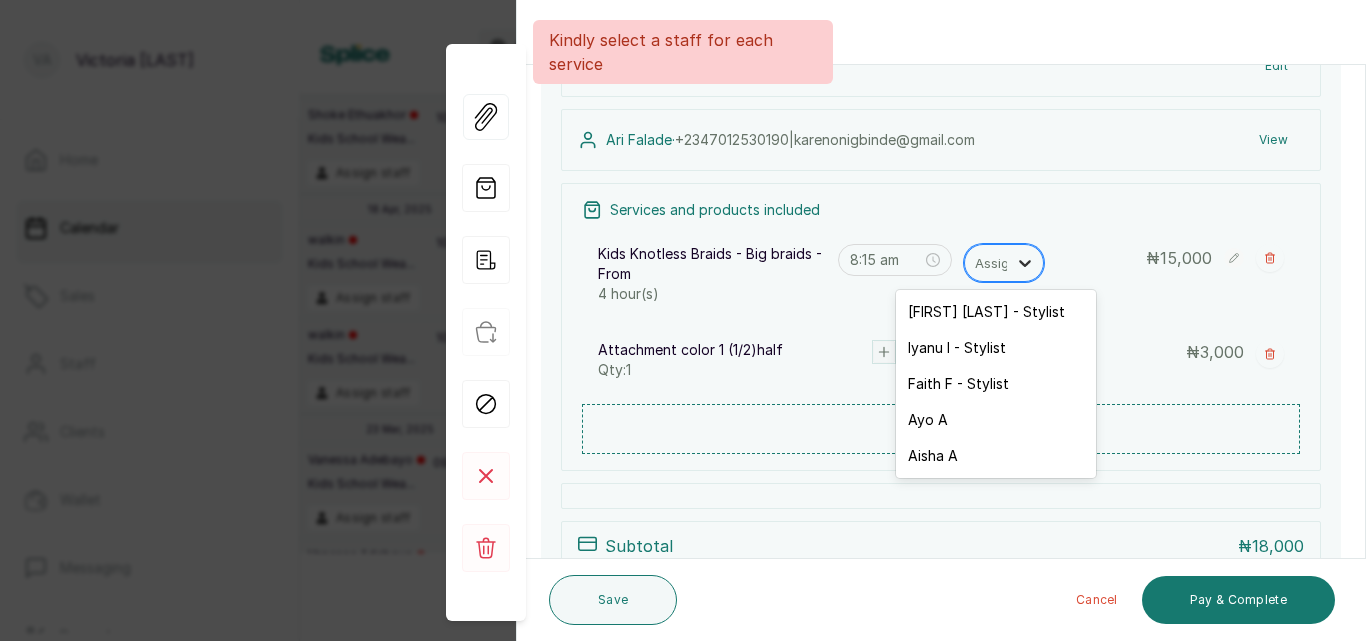 click 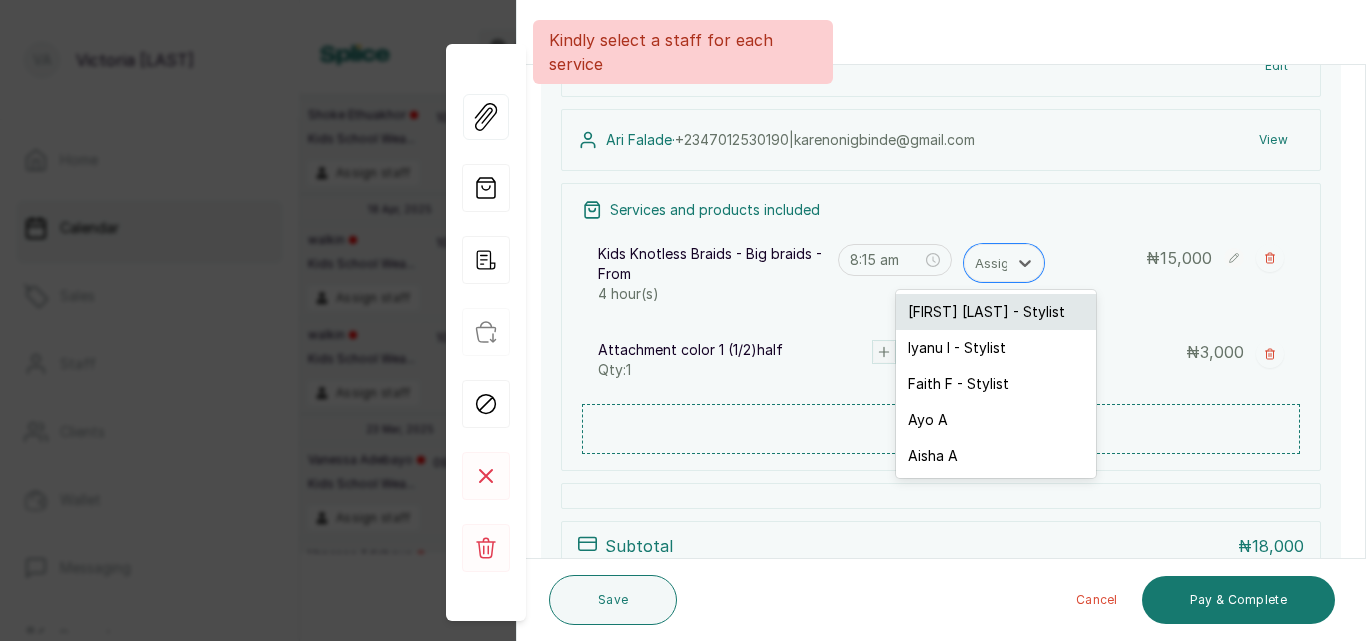 click on "[FIRST] [LAST] - Stylist" at bounding box center (996, 312) 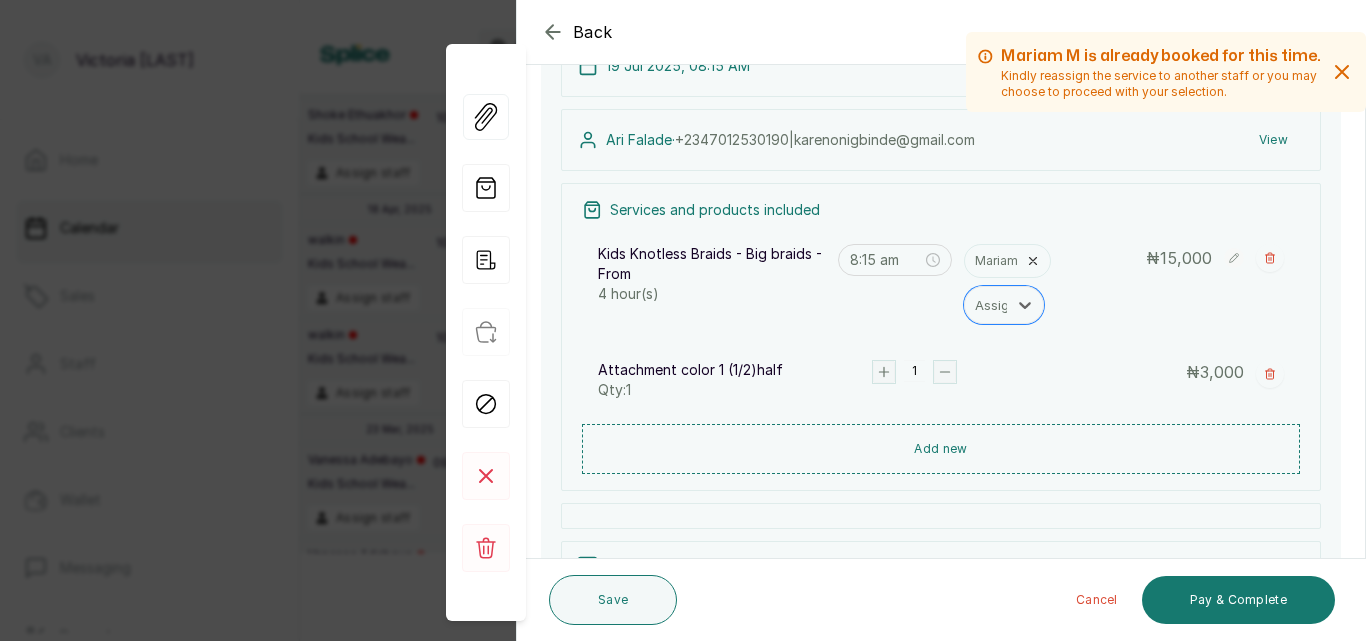 click 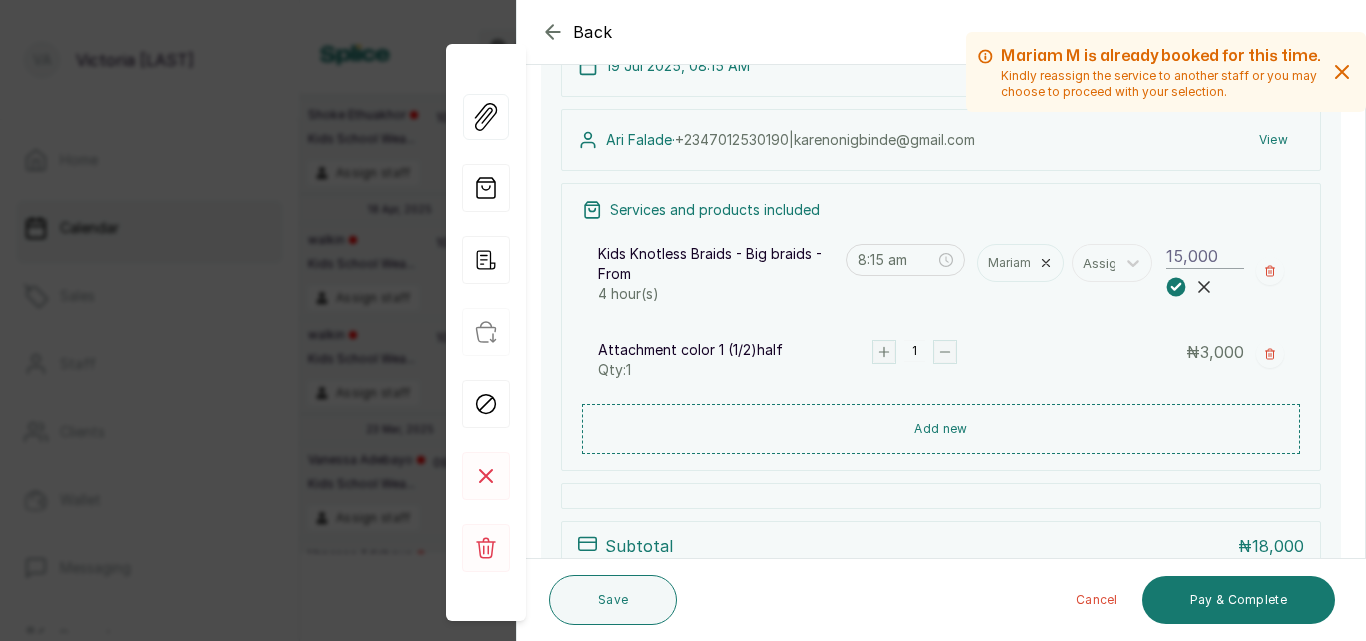 click on "15,000" at bounding box center (1205, 256) 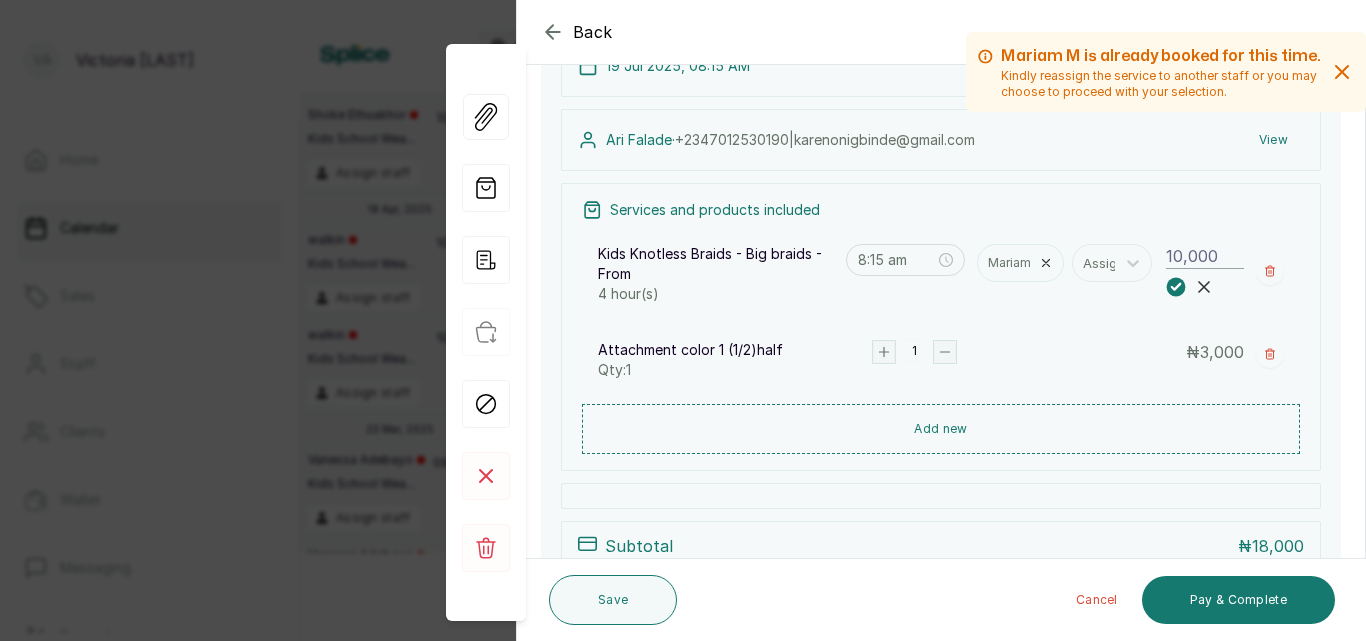 type on "10,000" 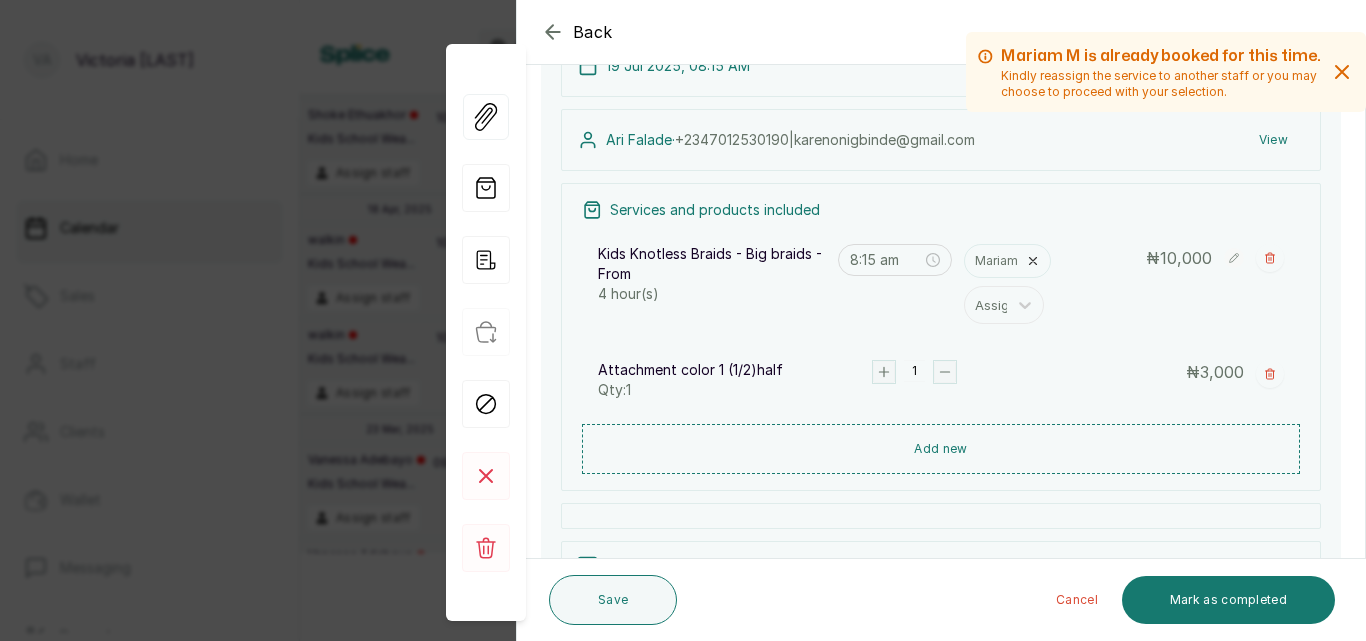 scroll, scrollTop: 455, scrollLeft: 0, axis: vertical 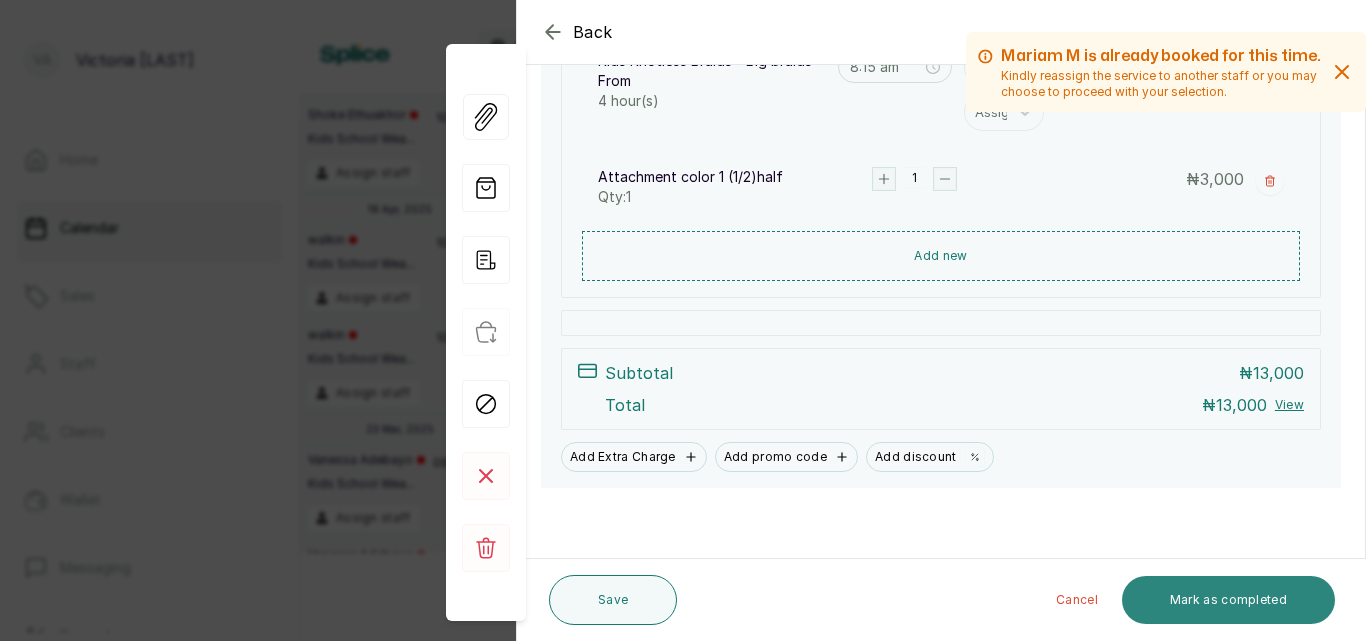 click on "Mark as completed" at bounding box center [1228, 600] 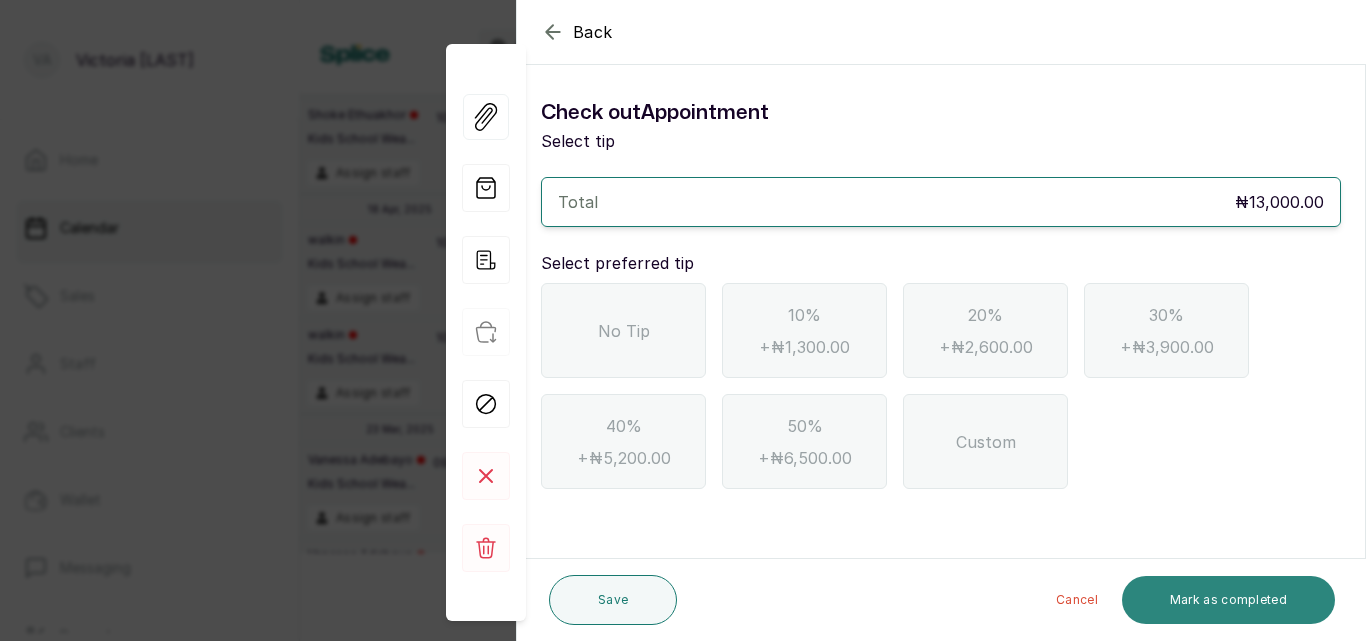 scroll, scrollTop: 0, scrollLeft: 0, axis: both 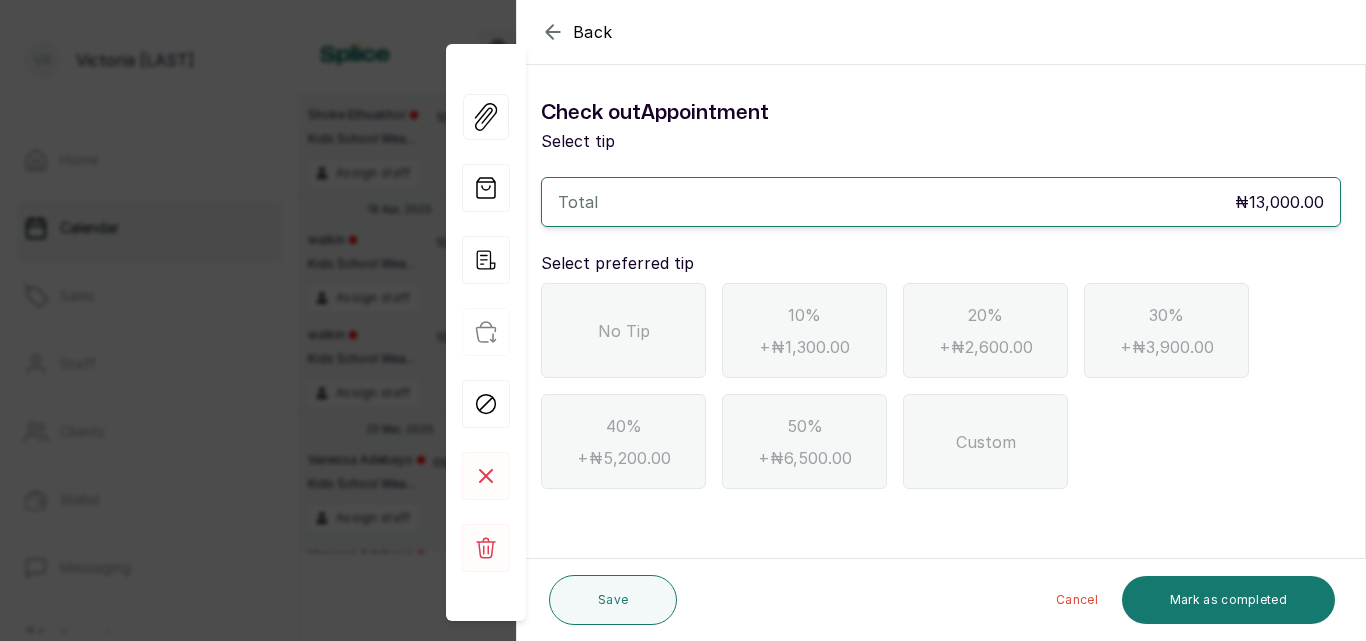 click on "No Tip" at bounding box center [623, 330] 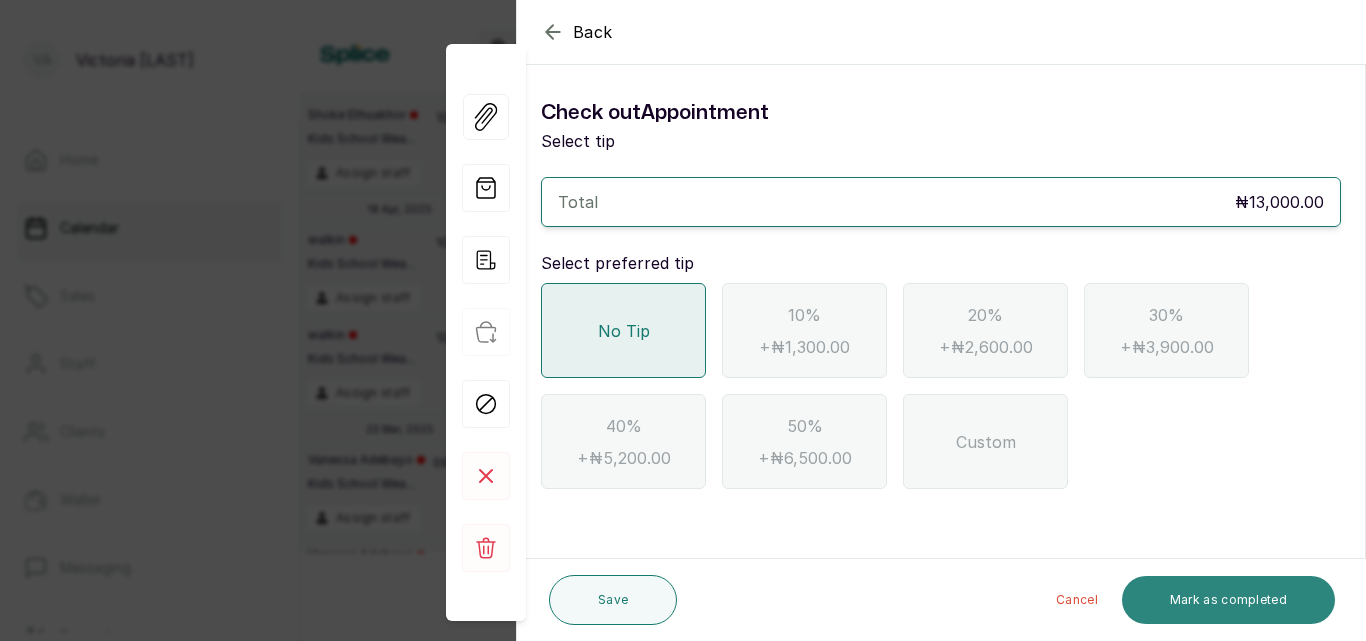 click on "Mark as completed" at bounding box center [1228, 600] 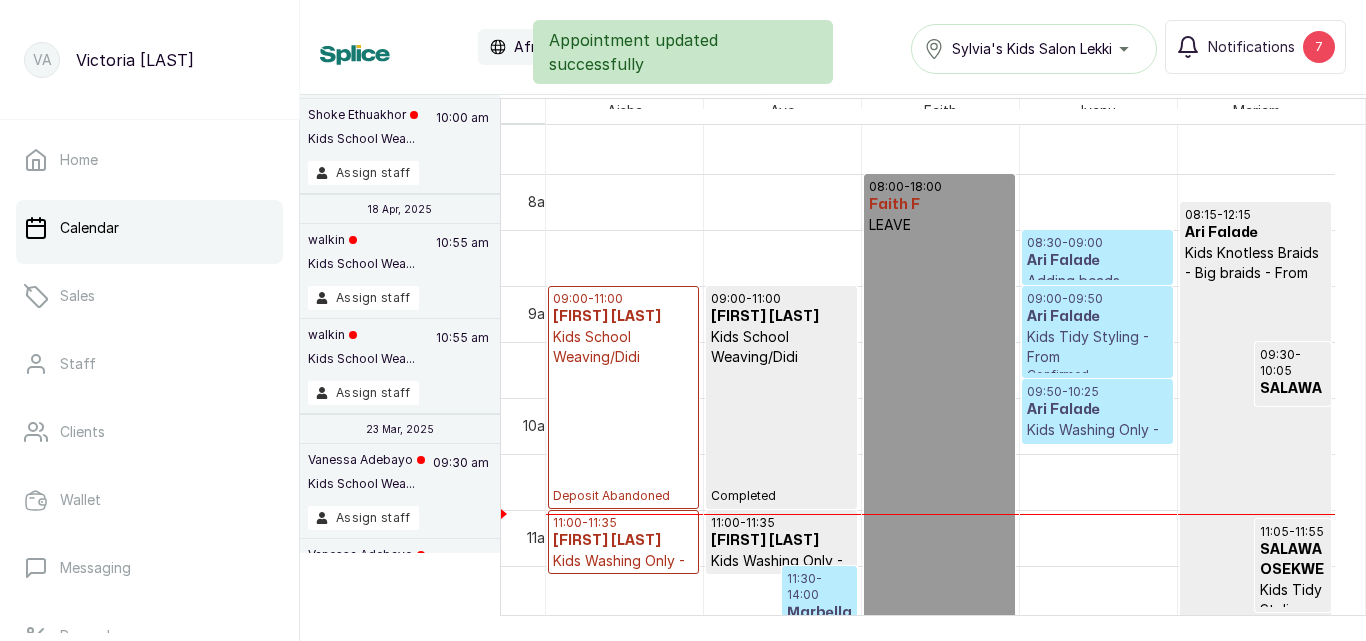 scroll, scrollTop: 981, scrollLeft: 0, axis: vertical 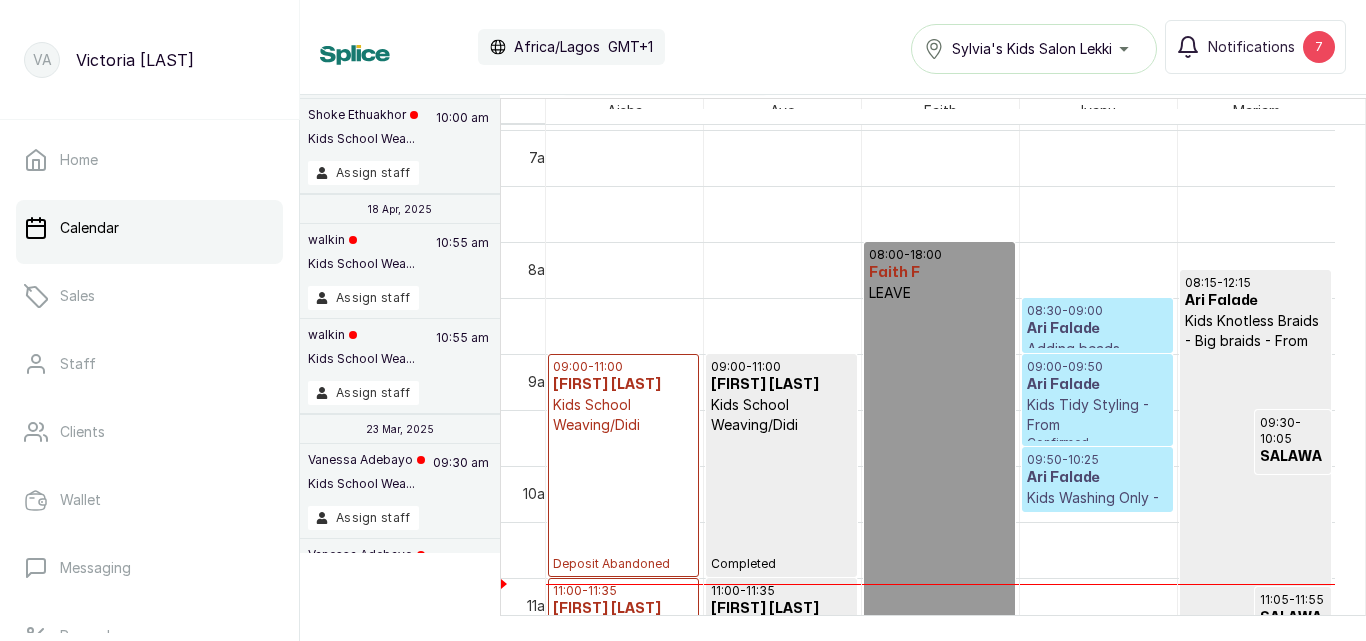 click on "09:00  -  11:00 Kathy Jaccuzx Kids School Weaving/Didi Deposit Abandoned" at bounding box center [623, 465] 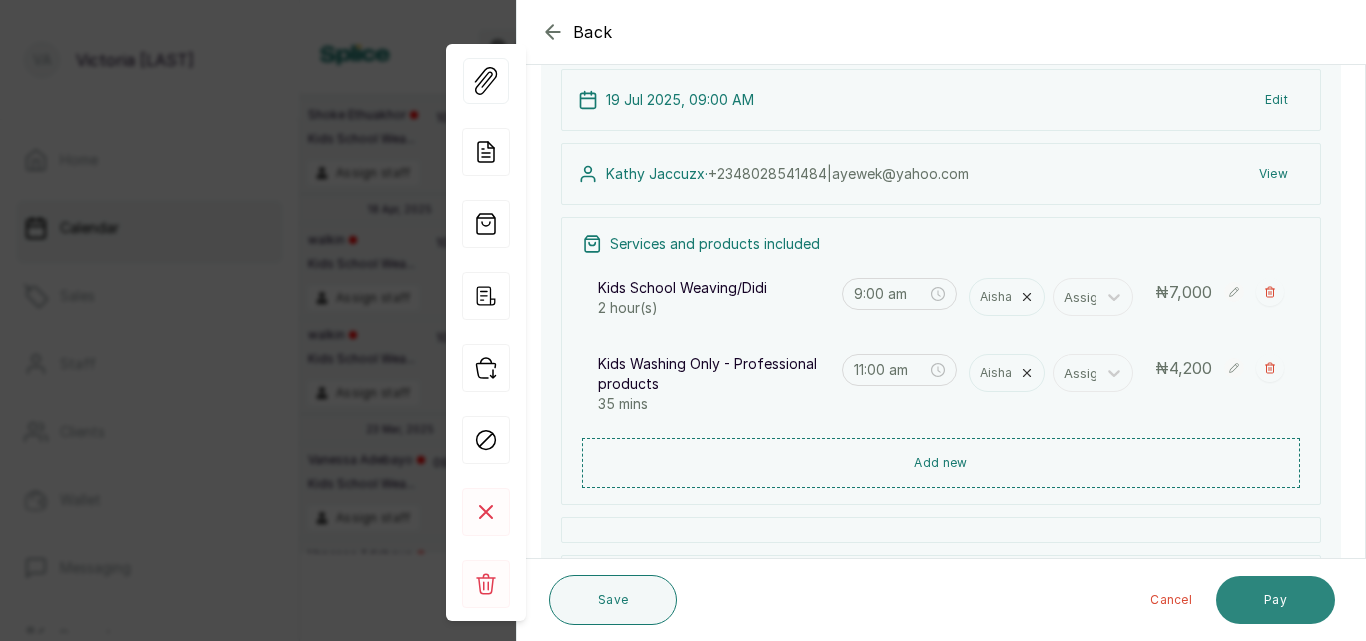 click on "Pay" at bounding box center (1275, 600) 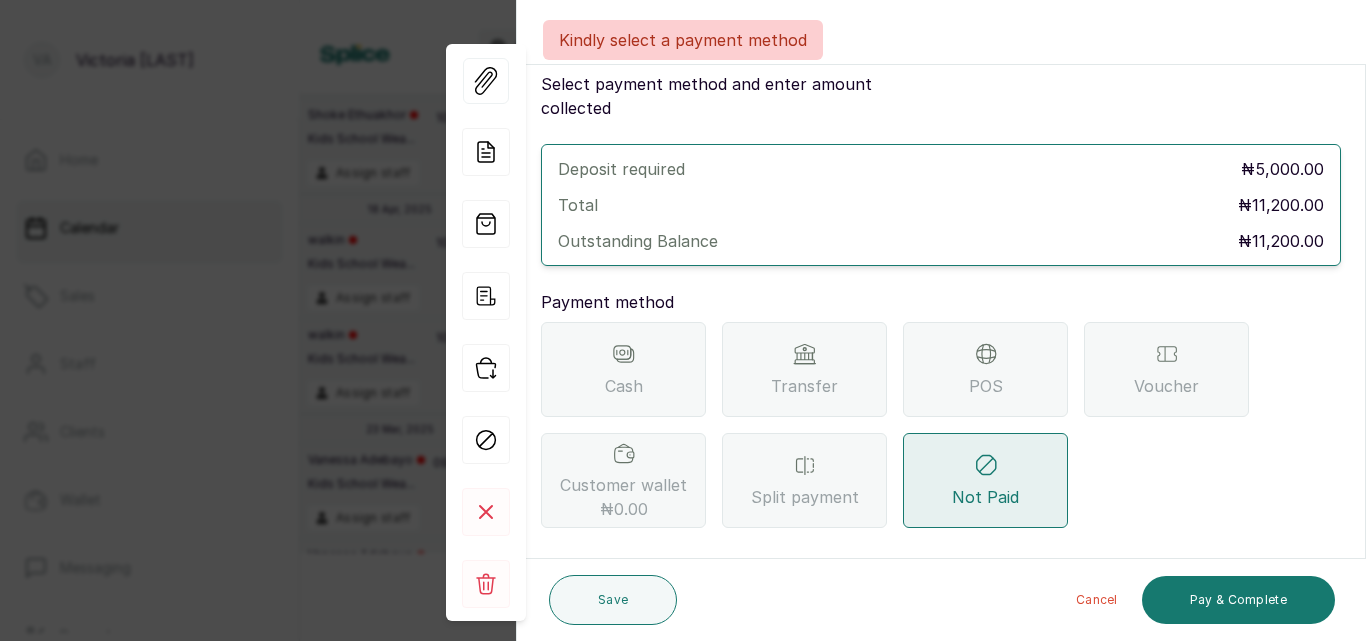 click on "Transfer" at bounding box center [804, 369] 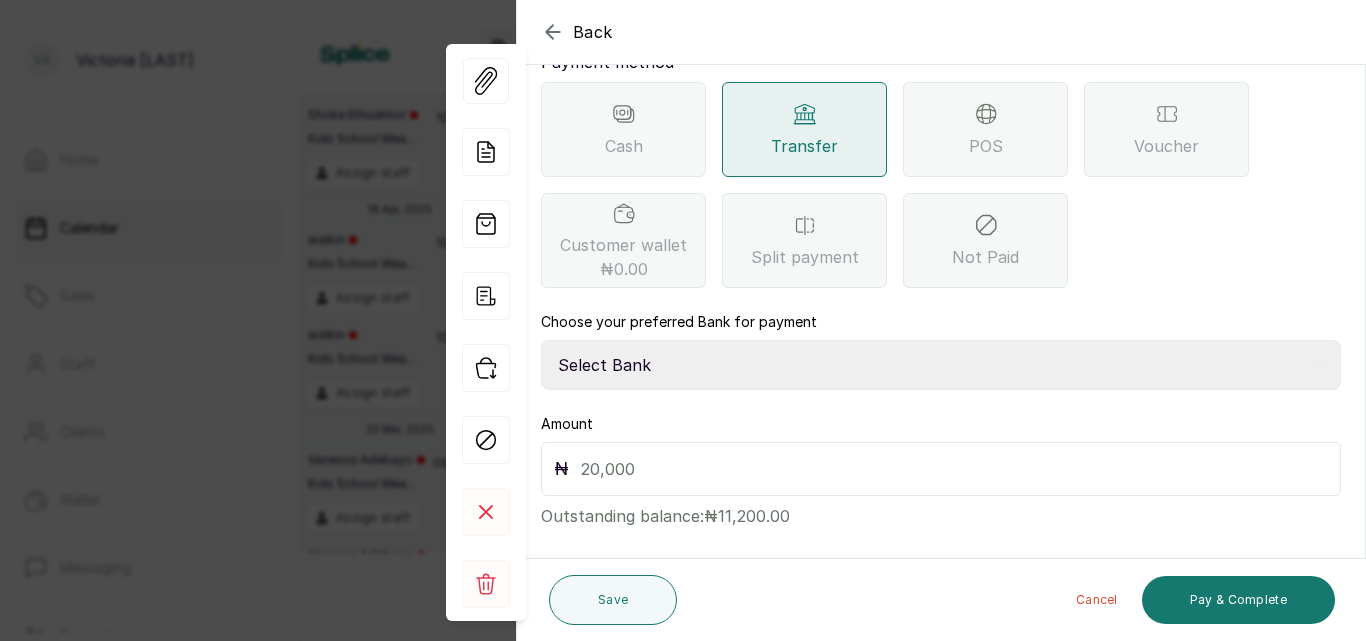 click on "Select Bank CANARY YELLOW Moniepoint MFB CANARY YELLOW Sparkle Microfinance Bank" at bounding box center (941, 365) 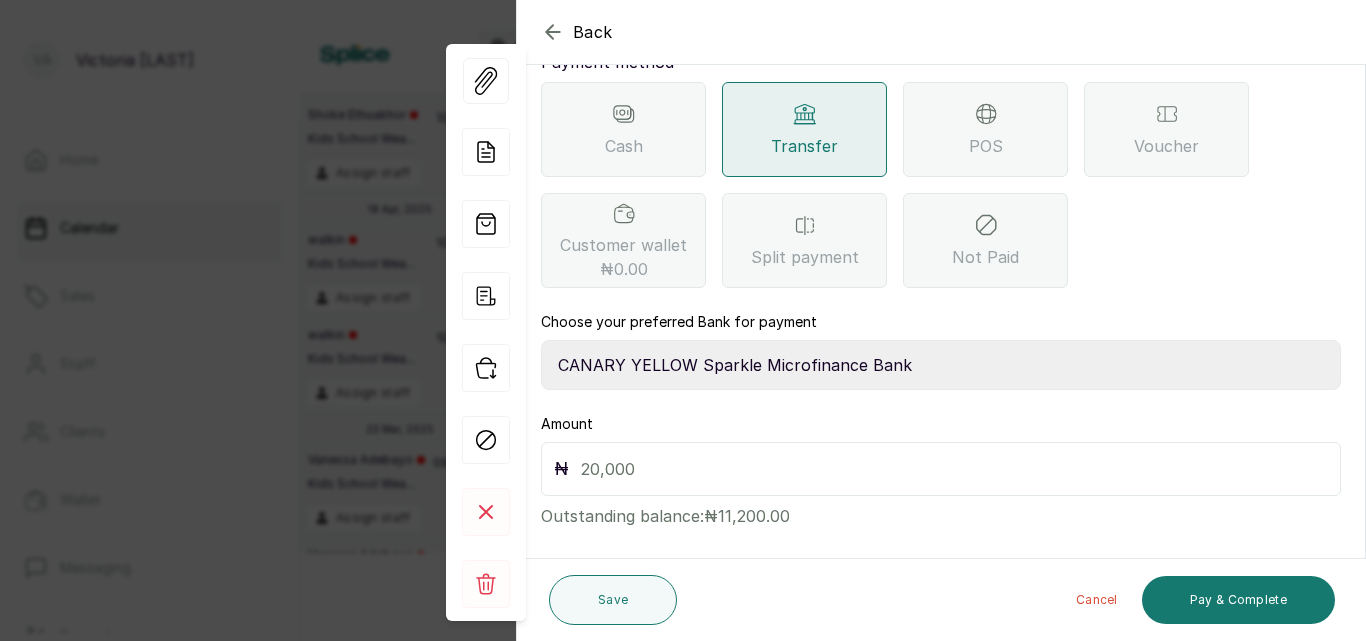 click on "Select Bank CANARY YELLOW Moniepoint MFB CANARY YELLOW Sparkle Microfinance Bank" at bounding box center [941, 365] 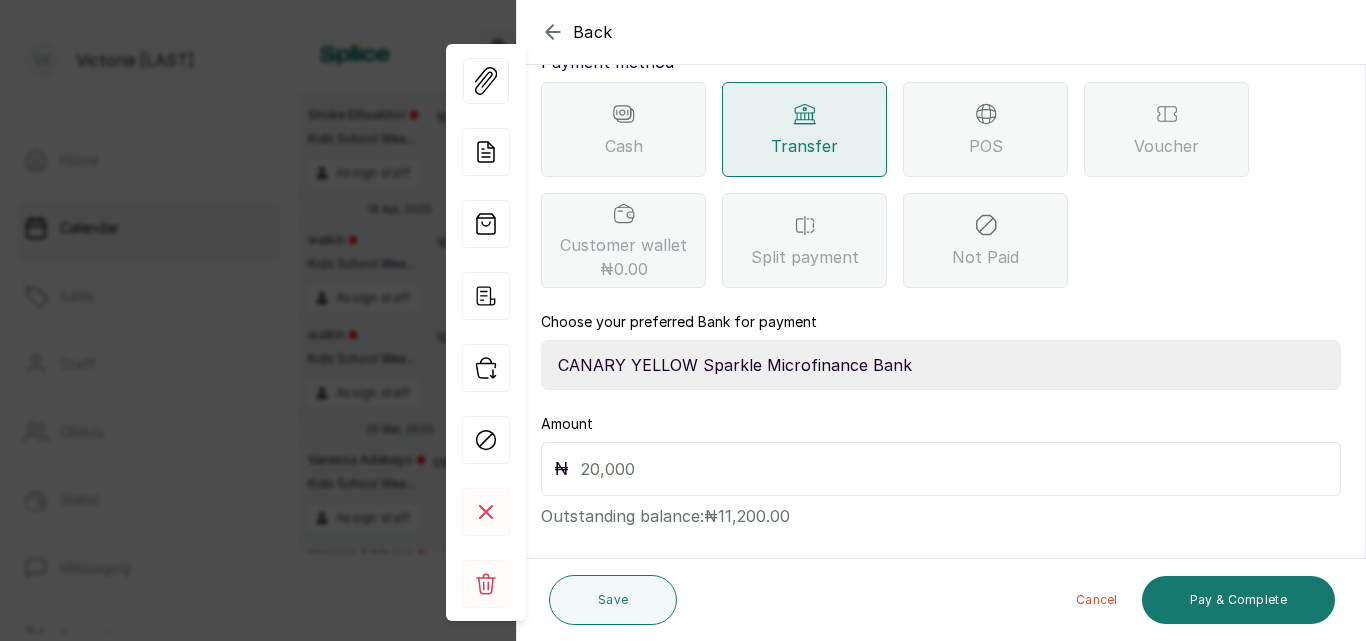 click at bounding box center (954, 469) 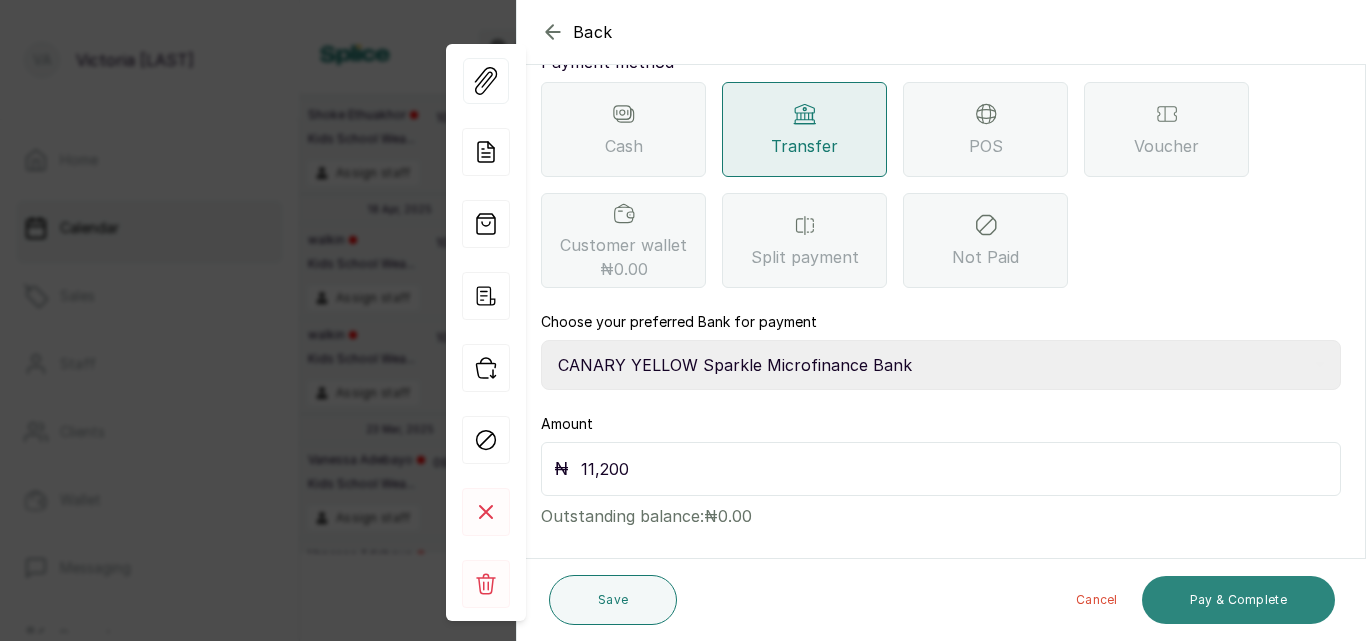 type on "11,200" 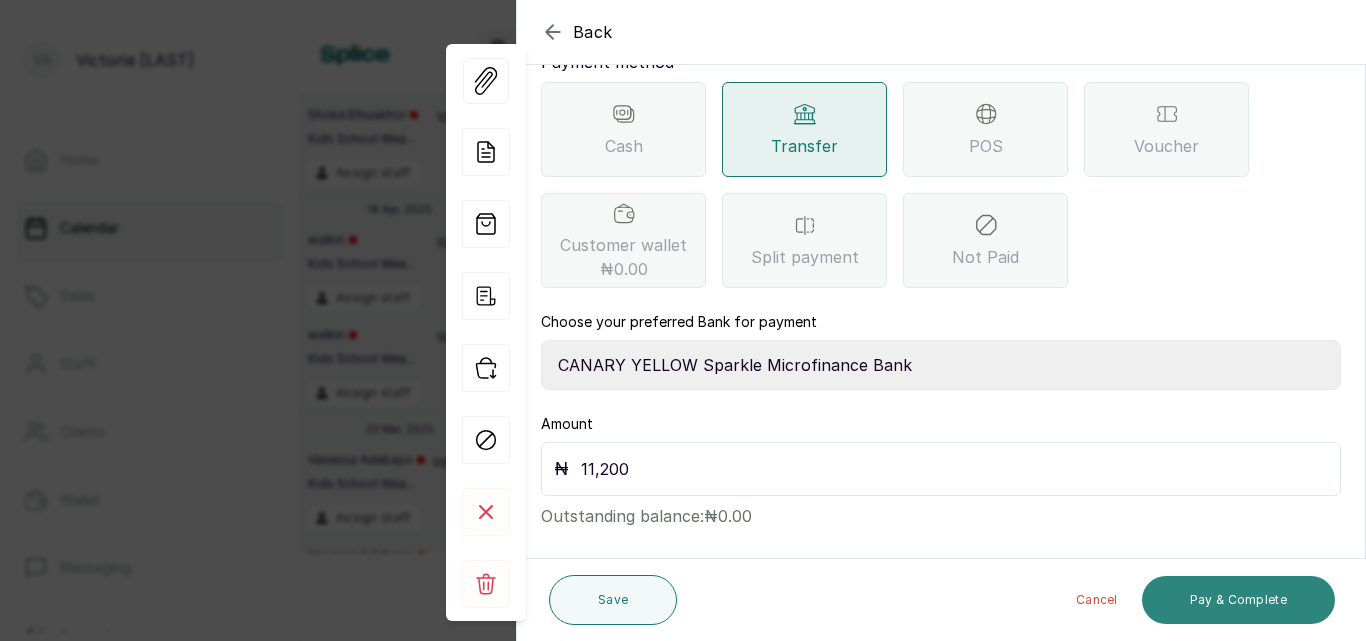 click on "Pay & Complete" at bounding box center [1238, 600] 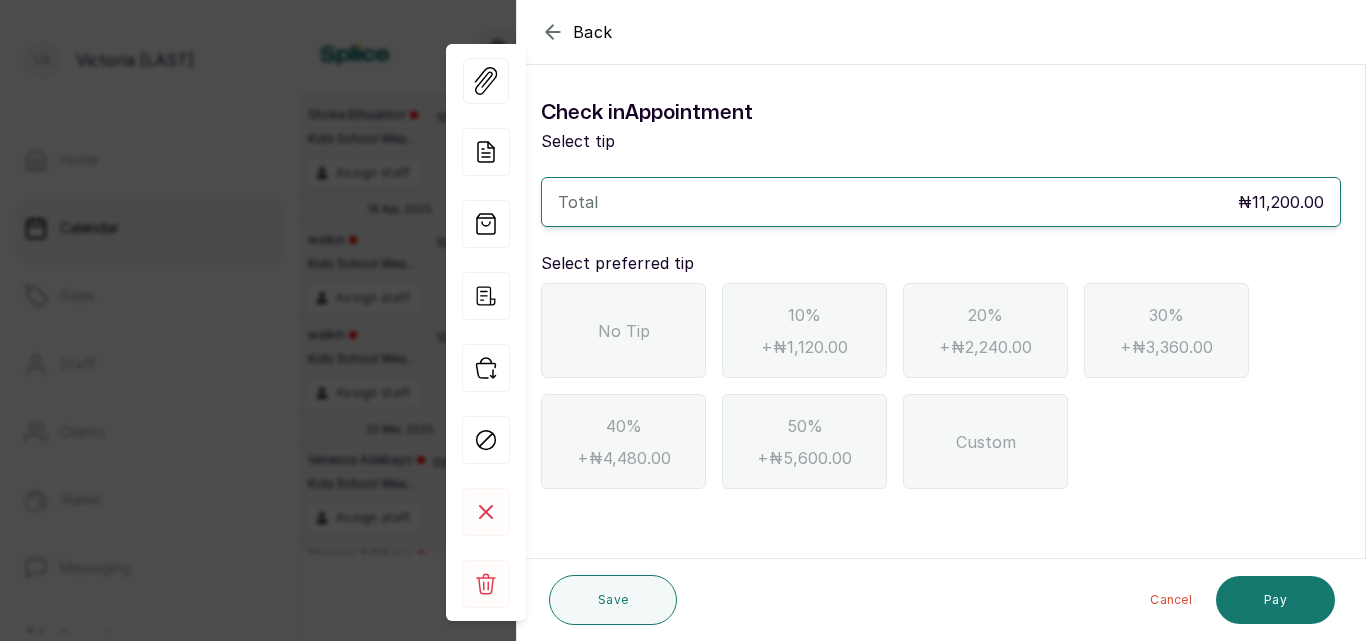 click on "No Tip" at bounding box center (623, 330) 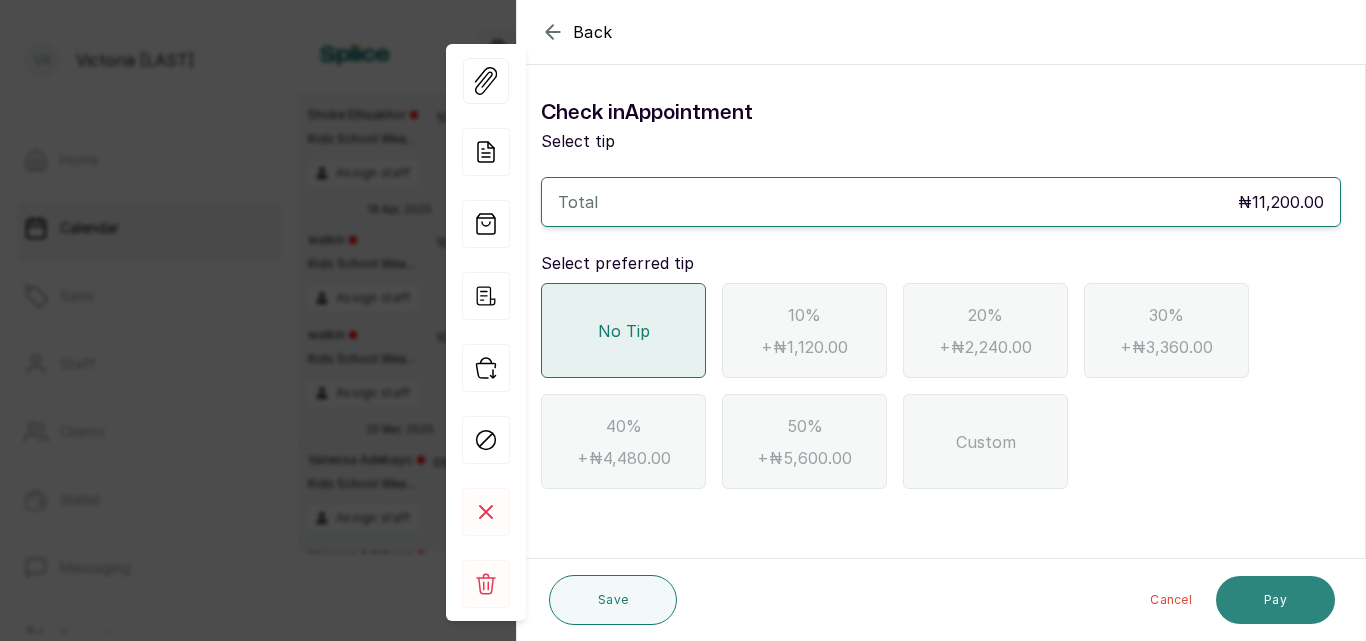 click on "Pay" at bounding box center [1275, 600] 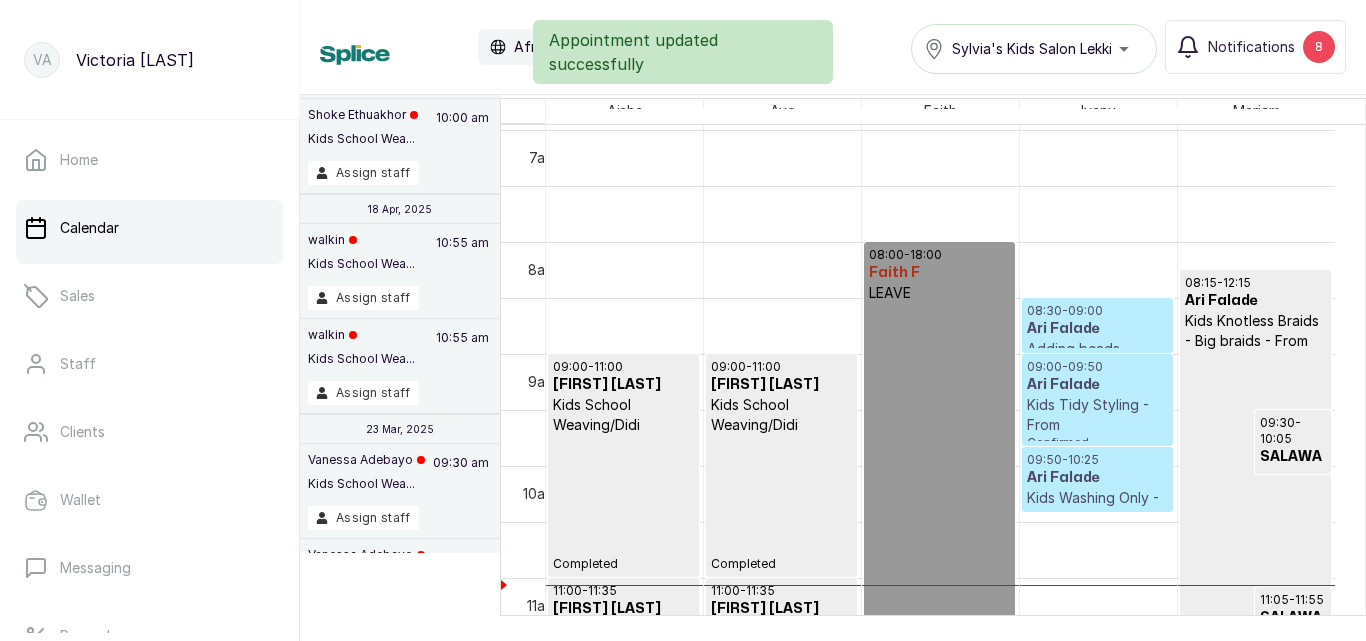 scroll, scrollTop: 90, scrollLeft: 0, axis: vertical 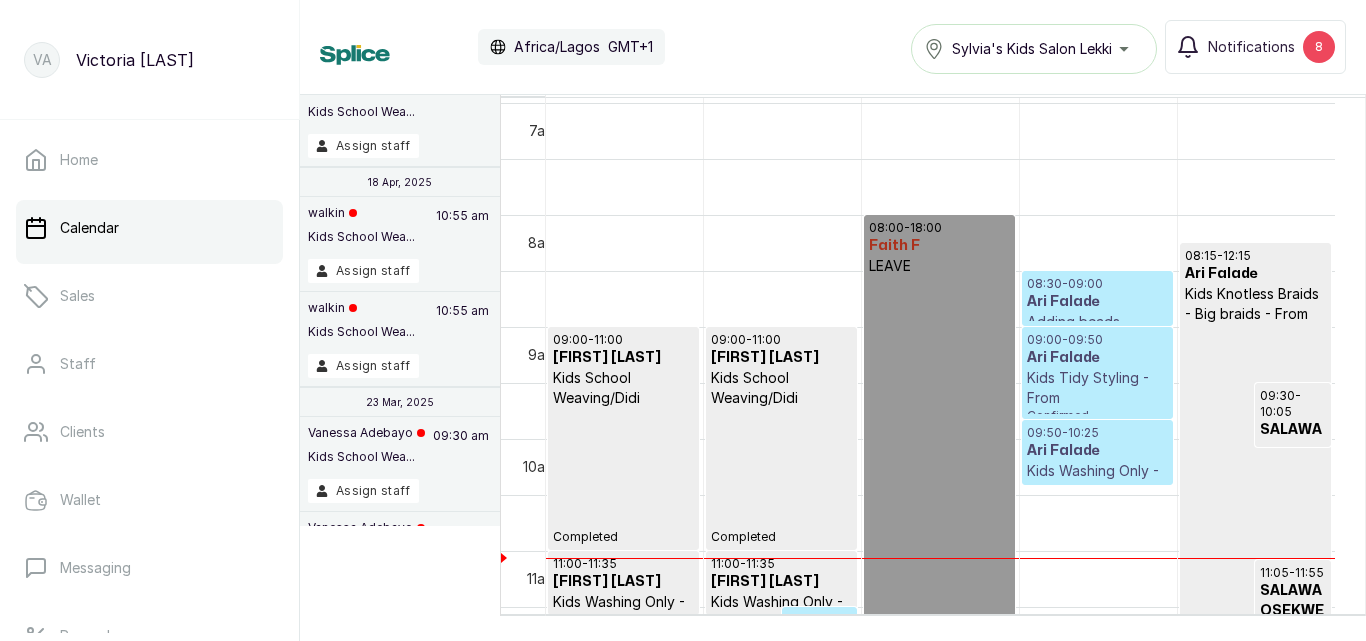 click on "Kids Tidy Styling - From" at bounding box center (1097, 388) 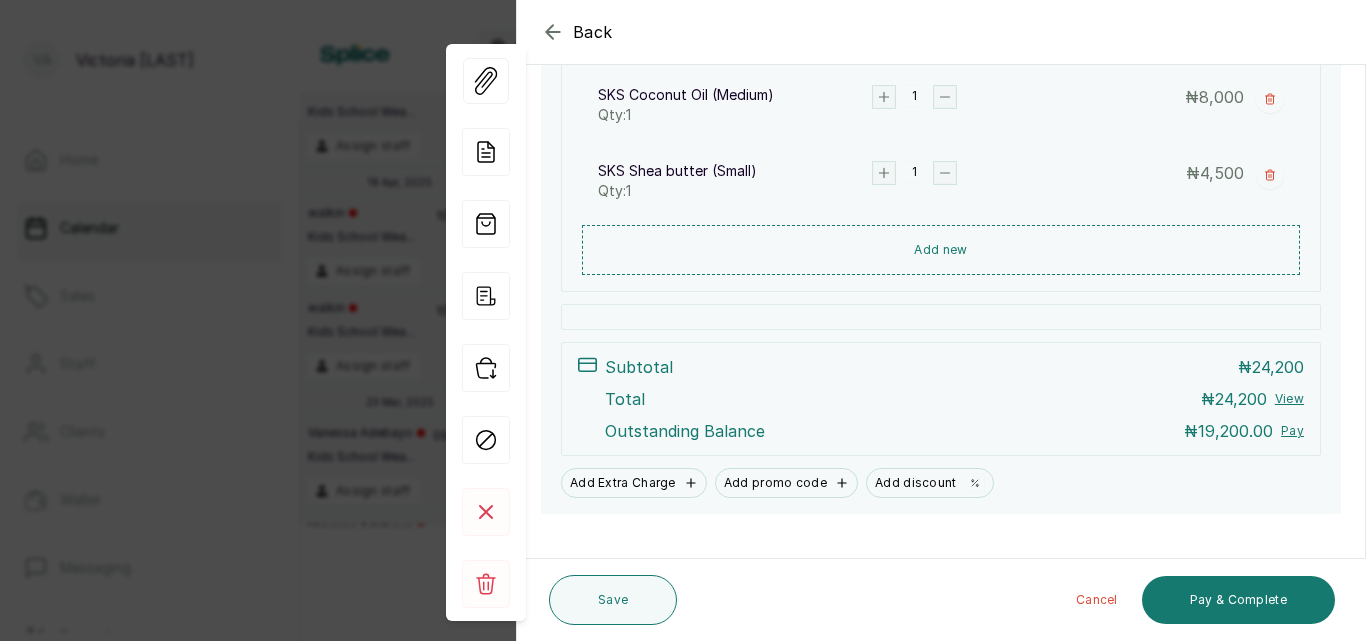 scroll, scrollTop: 919, scrollLeft: 0, axis: vertical 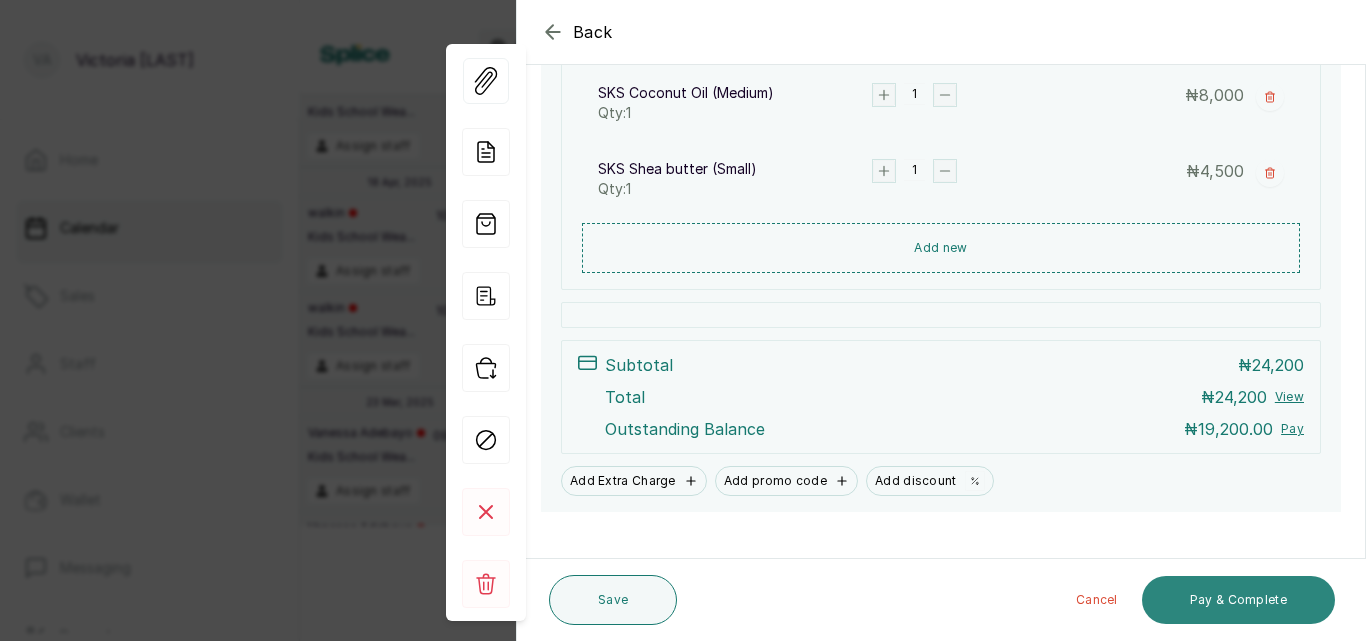 click on "Pay & Complete" at bounding box center (1238, 600) 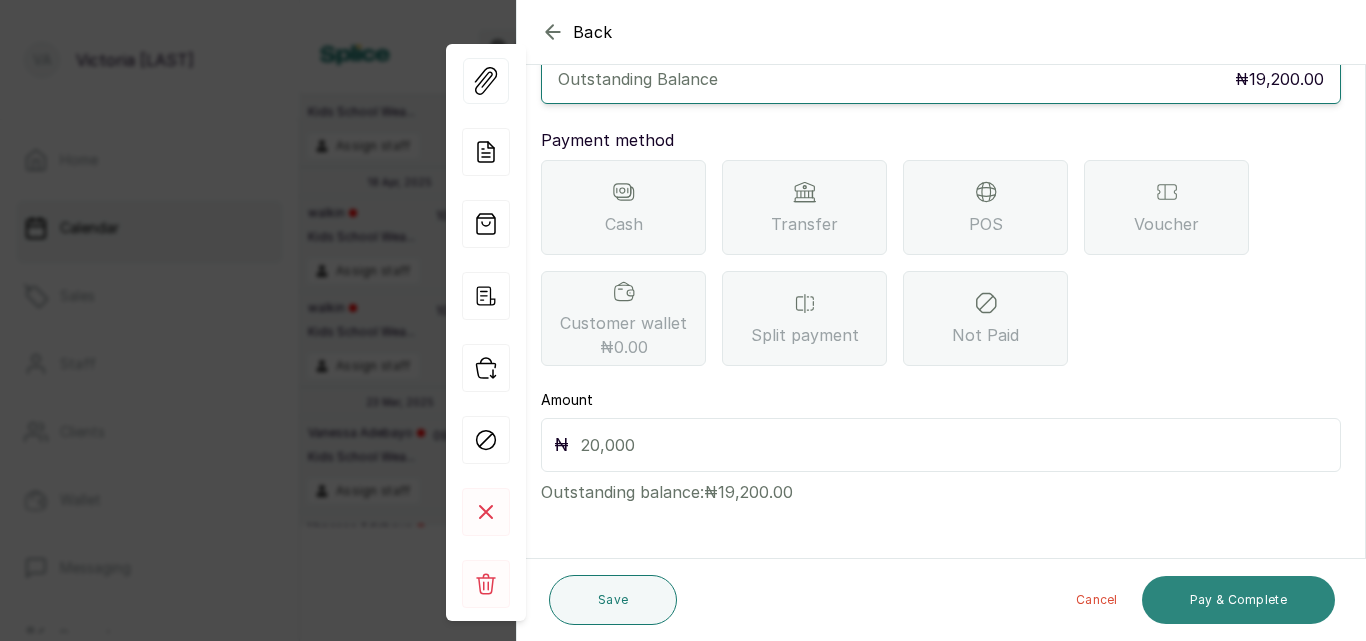 scroll, scrollTop: 159, scrollLeft: 0, axis: vertical 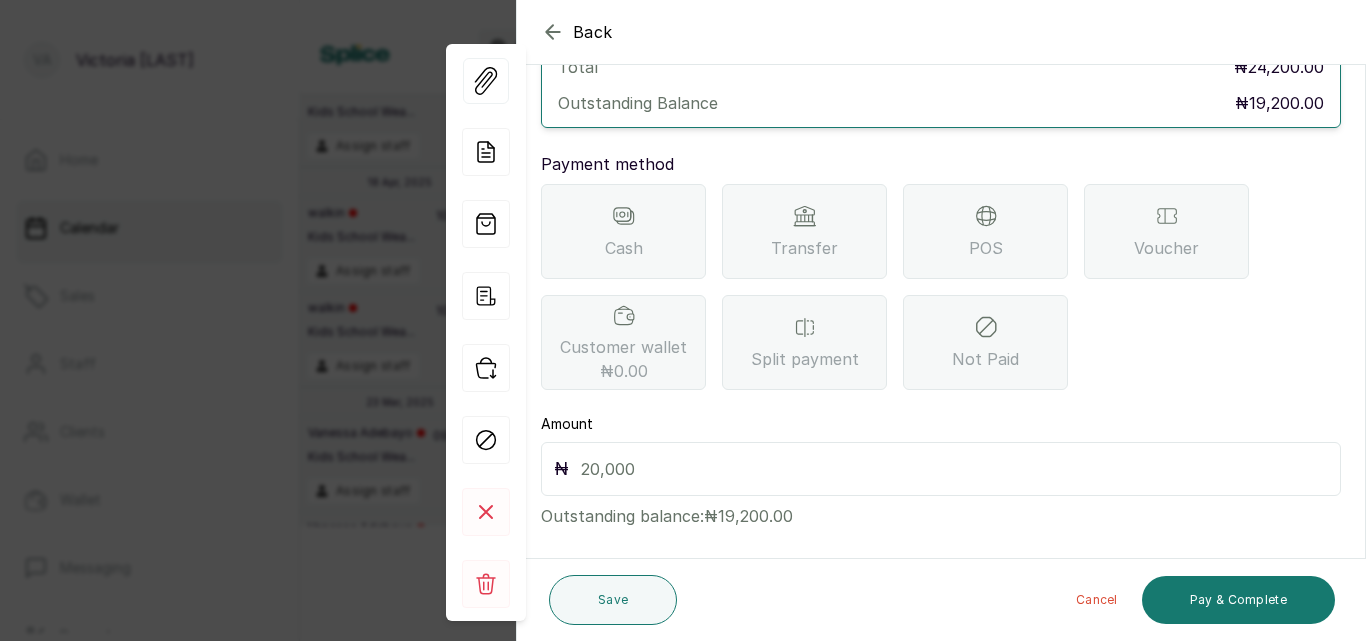 click on "Transfer" at bounding box center (804, 231) 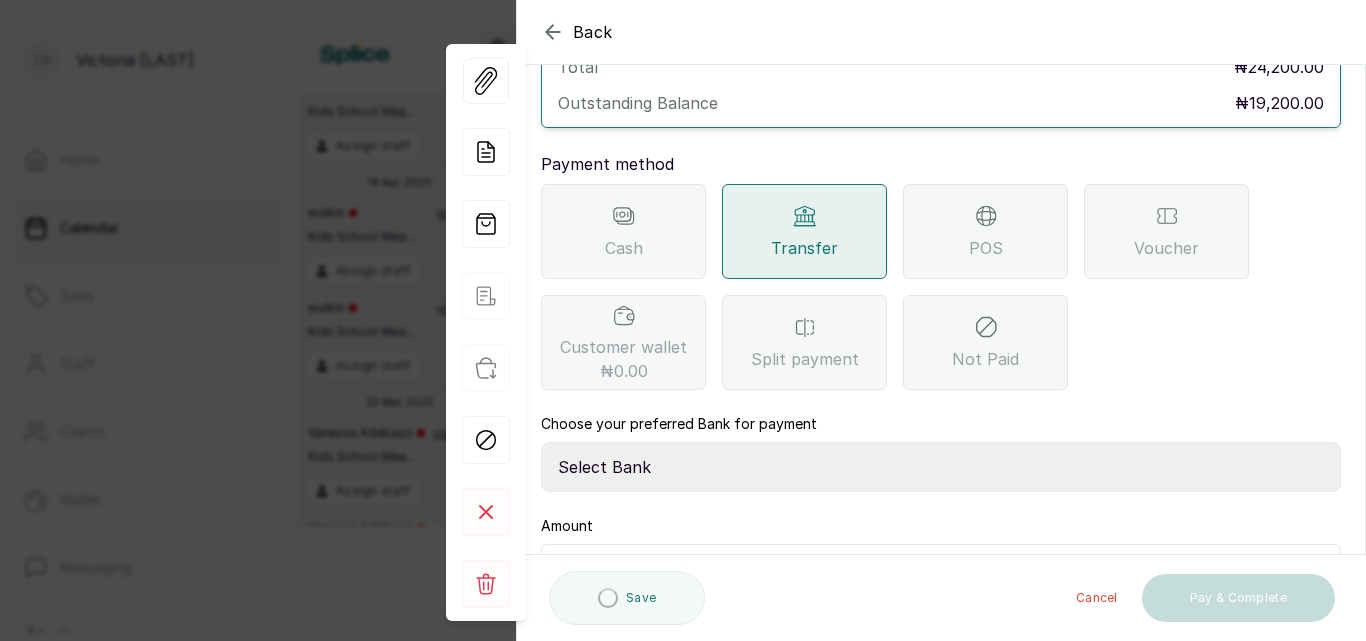 click on "Select Bank CANARY YELLOW Moniepoint MFB CANARY YELLOW Sparkle Microfinance Bank" at bounding box center [941, 467] 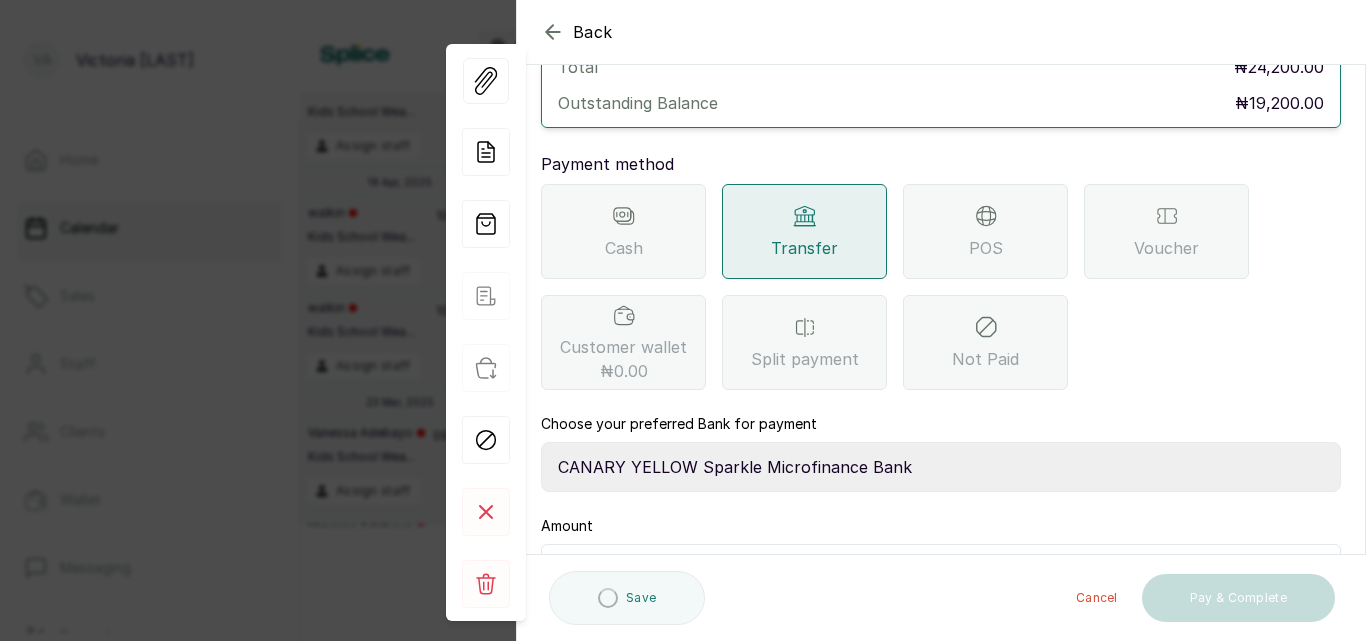 click on "Select Bank CANARY YELLOW Moniepoint MFB CANARY YELLOW Sparkle Microfinance Bank" at bounding box center [941, 467] 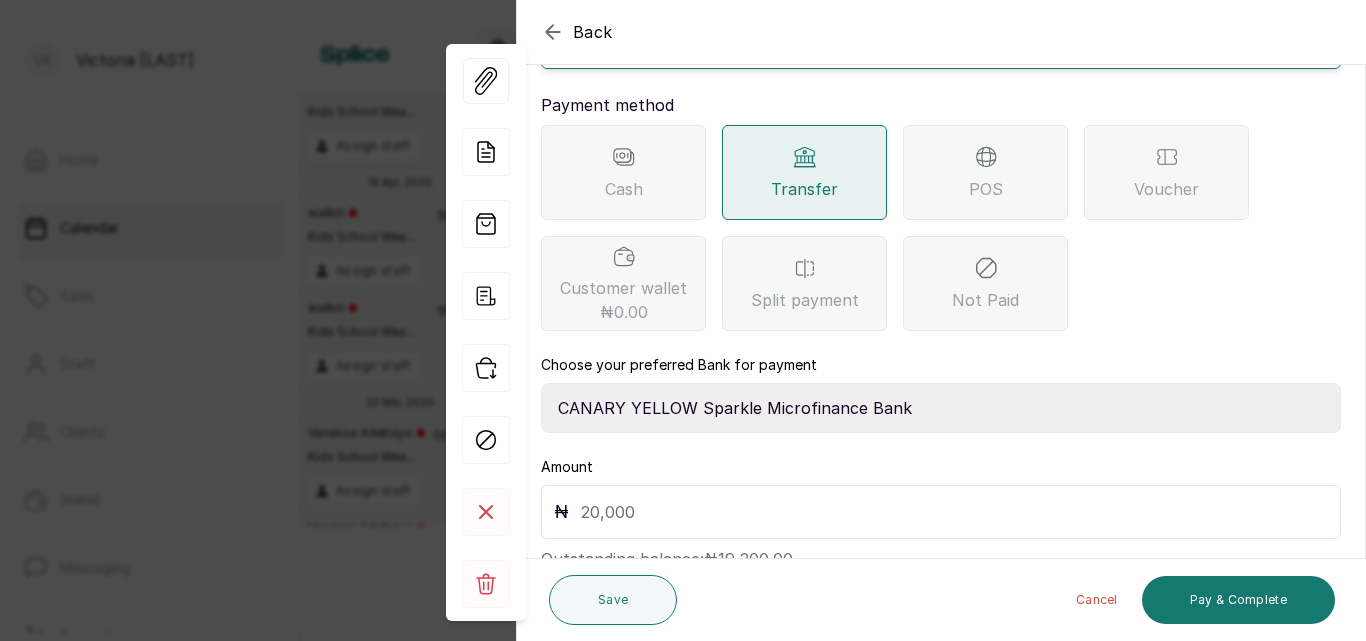 scroll, scrollTop: 261, scrollLeft: 0, axis: vertical 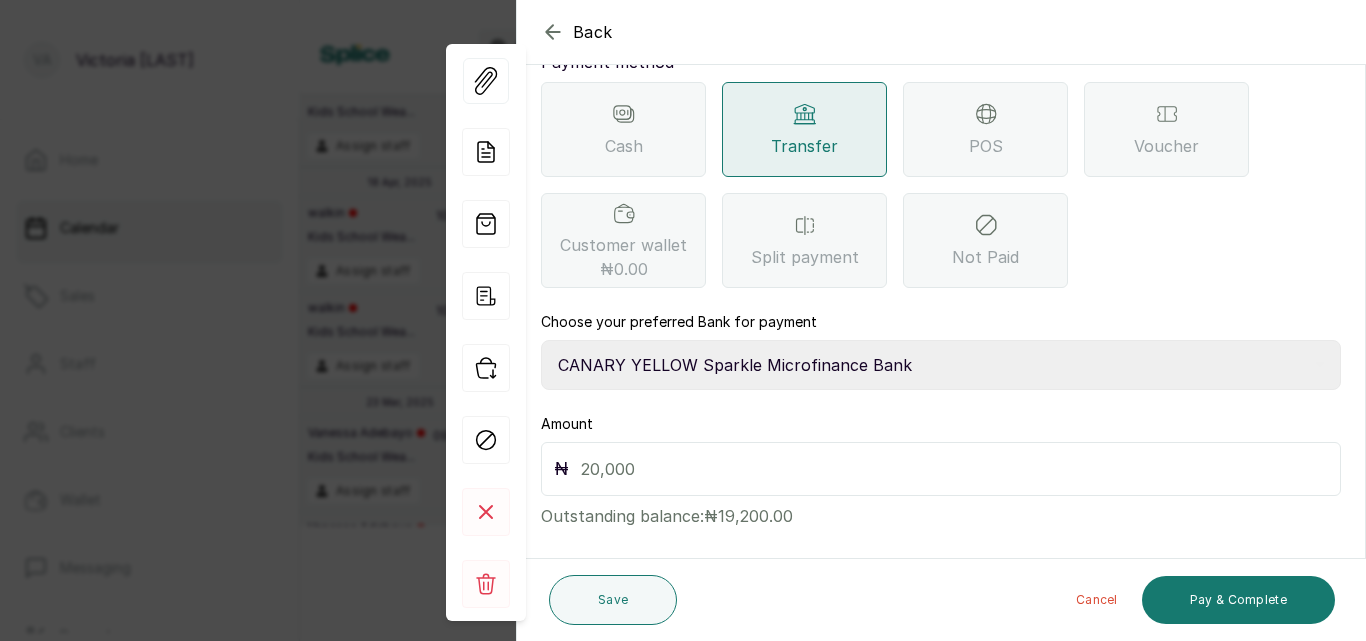 click on "₦" at bounding box center [941, 469] 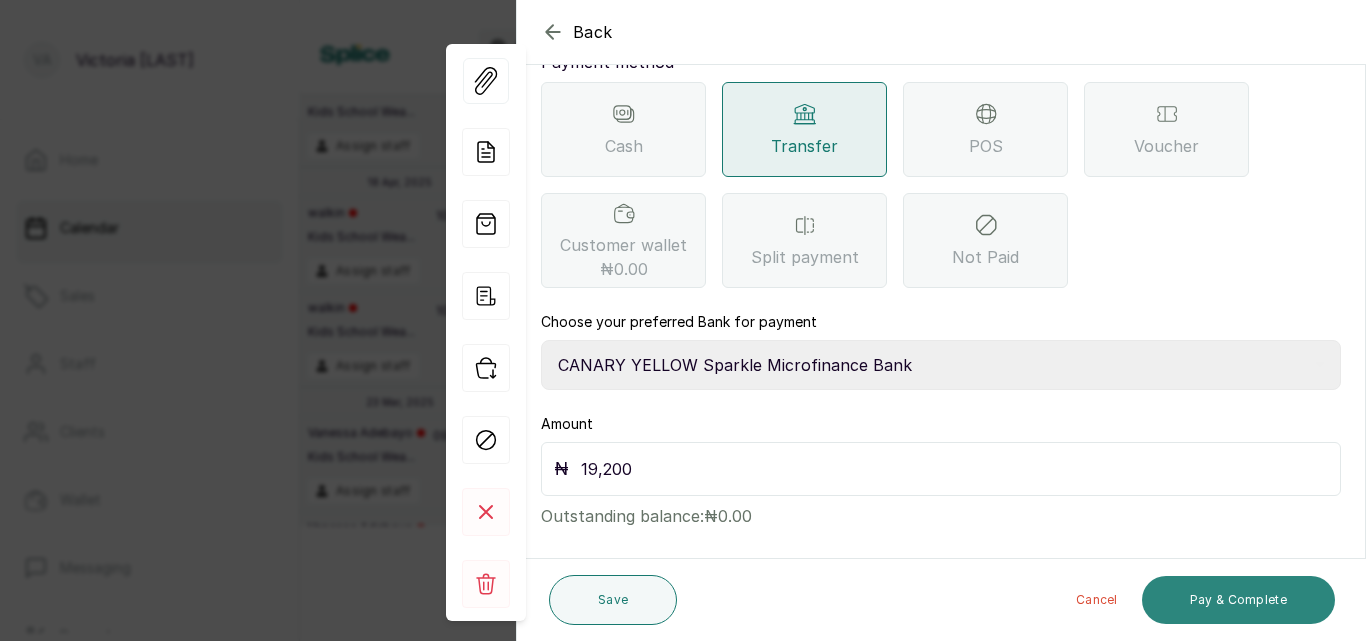 type on "19,200" 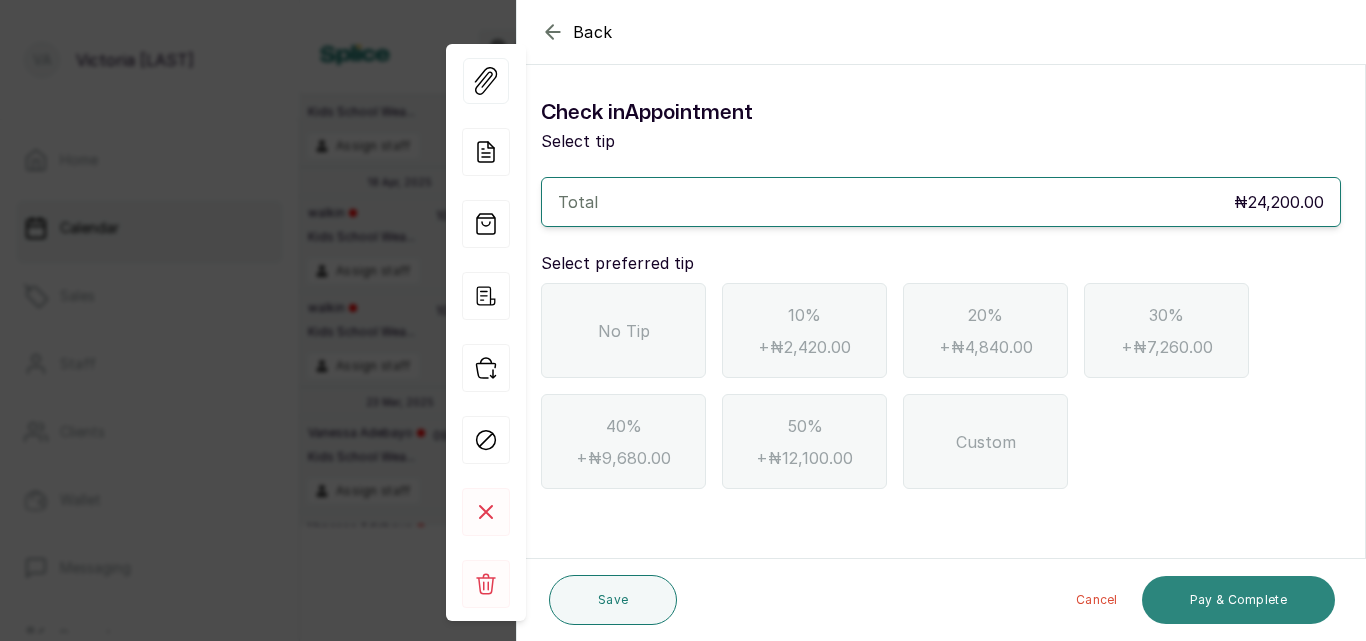 scroll, scrollTop: 0, scrollLeft: 0, axis: both 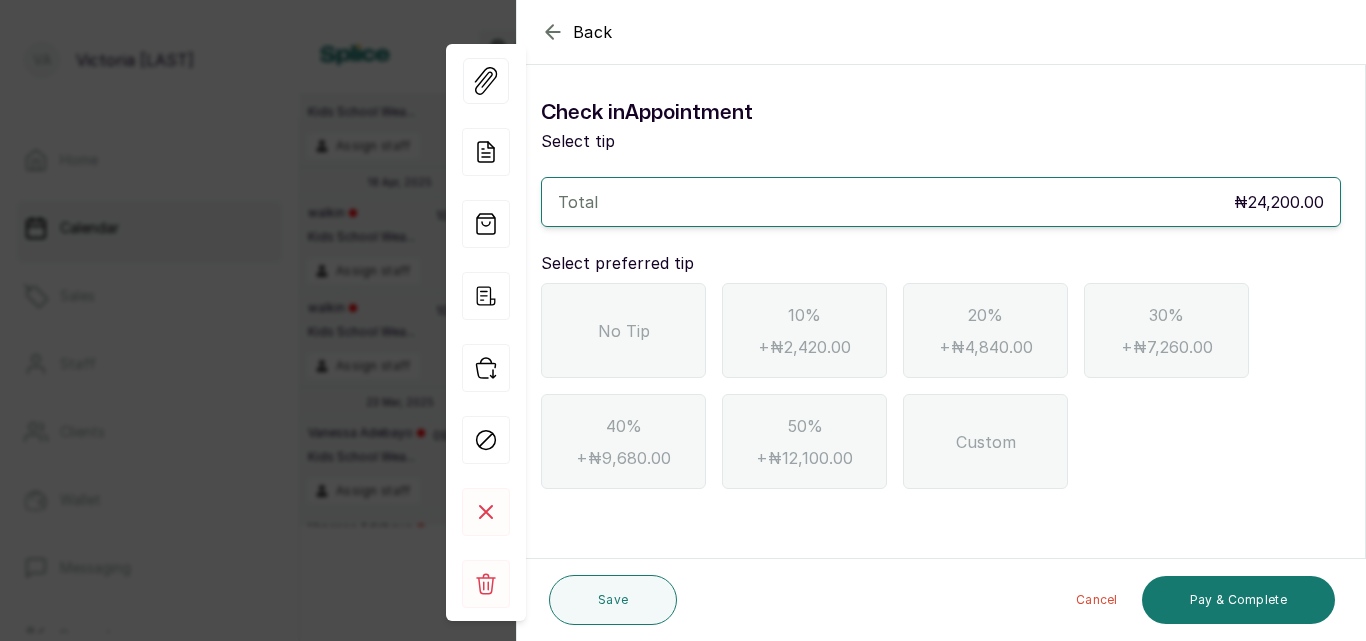 click on "No Tip" at bounding box center (623, 330) 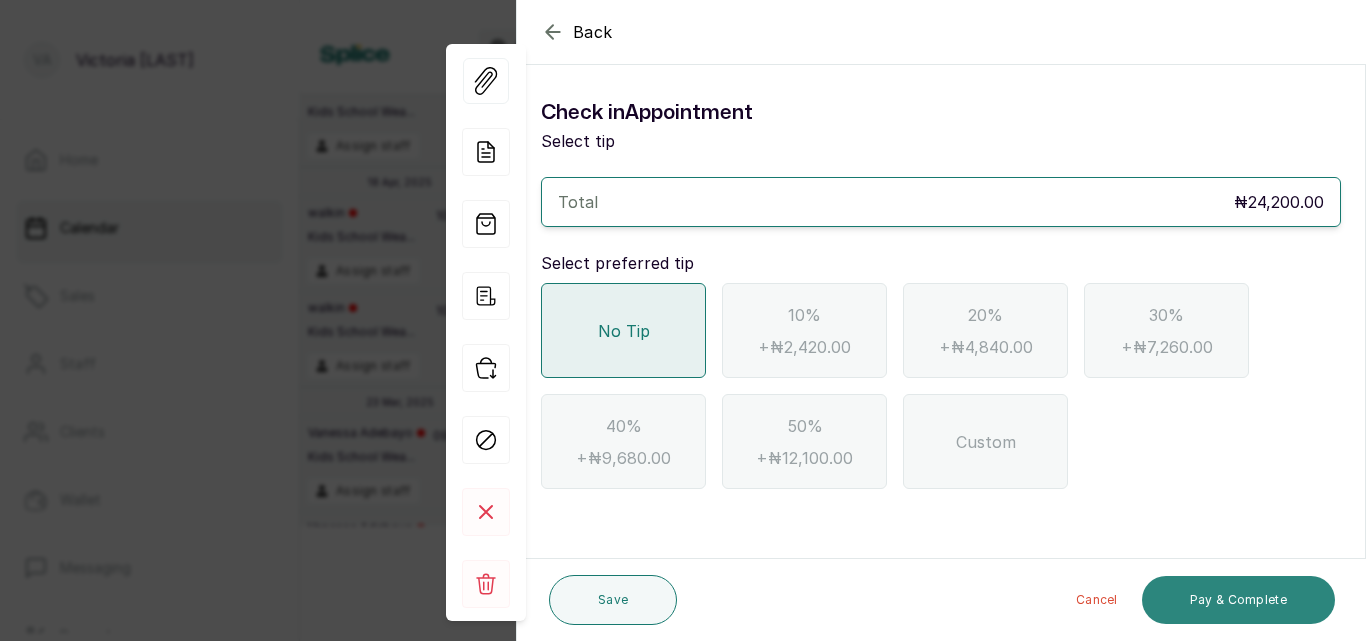 click on "Pay & Complete" at bounding box center (1238, 600) 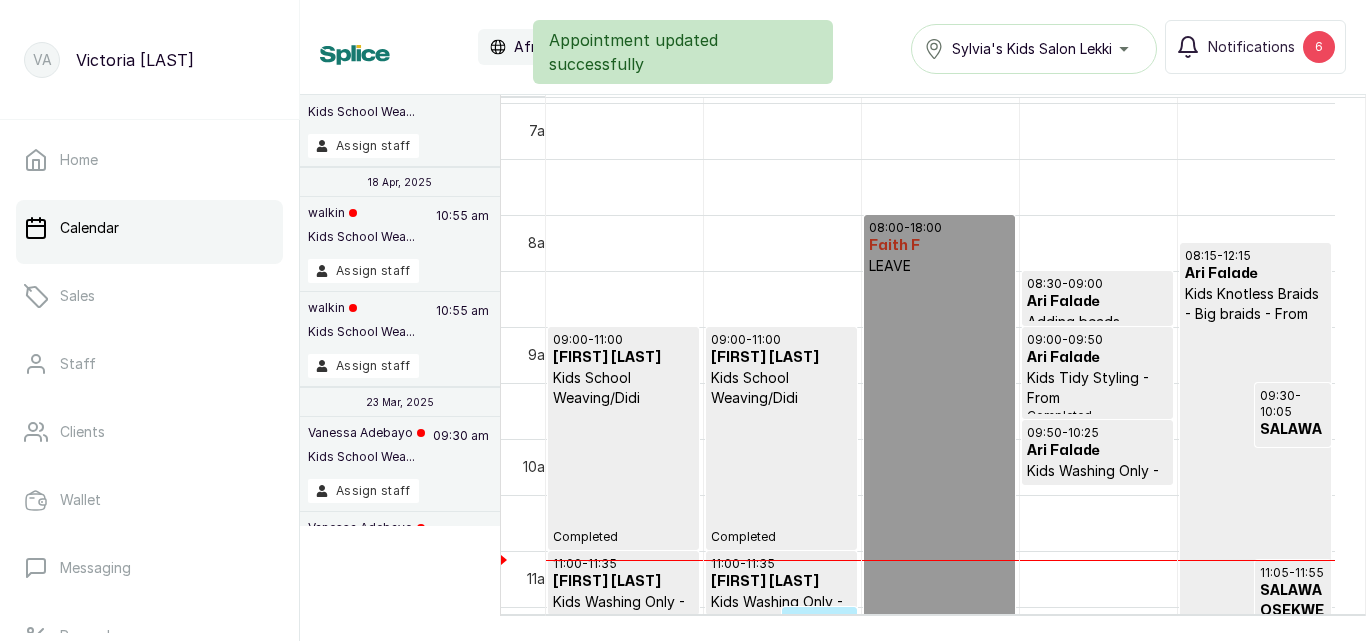 scroll, scrollTop: 1143, scrollLeft: 0, axis: vertical 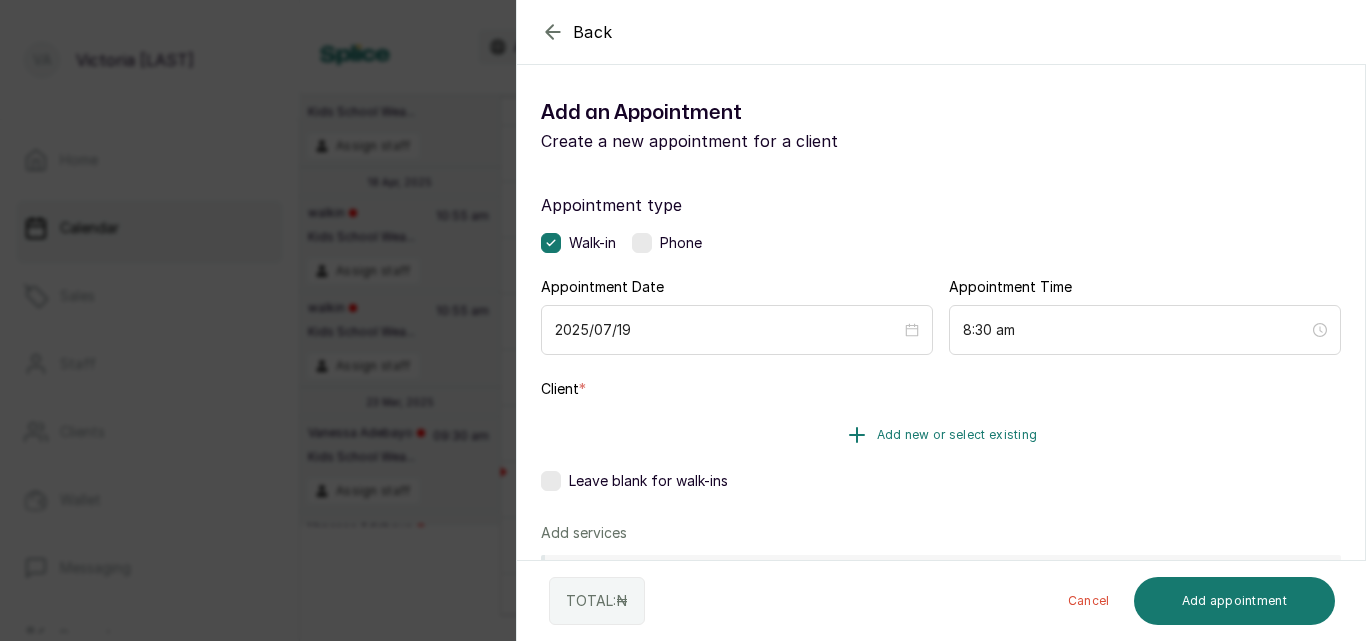 click on "Add new or select existing" at bounding box center (957, 435) 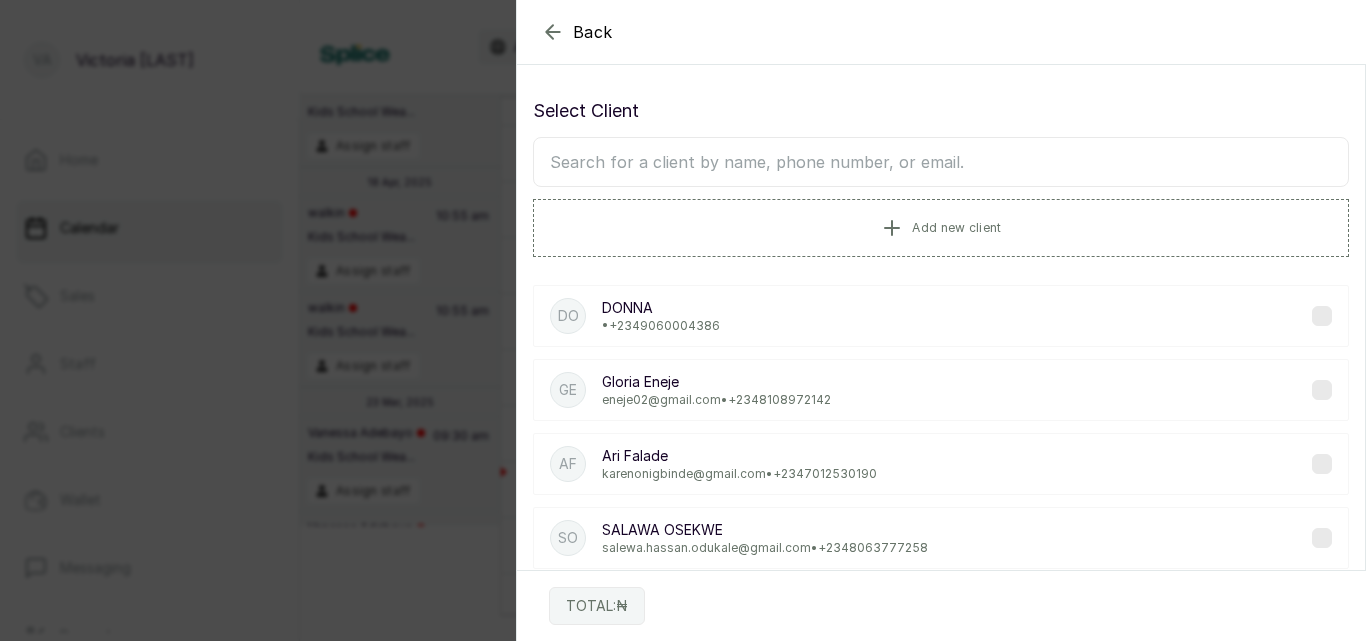 click at bounding box center (941, 162) 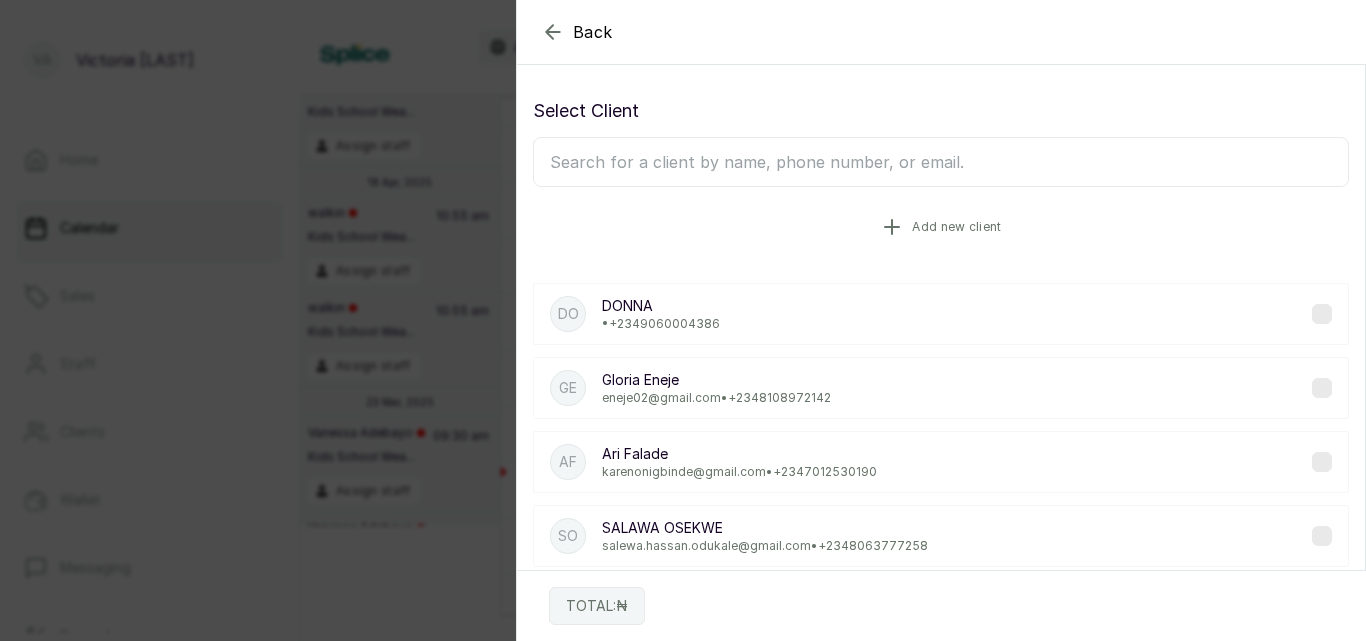 click on "Add new client" at bounding box center (956, 227) 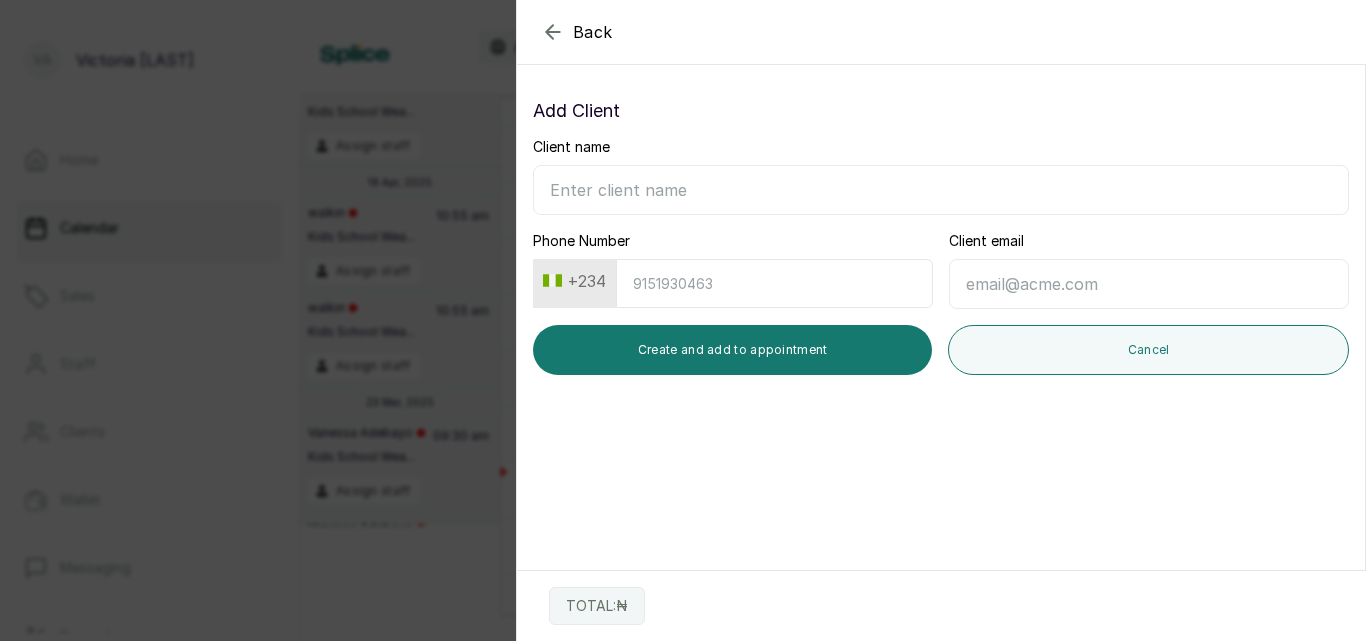 click on "Client name" at bounding box center [941, 190] 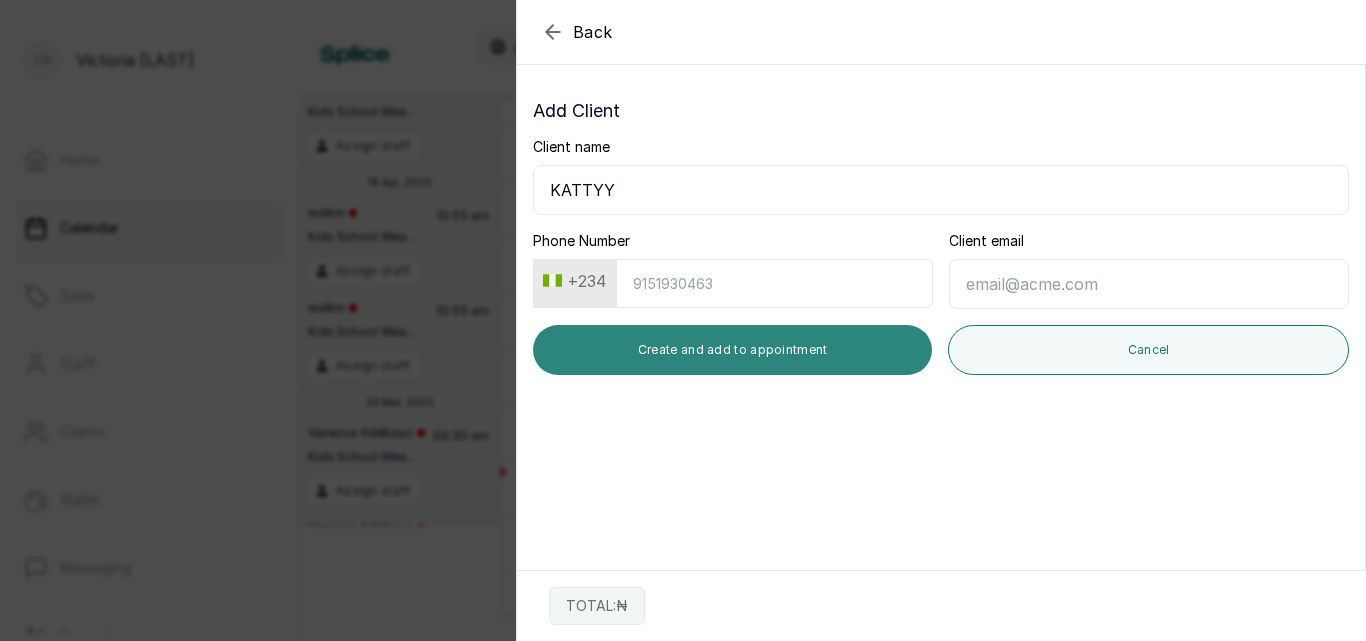 type on "KATTYY" 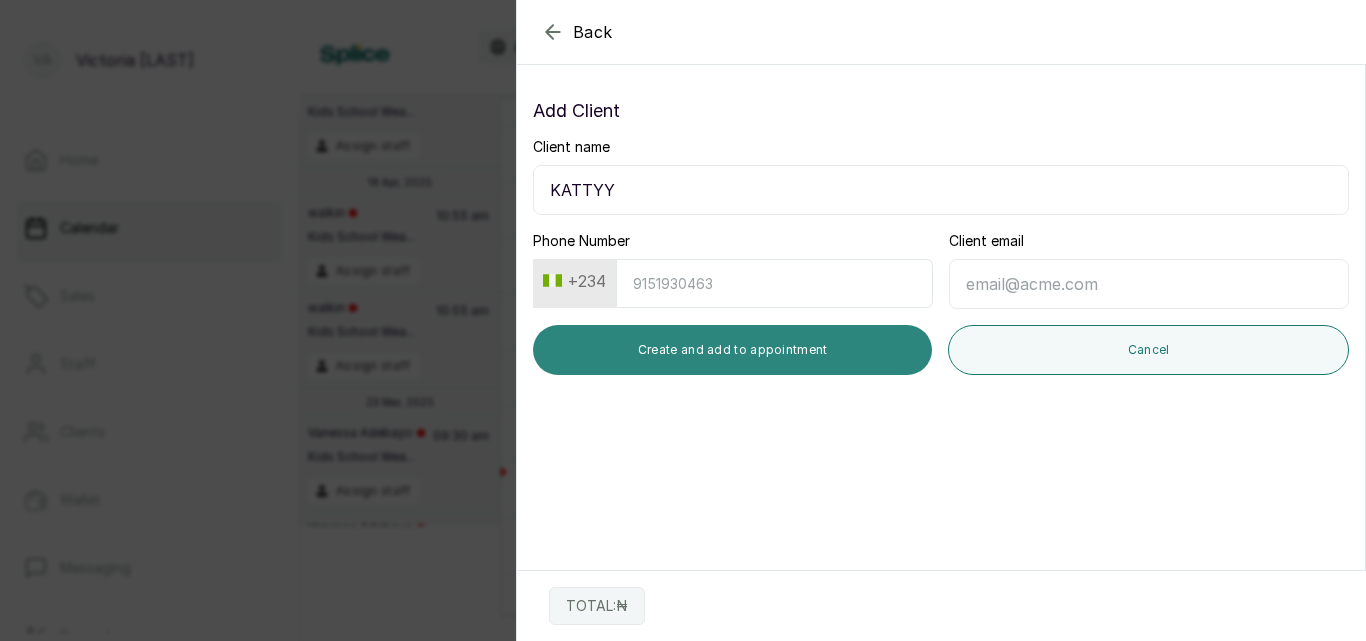 click on "Create and add to appointment" at bounding box center (732, 350) 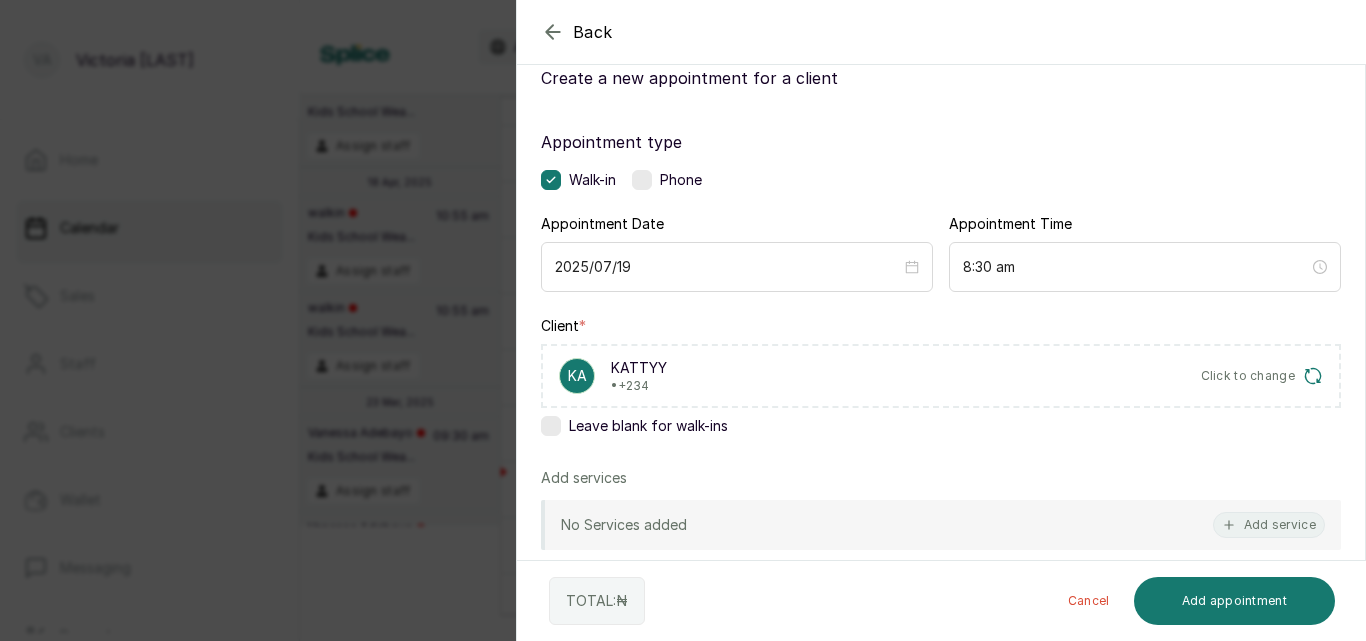 scroll, scrollTop: 72, scrollLeft: 0, axis: vertical 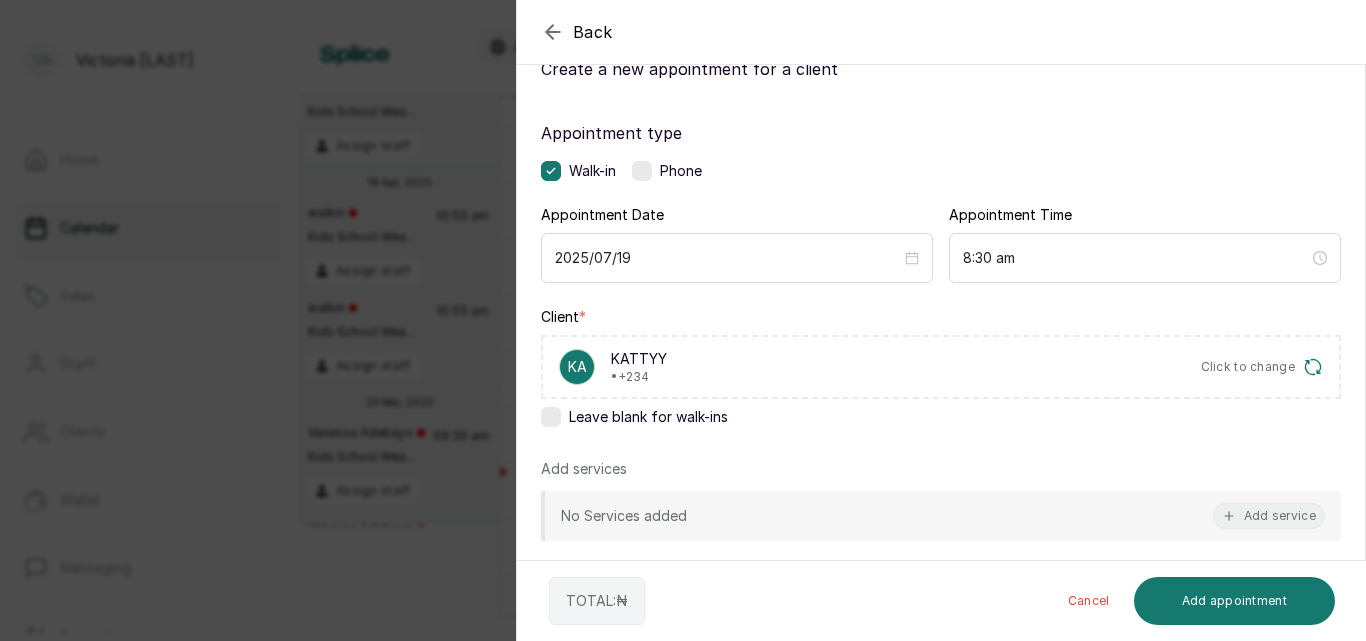 click on "No Services added Add service" at bounding box center (941, 516) 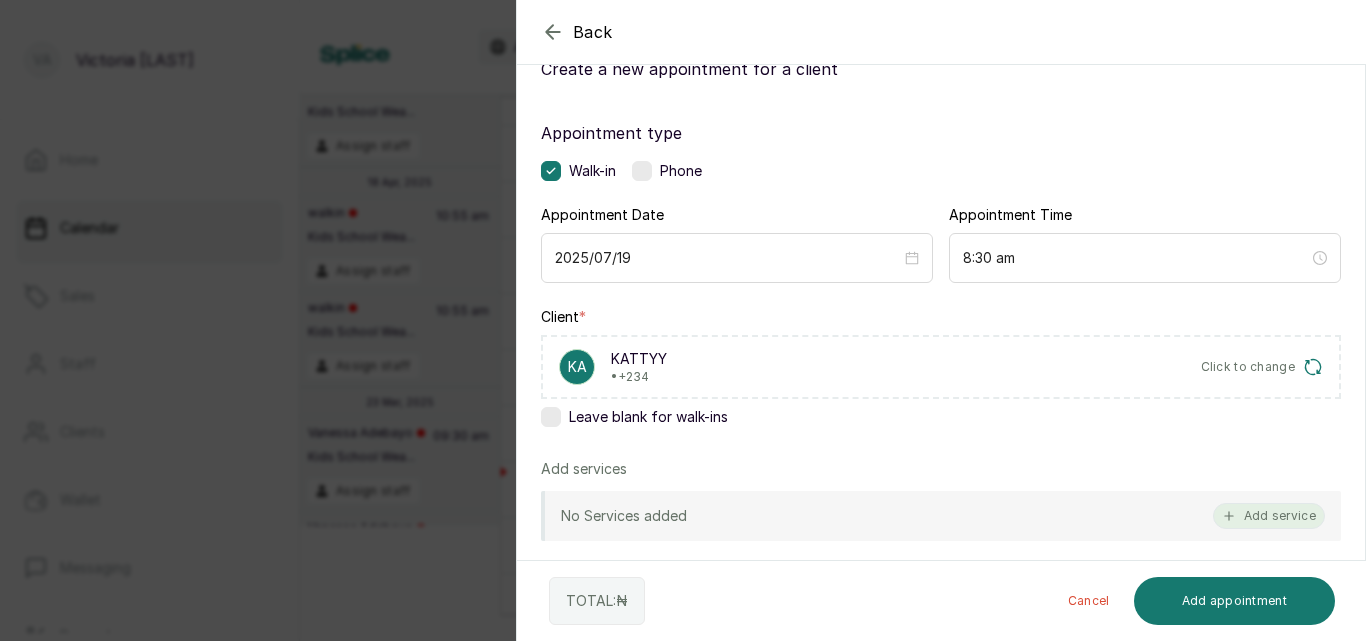 click 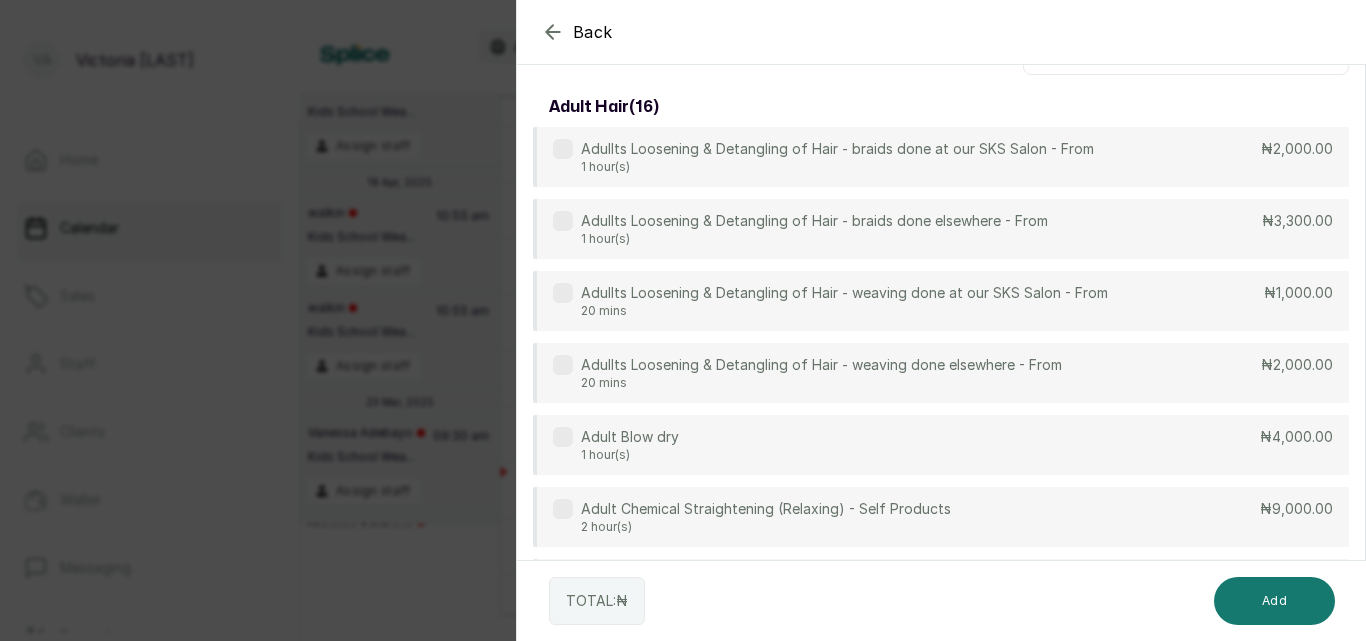 scroll, scrollTop: 80, scrollLeft: 0, axis: vertical 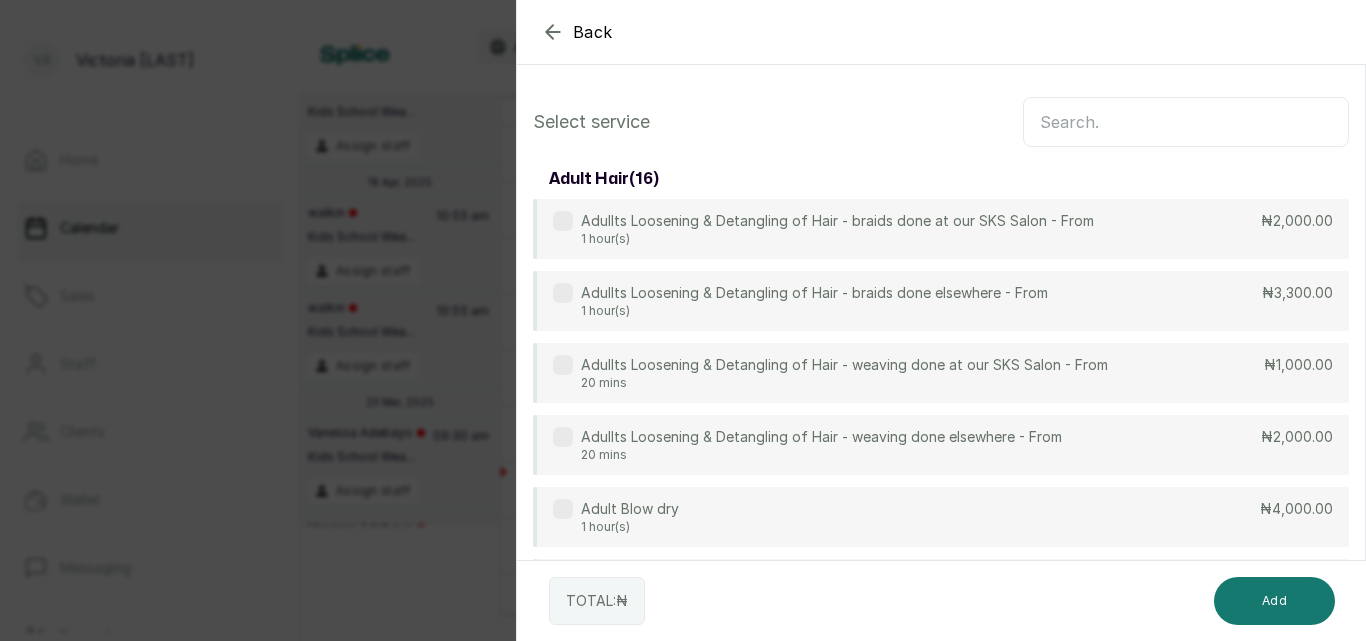 click at bounding box center [1186, 122] 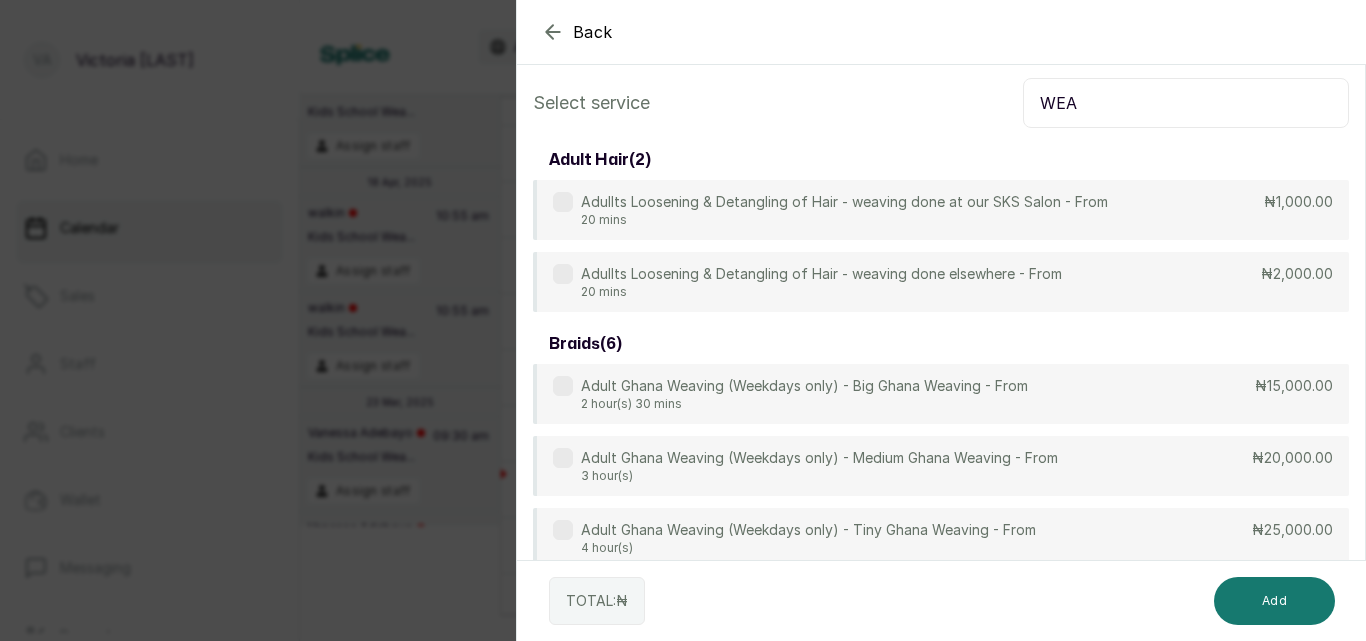 scroll, scrollTop: 0, scrollLeft: 0, axis: both 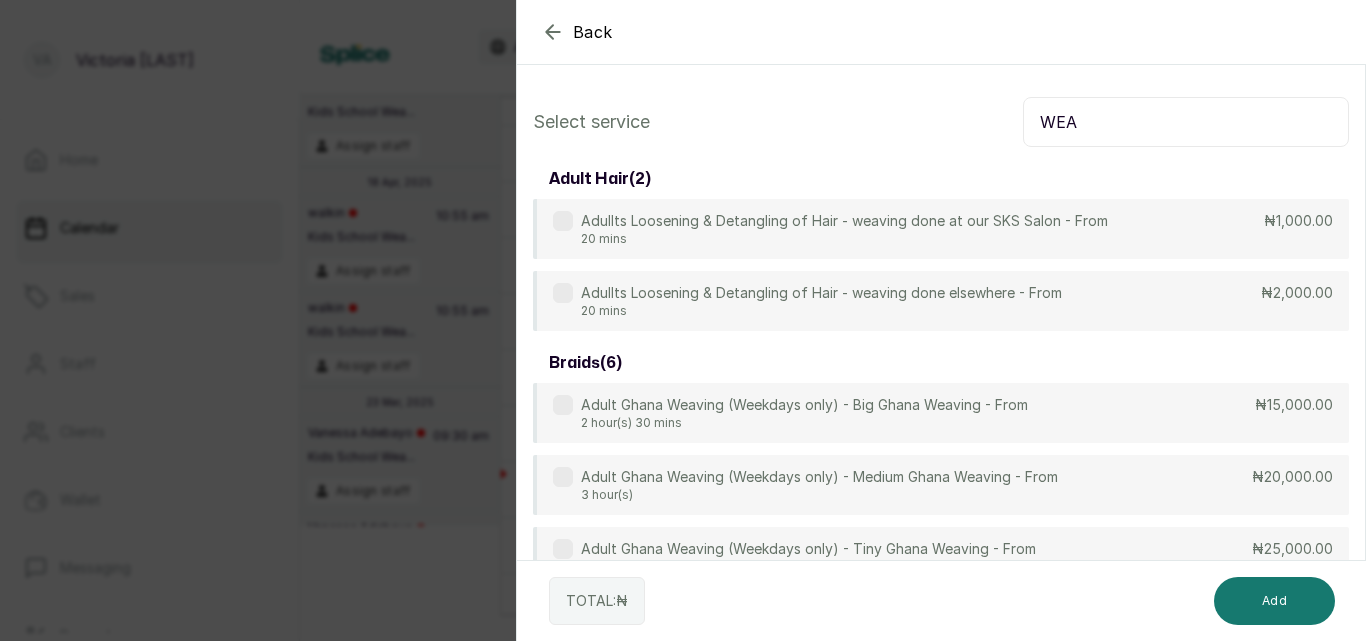 click on "WEA" at bounding box center [1186, 122] 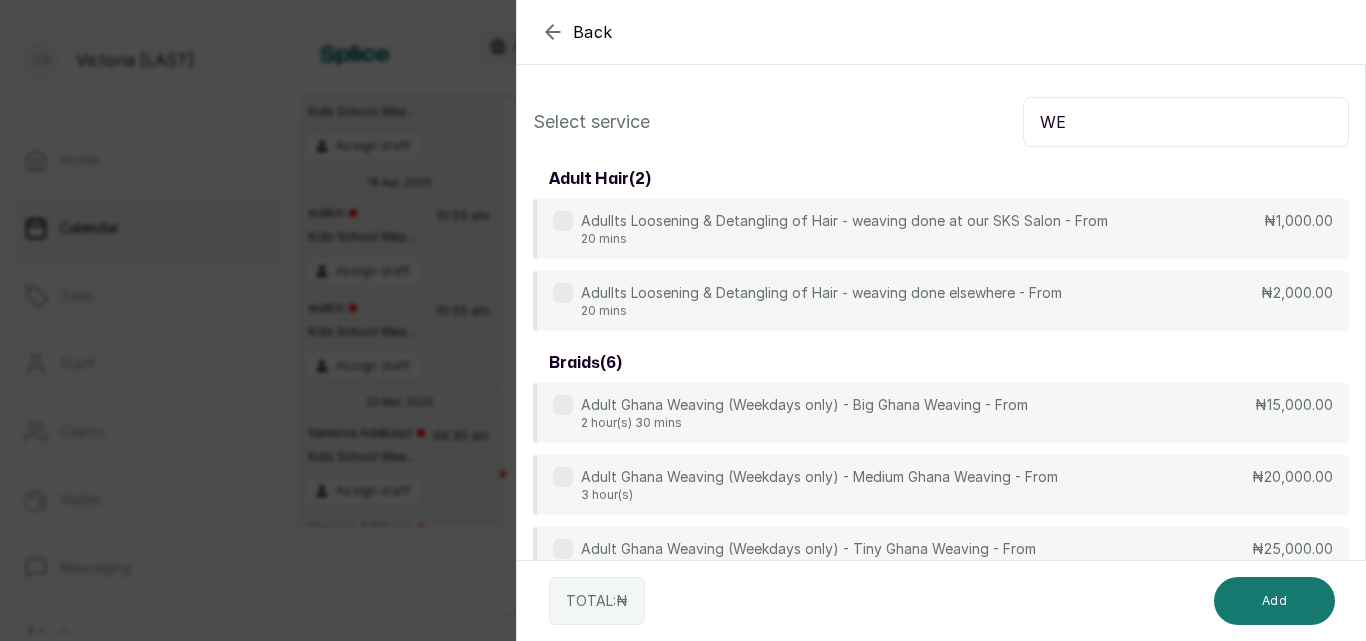 type on "W" 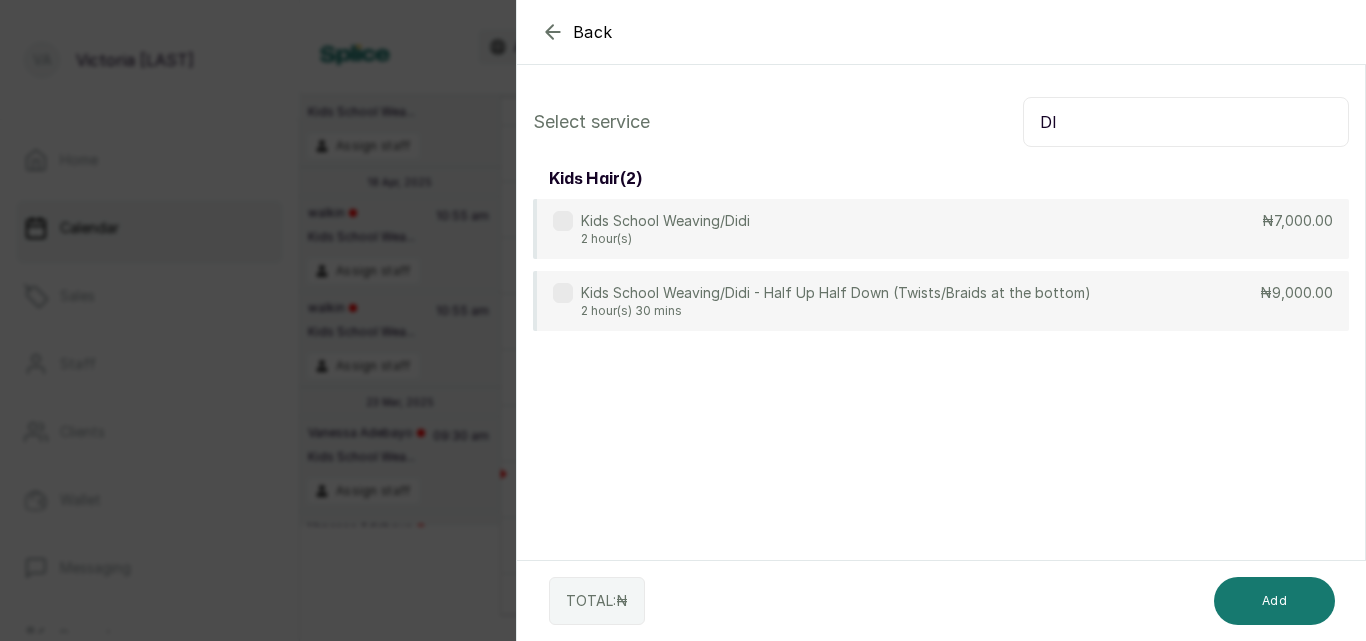 type on "D" 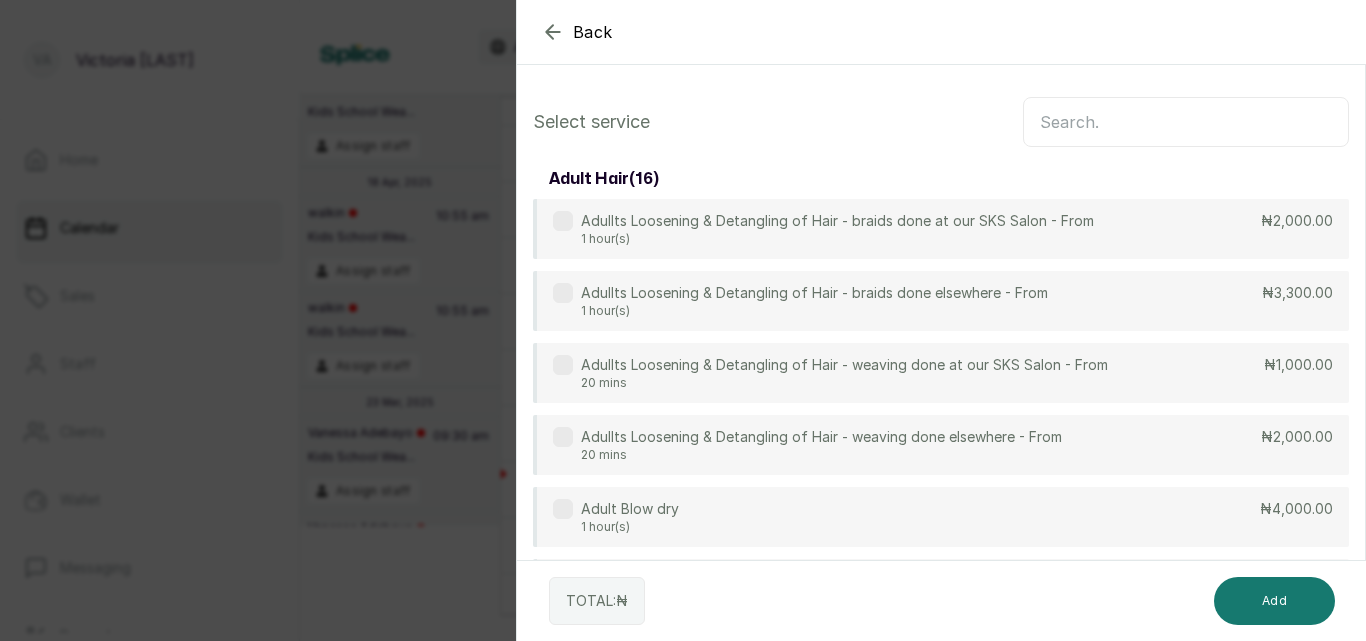 type 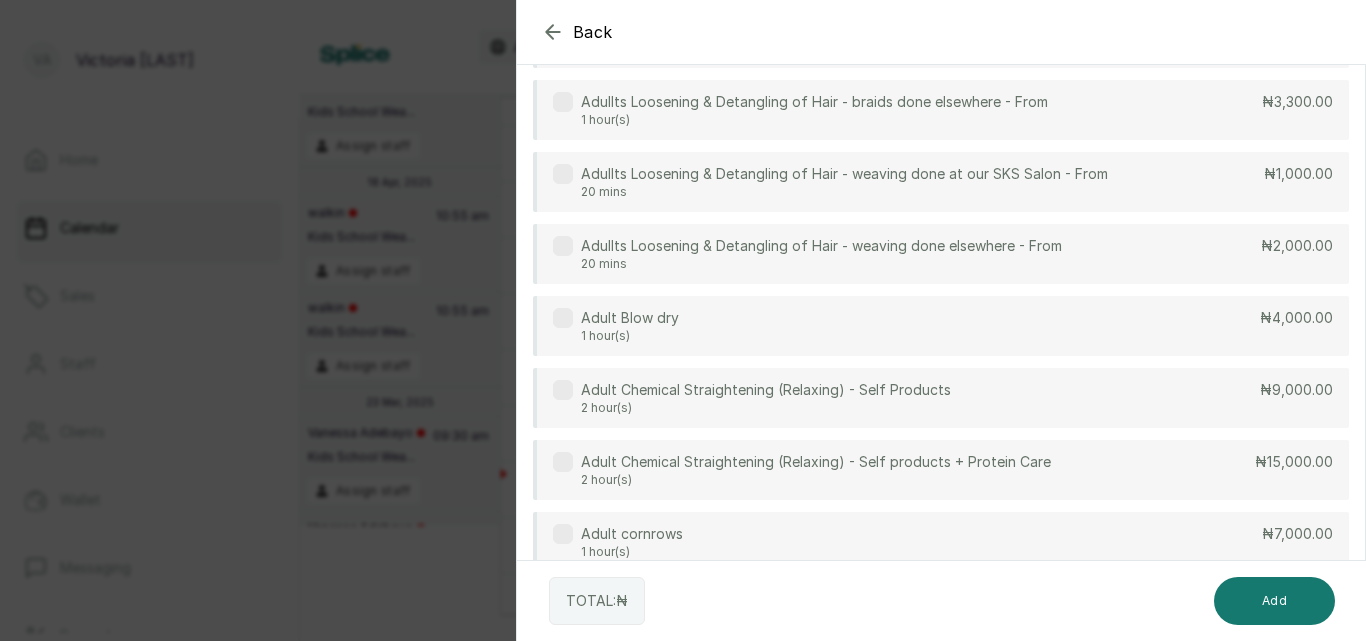 scroll, scrollTop: 271, scrollLeft: 0, axis: vertical 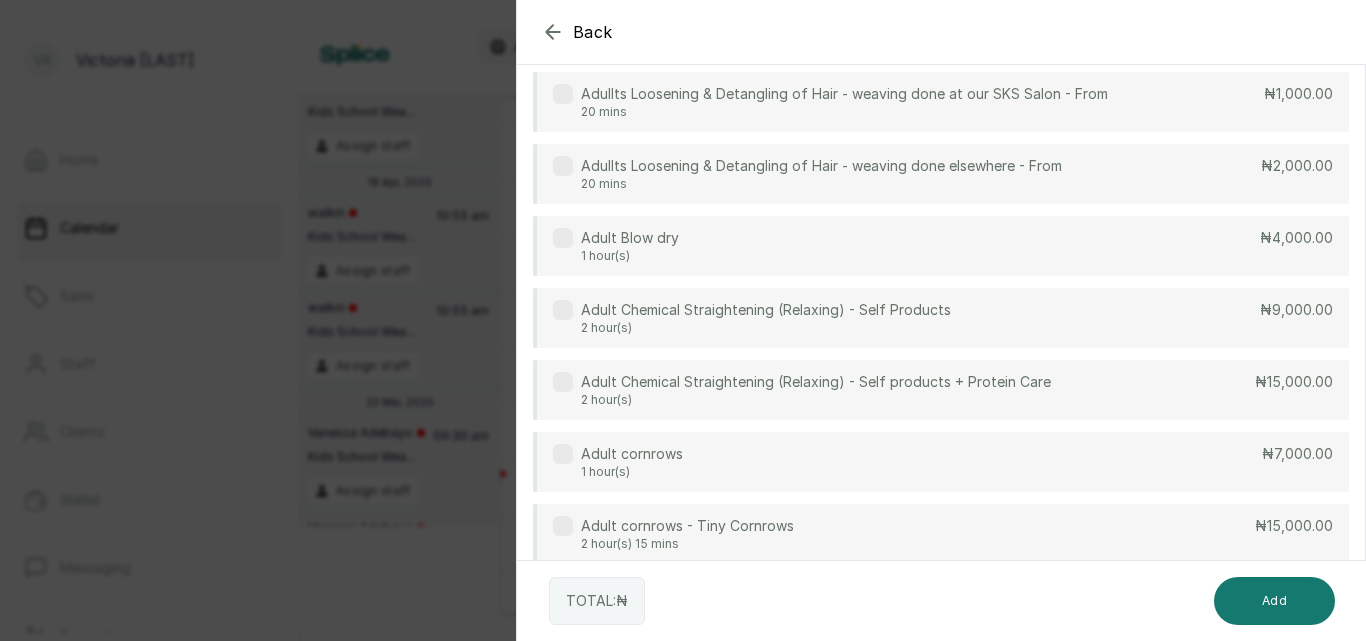 click on "Adult cornrows 1 hour(s)" at bounding box center [618, 462] 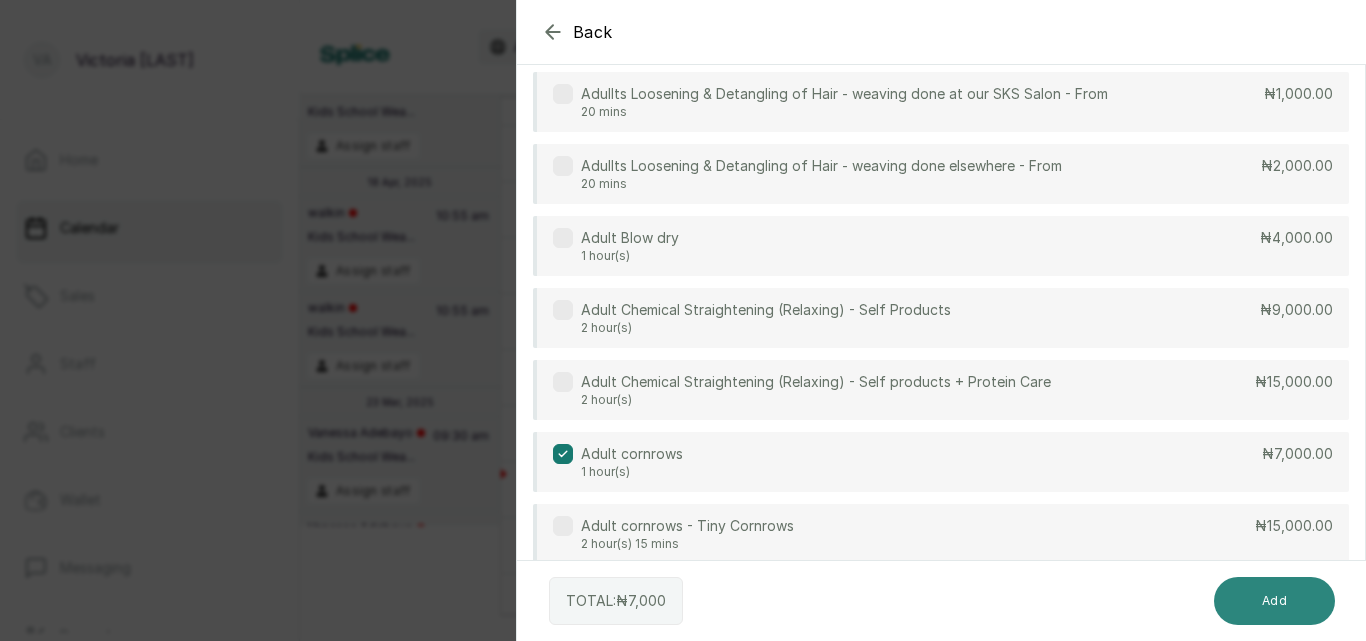 click on "Add" at bounding box center [1274, 601] 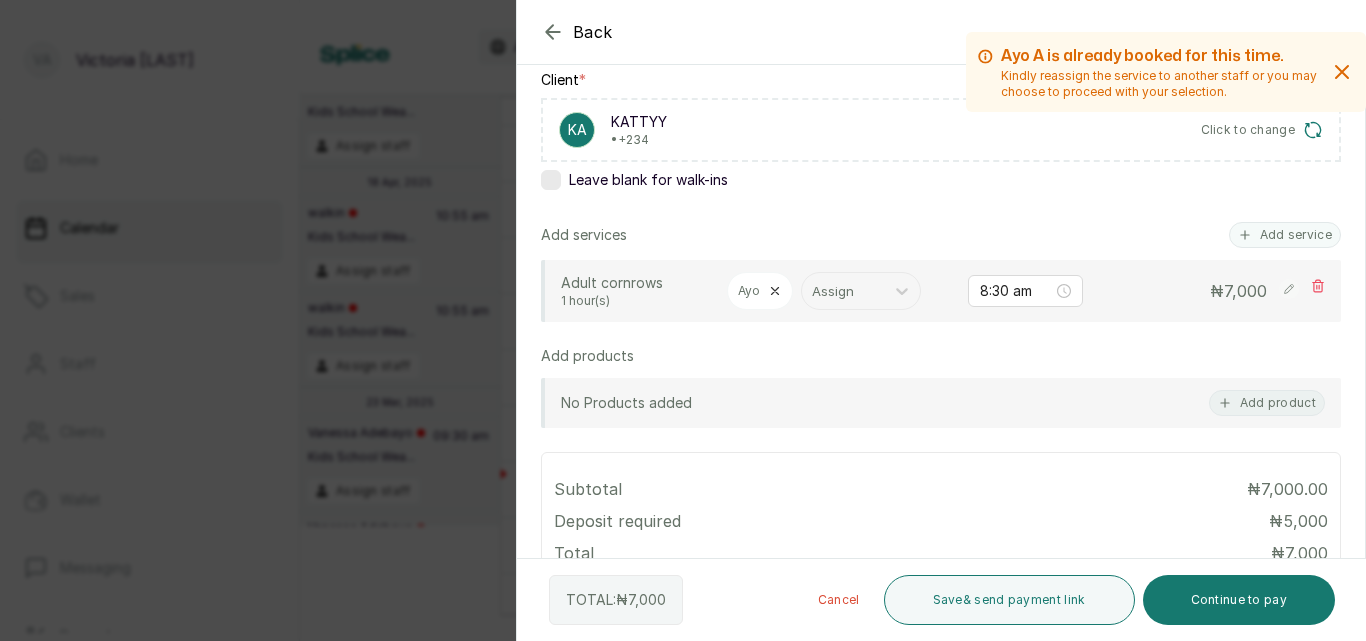 scroll, scrollTop: 315, scrollLeft: 0, axis: vertical 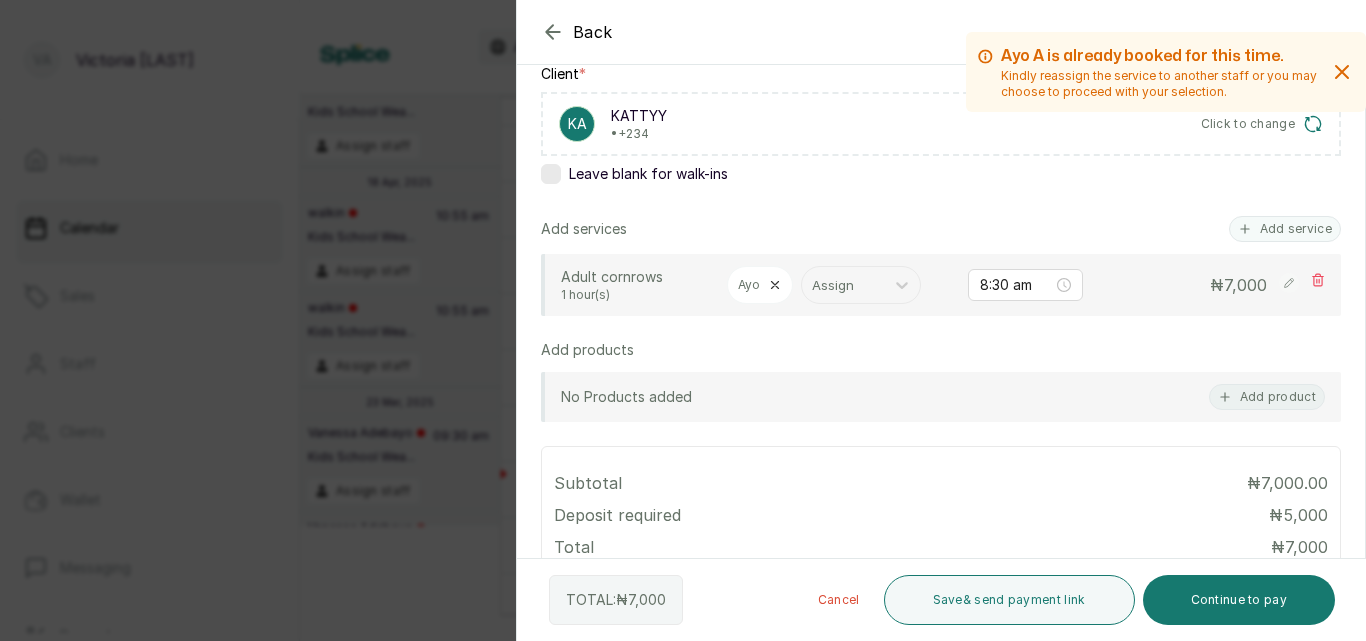 click 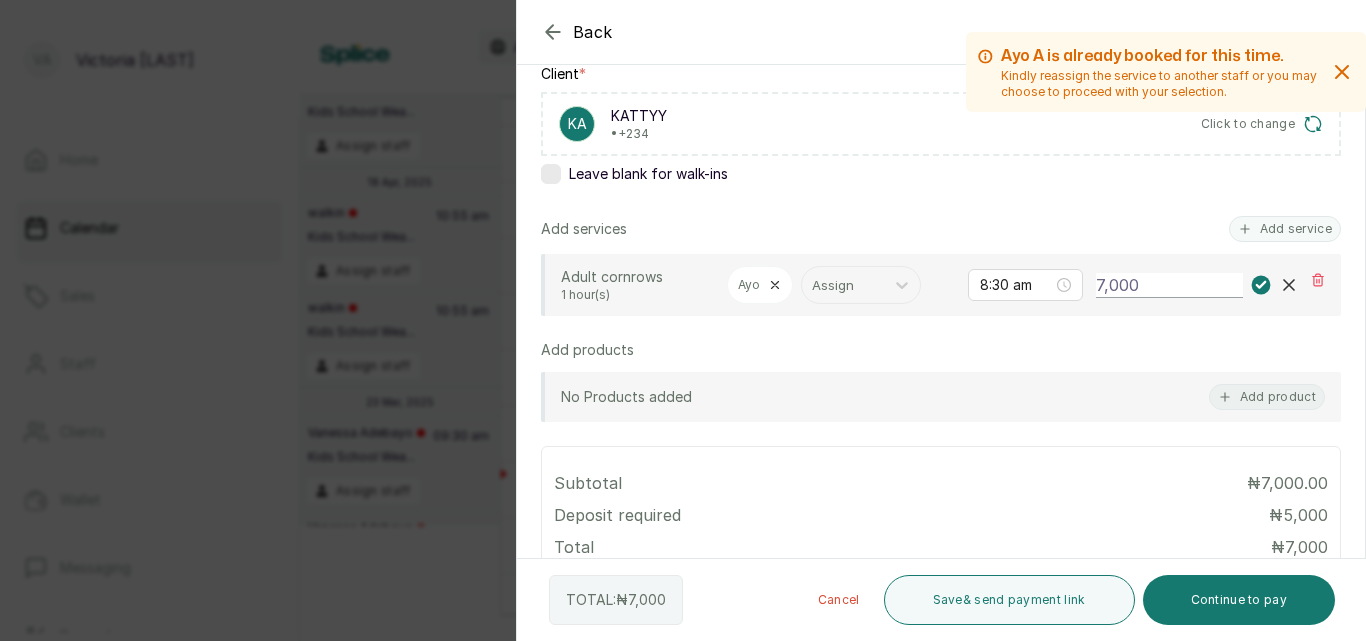 click on "7,000" at bounding box center [1169, 285] 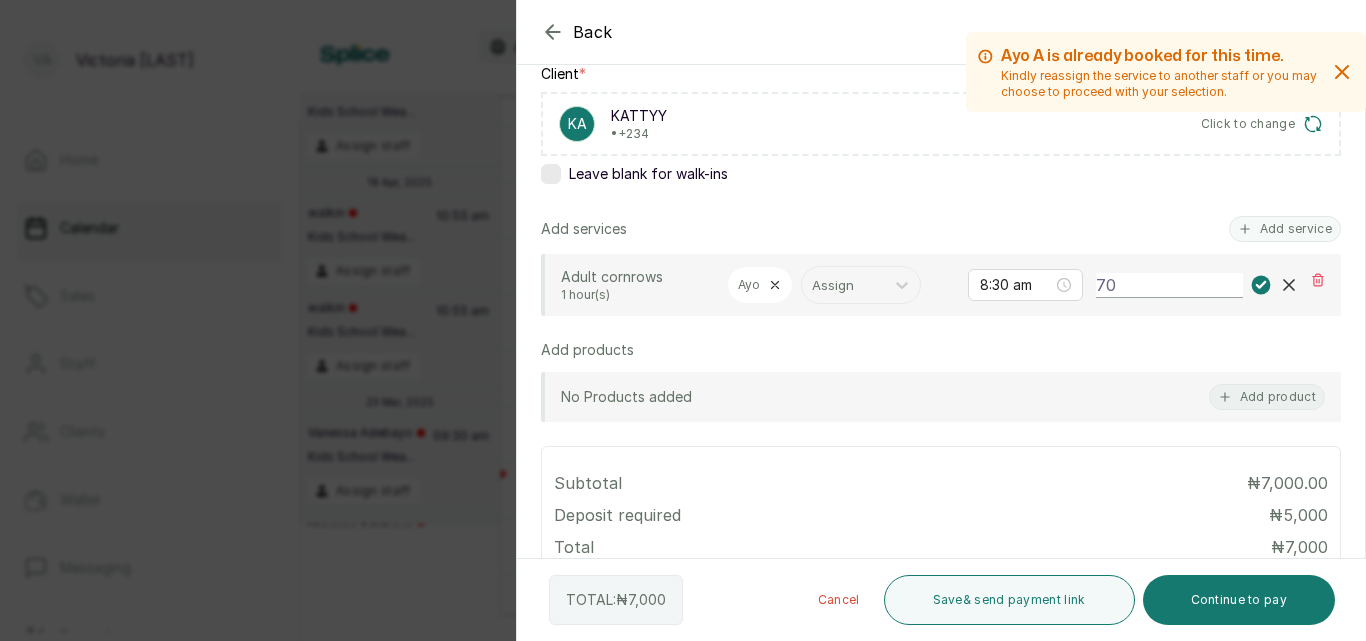 type on "7" 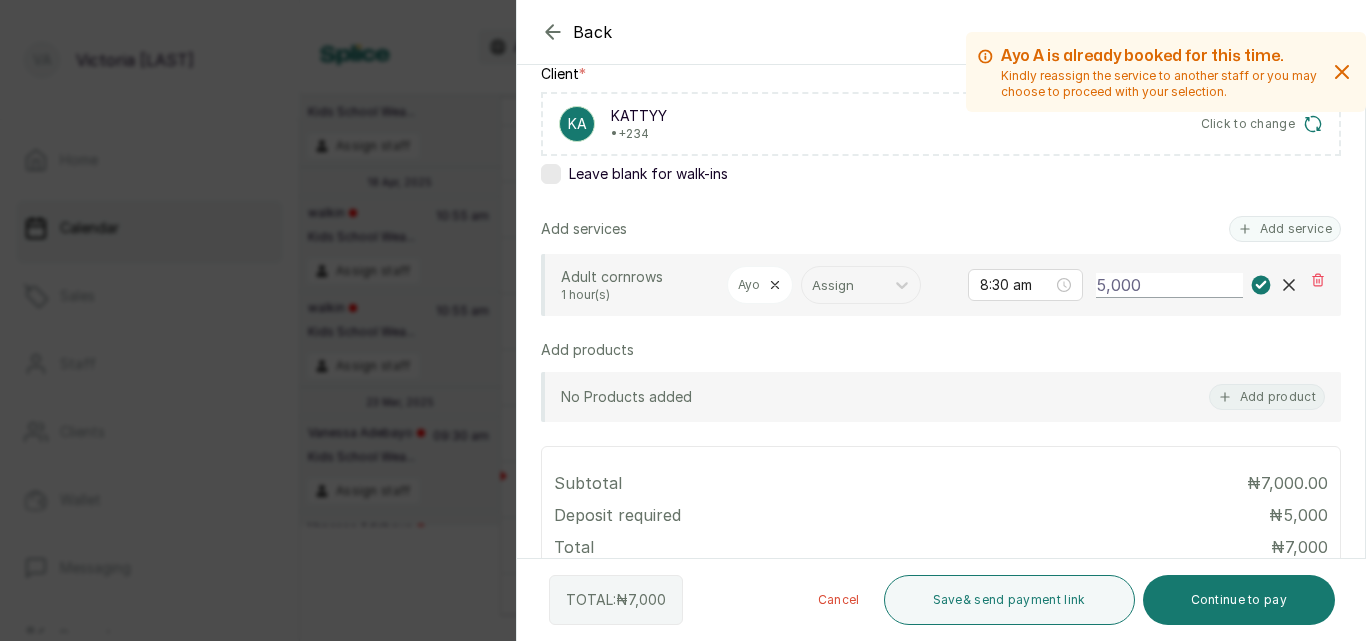 type on "5,000" 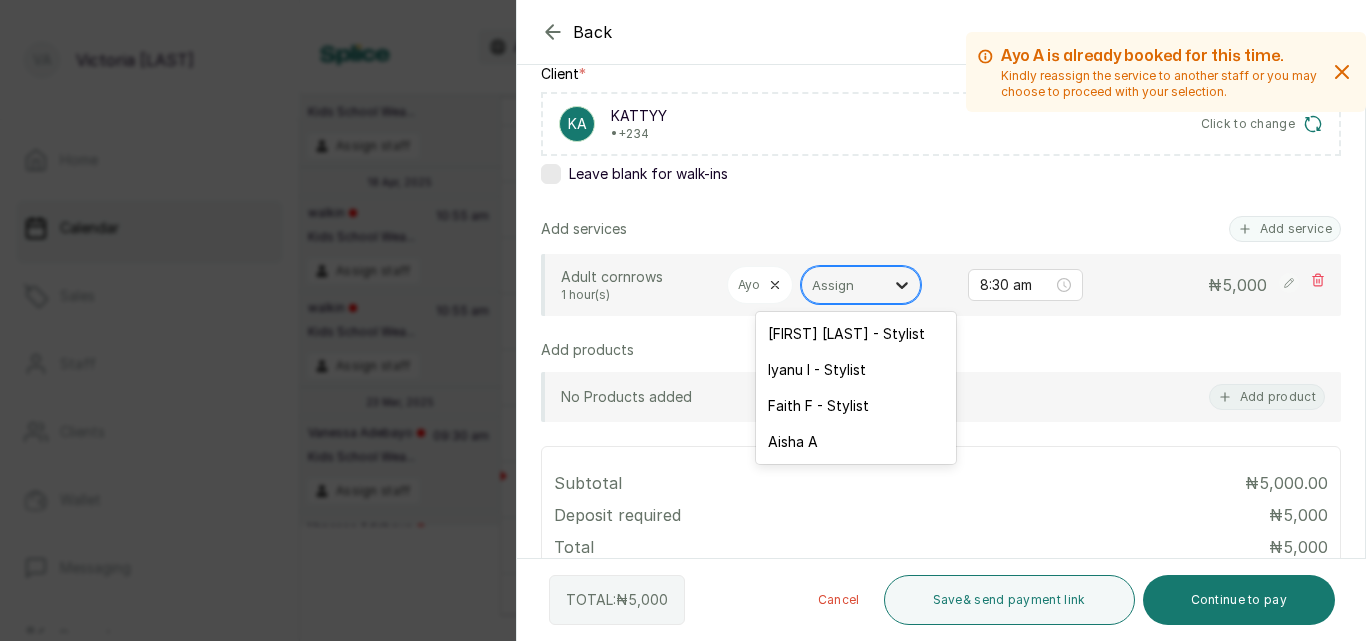 click 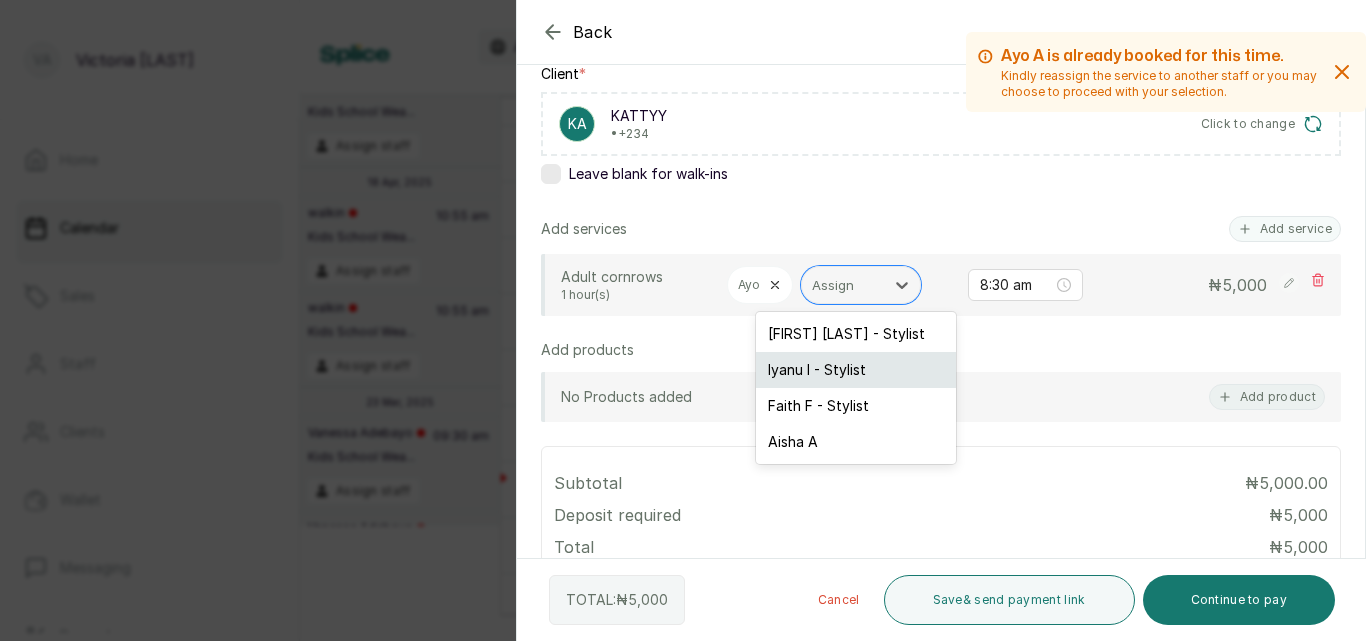 click on "Iyanu I - Stylist" at bounding box center [856, 370] 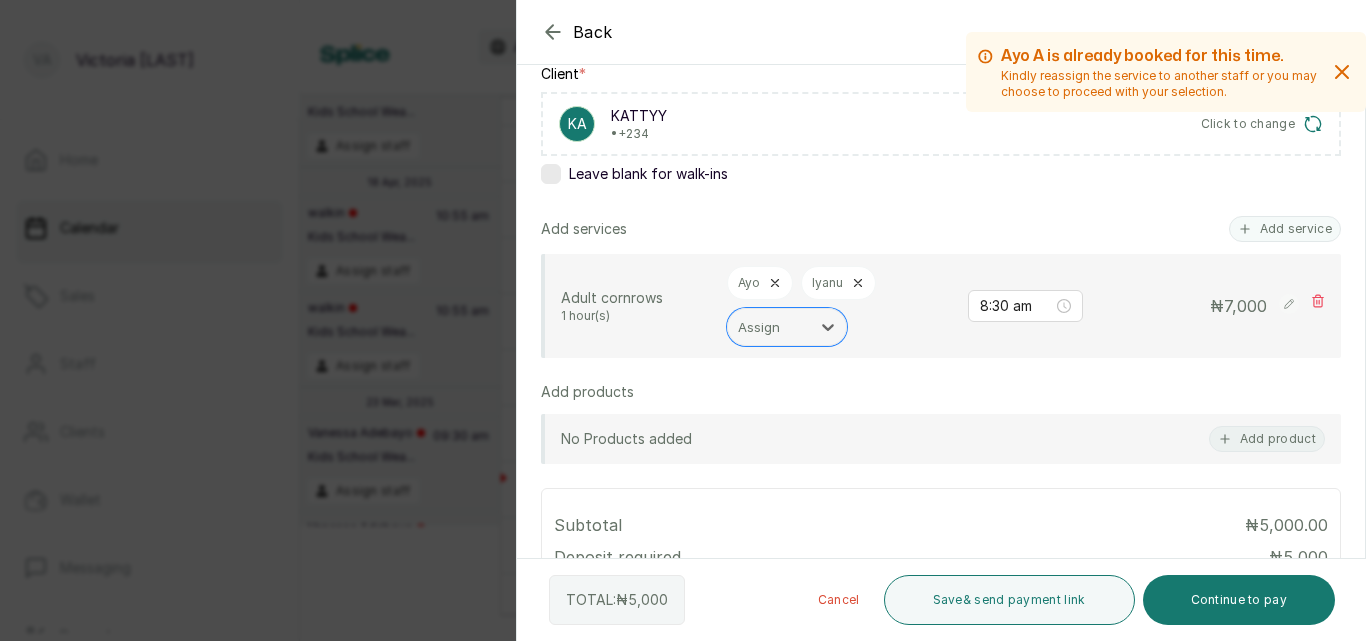 click 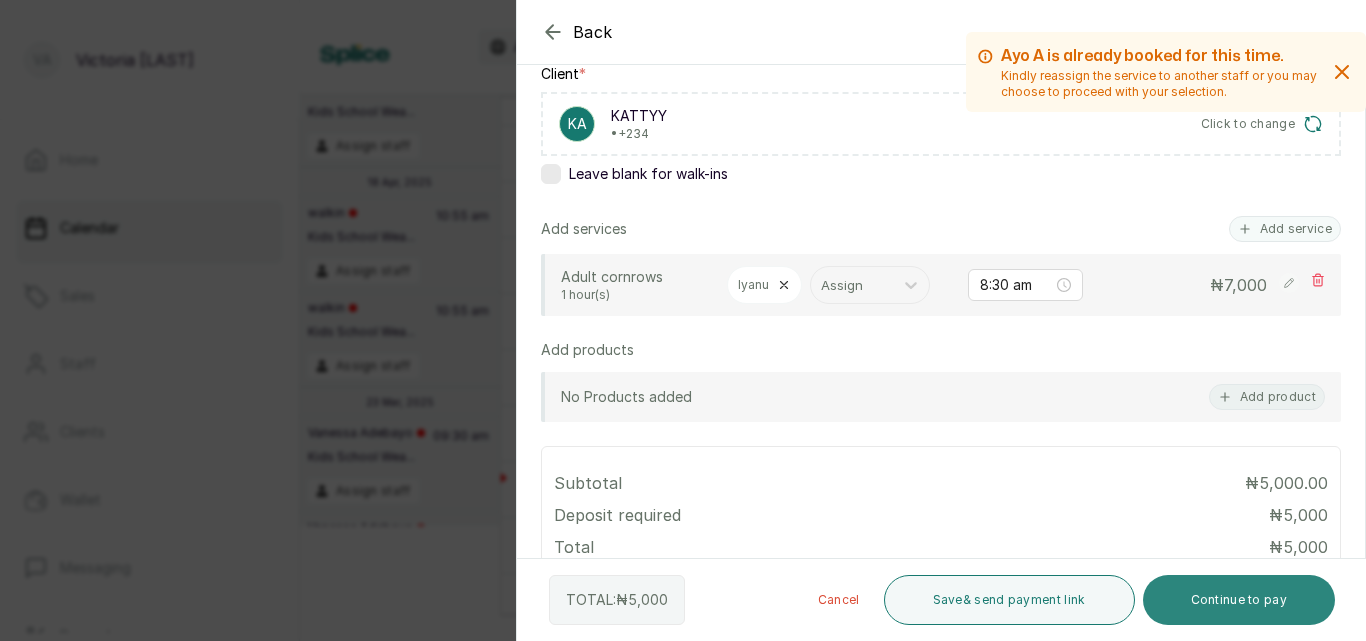 click on "Continue to pay" at bounding box center [1239, 600] 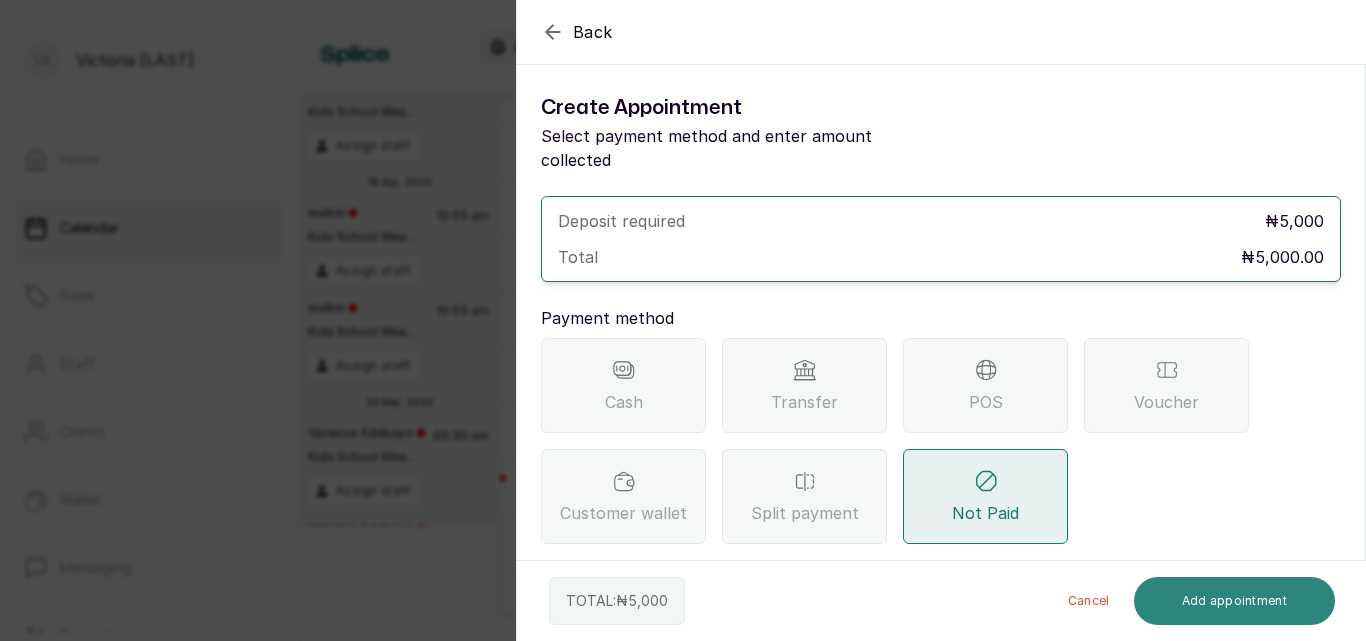 scroll, scrollTop: 0, scrollLeft: 0, axis: both 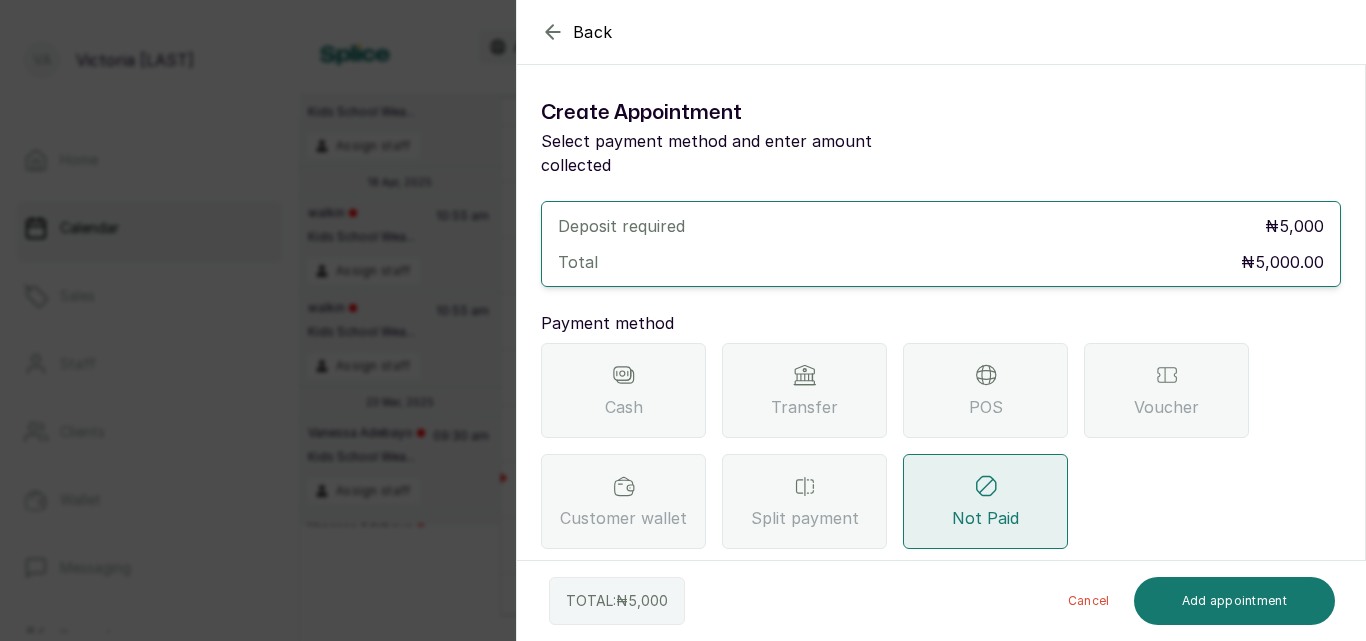 click on "Transfer" at bounding box center (804, 407) 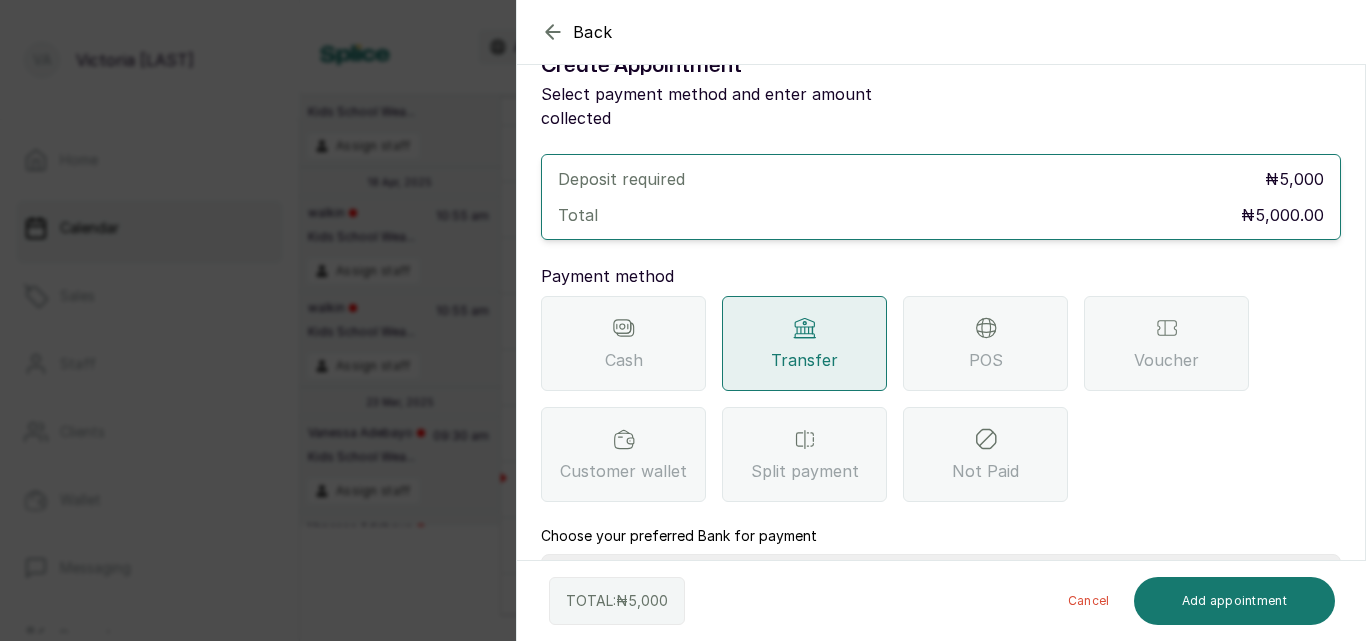 scroll, scrollTop: 189, scrollLeft: 0, axis: vertical 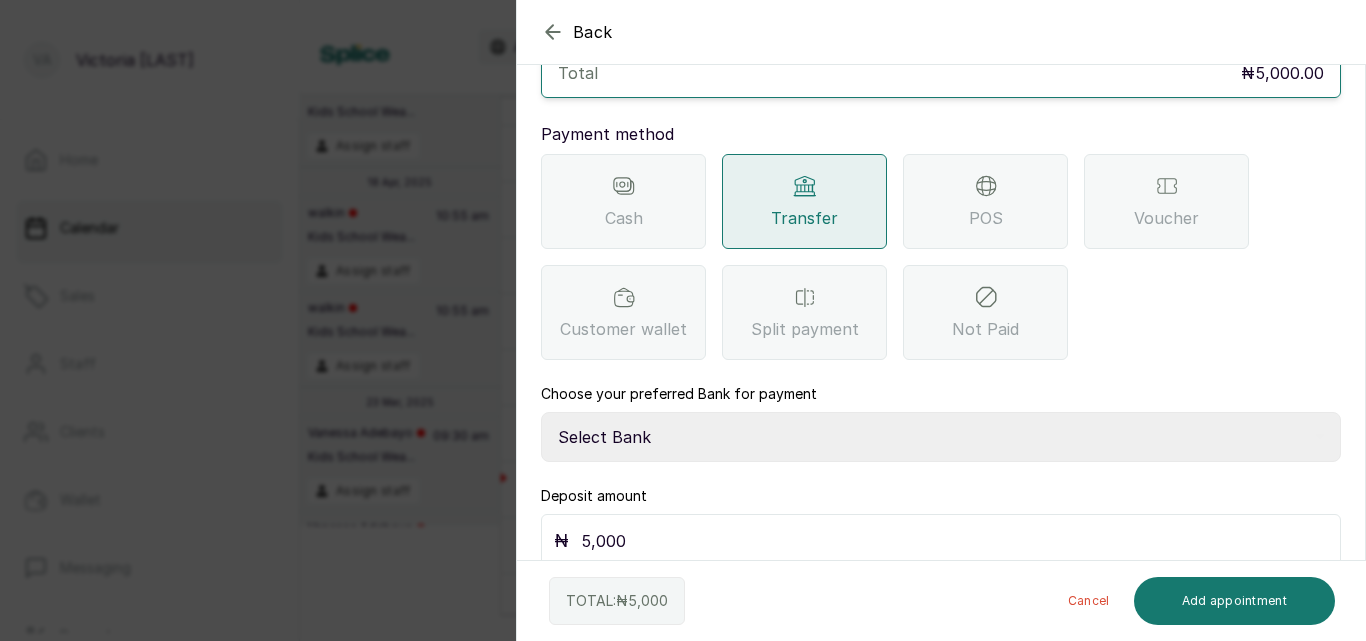click on "Select Bank CANARY YELLOW Moniepoint MFB CANARY YELLOW Sparkle Microfinance Bank" at bounding box center (941, 437) 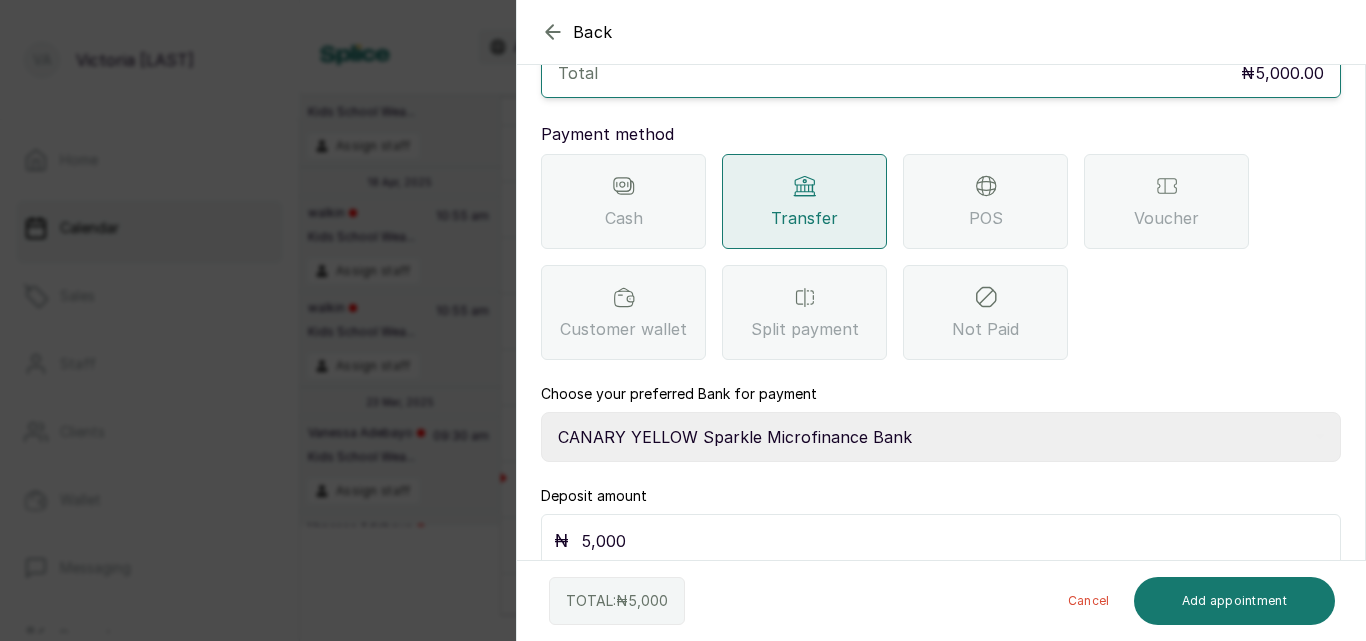 click on "Select Bank CANARY YELLOW Moniepoint MFB CANARY YELLOW Sparkle Microfinance Bank" at bounding box center [941, 437] 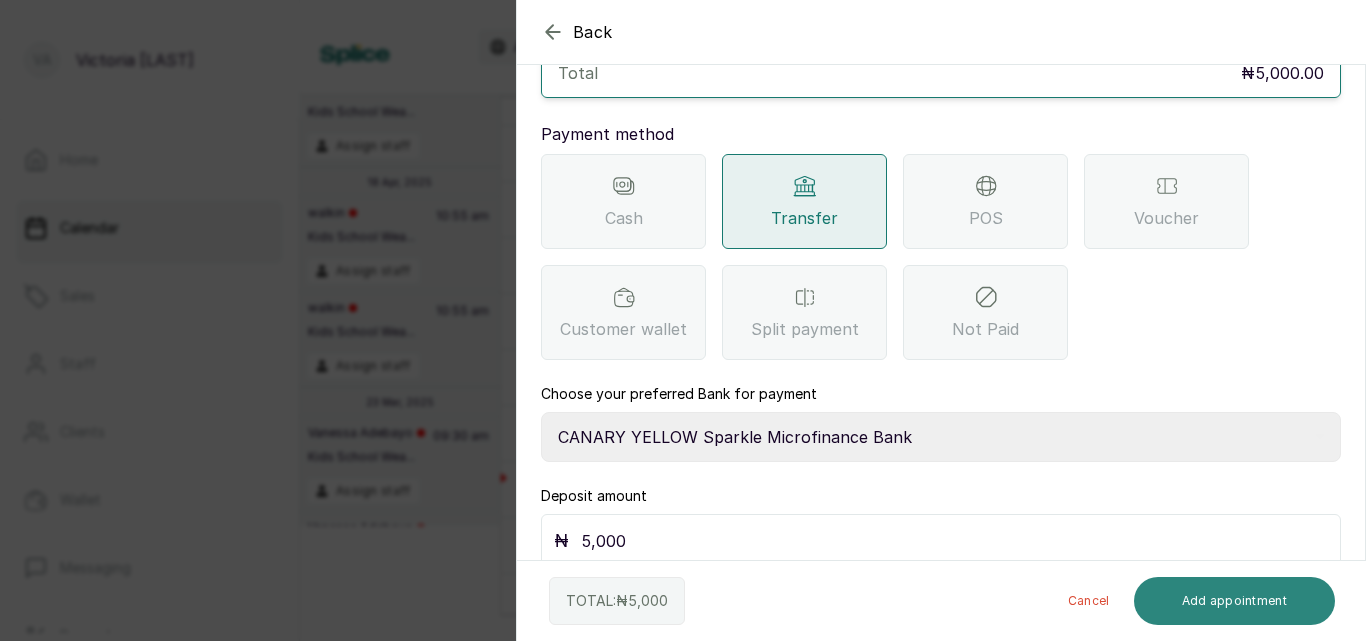 click on "Add appointment" at bounding box center [1235, 601] 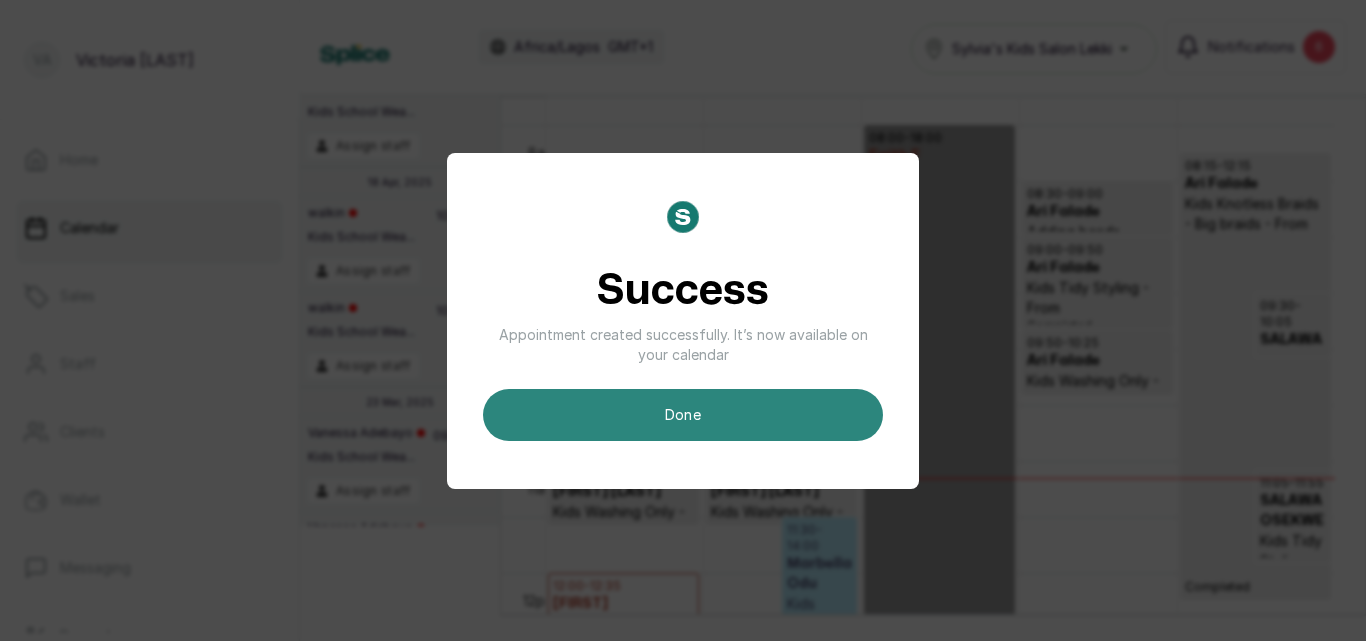 click on "done" at bounding box center [683, 415] 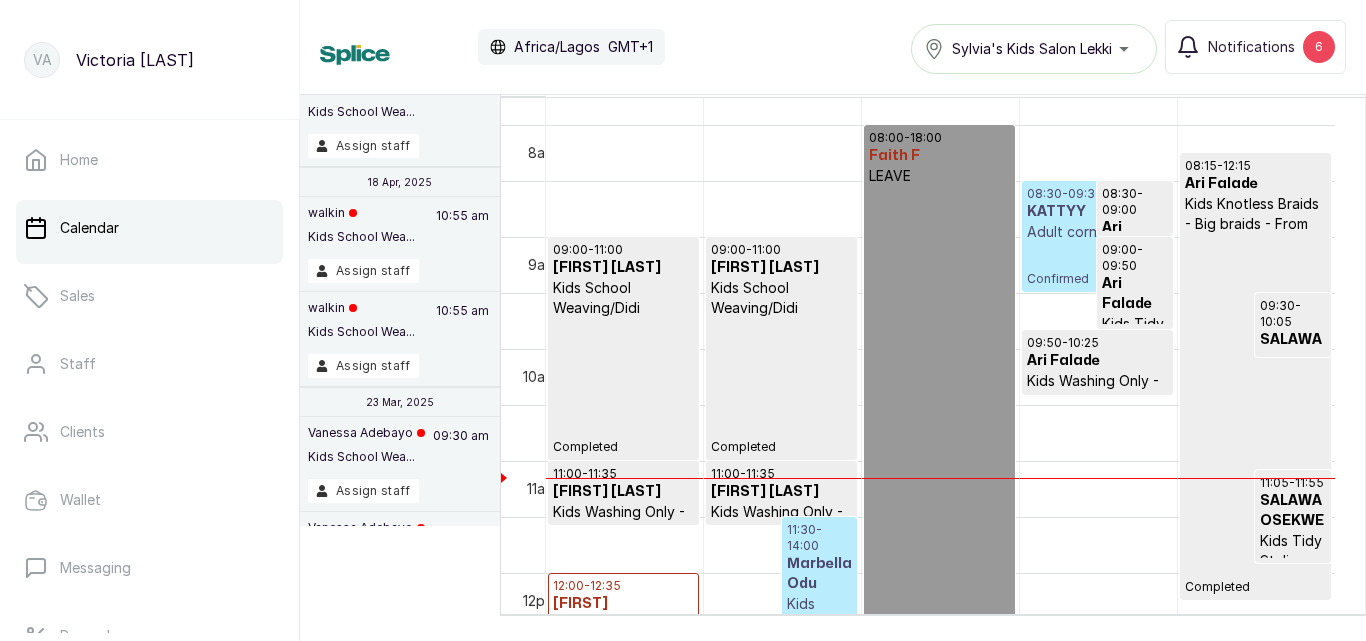 scroll, scrollTop: 673, scrollLeft: 0, axis: vertical 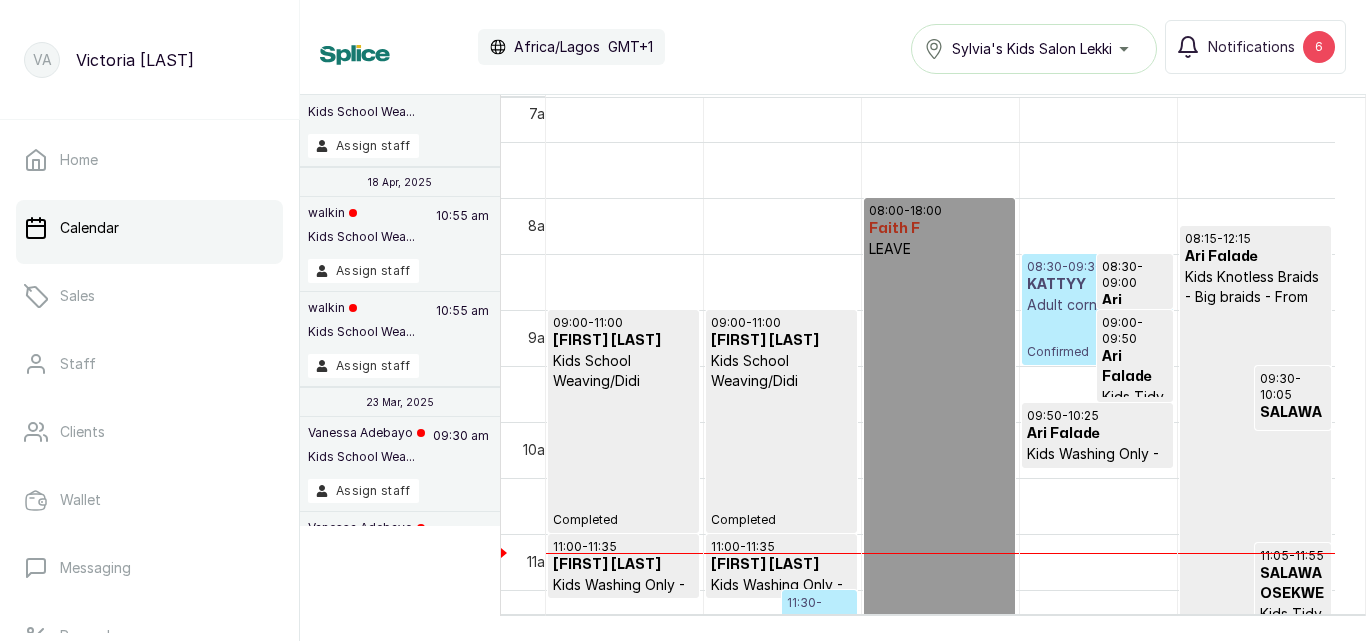 click on "08:30  -  09:30 KATTYY   Adult cornrows Confirmed" at bounding box center (1097, 309) 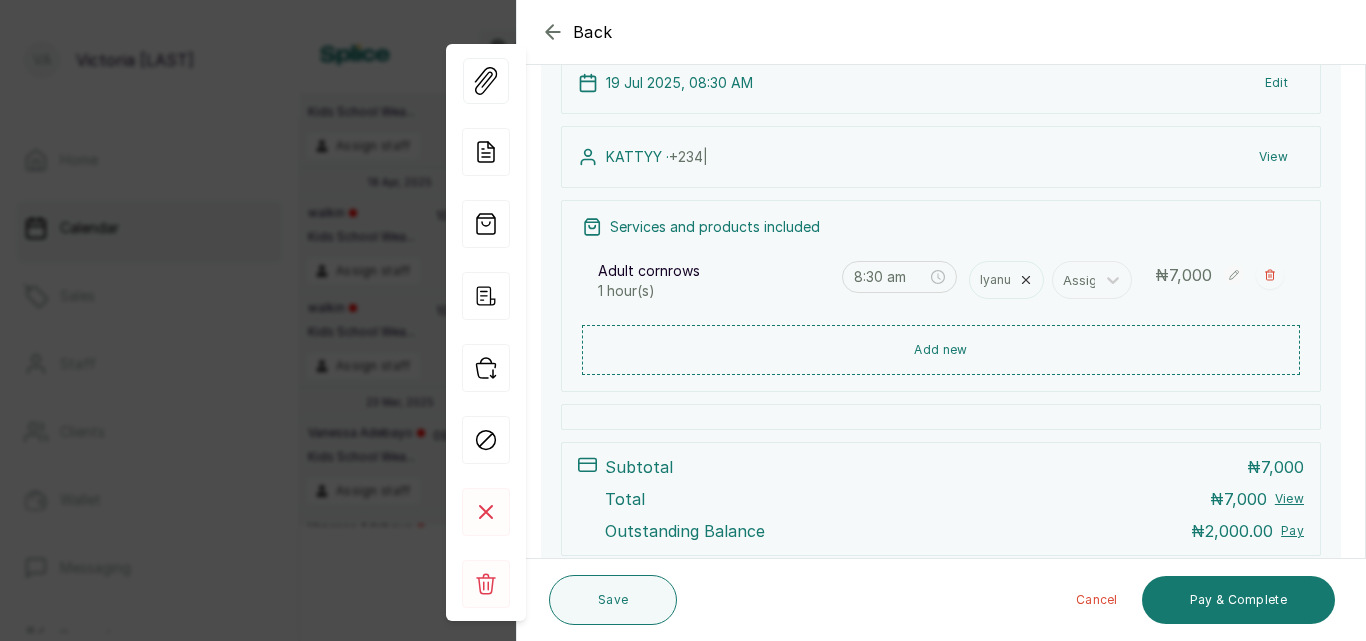 scroll, scrollTop: 280, scrollLeft: 0, axis: vertical 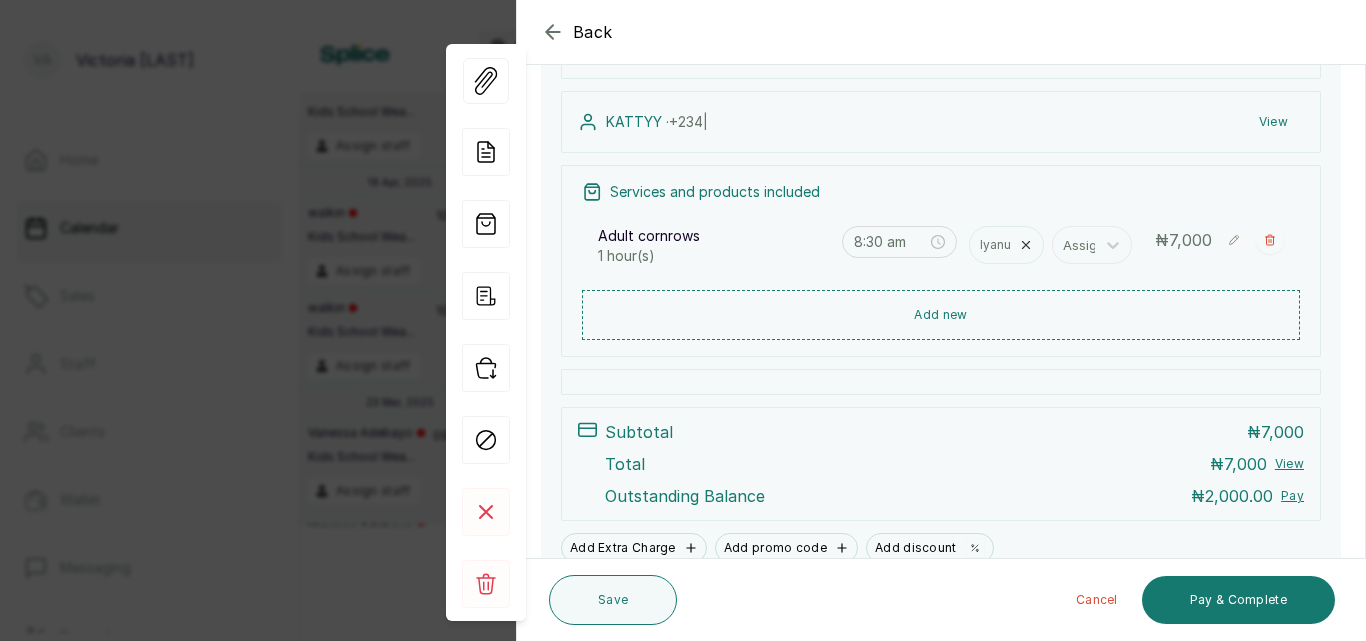 click 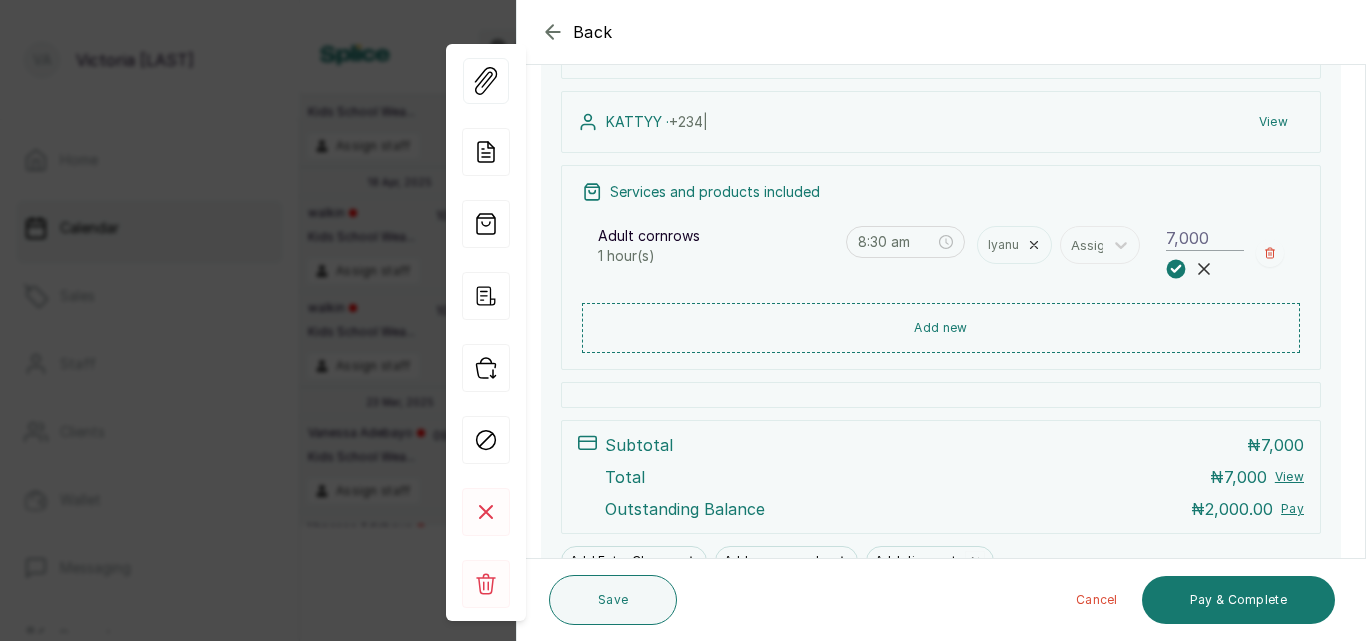 click on "7,000" at bounding box center (1205, 238) 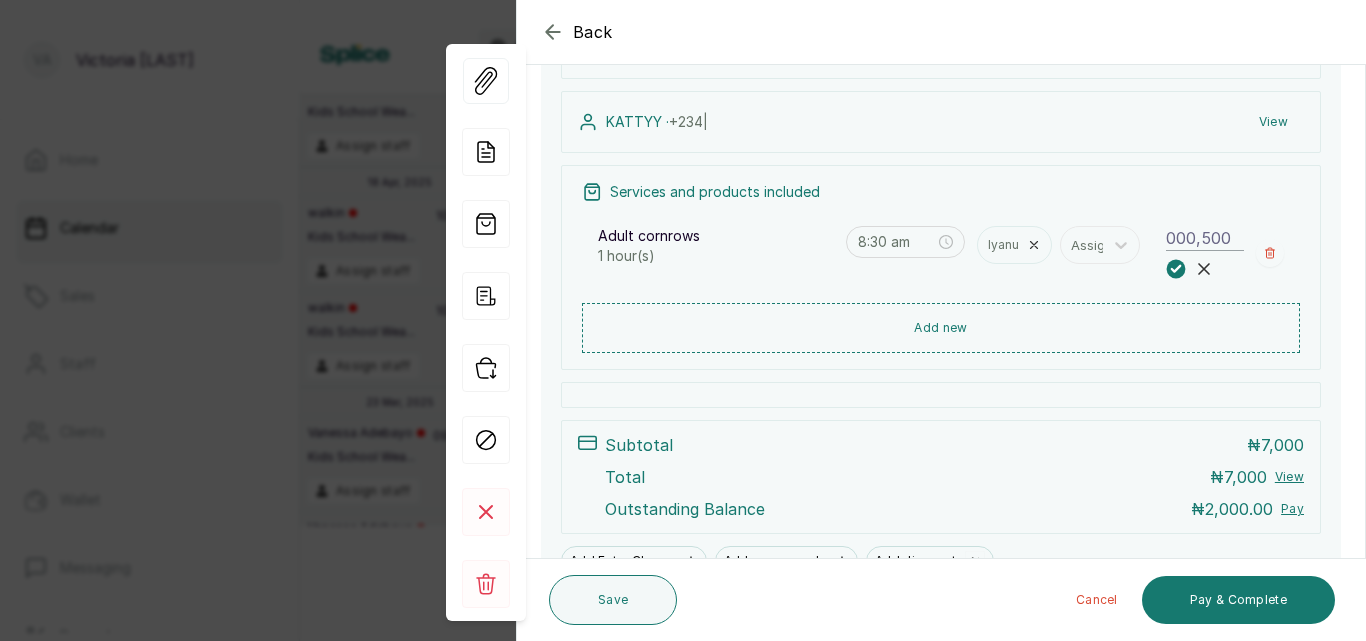 scroll, scrollTop: 0, scrollLeft: 0, axis: both 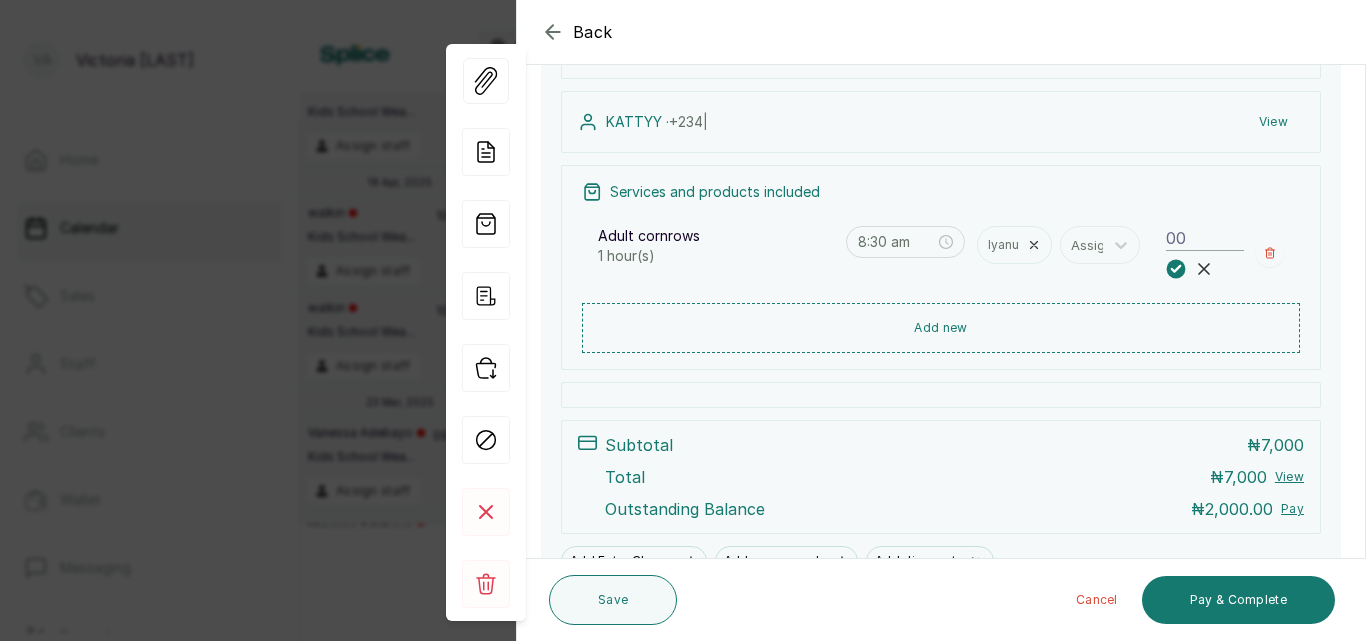 type on "0" 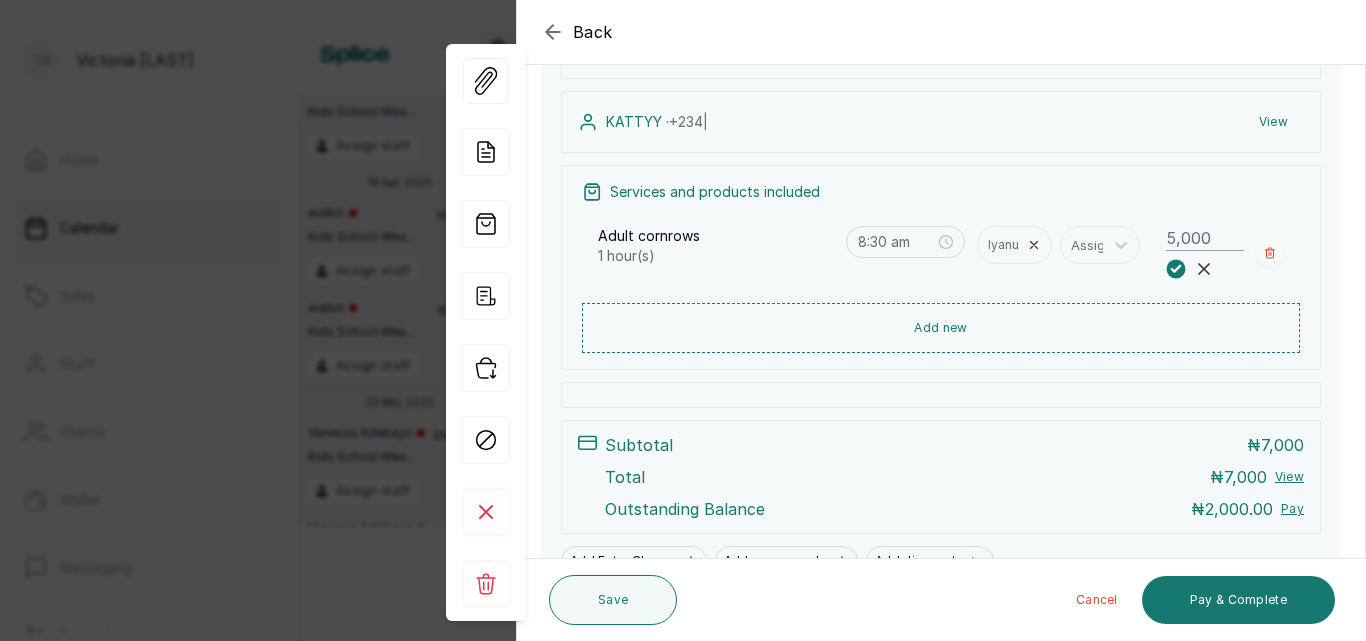 type on "5,000" 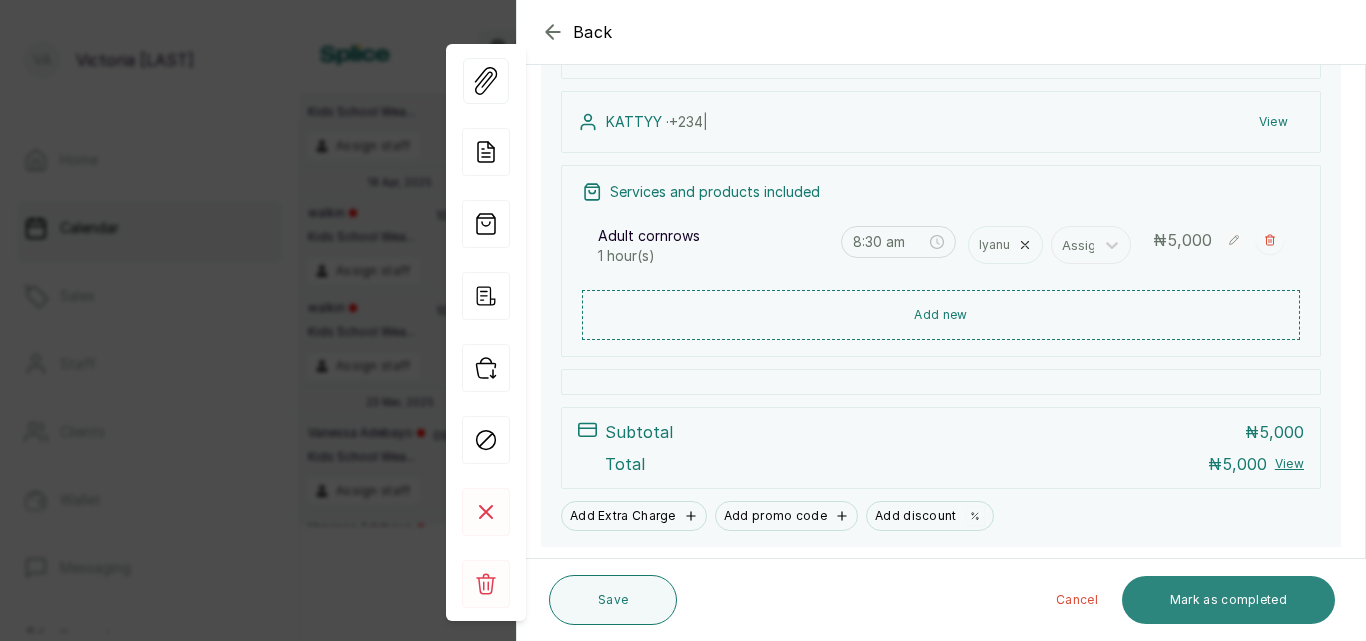 click on "Mark as completed" at bounding box center (1228, 600) 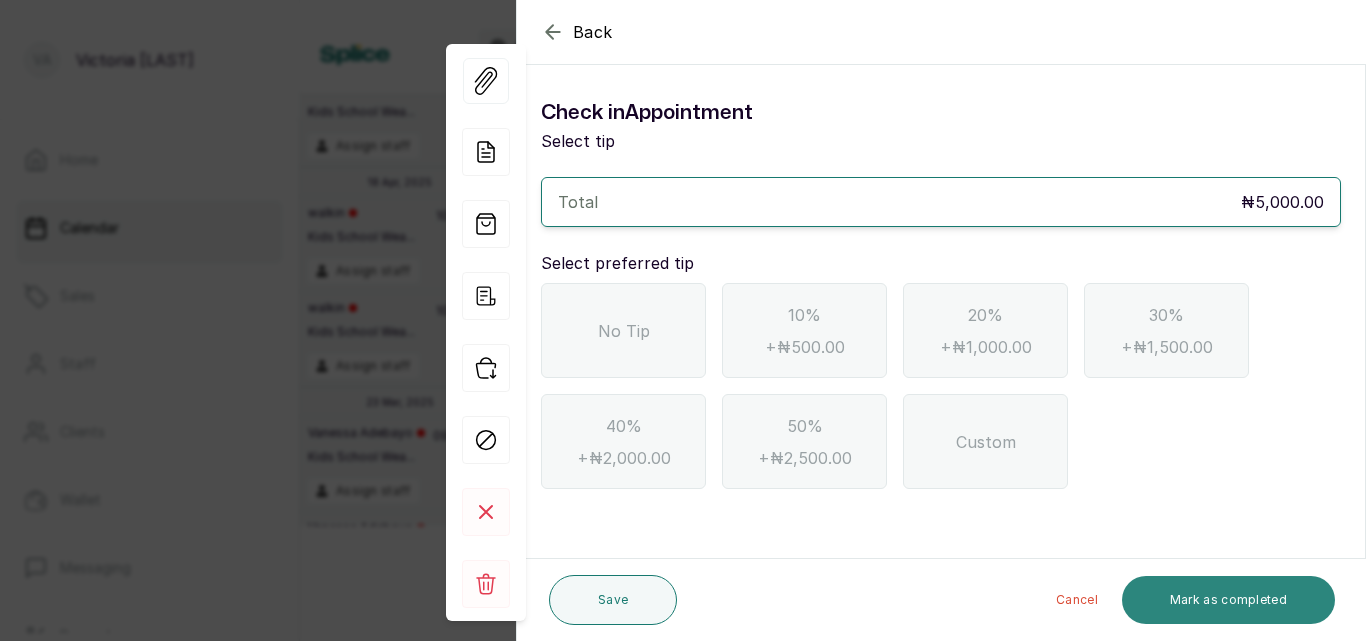 scroll, scrollTop: 0, scrollLeft: 0, axis: both 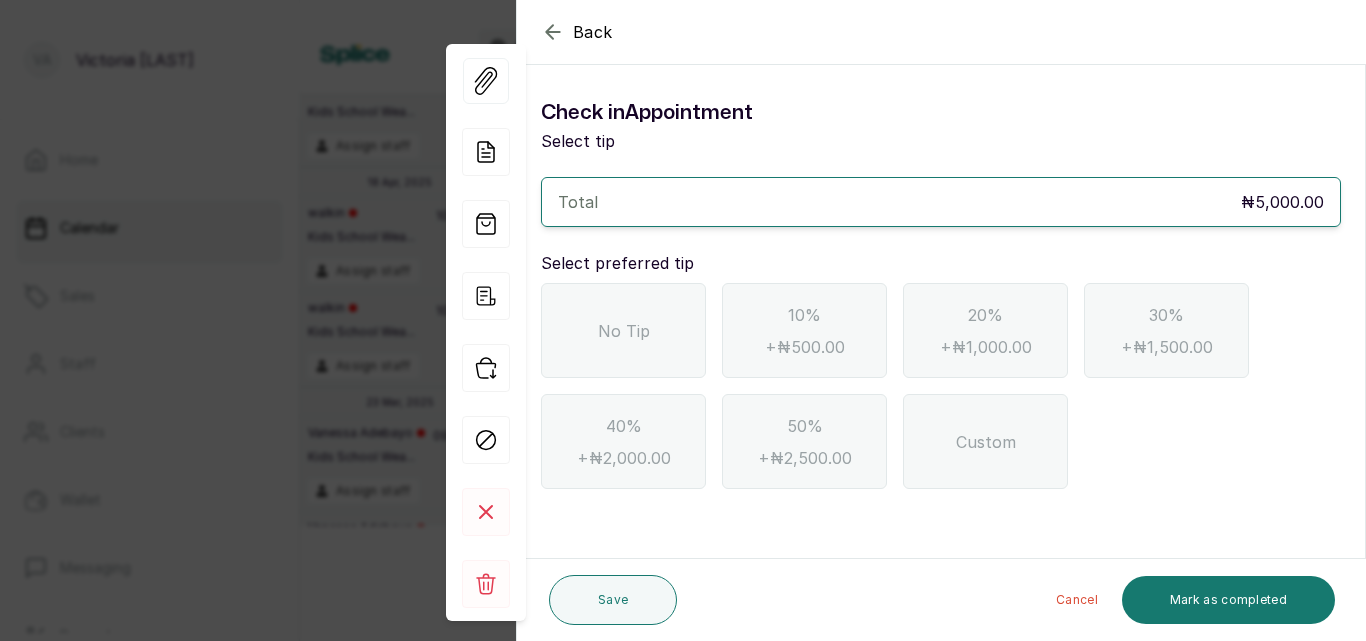 click on "No Tip" at bounding box center (623, 330) 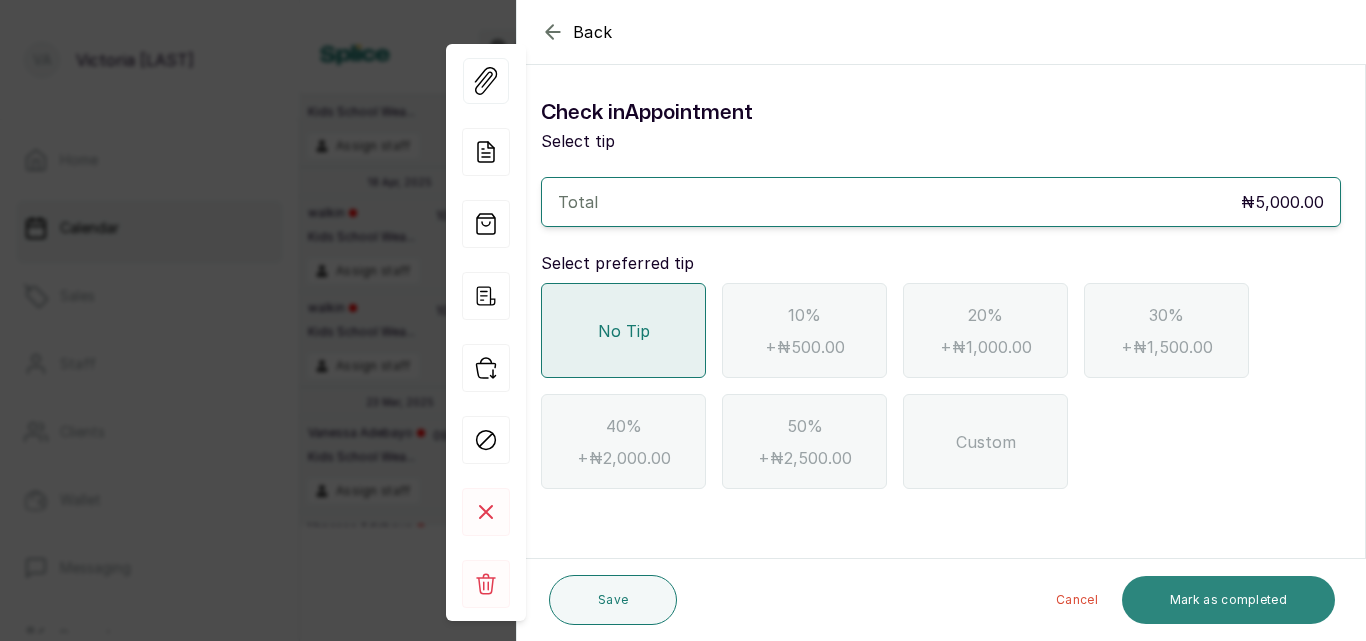 click on "Mark as completed" at bounding box center (1228, 600) 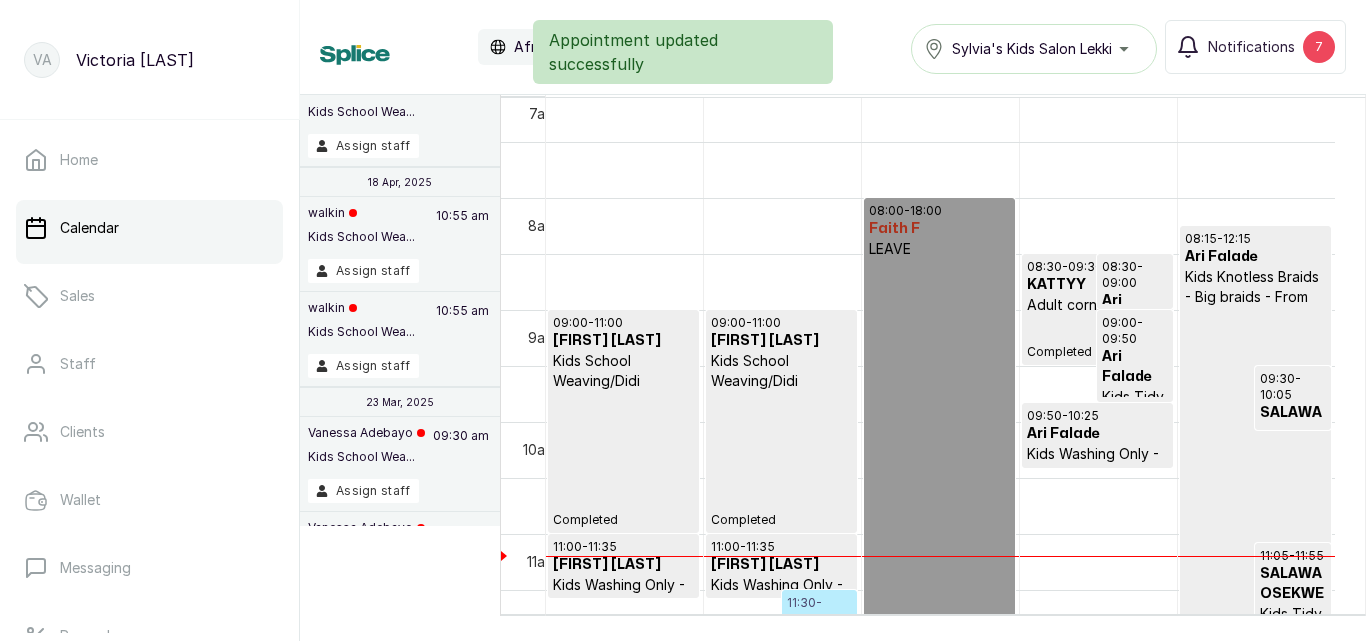 scroll, scrollTop: 1026, scrollLeft: 0, axis: vertical 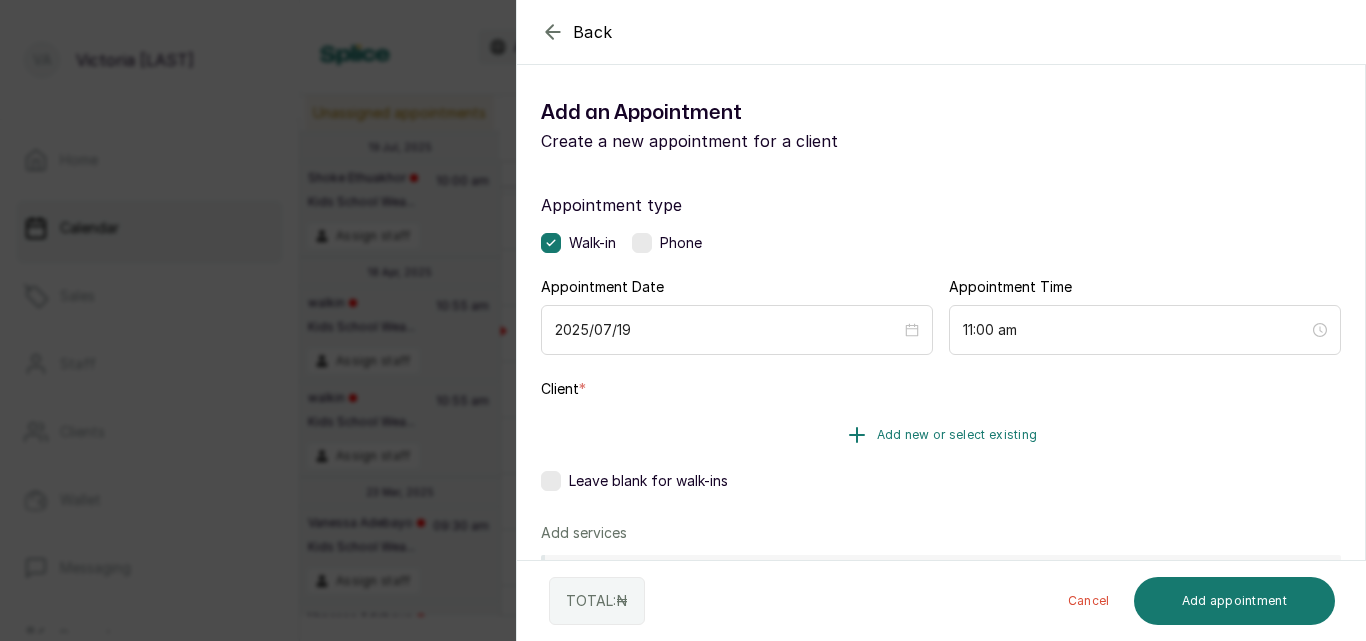 click on "Add new or select existing" at bounding box center (957, 435) 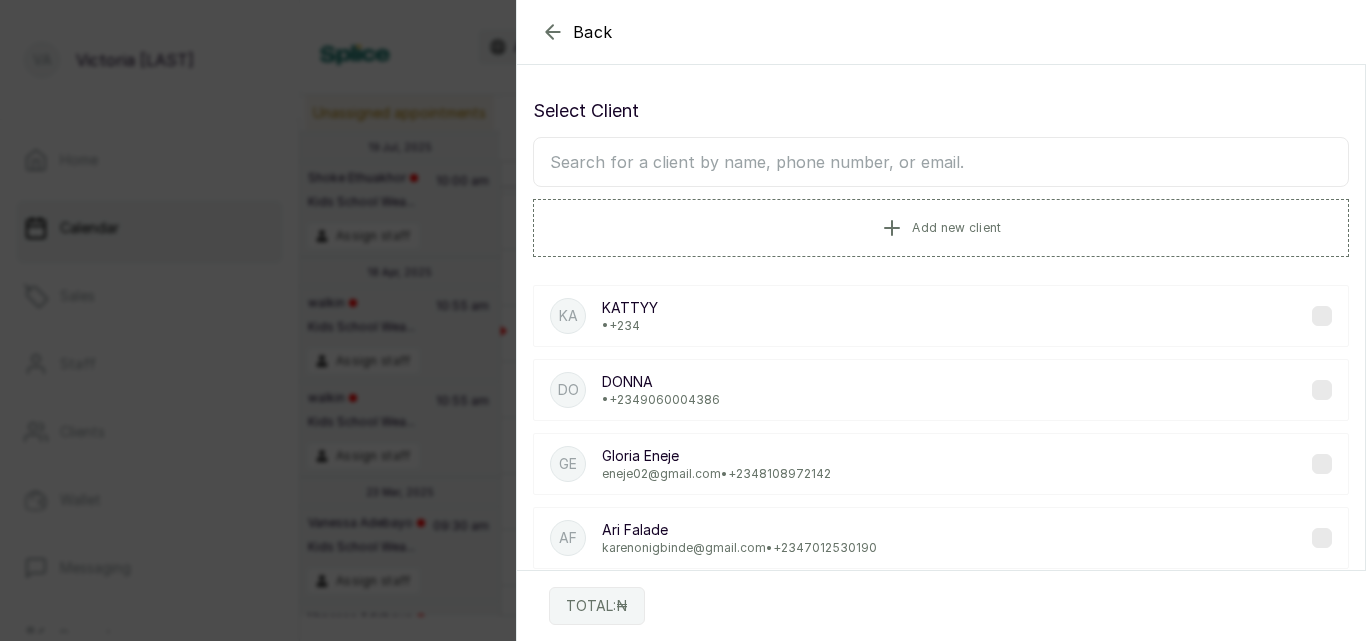 click at bounding box center (941, 162) 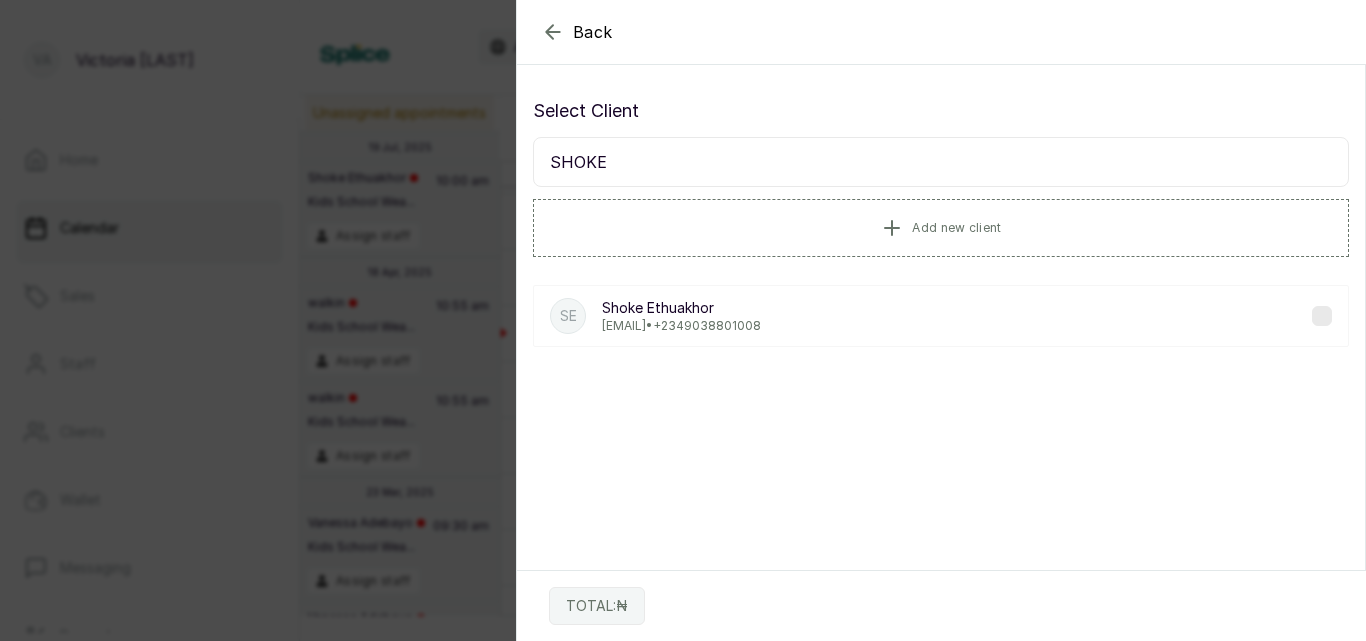 type on "SHOKE" 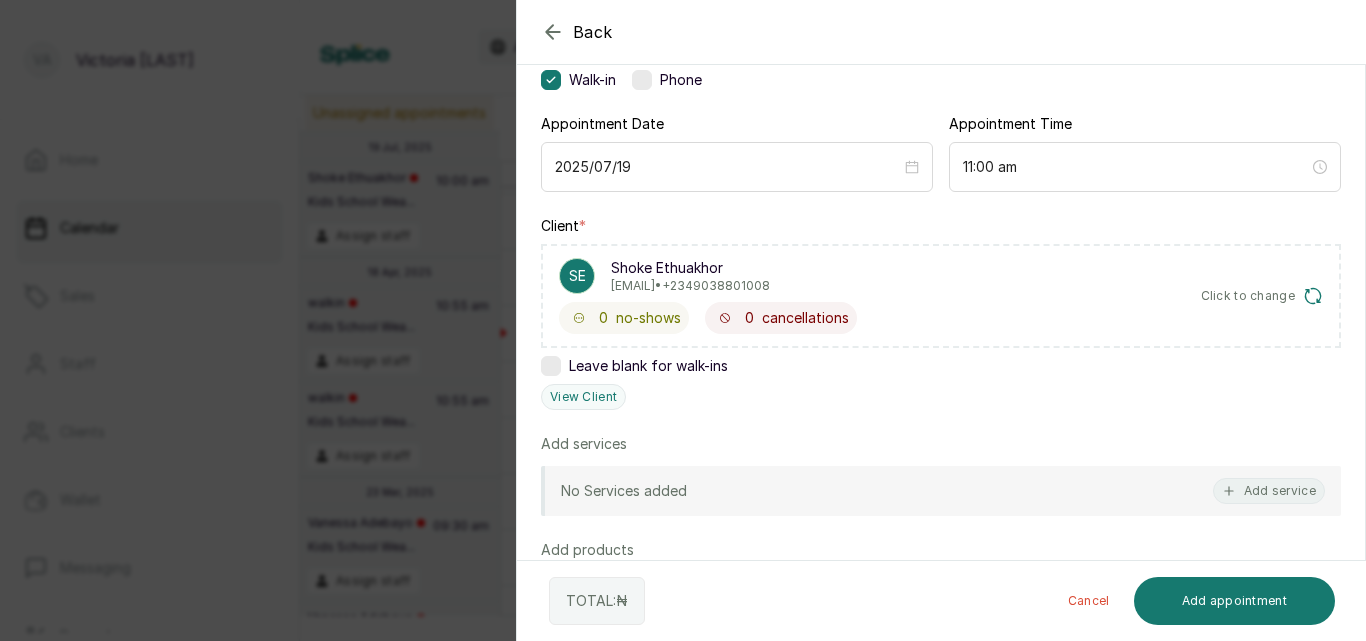 scroll, scrollTop: 169, scrollLeft: 0, axis: vertical 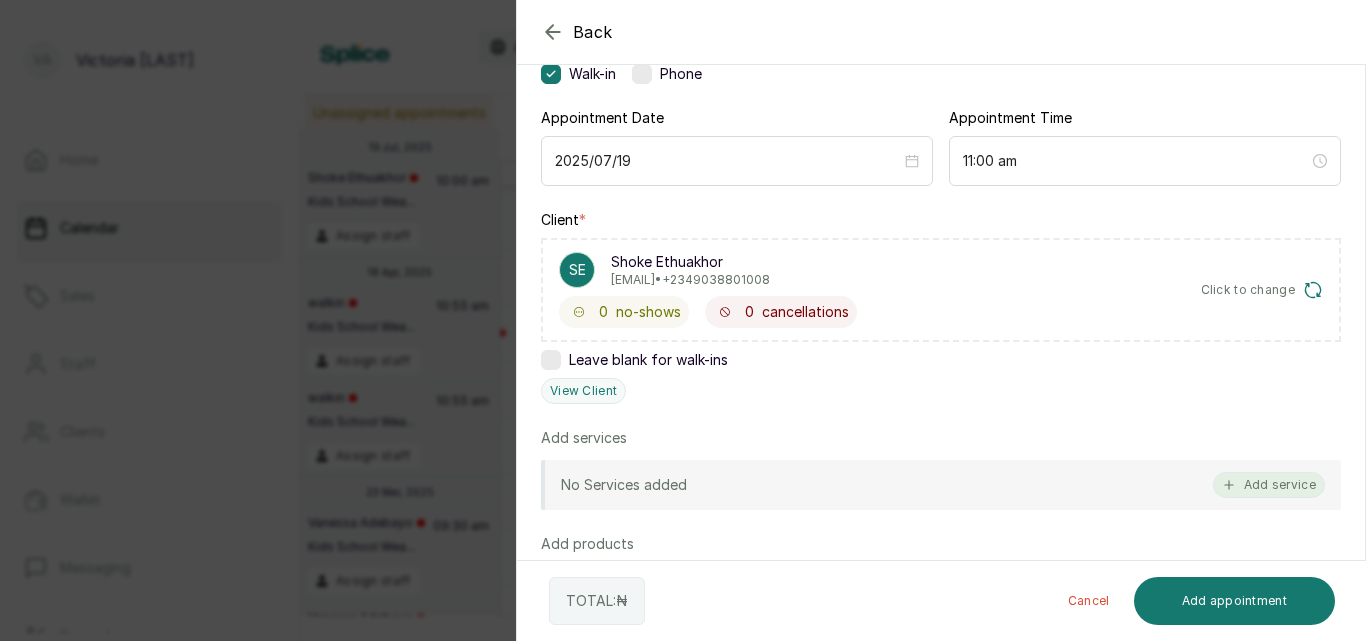 click on "Add service" at bounding box center [1269, 485] 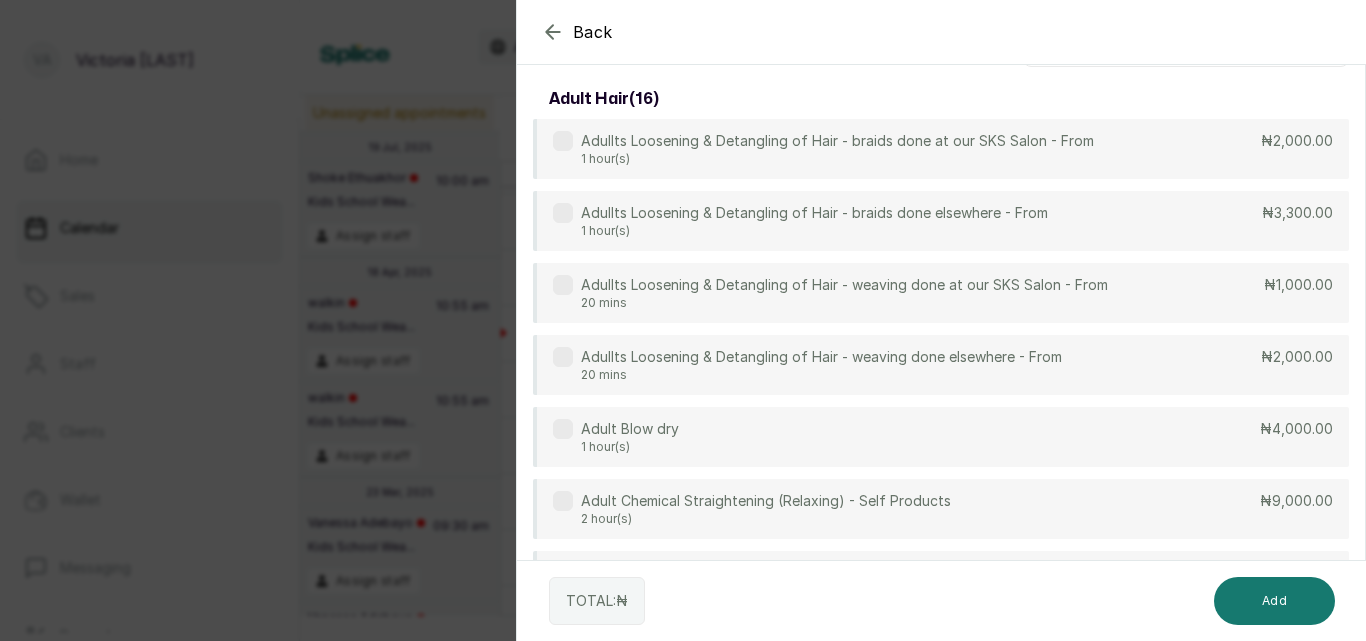 scroll, scrollTop: 0, scrollLeft: 0, axis: both 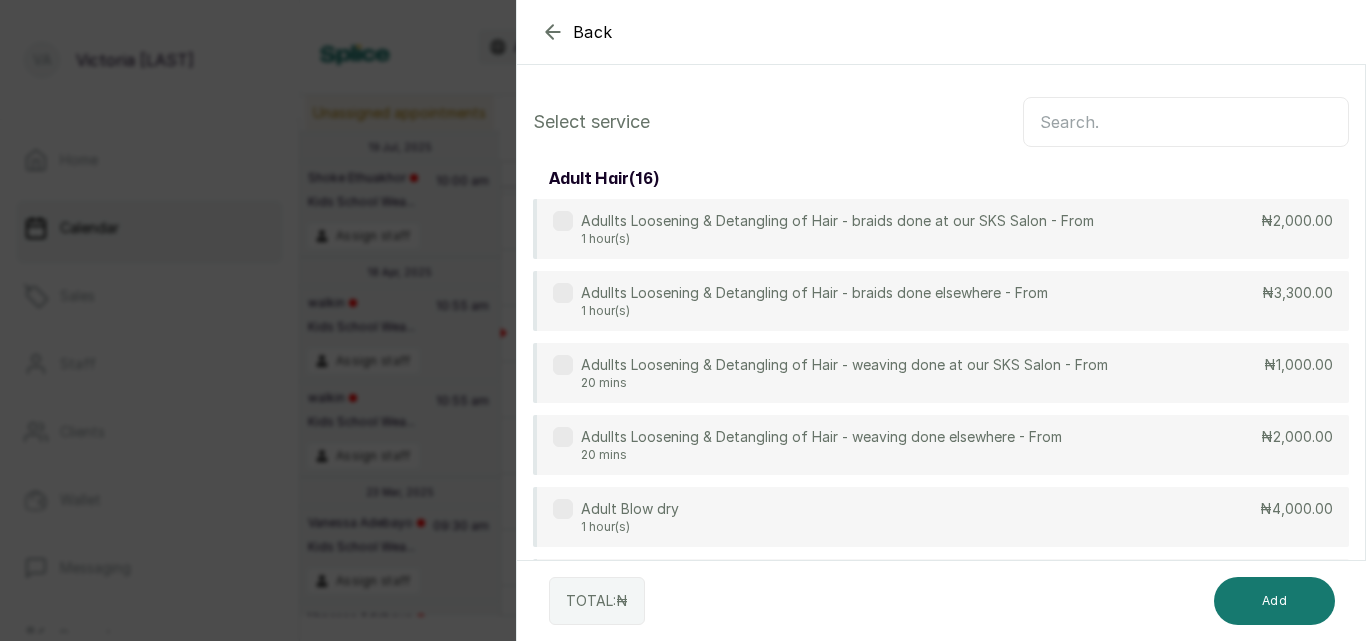 click at bounding box center (1186, 122) 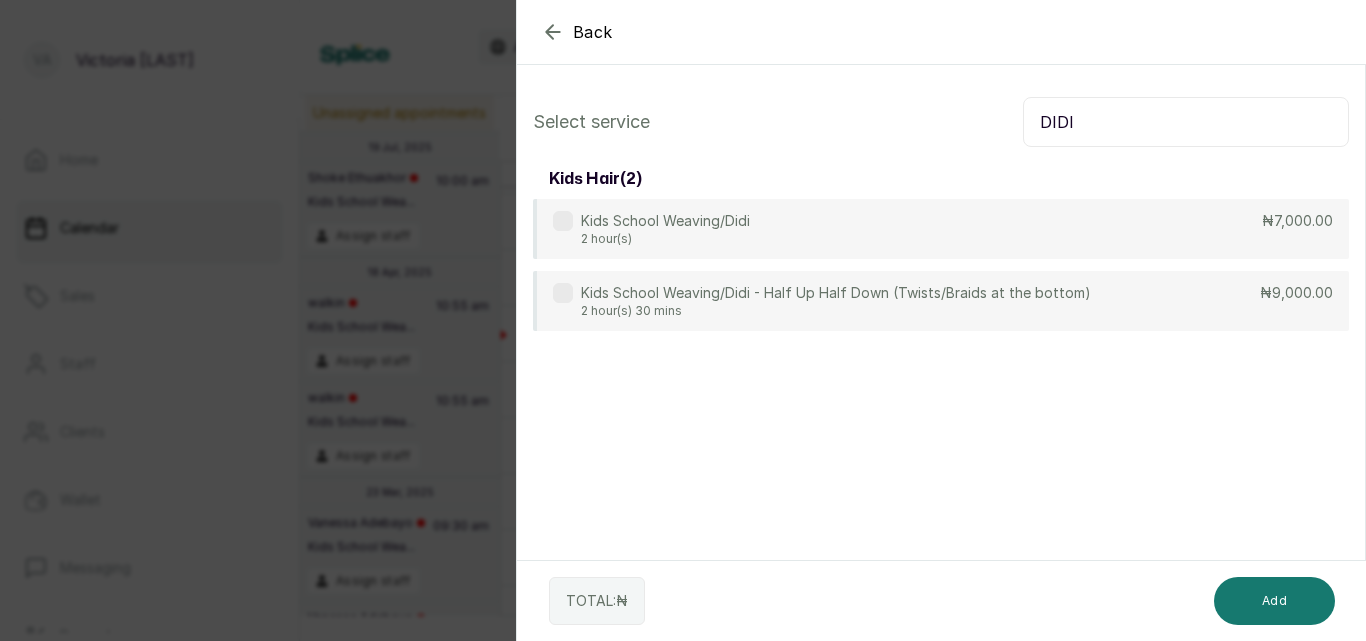 type on "DIDI" 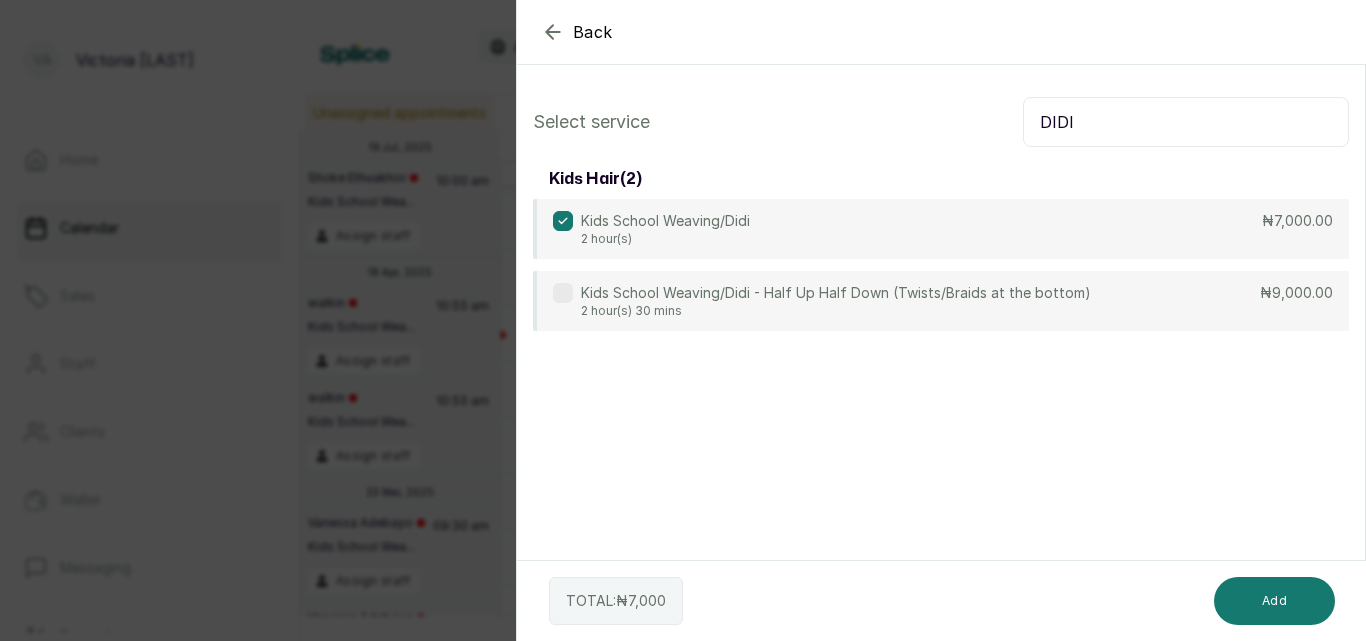 click at bounding box center (563, 293) 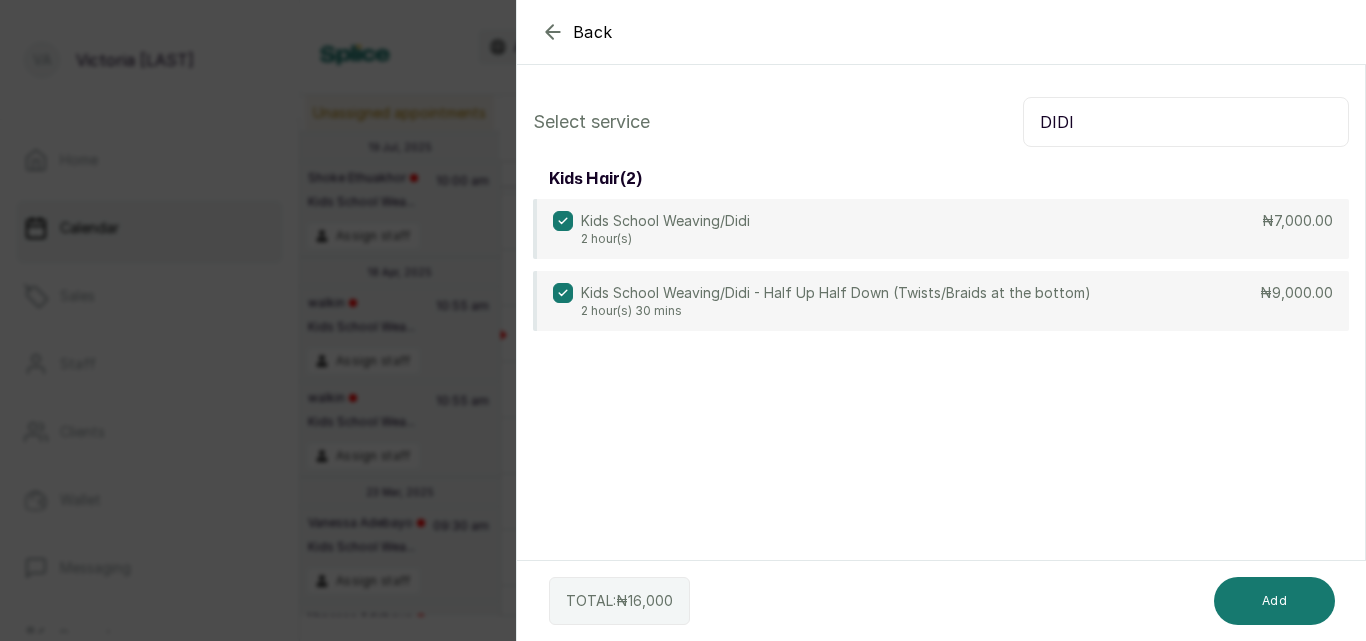 click 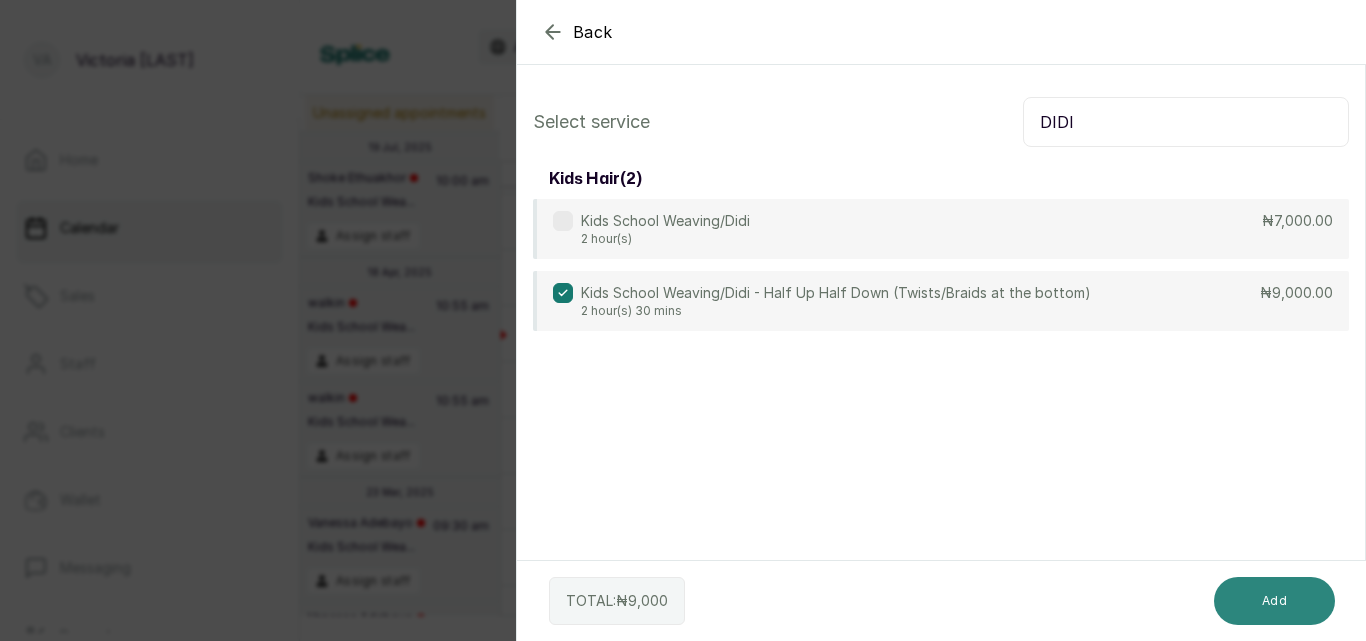 click on "Add" at bounding box center (1274, 601) 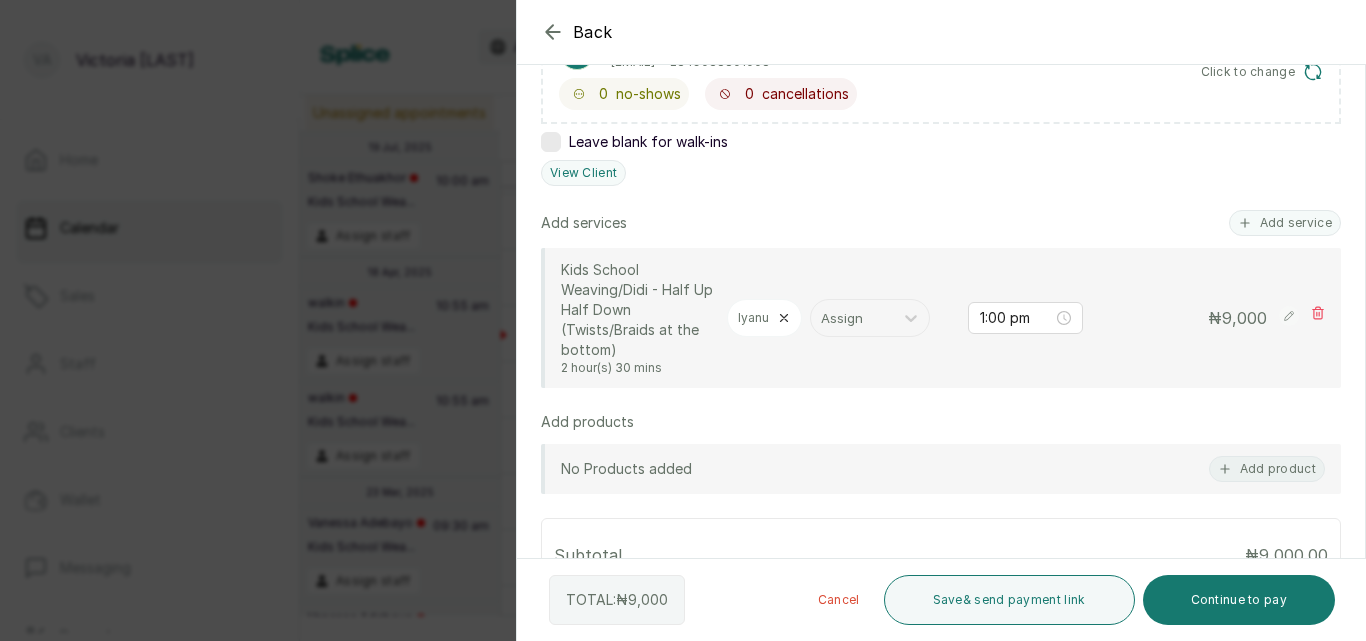 scroll, scrollTop: 392, scrollLeft: 0, axis: vertical 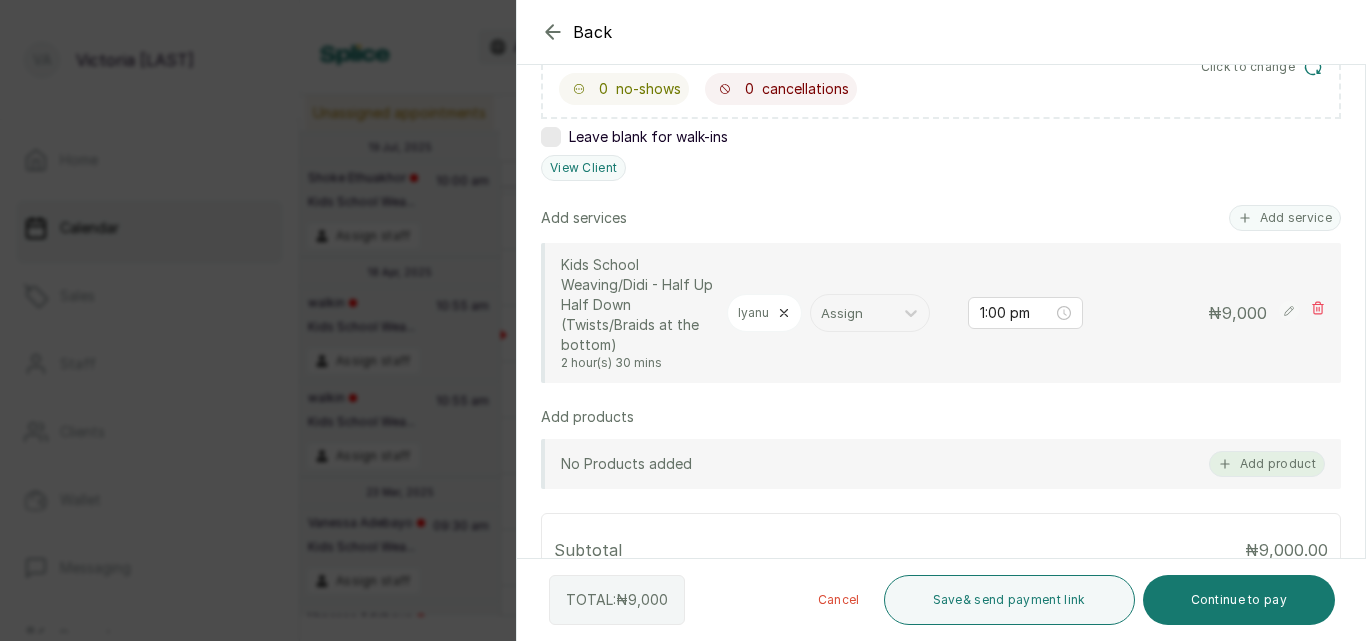 click on "Add product" at bounding box center (1267, 464) 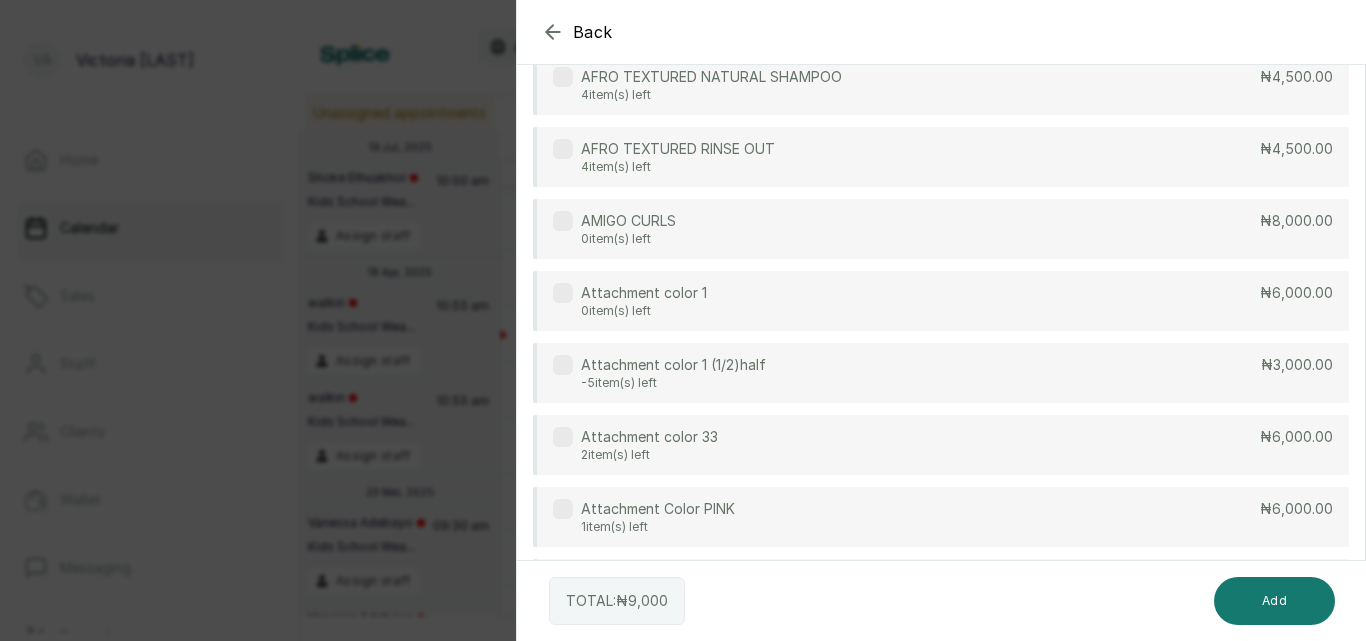 scroll, scrollTop: 304, scrollLeft: 0, axis: vertical 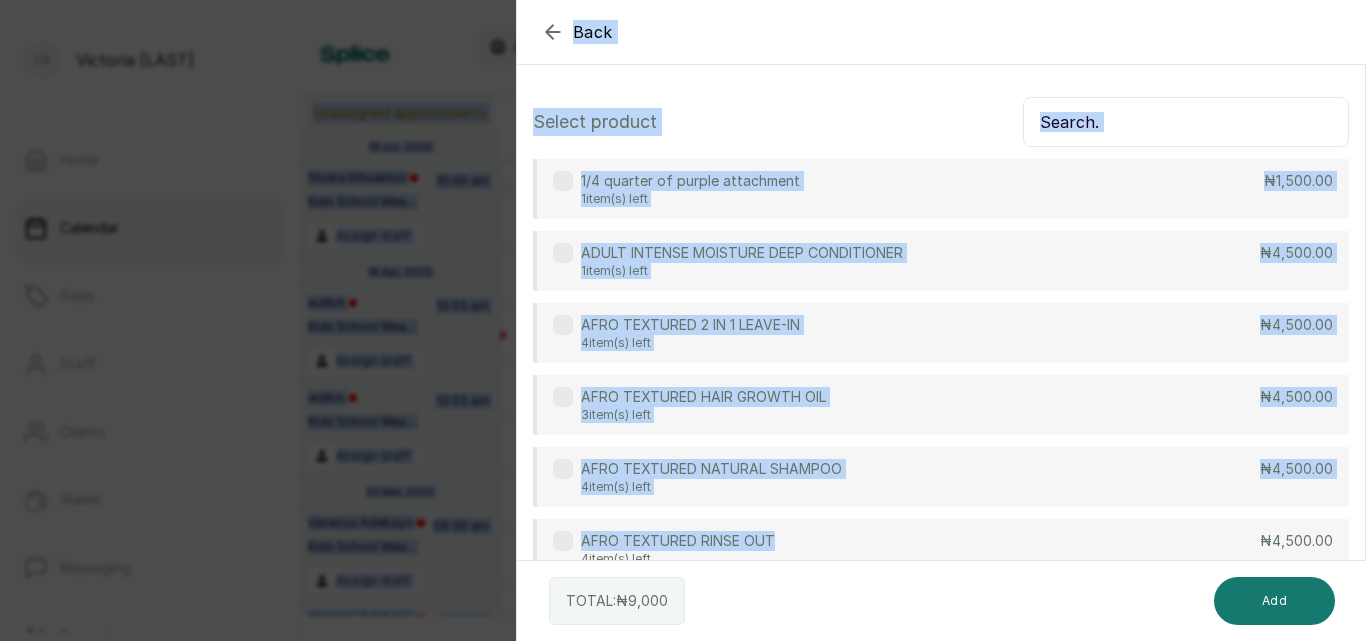 drag, startPoint x: 933, startPoint y: 213, endPoint x: 948, endPoint y: -85, distance: 298.3773 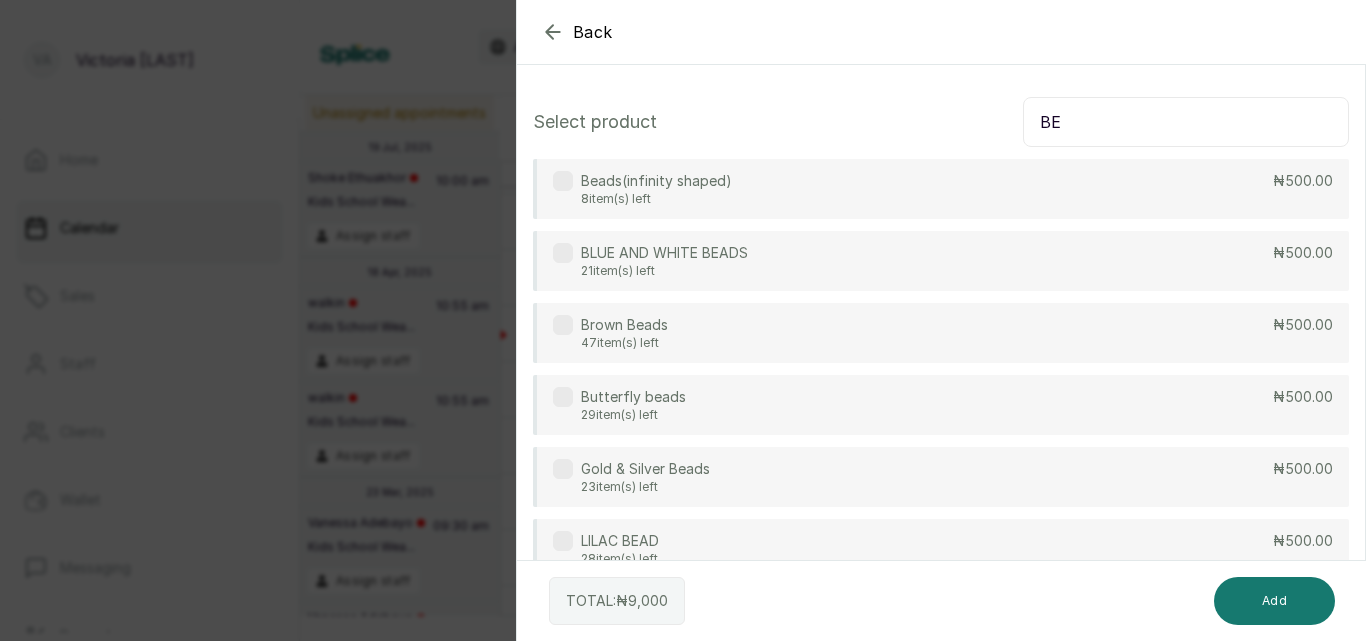 type on "B" 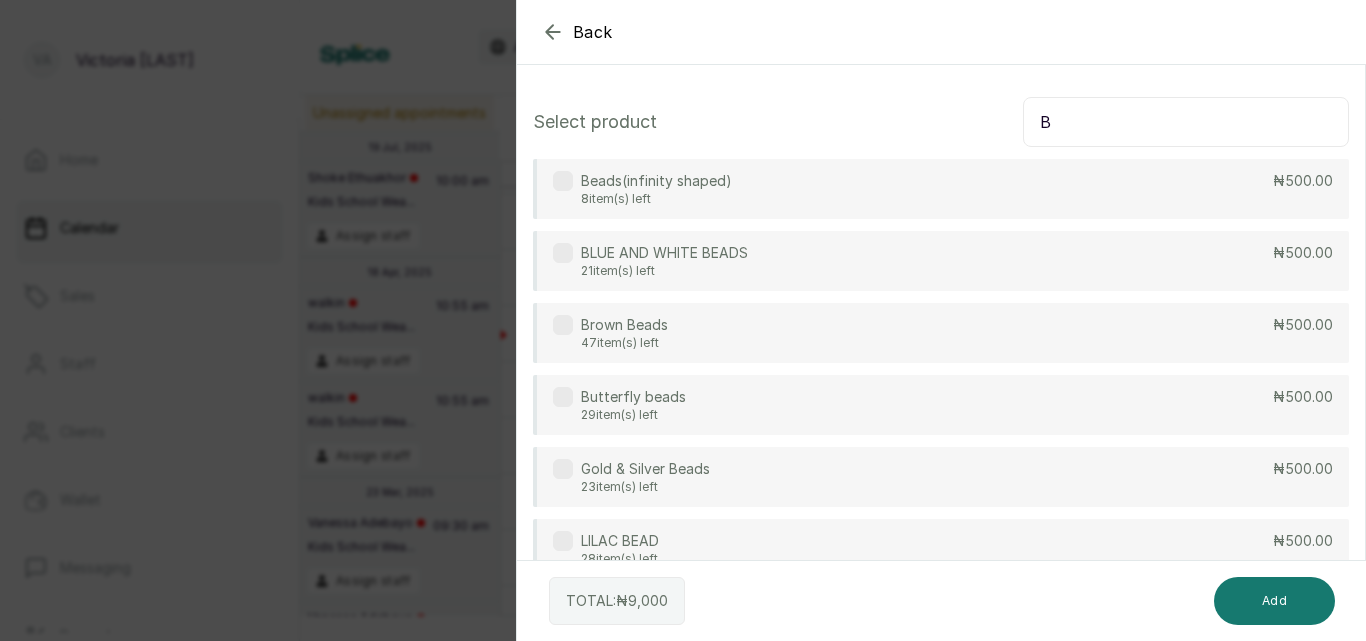 type 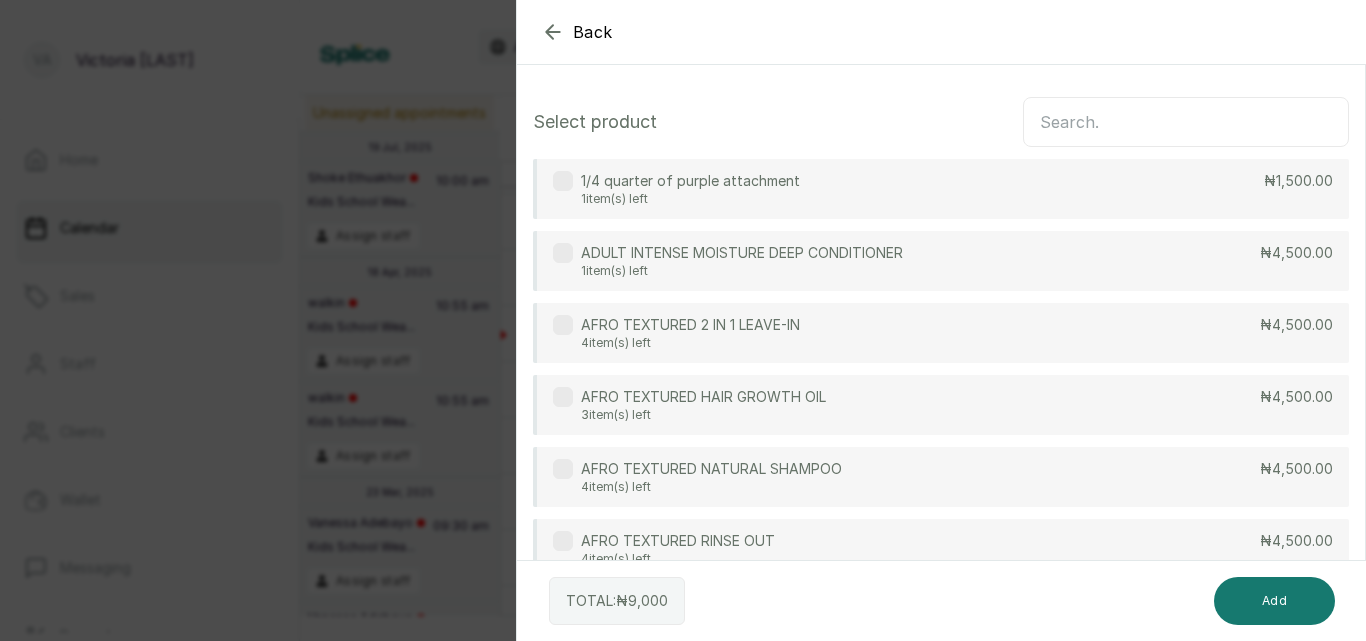 click 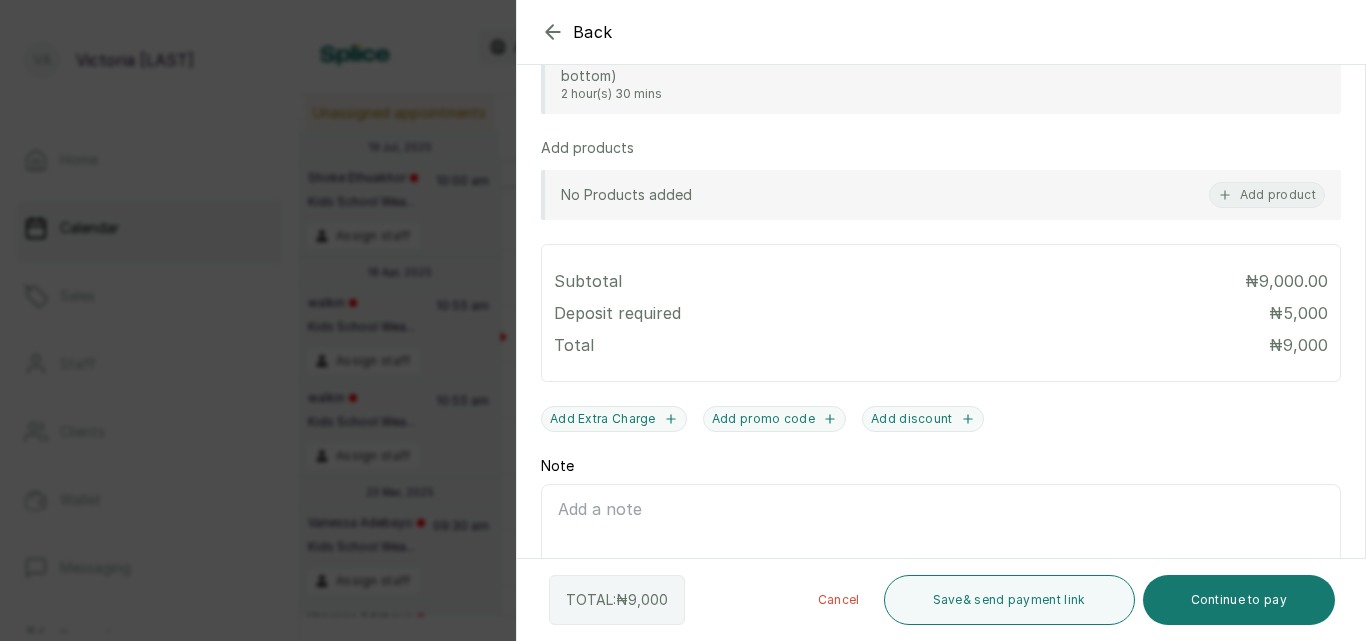 scroll, scrollTop: 659, scrollLeft: 0, axis: vertical 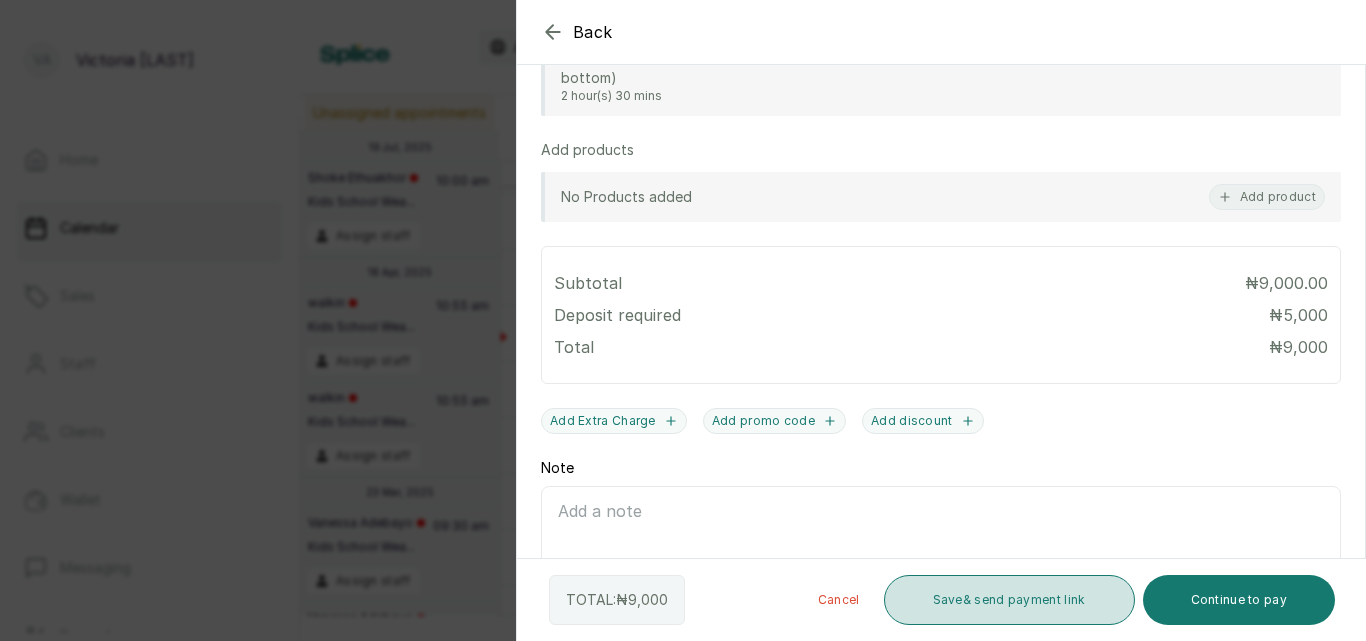 click on "Save  & send payment link" at bounding box center (1009, 600) 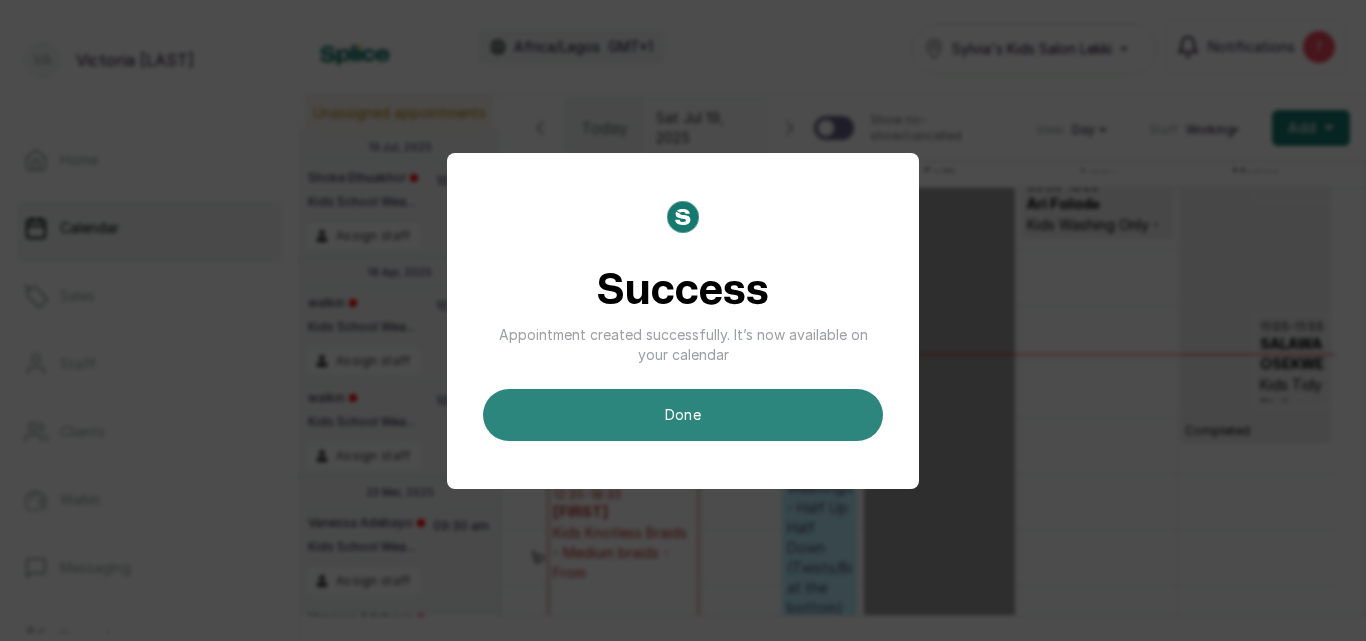 click on "done" at bounding box center (683, 415) 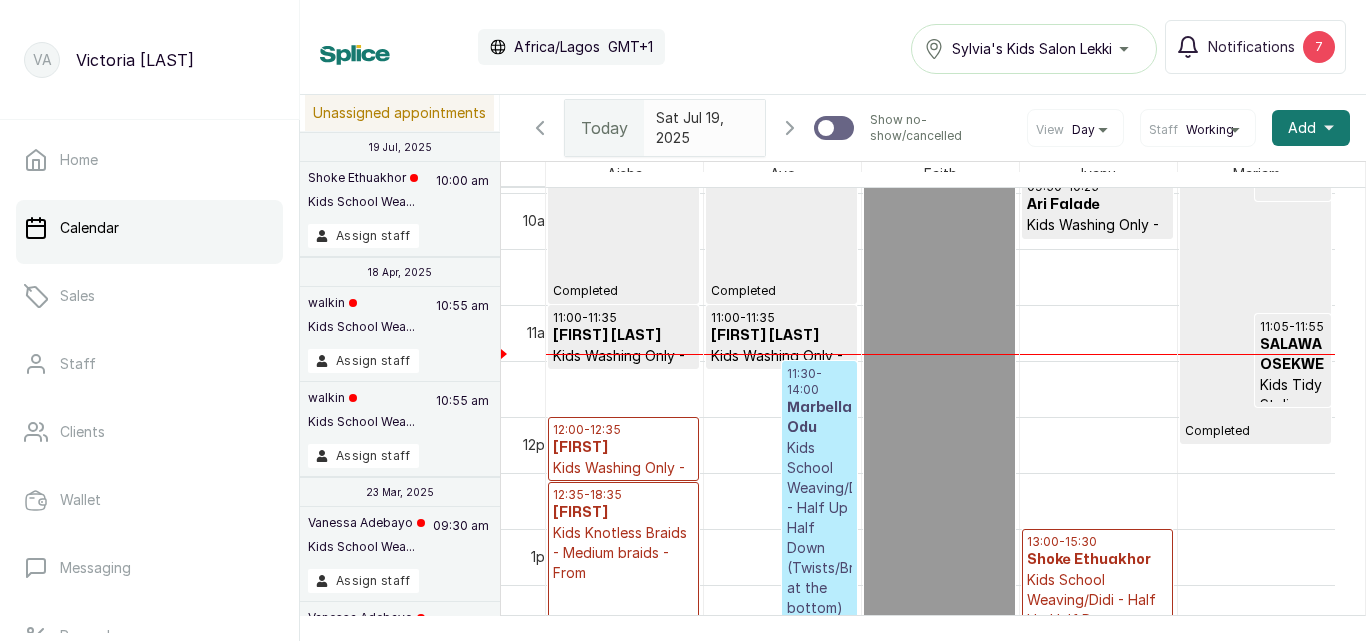 scroll, scrollTop: 673, scrollLeft: 0, axis: vertical 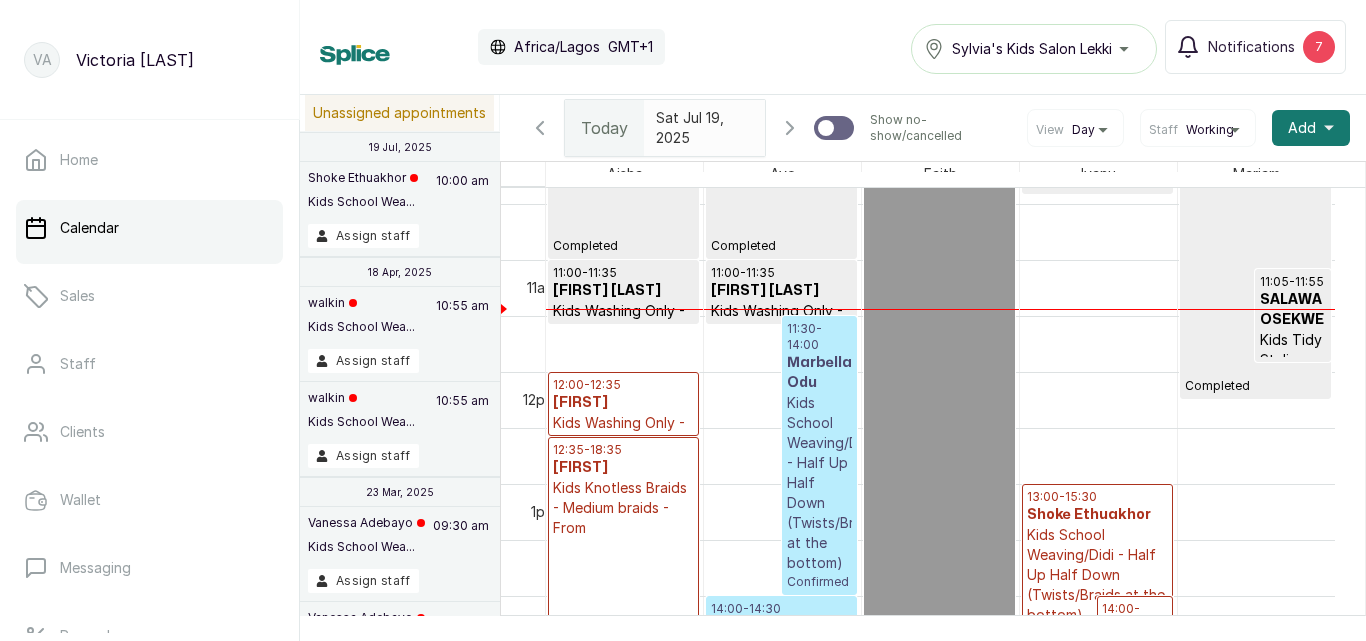 click on "Calendar Africa/Lagos GMT+1 Sylvia's Kids Salon Lekki Notifications 7" at bounding box center (833, 47) 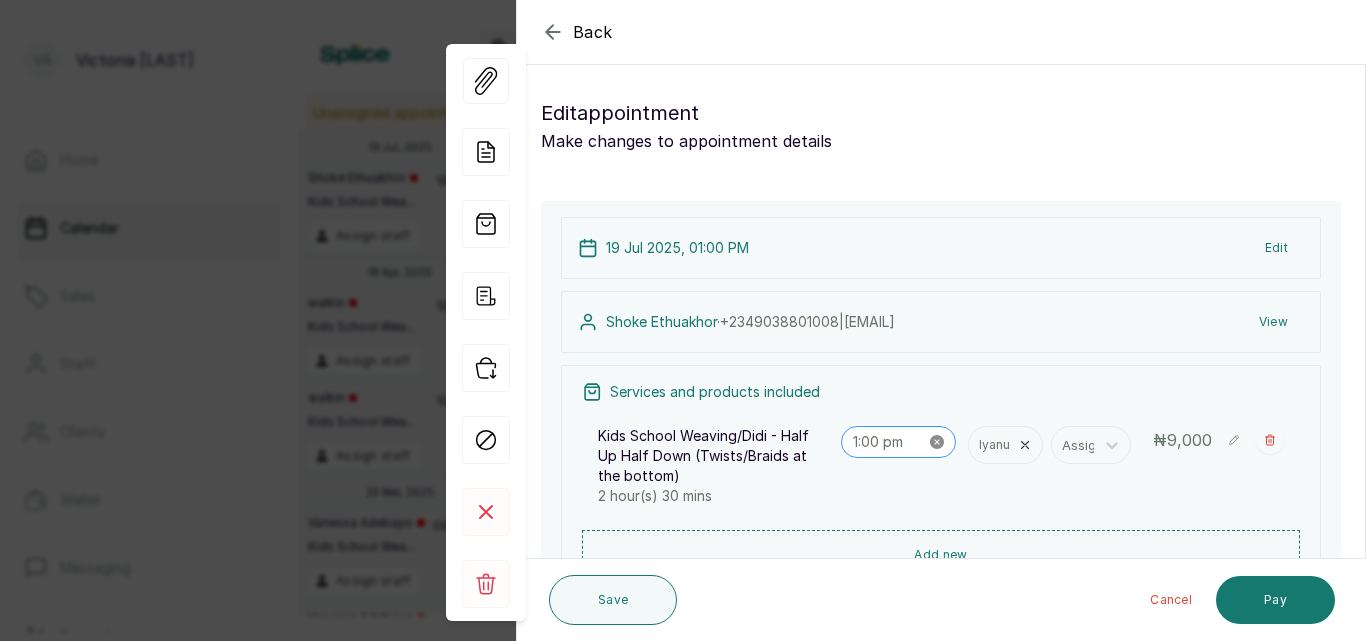 click 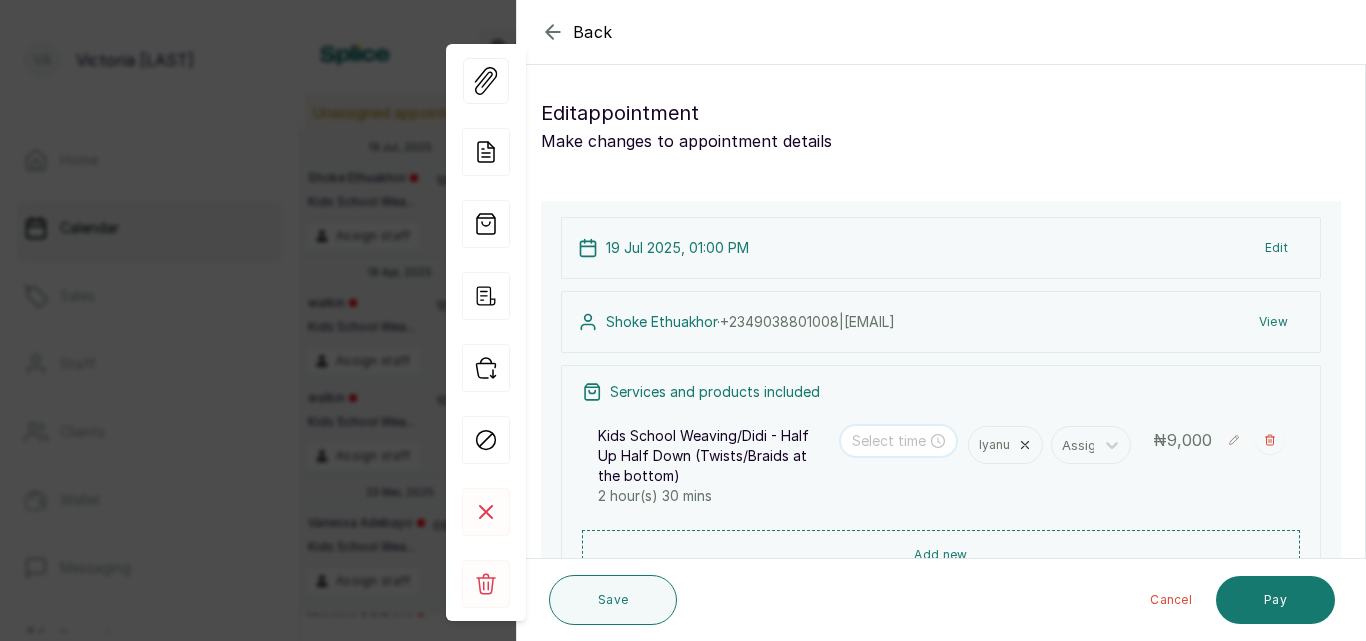 click at bounding box center [889, 441] 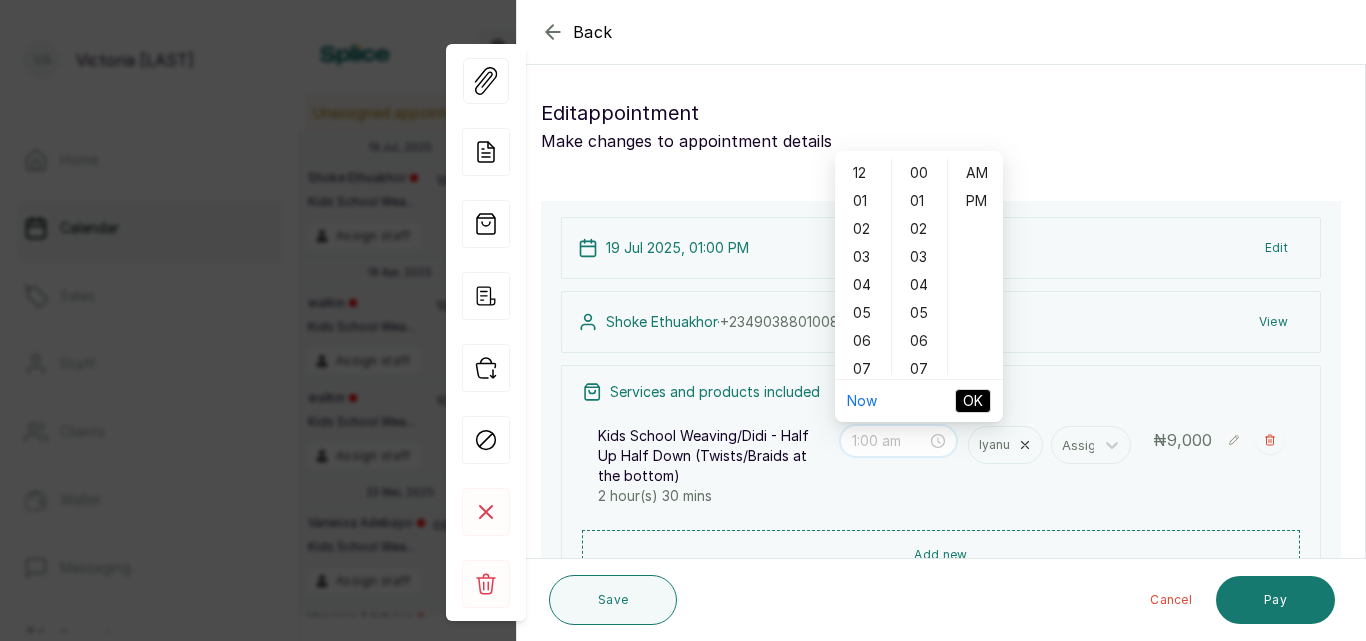 type on "12:00 am" 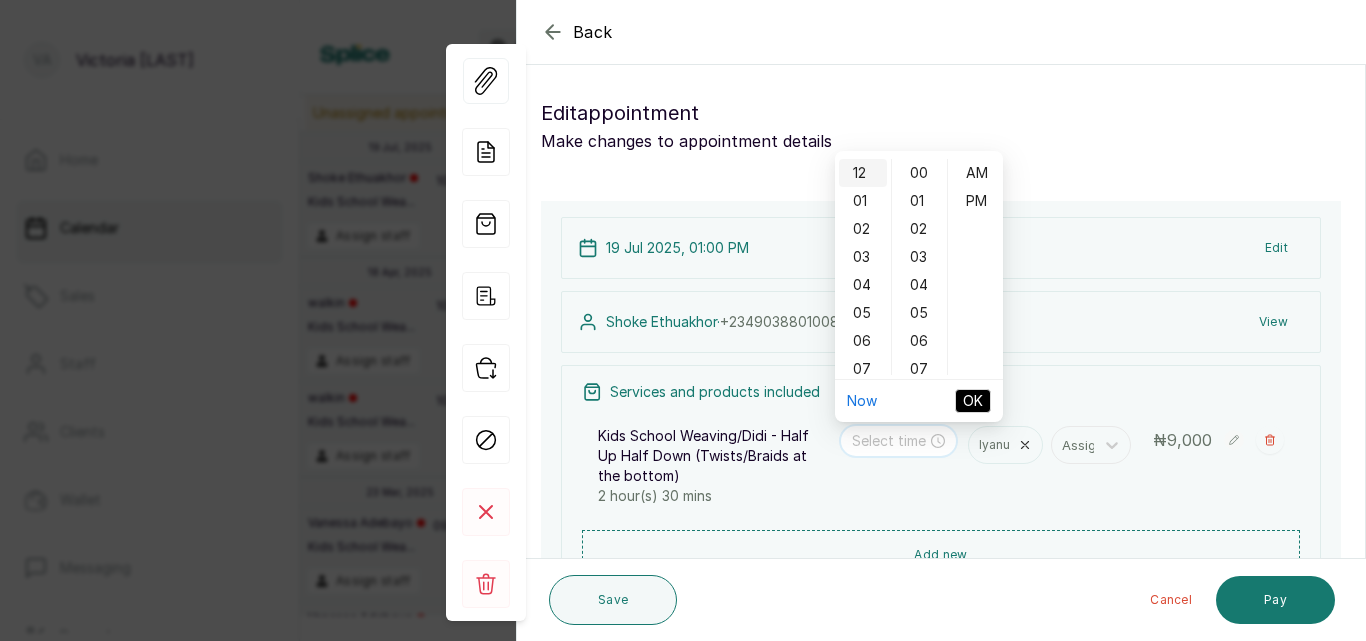 type on "12:00 am" 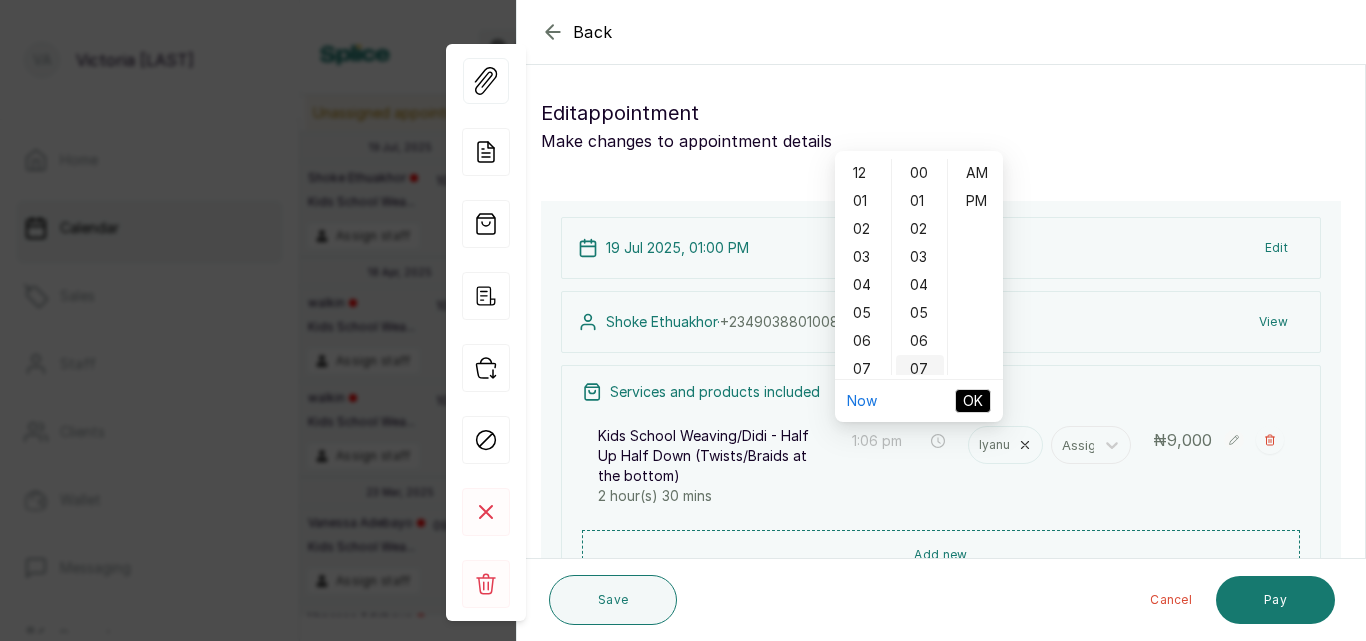 type on "1:07 pm" 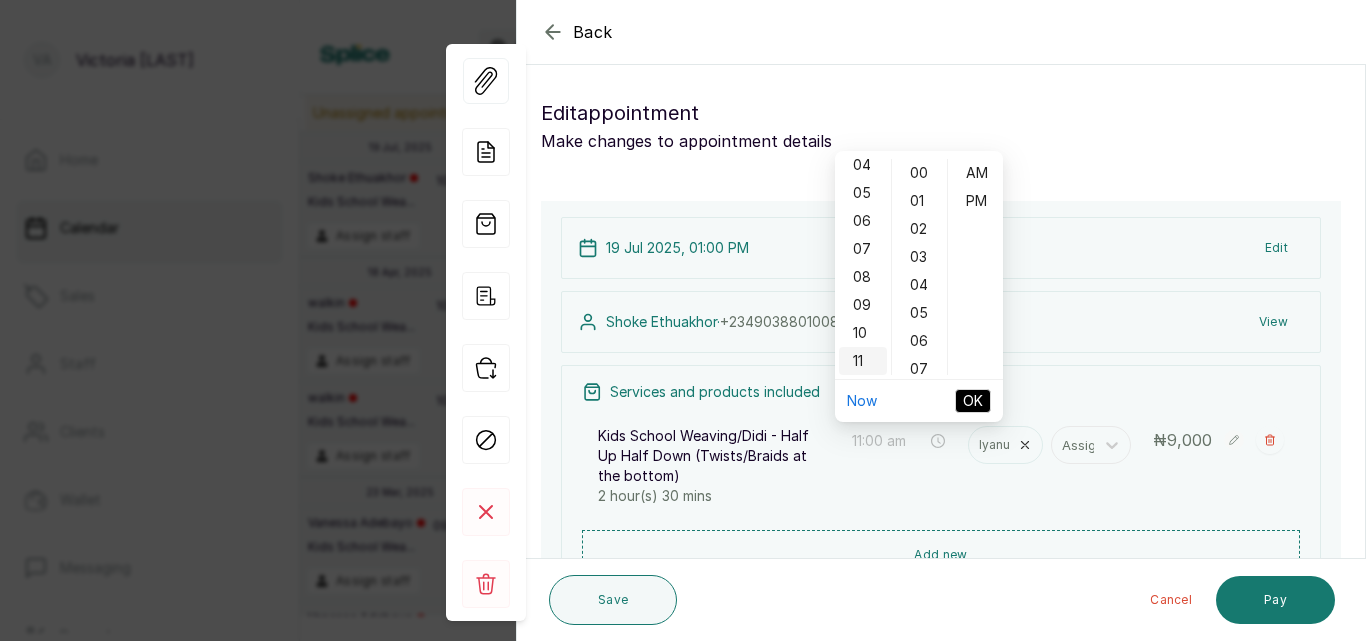 click on "11" at bounding box center (863, 361) 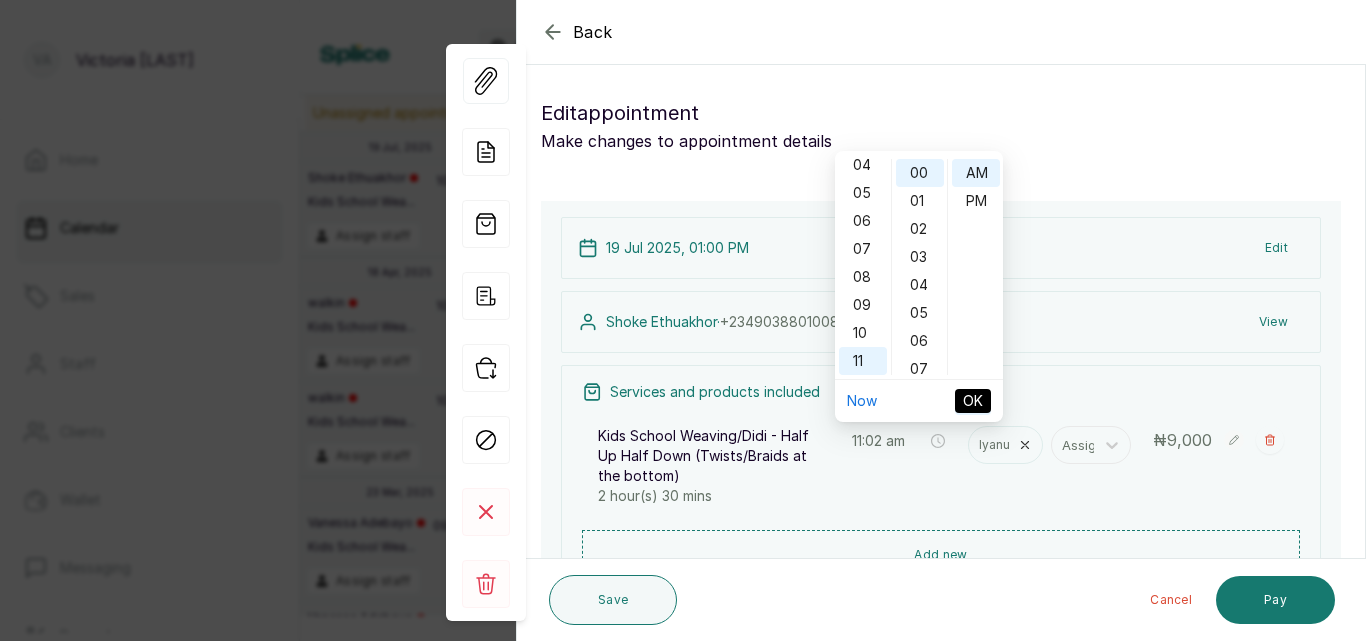 type on "11:00 am" 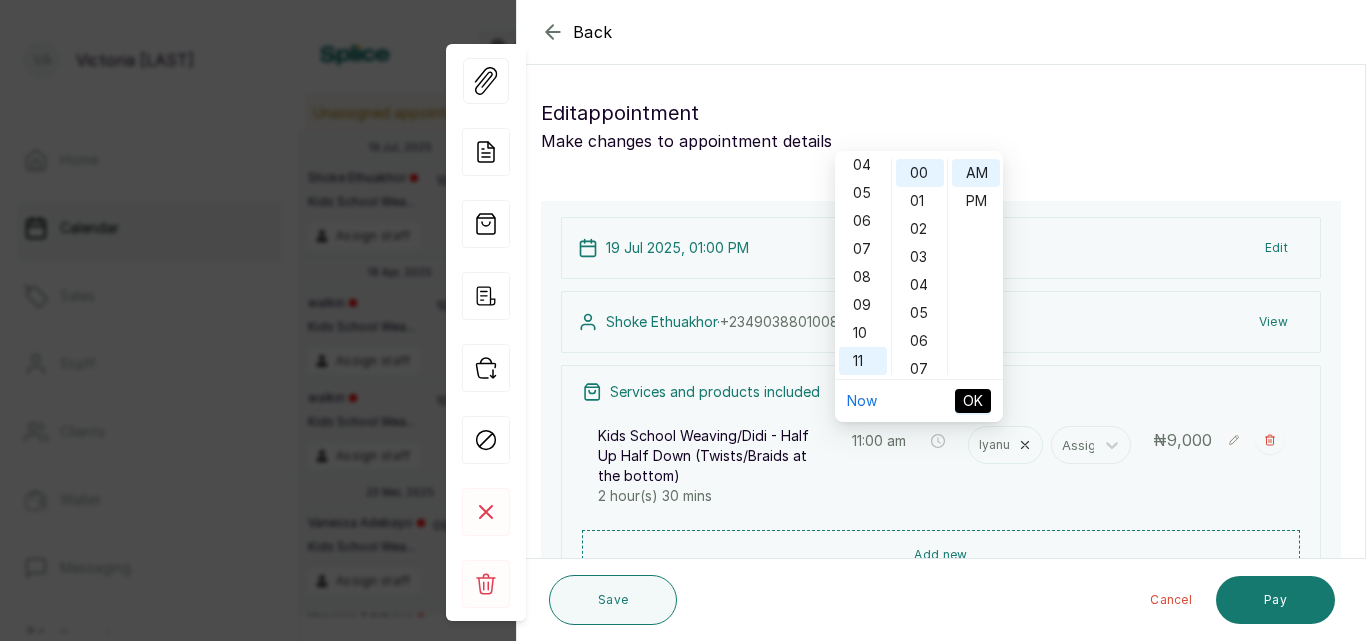 click on "OK" at bounding box center (973, 401) 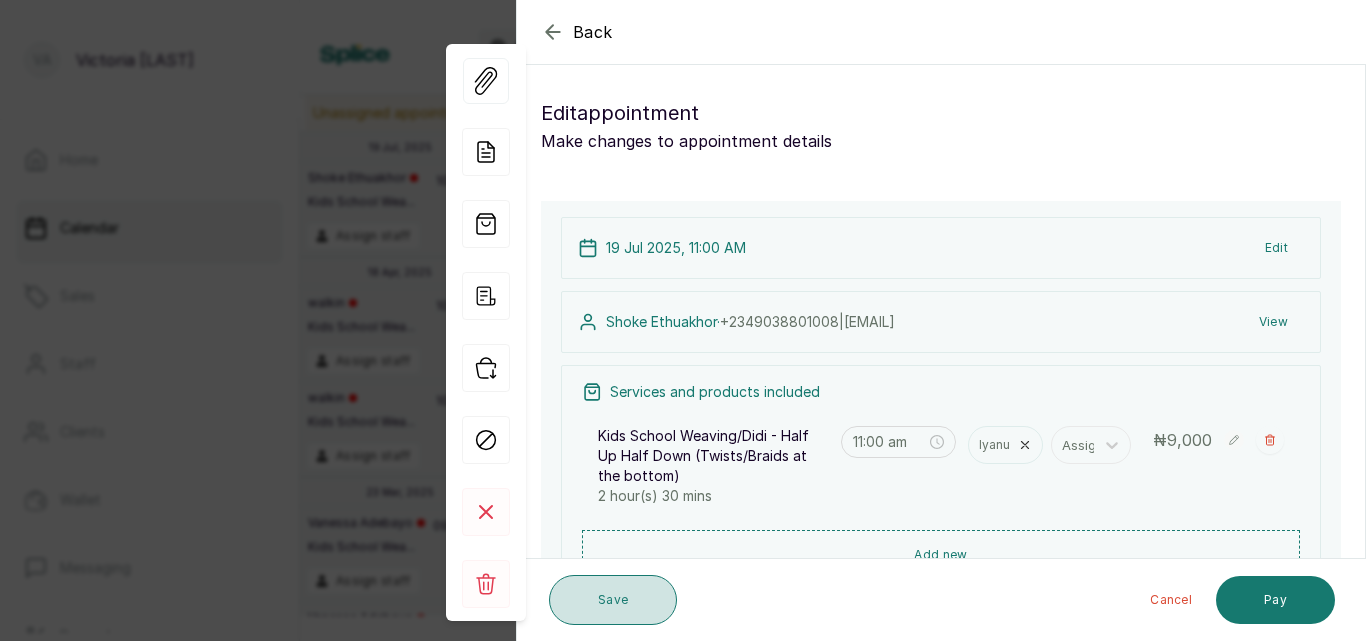 click on "Save" at bounding box center (613, 600) 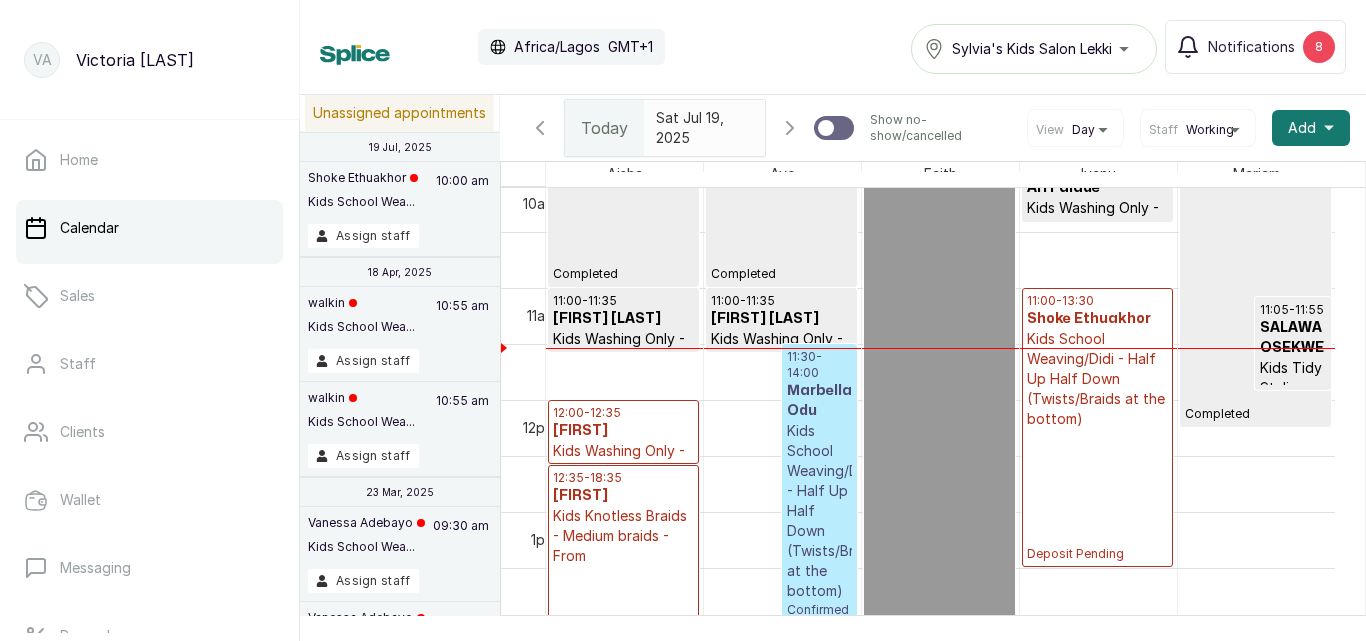 scroll, scrollTop: 1255, scrollLeft: 0, axis: vertical 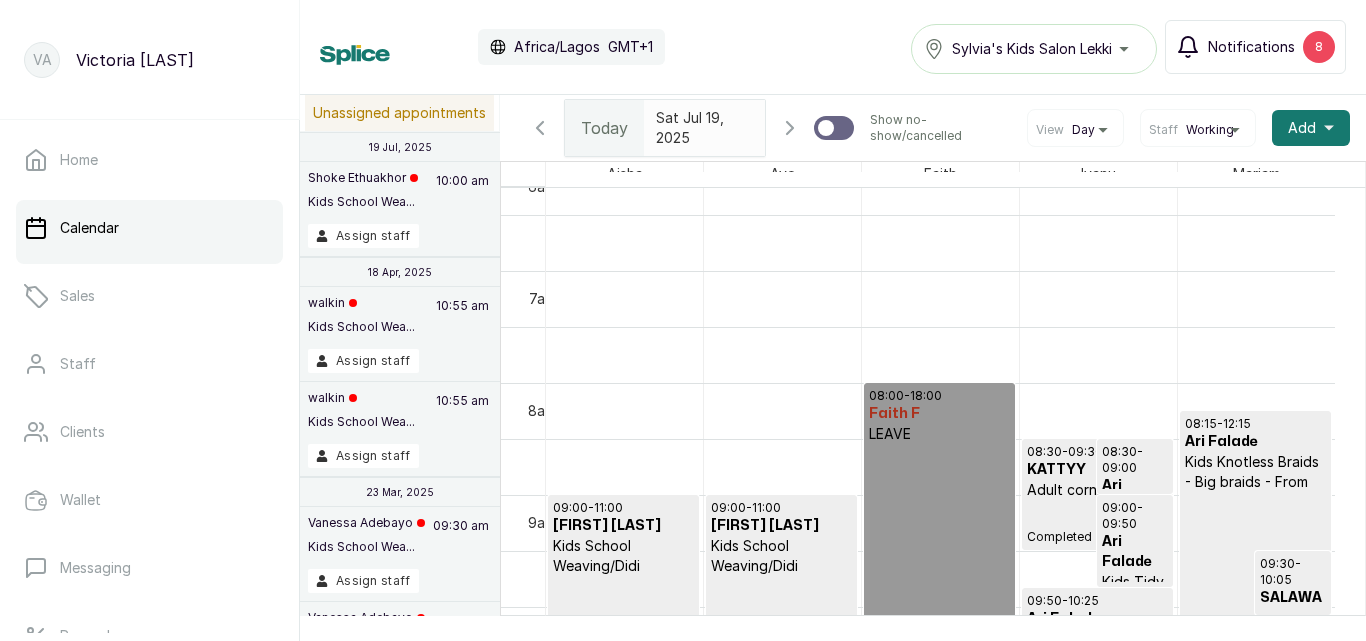 click on "8" at bounding box center (1319, 47) 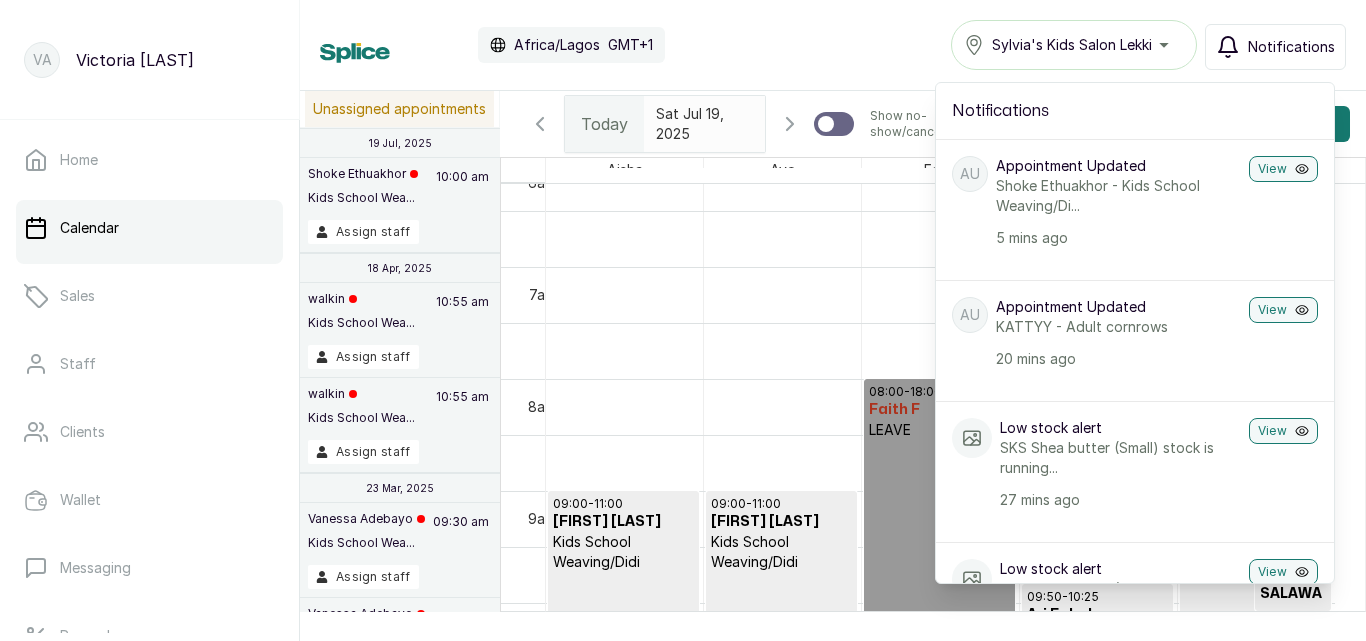 click on "Notifications" at bounding box center (1291, 47) 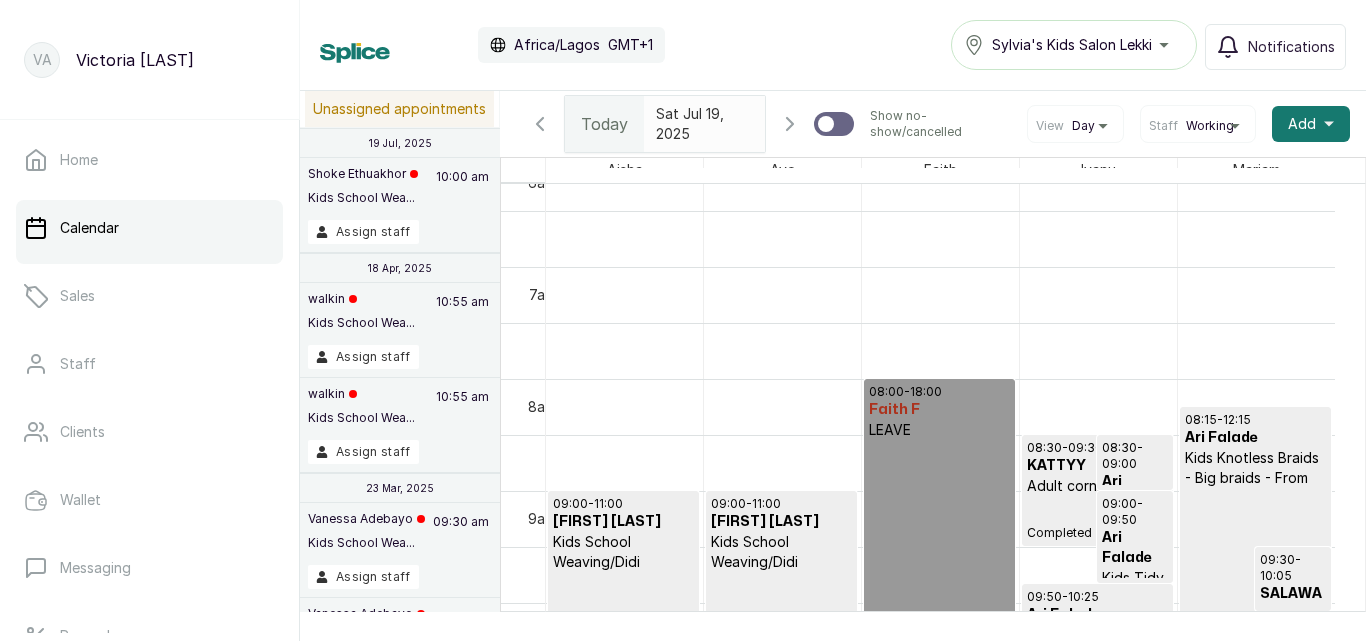 scroll, scrollTop: 802, scrollLeft: 0, axis: vertical 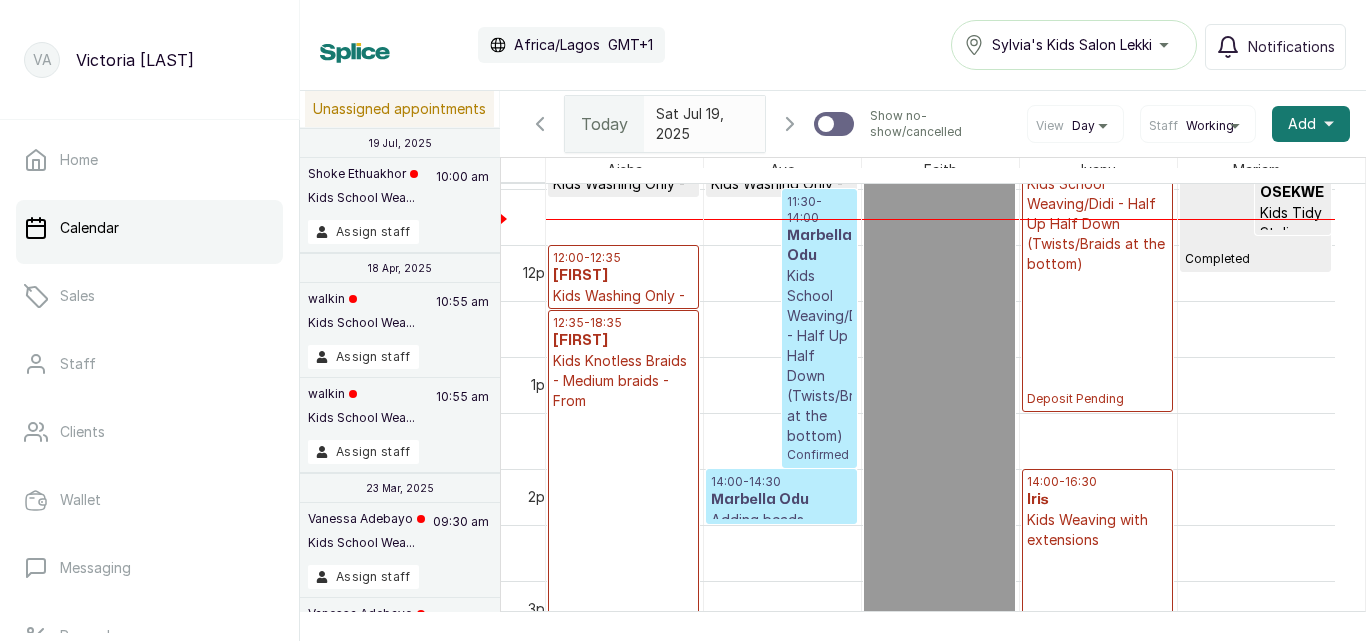type 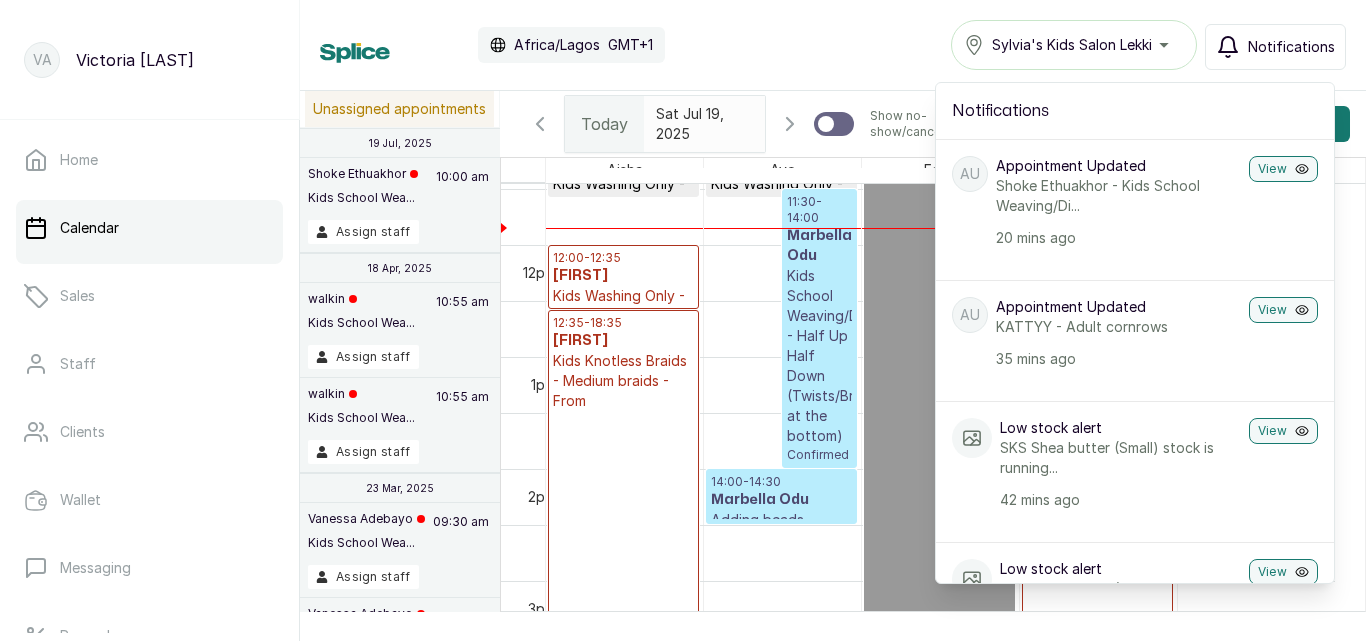click on "Notifications" at bounding box center (1291, 47) 